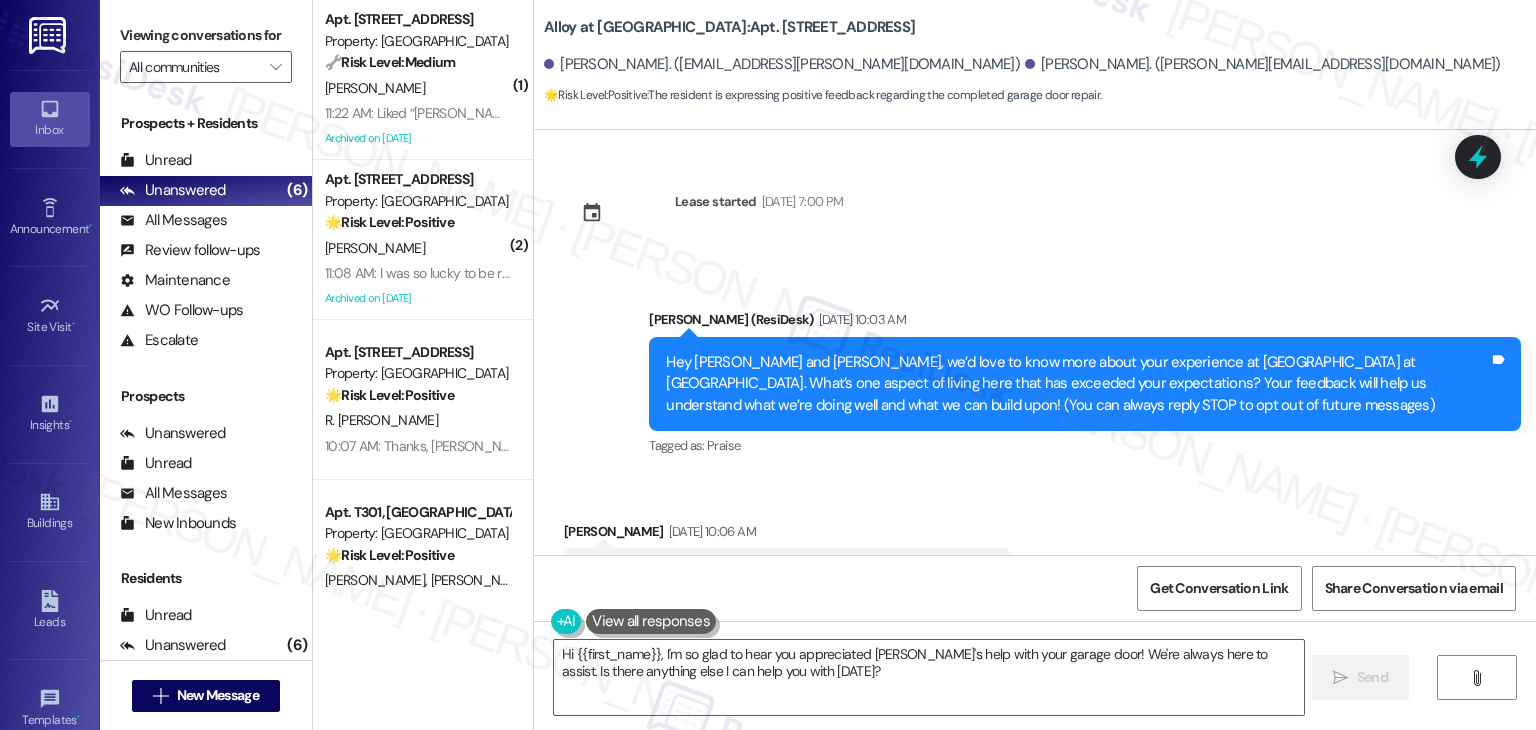 scroll, scrollTop: 0, scrollLeft: 0, axis: both 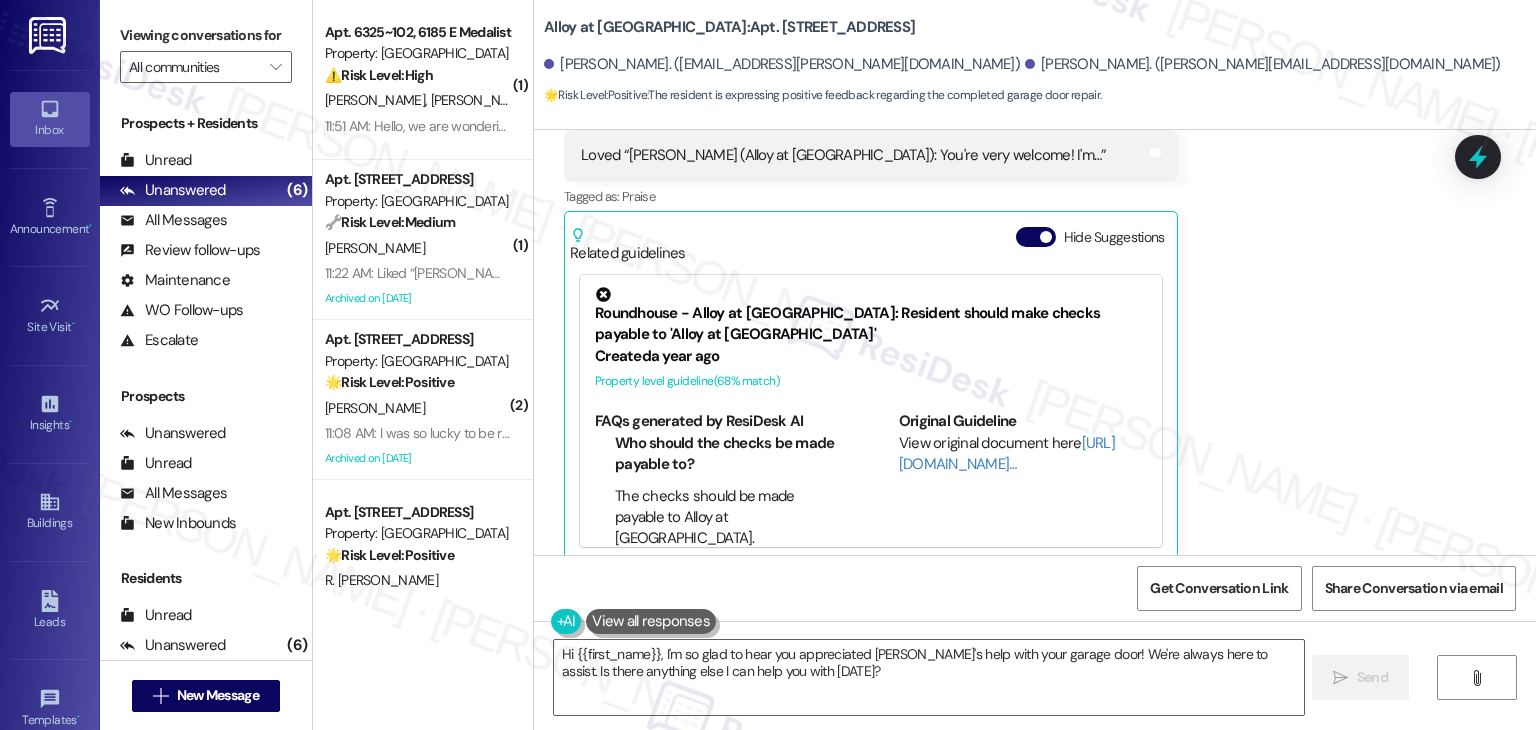 click on "Received via SMS [PERSON_NAME] [DATE] at 1:12 PM Loved “[PERSON_NAME] (Alloy at [GEOGRAPHIC_DATA]): You're very welcome! I'm…” Tags and notes Tagged as:   Praise Click to highlight conversations about Praise  Related guidelines Hide Suggestions Roundhouse - Alloy at [GEOGRAPHIC_DATA]: Resident should make checks payable to 'Alloy at [GEOGRAPHIC_DATA]' Created  a year ago Property level guideline  ( 68 % match) FAQs generated by ResiDesk AI Who should the checks be made payable to? The checks should be made payable to Alloy at [GEOGRAPHIC_DATA]. Original Guideline View original document here  [URL][DOMAIN_NAME]…" at bounding box center [1035, 317] 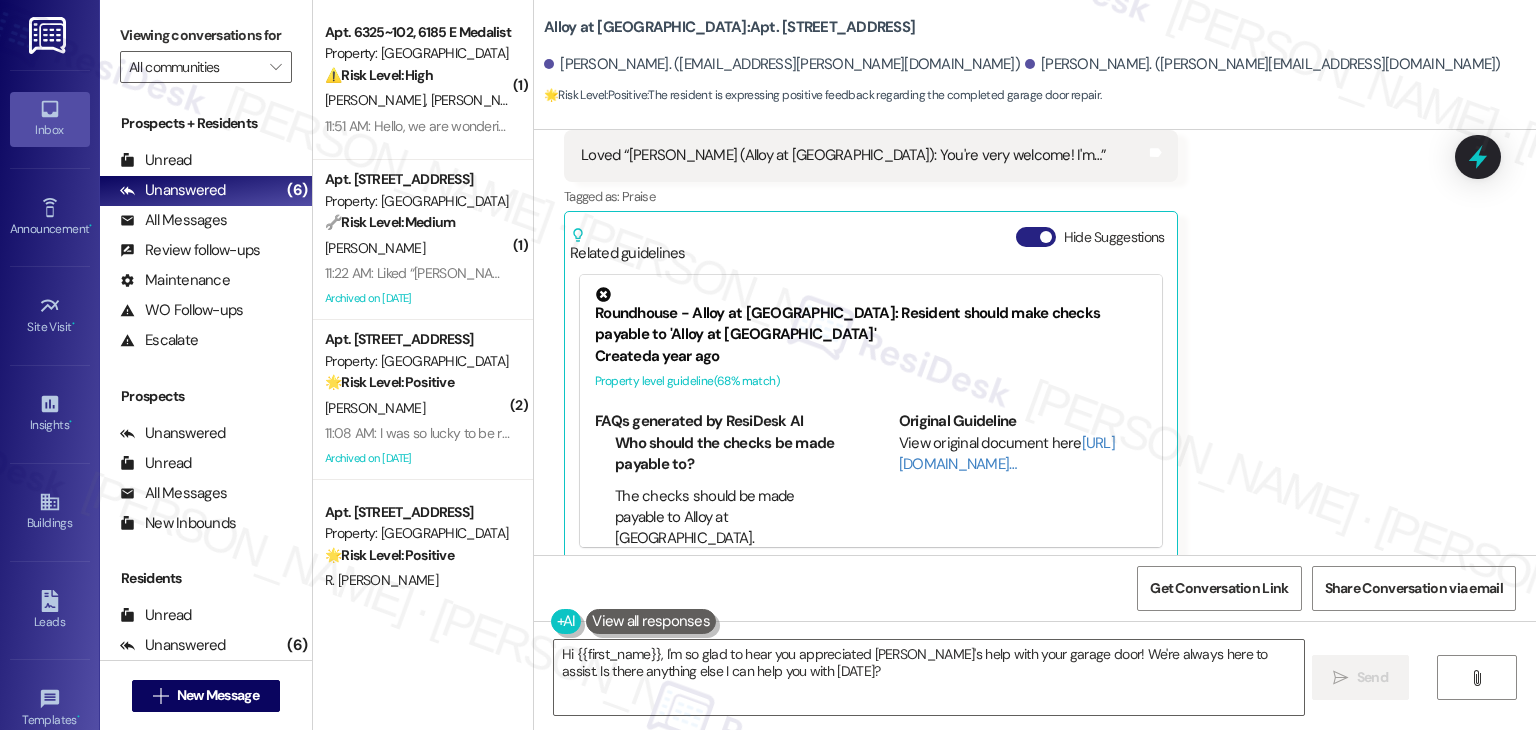 click on "Hide Suggestions" at bounding box center (1036, 237) 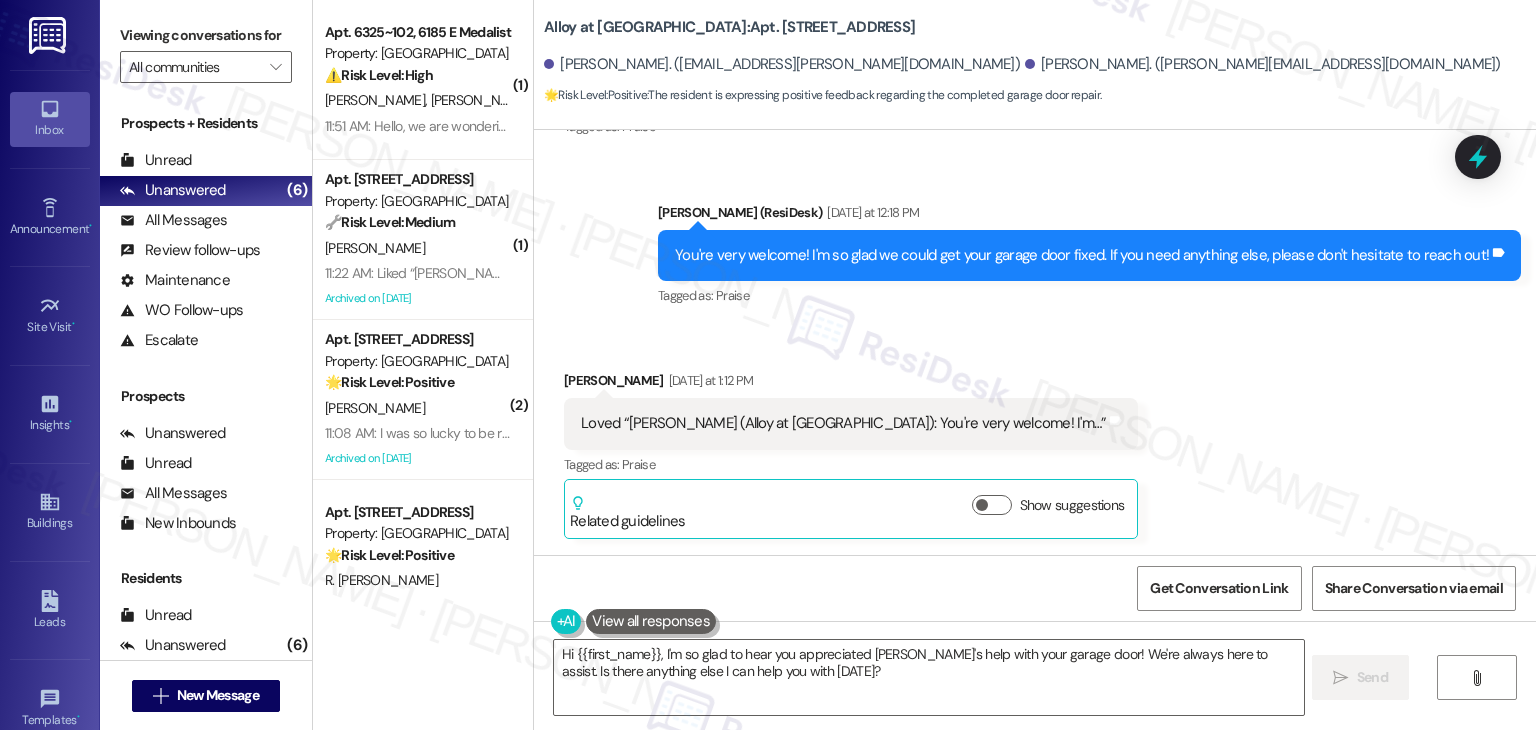 scroll, scrollTop: 2028, scrollLeft: 0, axis: vertical 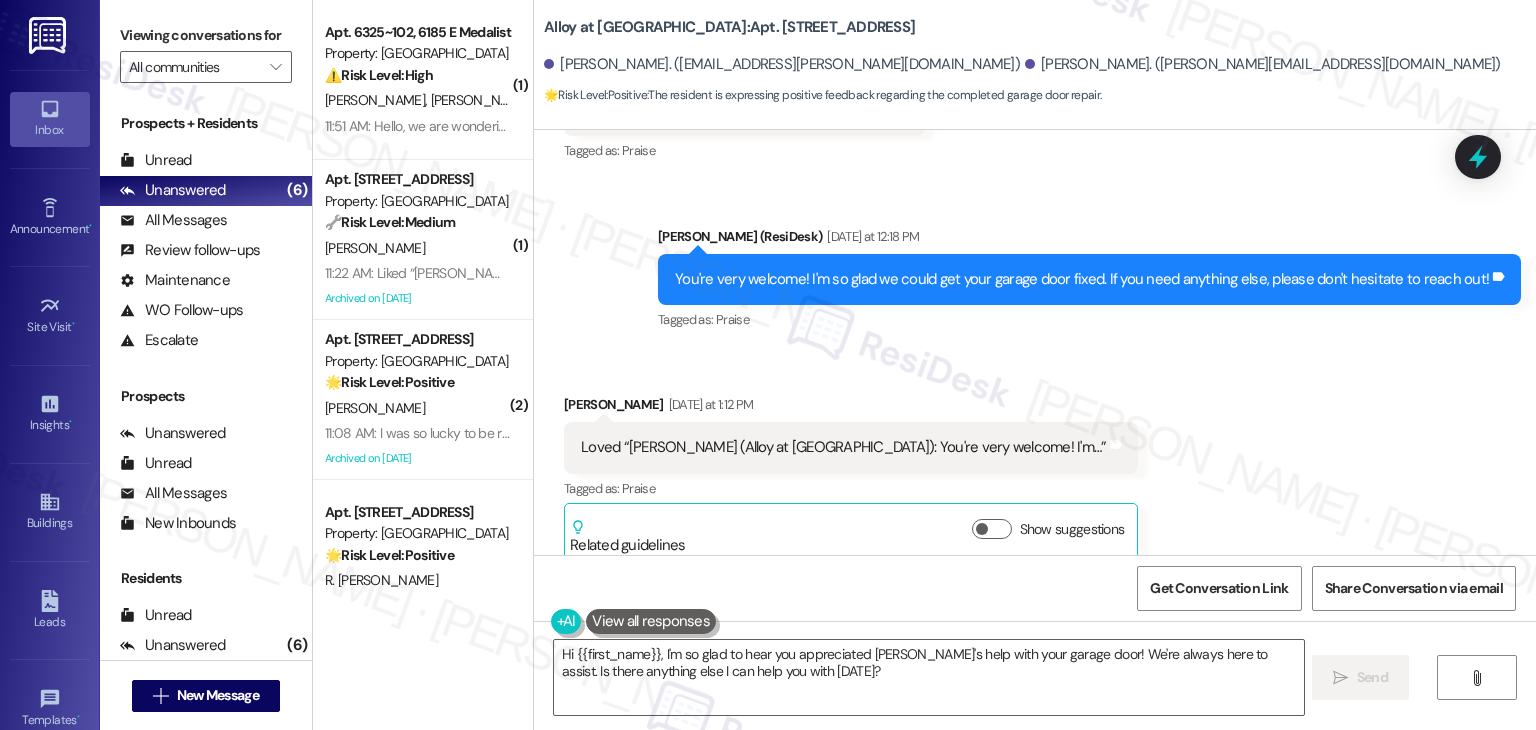 click on "Received via SMS [PERSON_NAME] [DATE] at 1:12 PM Loved “[PERSON_NAME] (Alloy at [GEOGRAPHIC_DATA]): You're very welcome! I'm…” Tags and notes Tagged as:   Praise Click to highlight conversations about Praise  Related guidelines Show suggestions" at bounding box center [1035, 463] 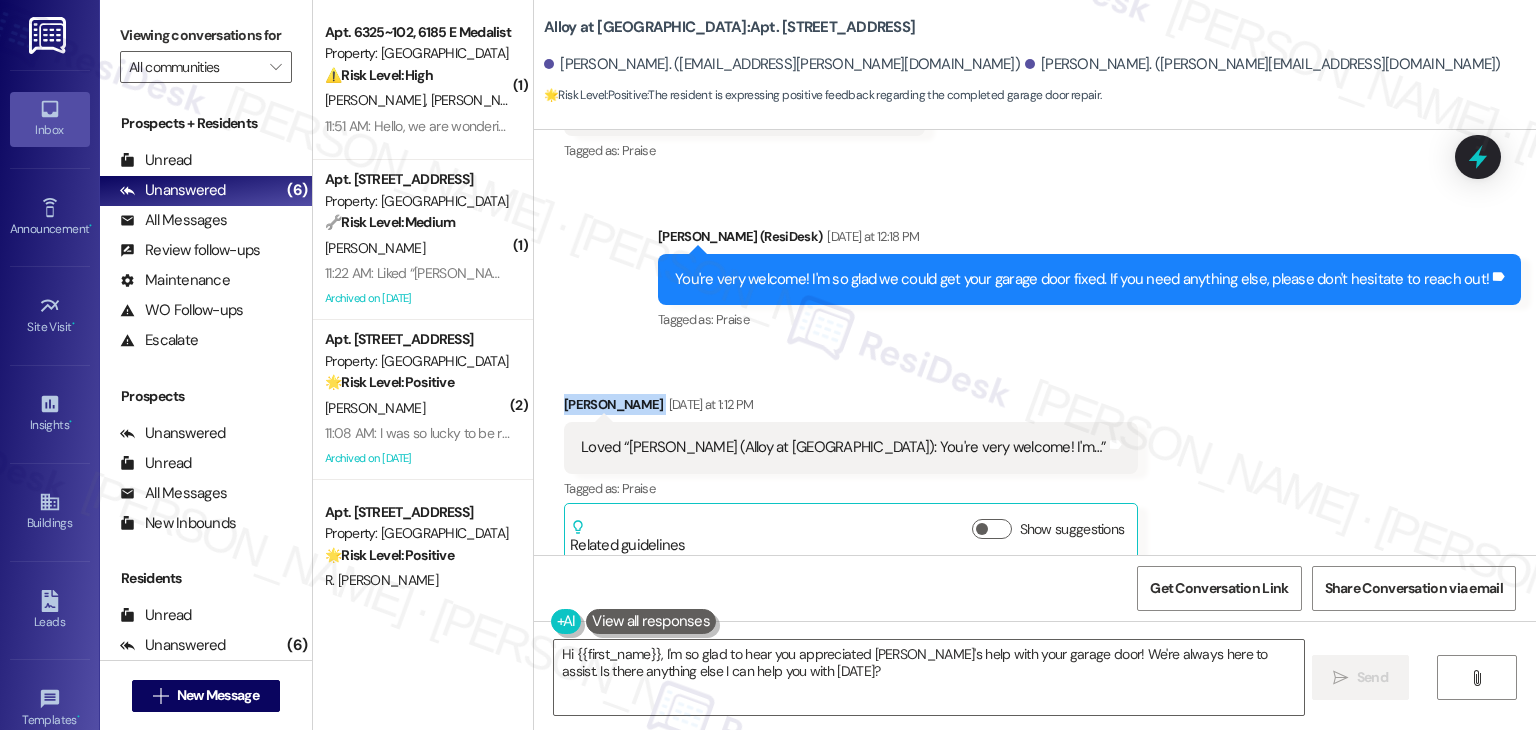click on "Received via SMS [PERSON_NAME] [DATE] at 1:12 PM Loved “[PERSON_NAME] (Alloy at [GEOGRAPHIC_DATA]): You're very welcome! I'm…” Tags and notes Tagged as:   Praise Click to highlight conversations about Praise  Related guidelines Show suggestions" at bounding box center (1035, 463) 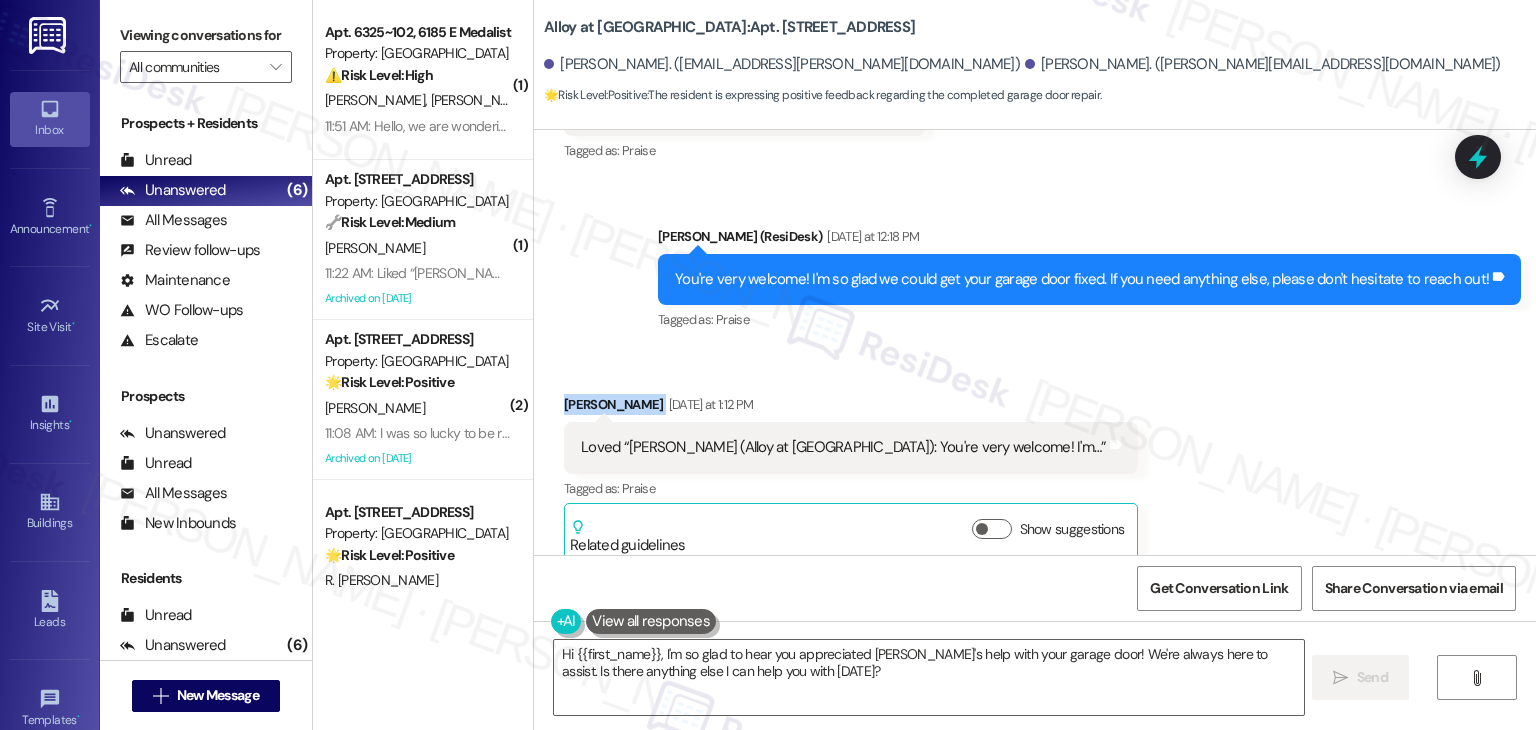 click on "Received via SMS [PERSON_NAME] [DATE] at 1:12 PM Loved “[PERSON_NAME] (Alloy at [GEOGRAPHIC_DATA]): You're very welcome! I'm…” Tags and notes Tagged as:   Praise Click to highlight conversations about Praise  Related guidelines Show suggestions" at bounding box center [1035, 463] 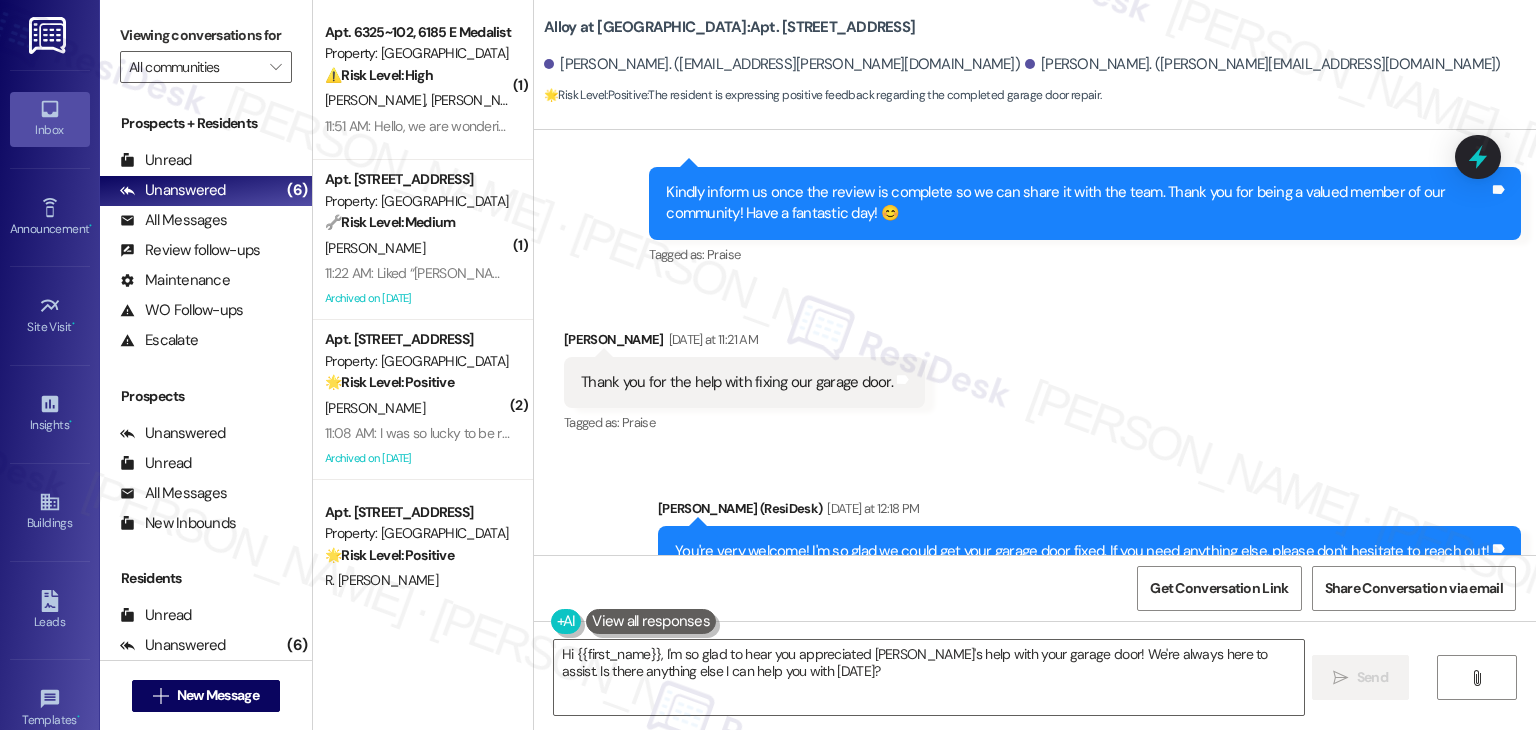 scroll, scrollTop: 1729, scrollLeft: 0, axis: vertical 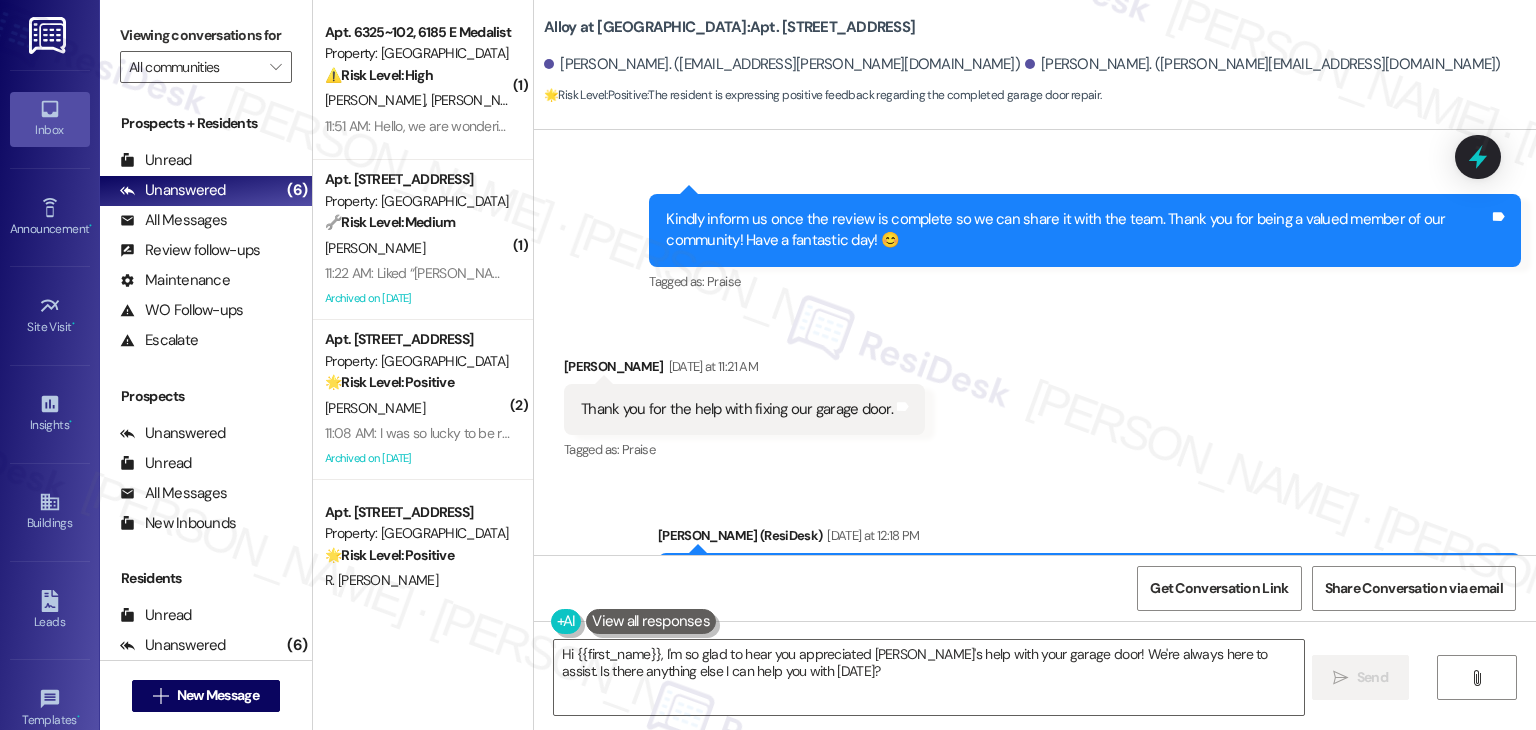 click on "Received via SMS [PERSON_NAME] [DATE] at 11:21 AM Thank you for the help with fixing our garage door. Tags and notes Tagged as:   Praise Click to highlight conversations about Praise" at bounding box center [1035, 395] 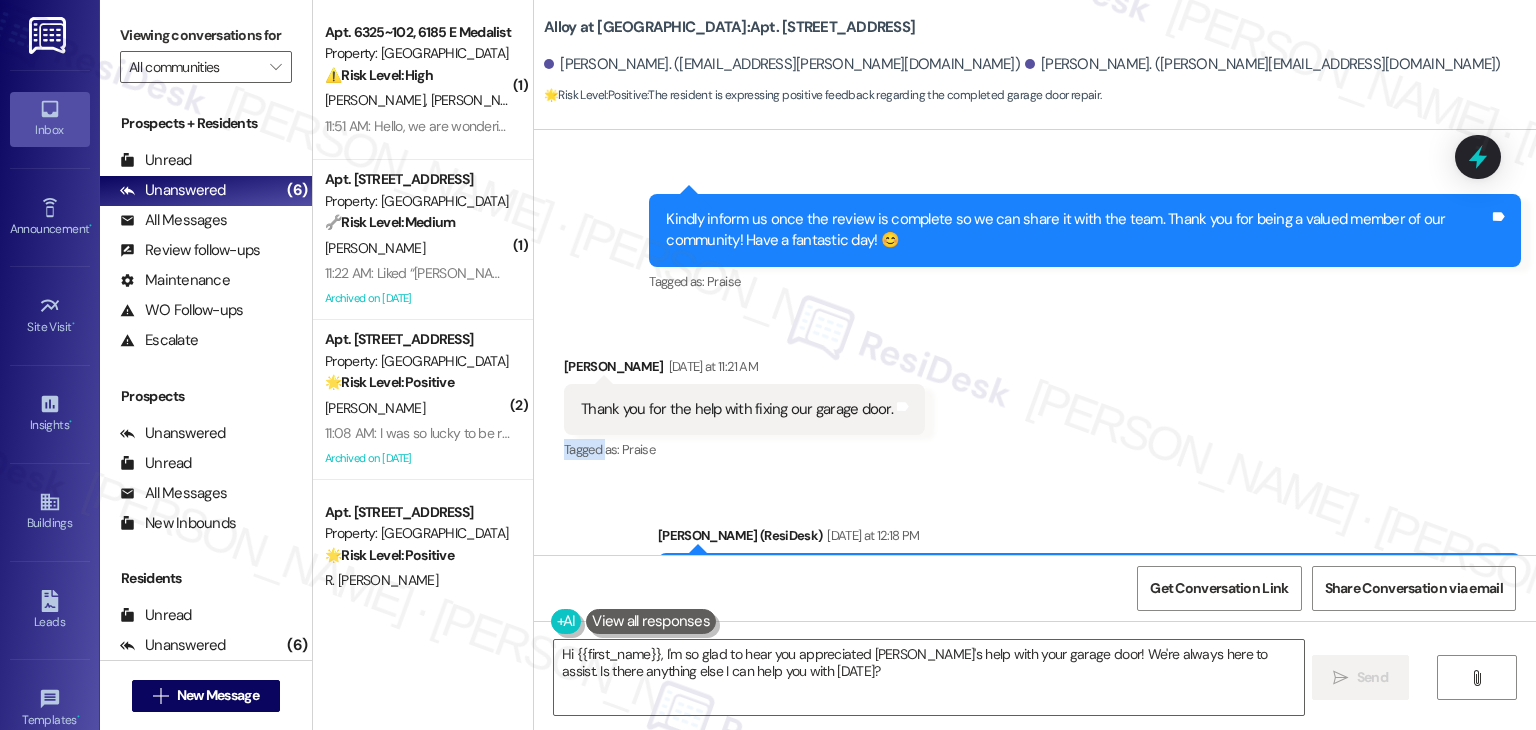 click on "Received via SMS [PERSON_NAME] [DATE] at 11:21 AM Thank you for the help with fixing our garage door. Tags and notes Tagged as:   Praise Click to highlight conversations about Praise" at bounding box center (1035, 395) 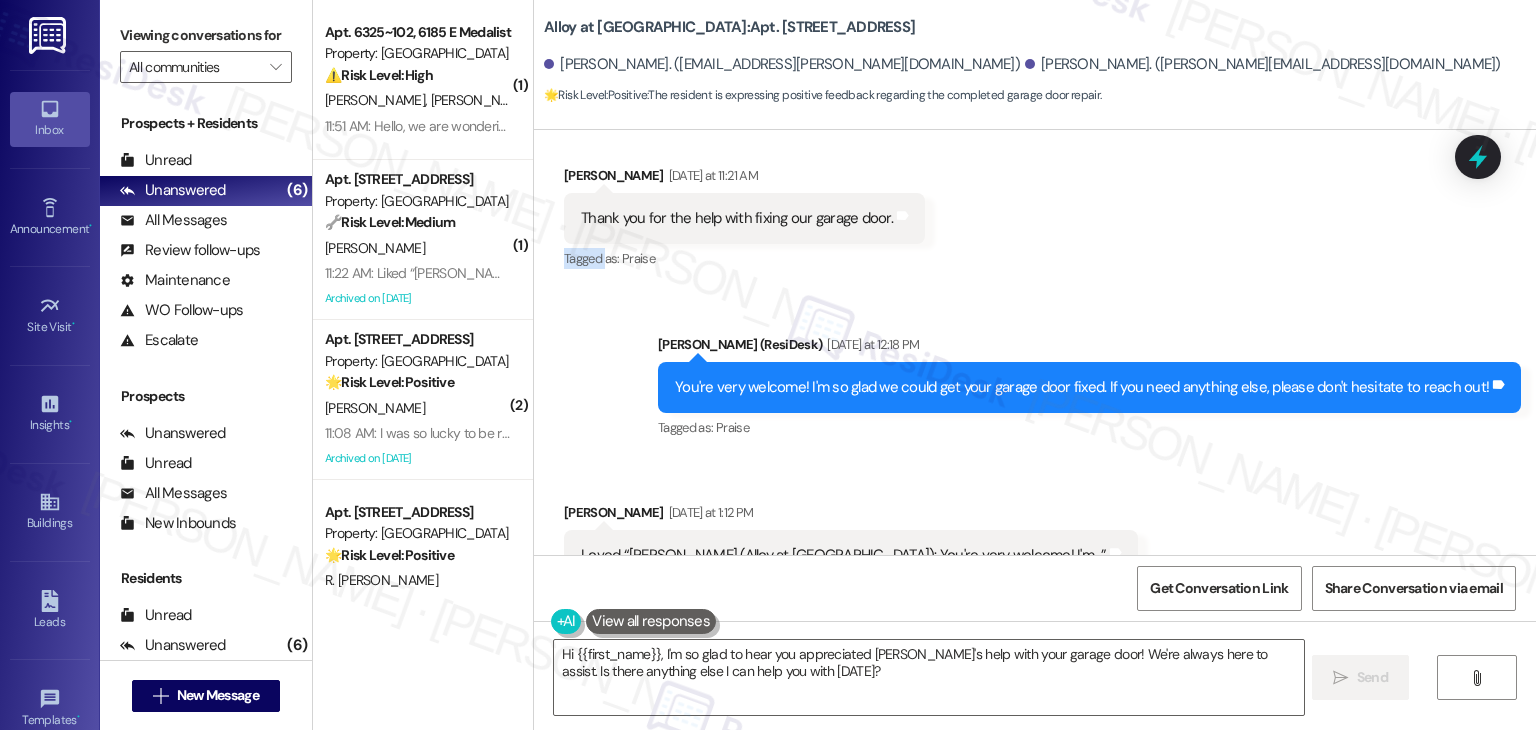 scroll, scrollTop: 2028, scrollLeft: 0, axis: vertical 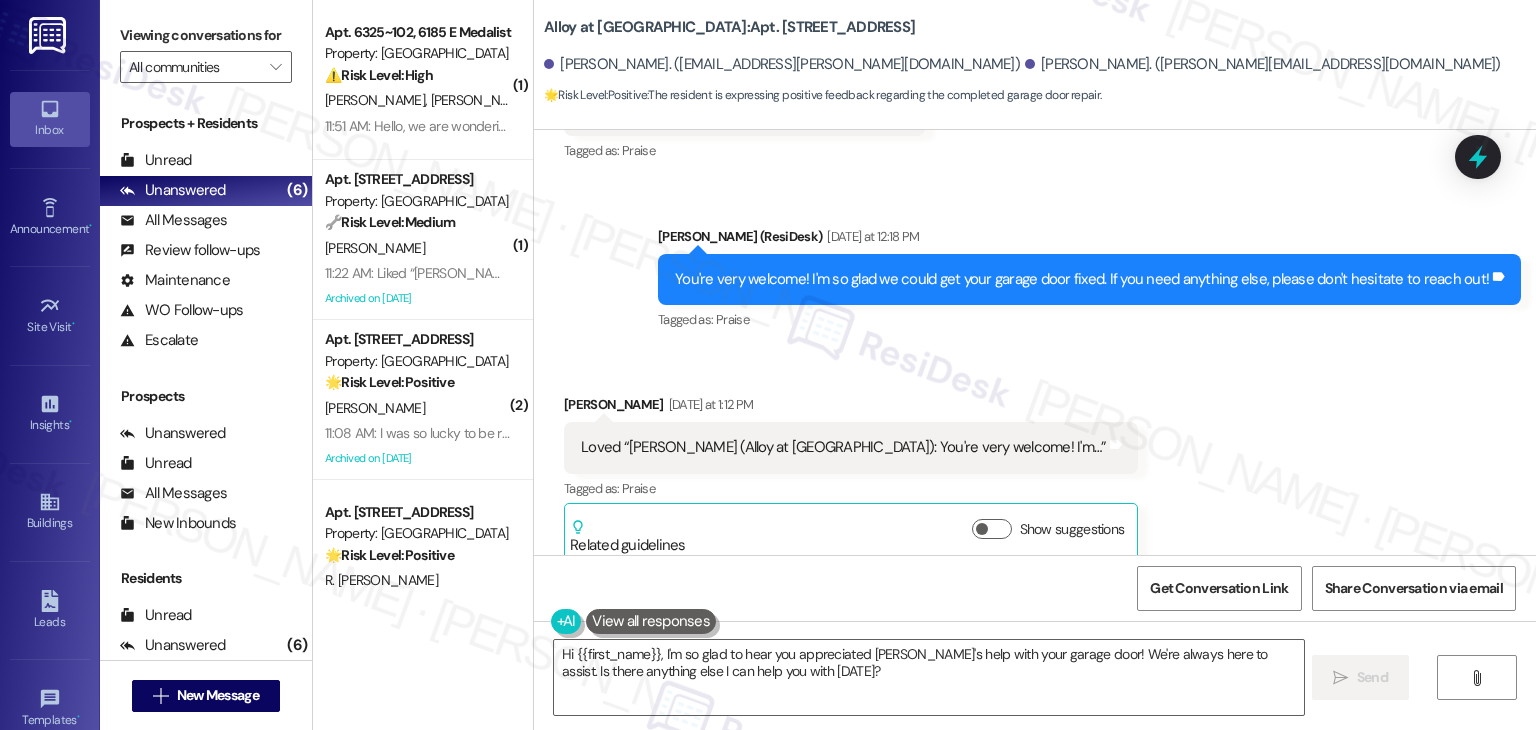 click on "Received via SMS [PERSON_NAME] [DATE] at 1:12 PM Loved “[PERSON_NAME] (Alloy at [GEOGRAPHIC_DATA]): You're very welcome! I'm…” Tags and notes Tagged as:   Praise Click to highlight conversations about Praise  Related guidelines Show suggestions" at bounding box center [1035, 463] 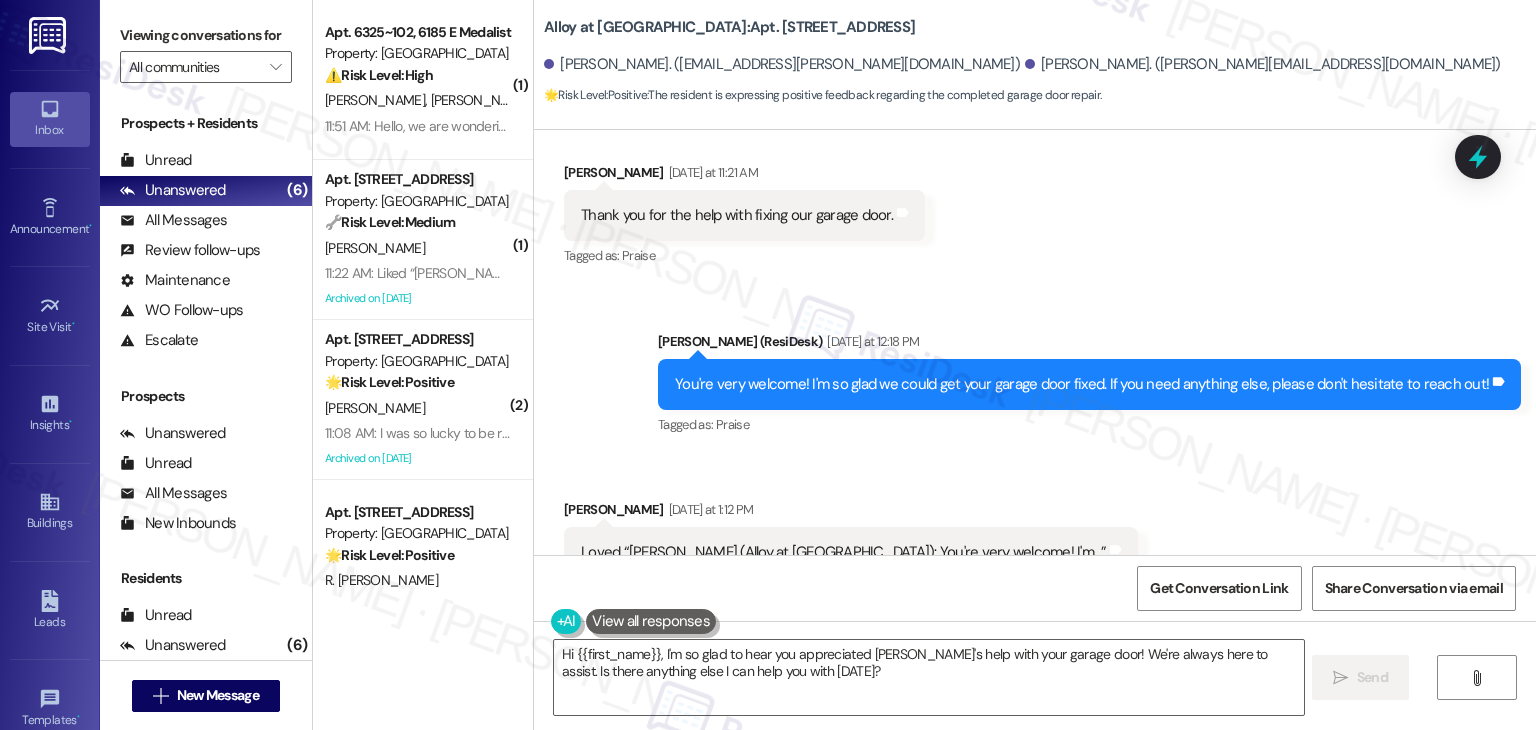 scroll, scrollTop: 1829, scrollLeft: 0, axis: vertical 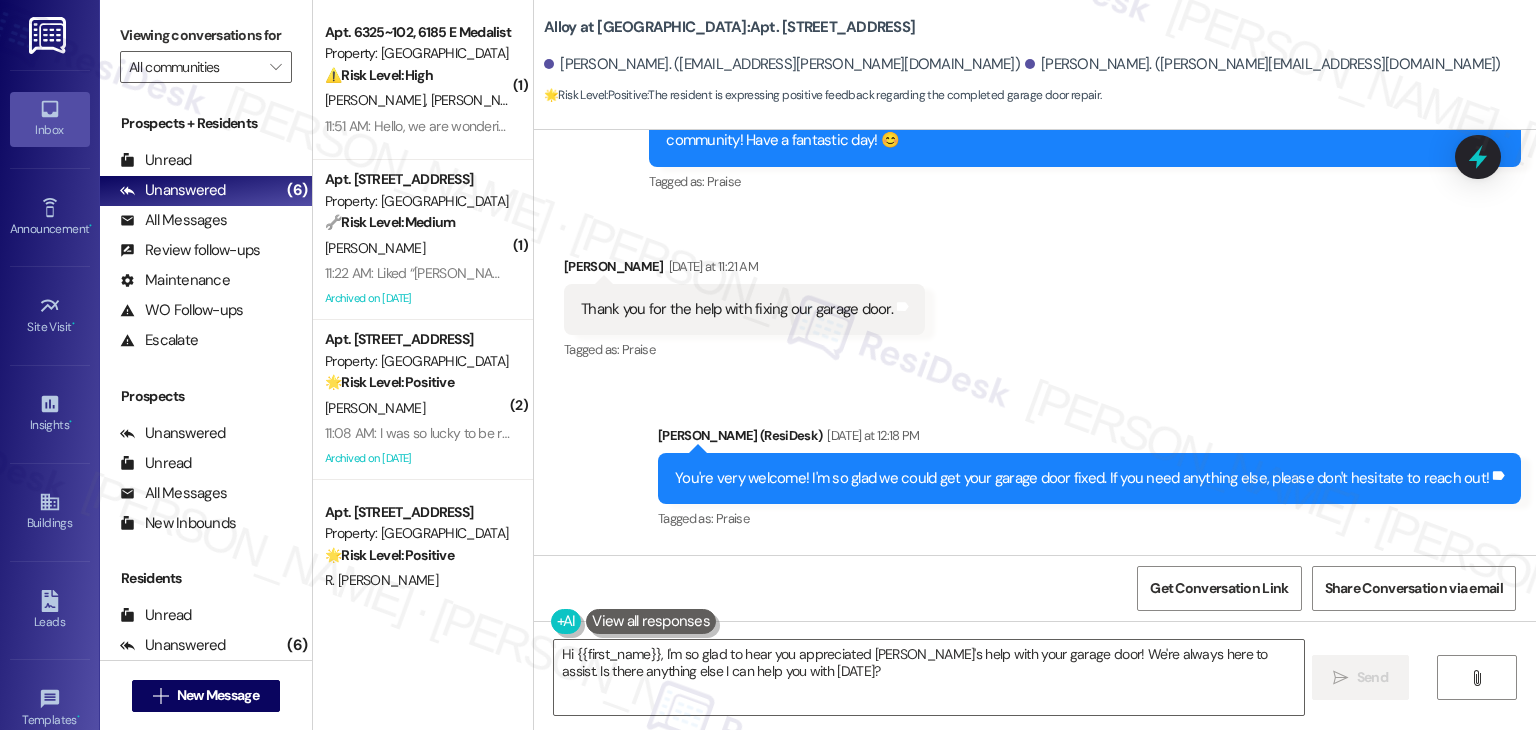 click on "Received via SMS [PERSON_NAME] [DATE] at 11:21 AM Thank you for the help with fixing our garage door. Tags and notes Tagged as:   Praise Click to highlight conversations about Praise" at bounding box center (1035, 295) 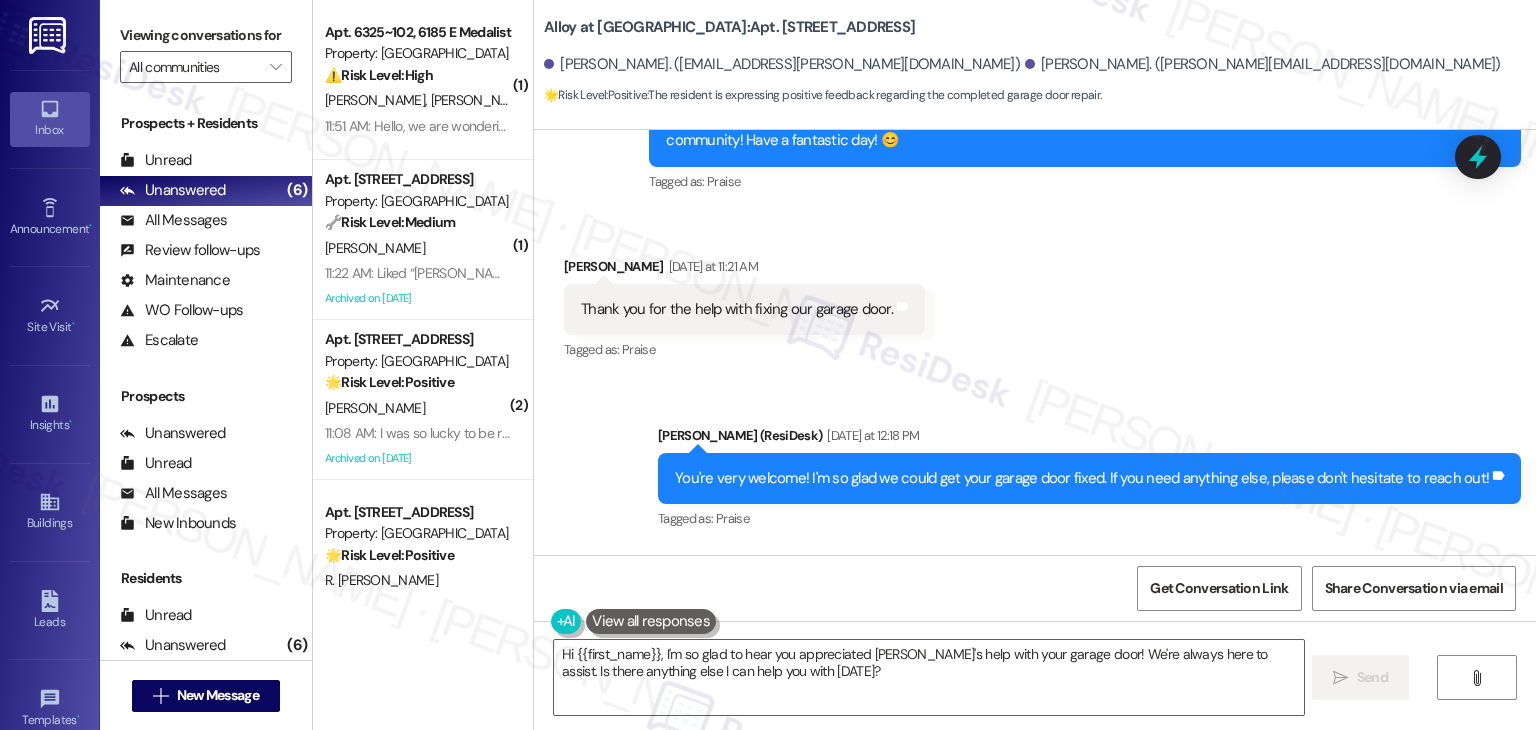 scroll, scrollTop: 2028, scrollLeft: 0, axis: vertical 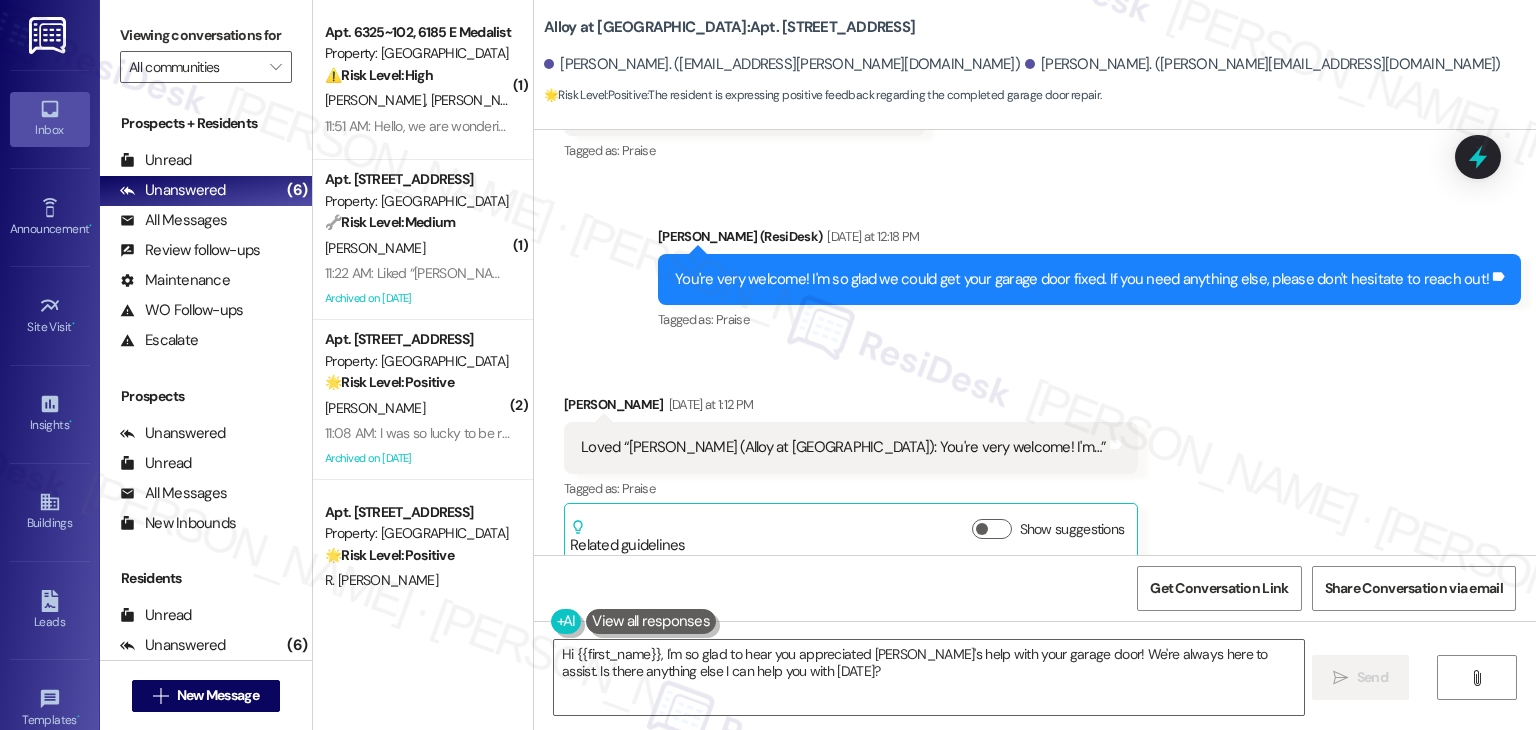 click on "Received via SMS [PERSON_NAME] [DATE] at 11:21 AM Thank you for the help with fixing our garage door. Tags and notes Tagged as:   Praise Click to highlight conversations about Praise" at bounding box center (1035, 96) 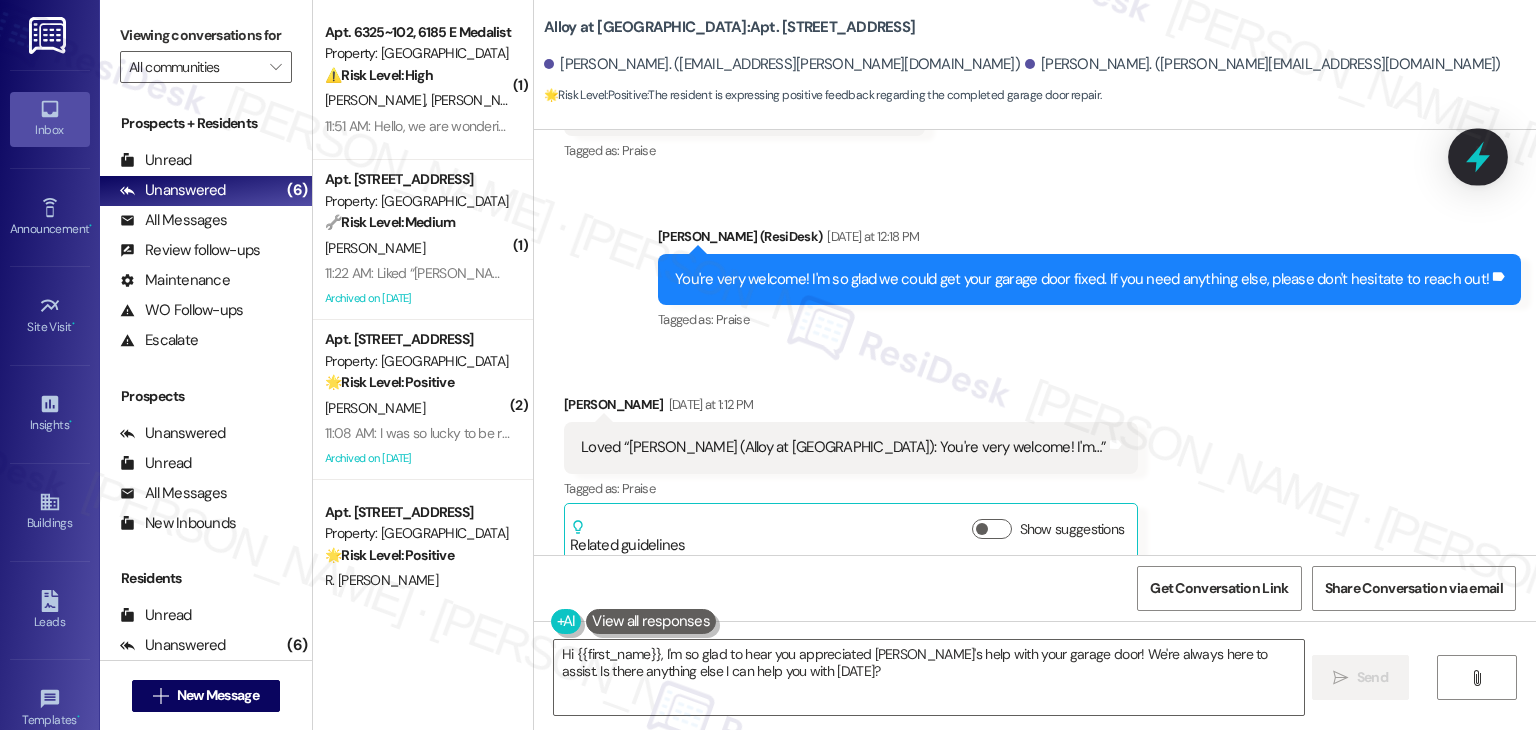 click 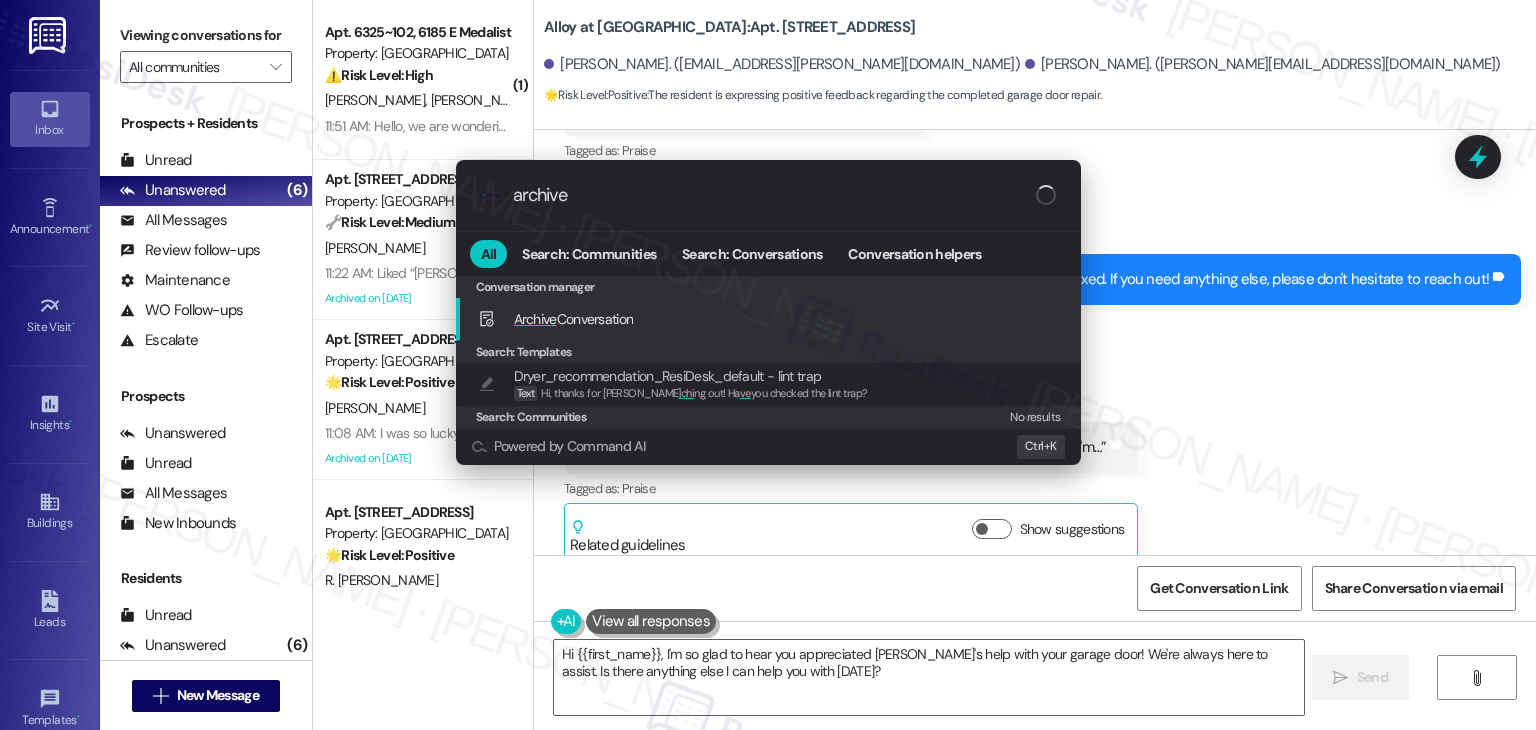 type on "archive" 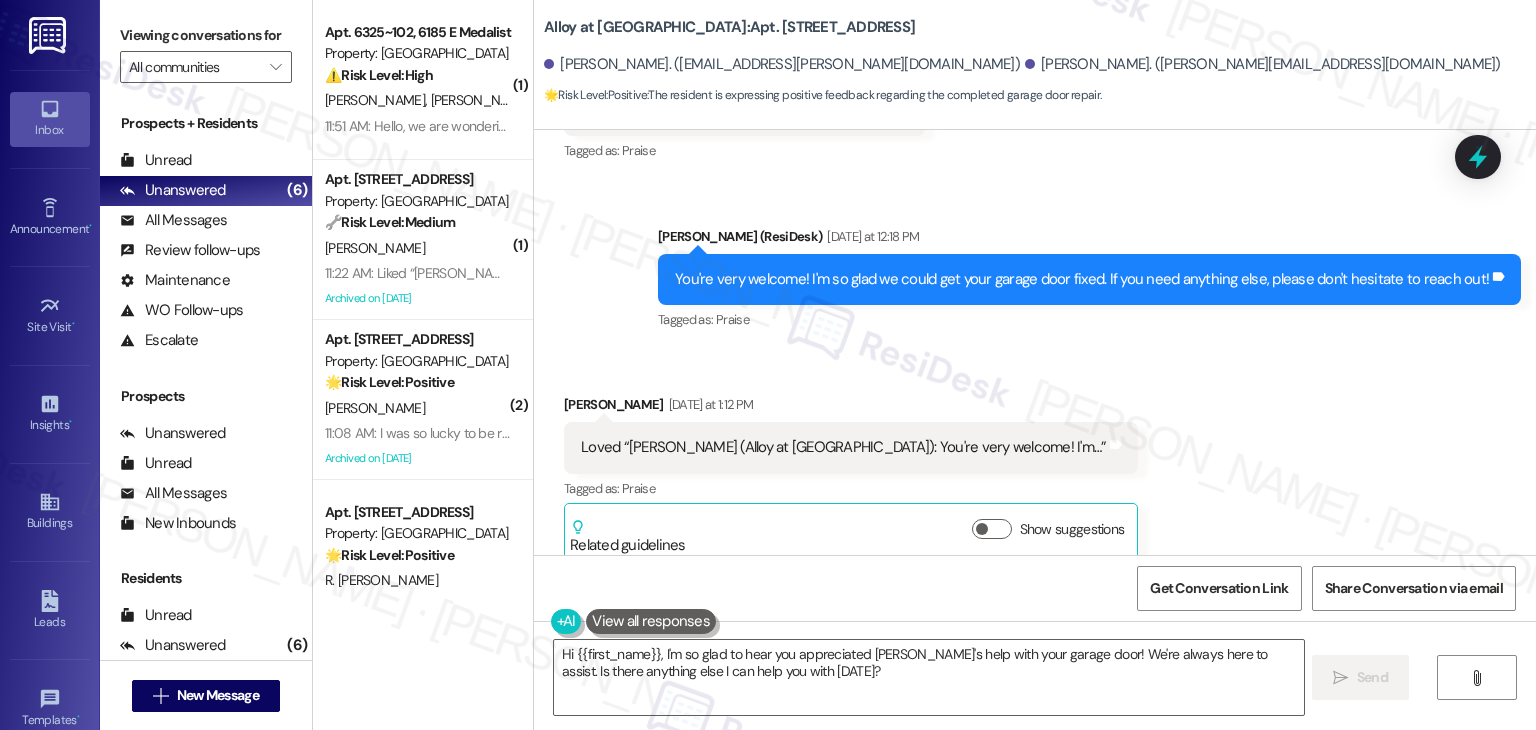 click on "Received via SMS [PERSON_NAME] [DATE] at 1:12 PM Loved “[PERSON_NAME] (Alloy at [GEOGRAPHIC_DATA]): You're very welcome! I'm…” Tags and notes Tagged as:   Praise Click to highlight conversations about Praise  Related guidelines Show suggestions" at bounding box center [1035, 463] 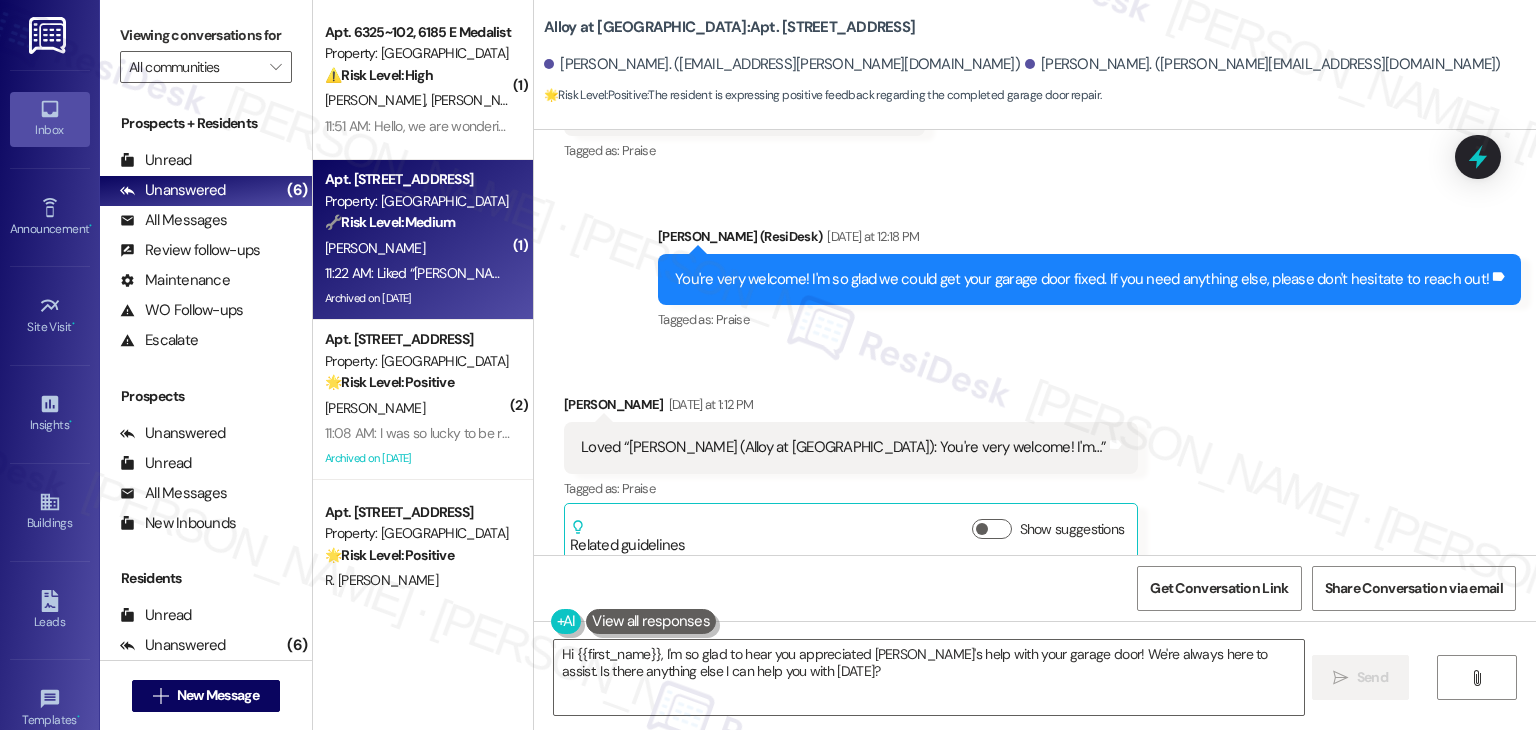 click on "Archived on [DATE]" at bounding box center (417, 298) 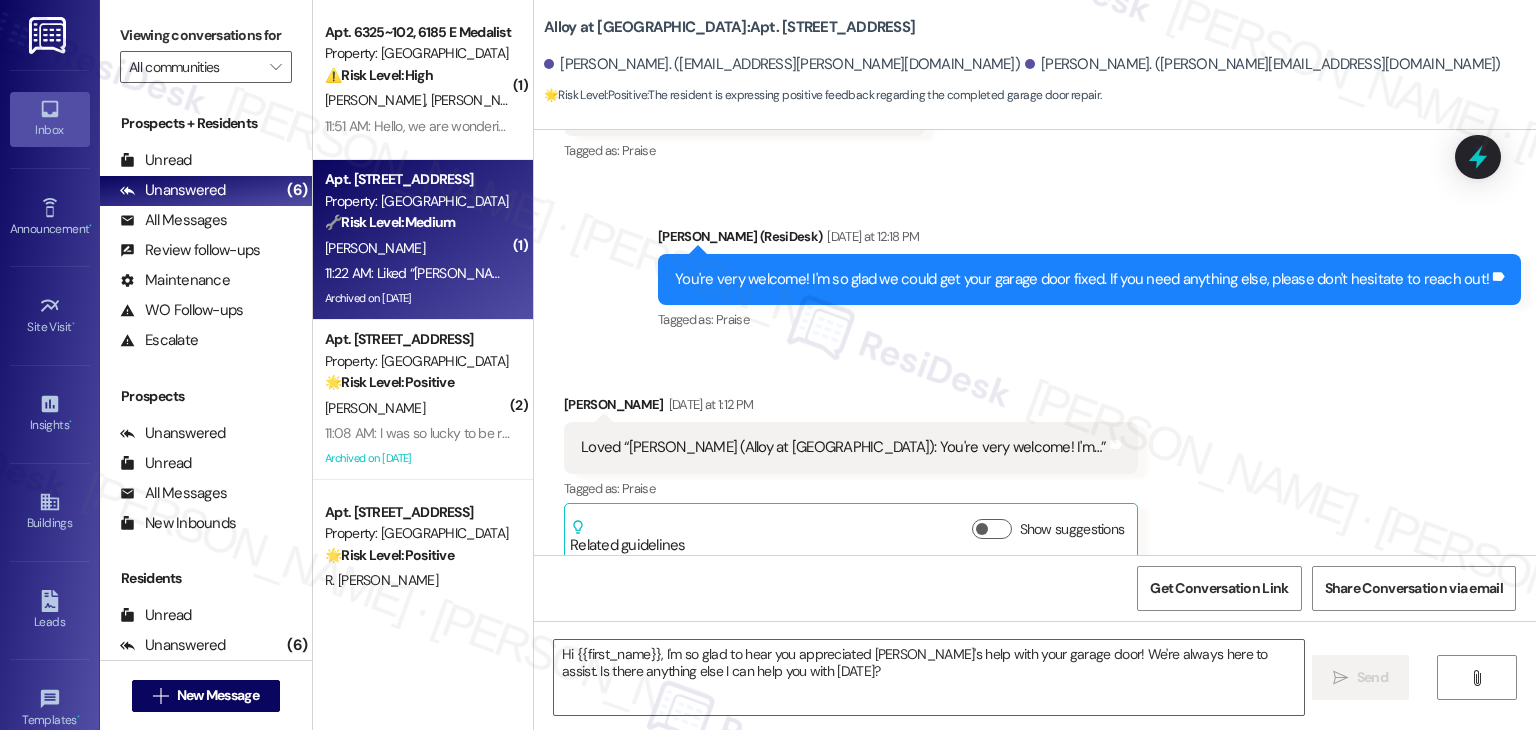 type on "Fetching suggested responses. Please feel free to read through the conversation in the meantime." 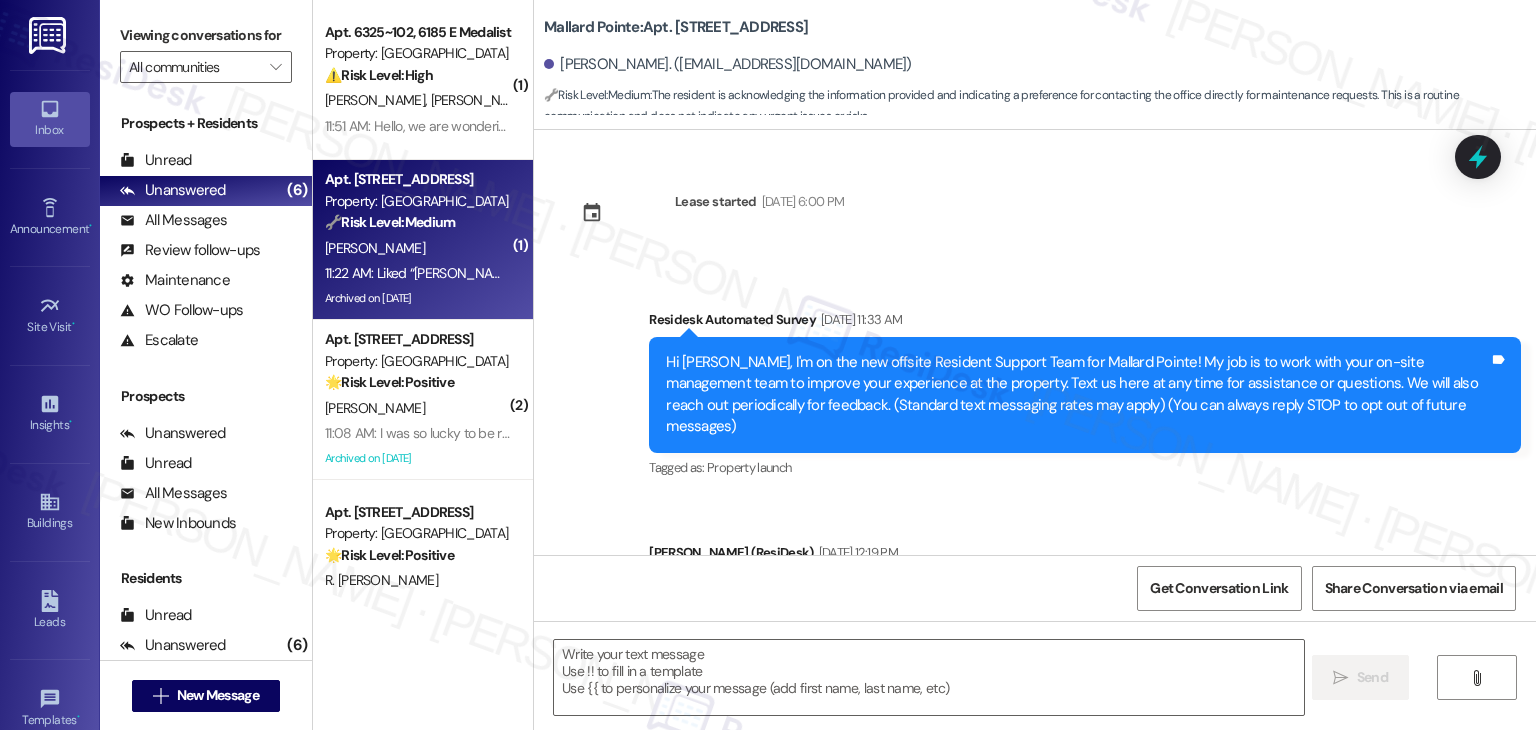 scroll, scrollTop: 13725, scrollLeft: 0, axis: vertical 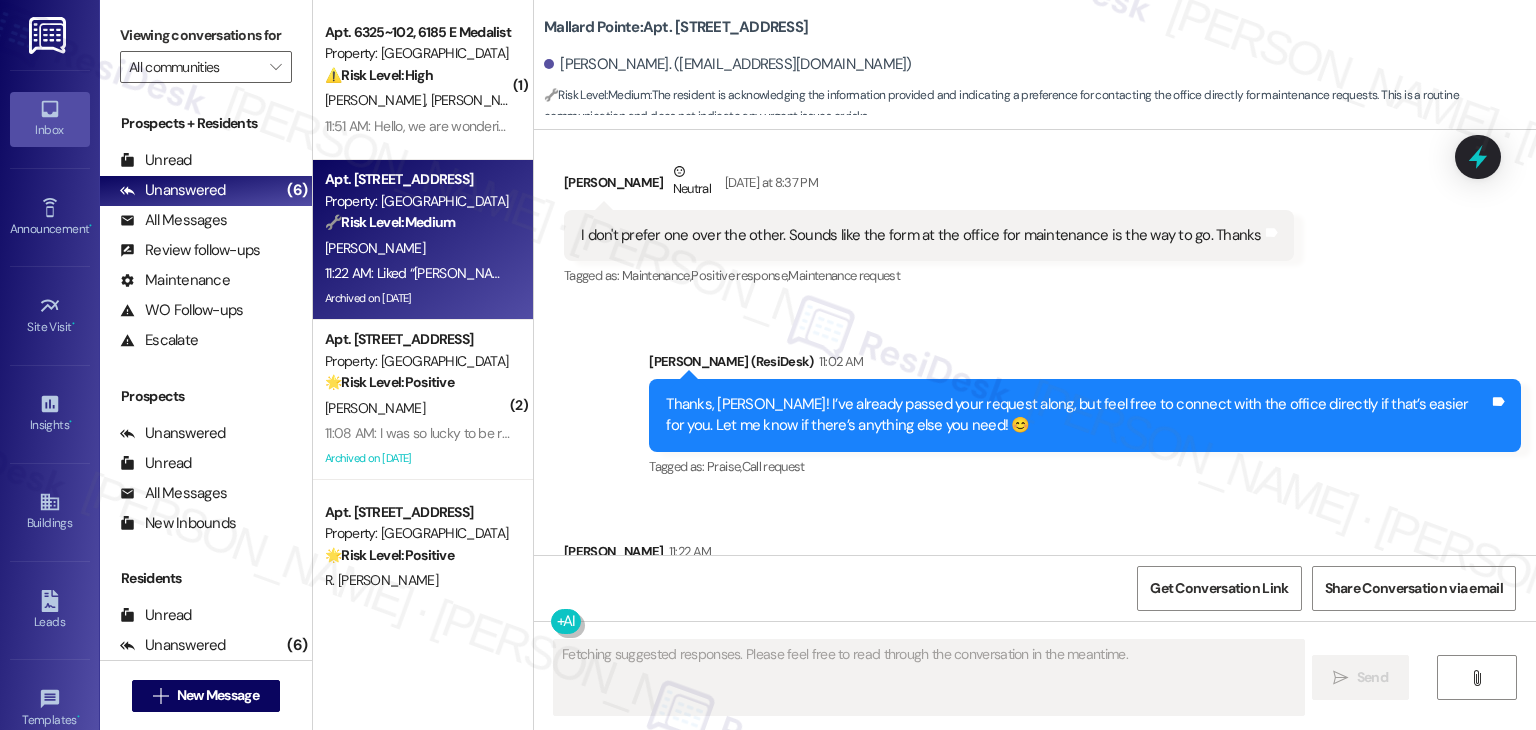 click on "Received via SMS [PERSON_NAME] 11:22 AM Liked “[PERSON_NAME] ([PERSON_NAME] Pointe): Thanks, [PERSON_NAME]! I’ve already passed your request along, but feel free to connect with the office directly if that’s easier for you. Let me know if there’s anything else you need! 😊” Tags and notes Tagged as:   Praise ,  Click to highlight conversations about Praise Call request Click to highlight conversations about Call request" at bounding box center (1035, 591) 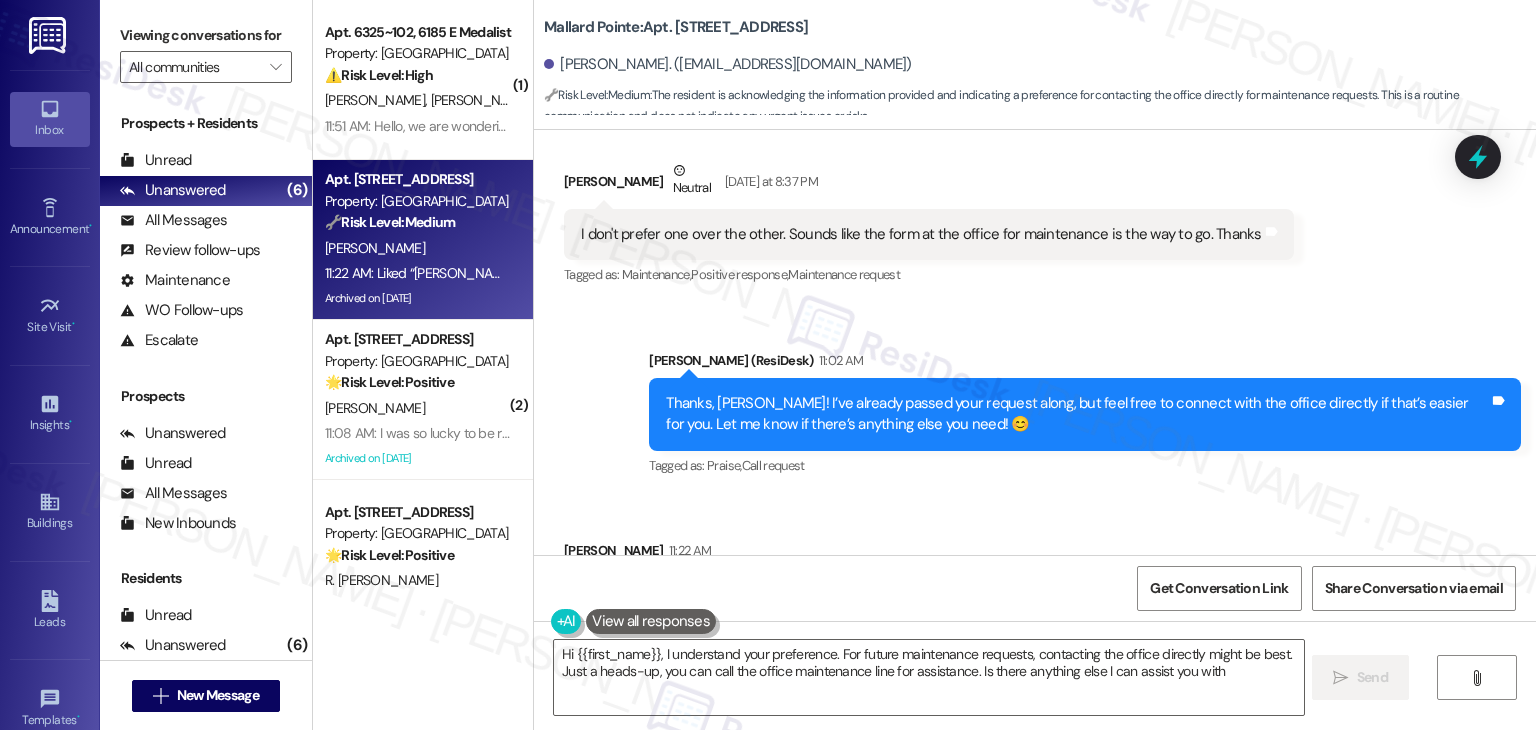 type on "Hi {{first_name}}, I understand your preference. For future maintenance requests, contacting the office directly might be best. Just a heads-up, you can call the office maintenance line for assistance. Is there anything else I can assist you with?" 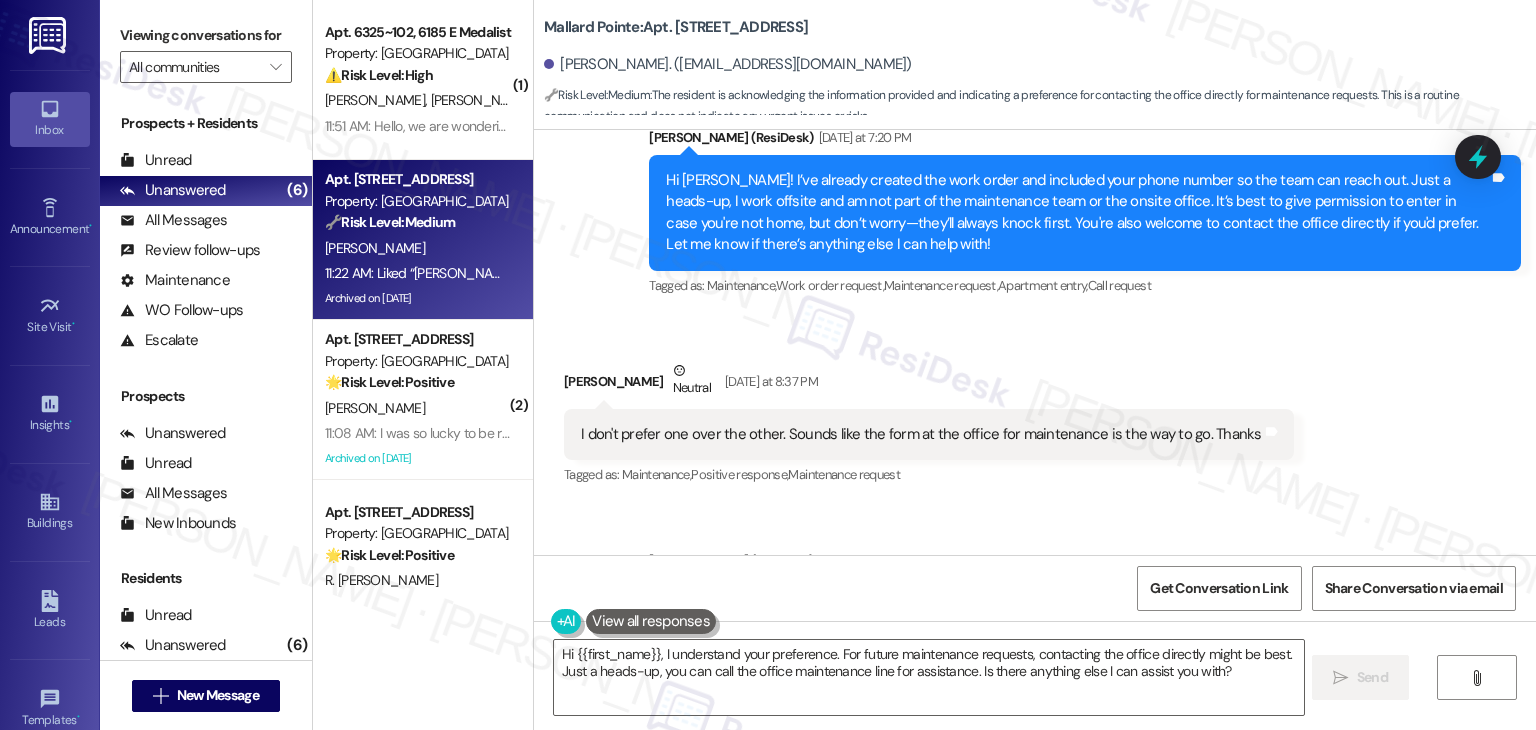 scroll, scrollTop: 13726, scrollLeft: 0, axis: vertical 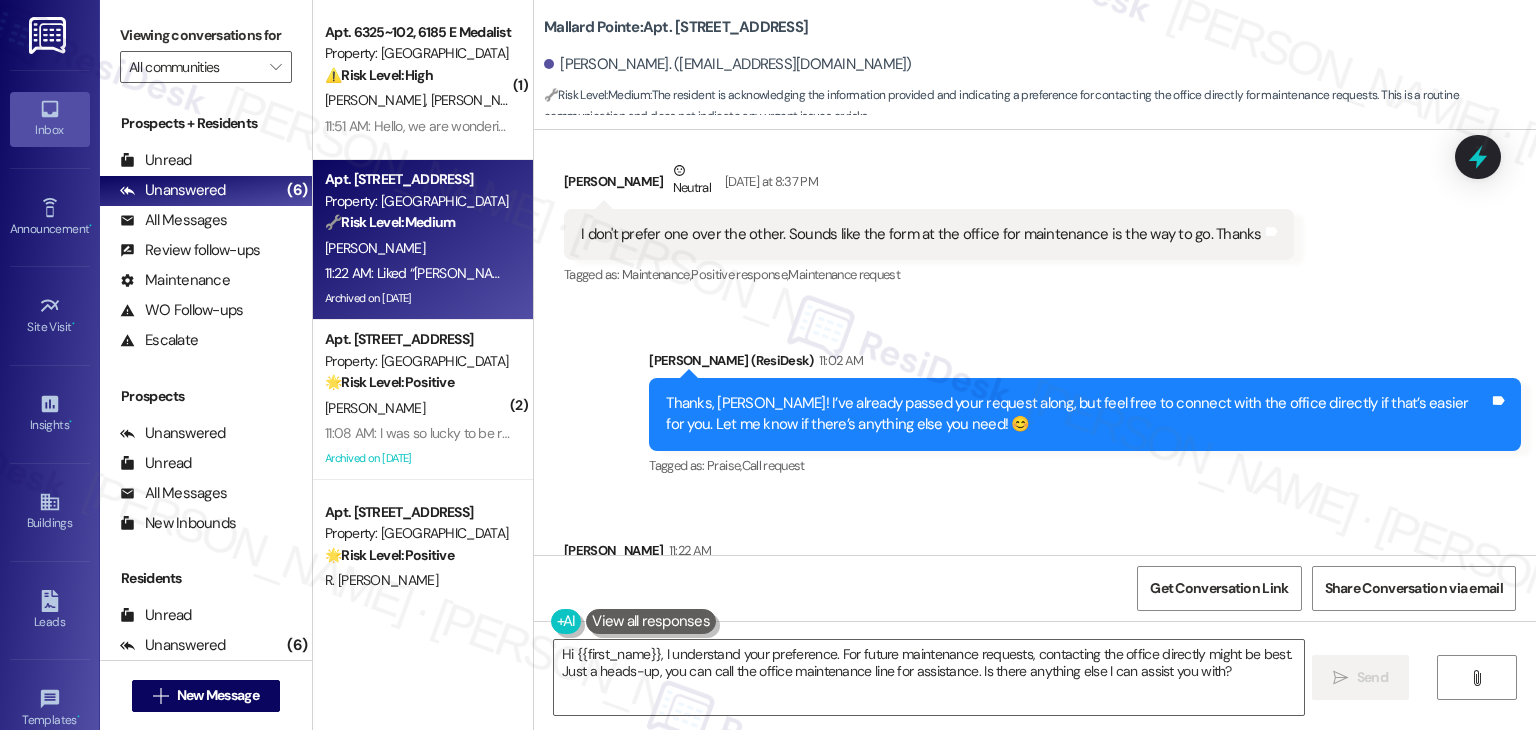 click on "Received via SMS [PERSON_NAME] 11:22 AM Liked “[PERSON_NAME] ([PERSON_NAME] Pointe): Thanks, [PERSON_NAME]! I’ve already passed your request along, but feel free to connect with the office directly if that’s easier for you. Let me know if there’s anything else you need! 😊” Tags and notes Tagged as:   Praise ,  Click to highlight conversations about Praise Call request Click to highlight conversations about Call request" at bounding box center (1035, 590) 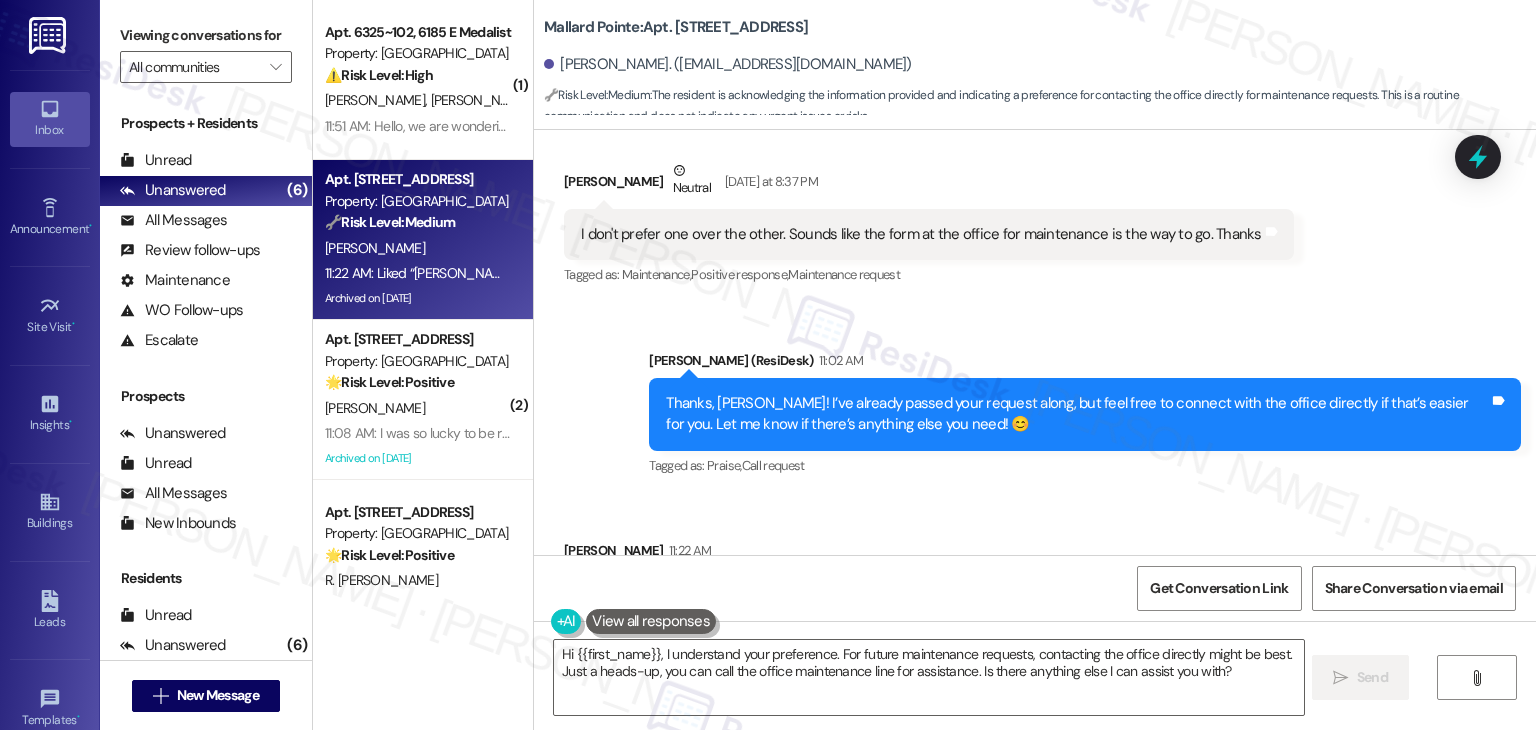 drag, startPoint x: 1480, startPoint y: 159, endPoint x: 1376, endPoint y: 289, distance: 166.48123 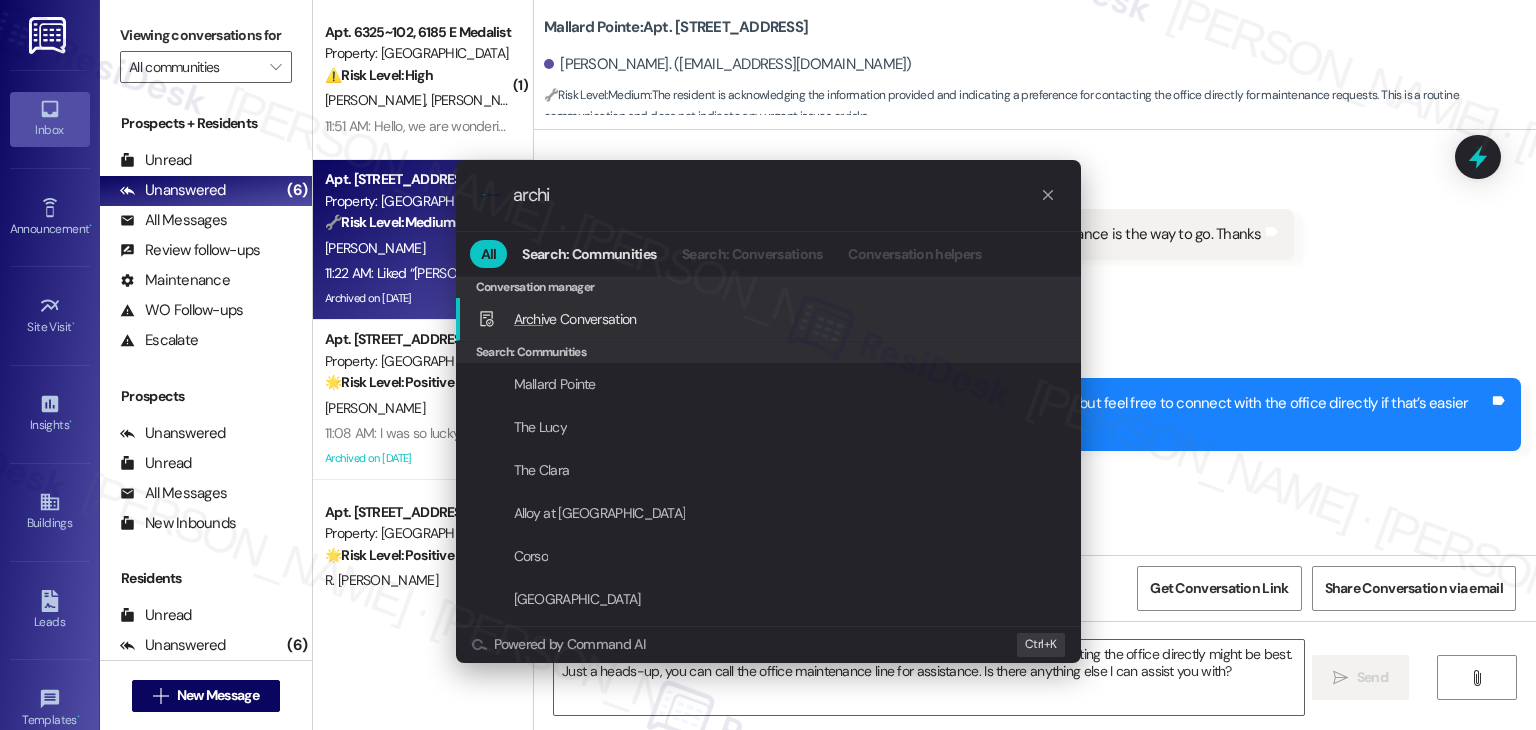 type on "archi" 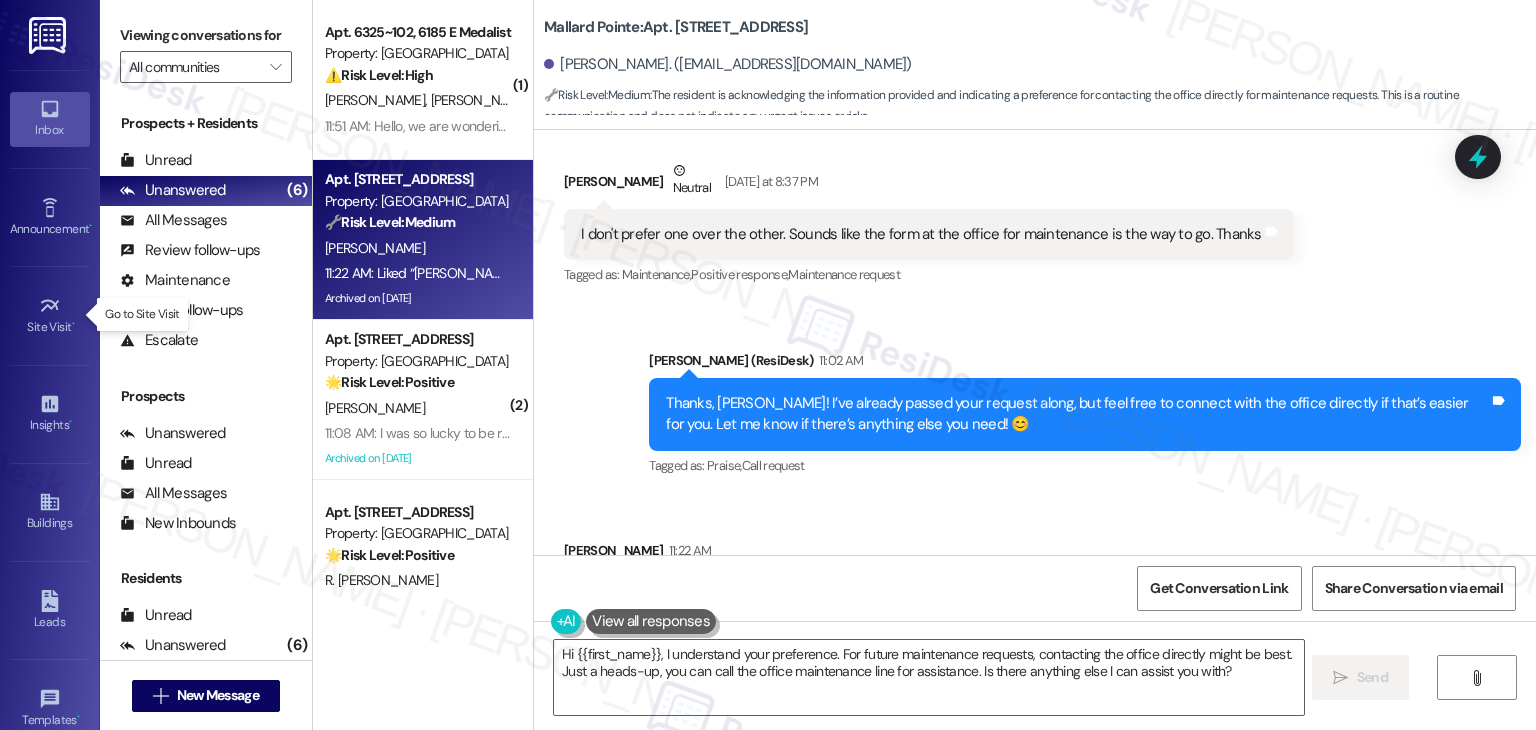 click on "Received via SMS [PERSON_NAME] 11:22 AM Liked “[PERSON_NAME] ([PERSON_NAME] Pointe): Thanks, [PERSON_NAME]! I’ve already passed your request along, but feel free to connect with the office directly if that’s easier for you. Let me know if there’s anything else you need! 😊” Tags and notes Tagged as:   Praise ,  Click to highlight conversations about Praise Call request Click to highlight conversations about Call request" at bounding box center (1035, 590) 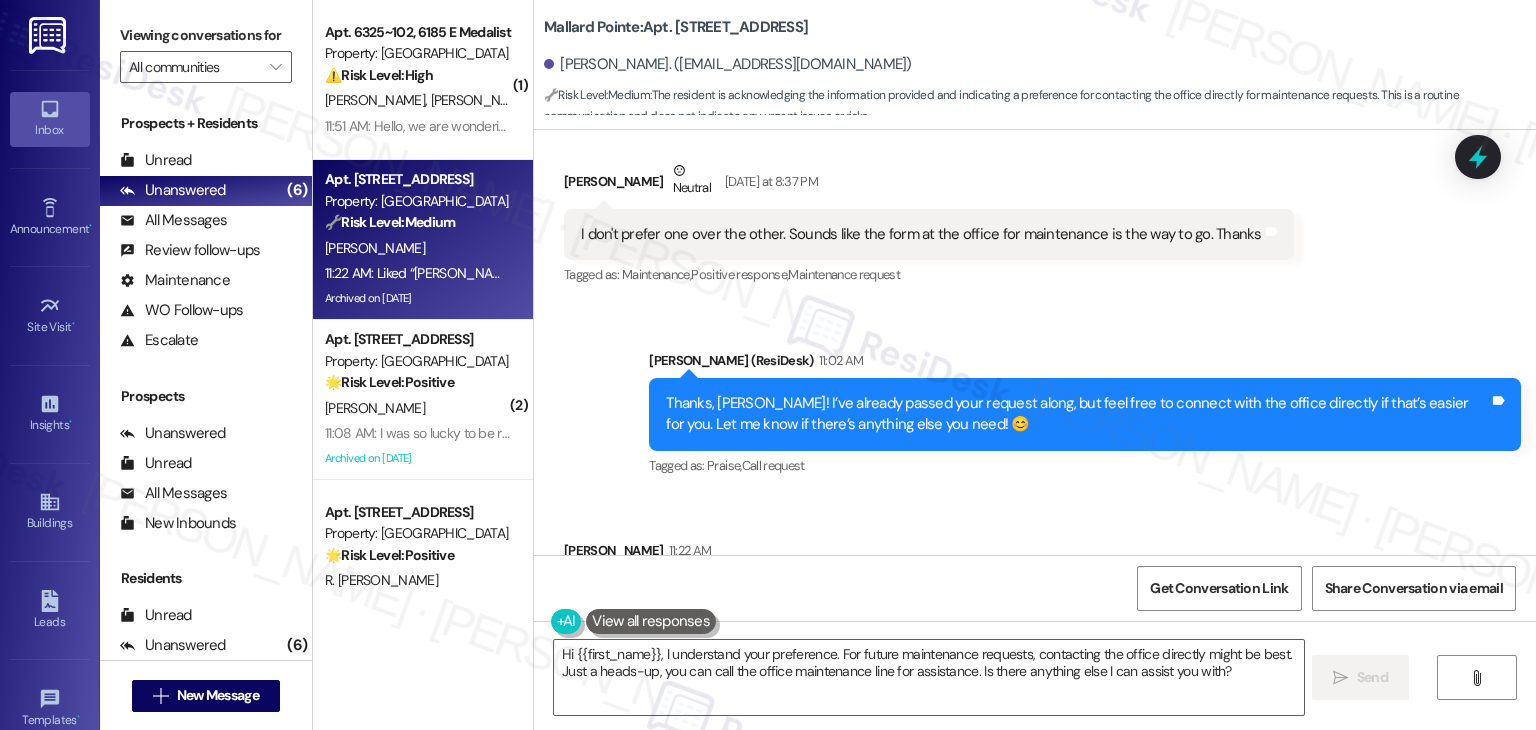click on "Received via SMS [PERSON_NAME] 11:22 AM Liked “[PERSON_NAME] ([PERSON_NAME] Pointe): Thanks, [PERSON_NAME]! I’ve already passed your request along, but feel free to connect with the office directly if that’s easier for you. Let me know if there’s anything else you need! 😊” Tags and notes Tagged as:   Praise ,  Click to highlight conversations about Praise Call request Click to highlight conversations about Call request" at bounding box center (1035, 590) 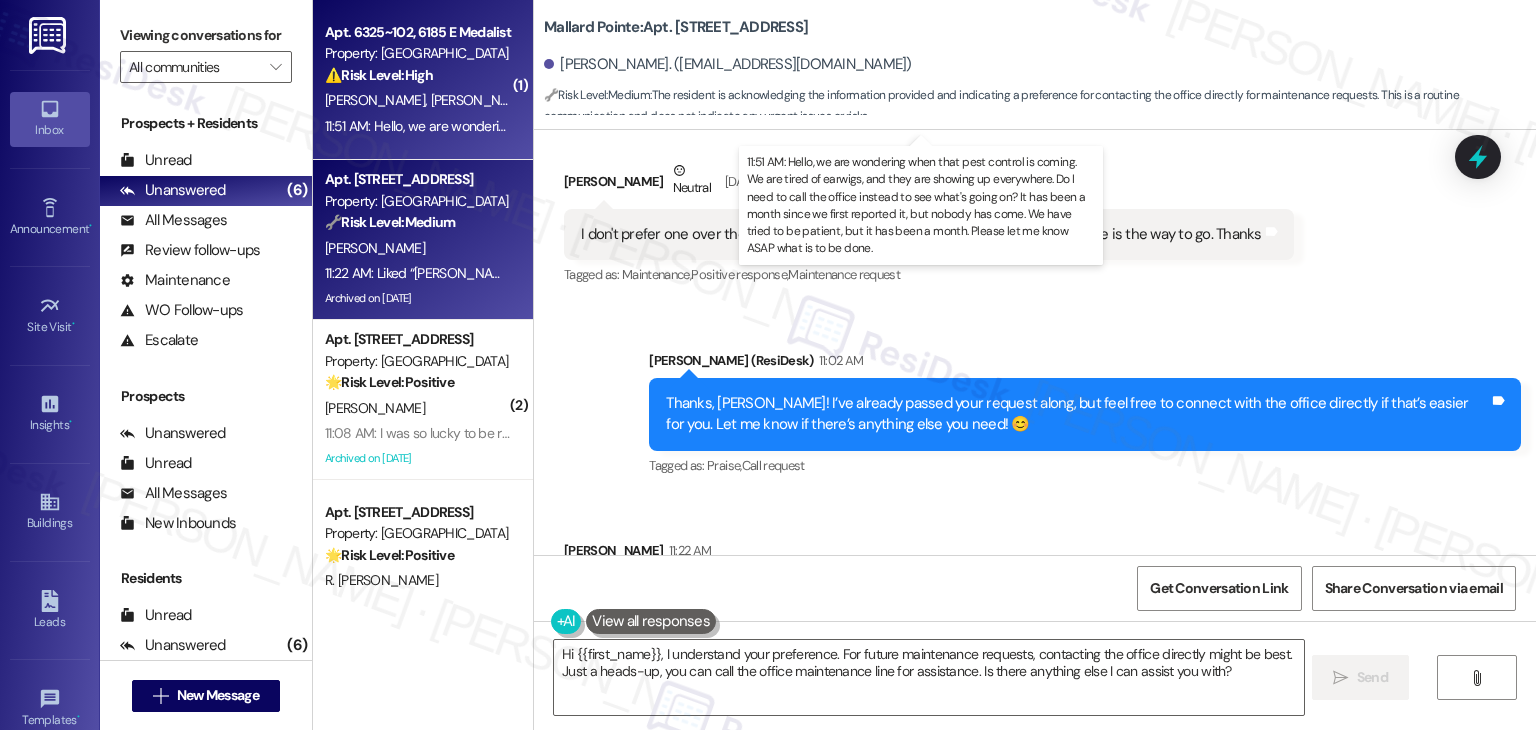 click on "11:51 AM: Hello, we are wondering when that pest control is coming. We are tired of earwigs, and they are showing up everywhere. Do I need to call the office instead to see what's going on? It has been a month since we first reported it, but nobody has come. We have tried to be patient, but it has been a month. Please let me know ASAP what is to be done.  11:51 AM: Hello, we are wondering when that pest control is coming. We are tired of earwigs, and they are showing up everywhere. Do I need to call the office instead to see what's going on? It has been a month since we first reported it, but nobody has come. We have tried to be patient, but it has been a month. Please let me know ASAP what is to be done." at bounding box center [1355, 126] 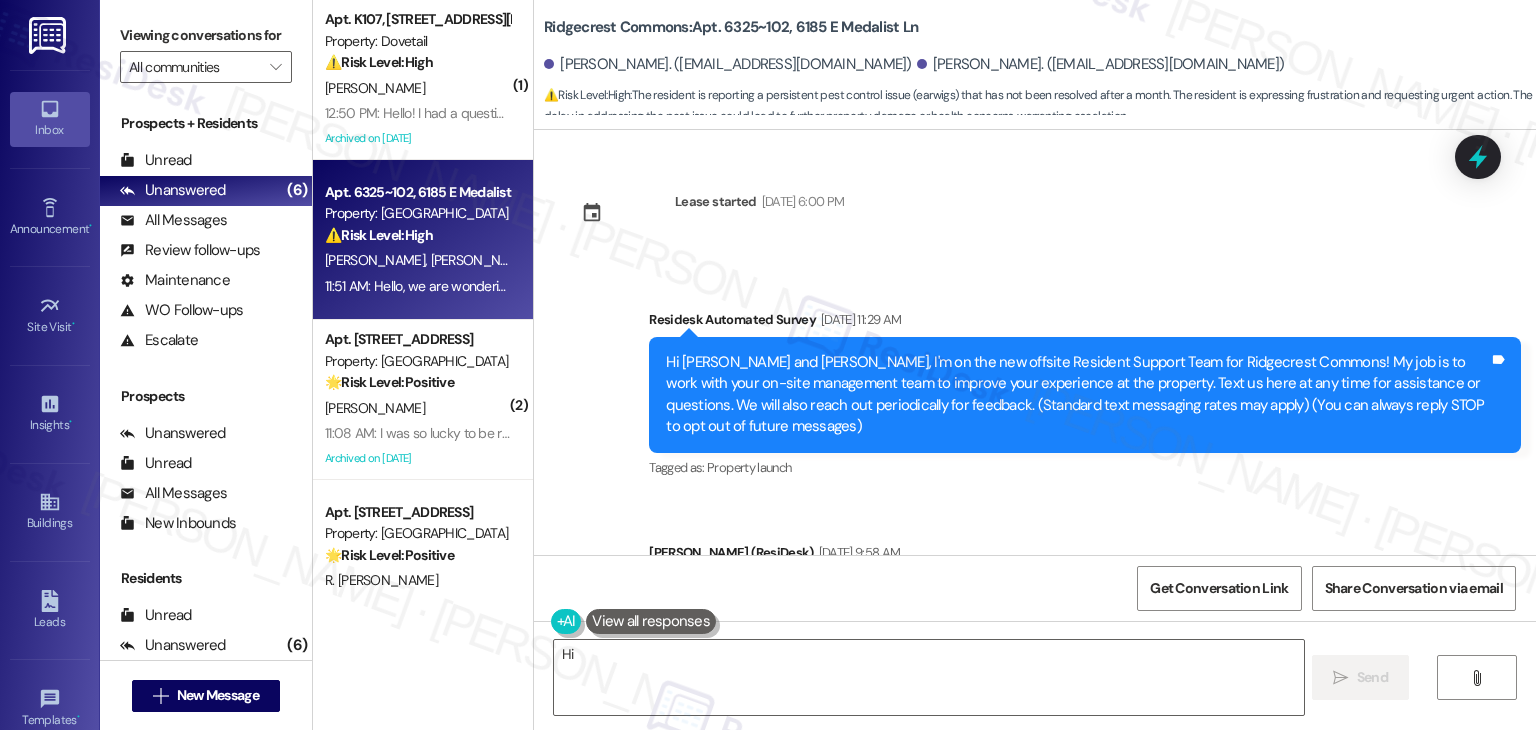 scroll, scrollTop: 13416, scrollLeft: 0, axis: vertical 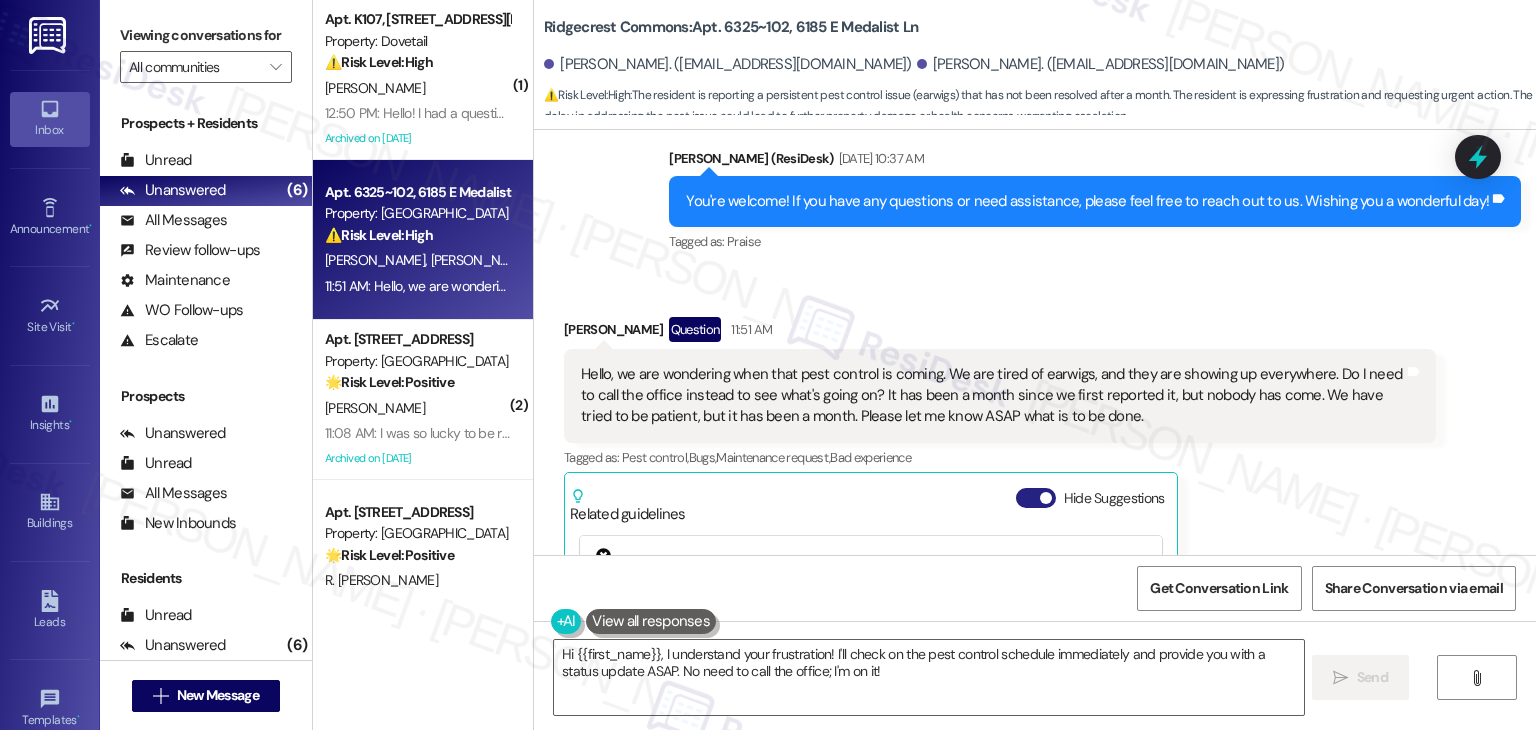 click on "Hide Suggestions" at bounding box center [1036, 498] 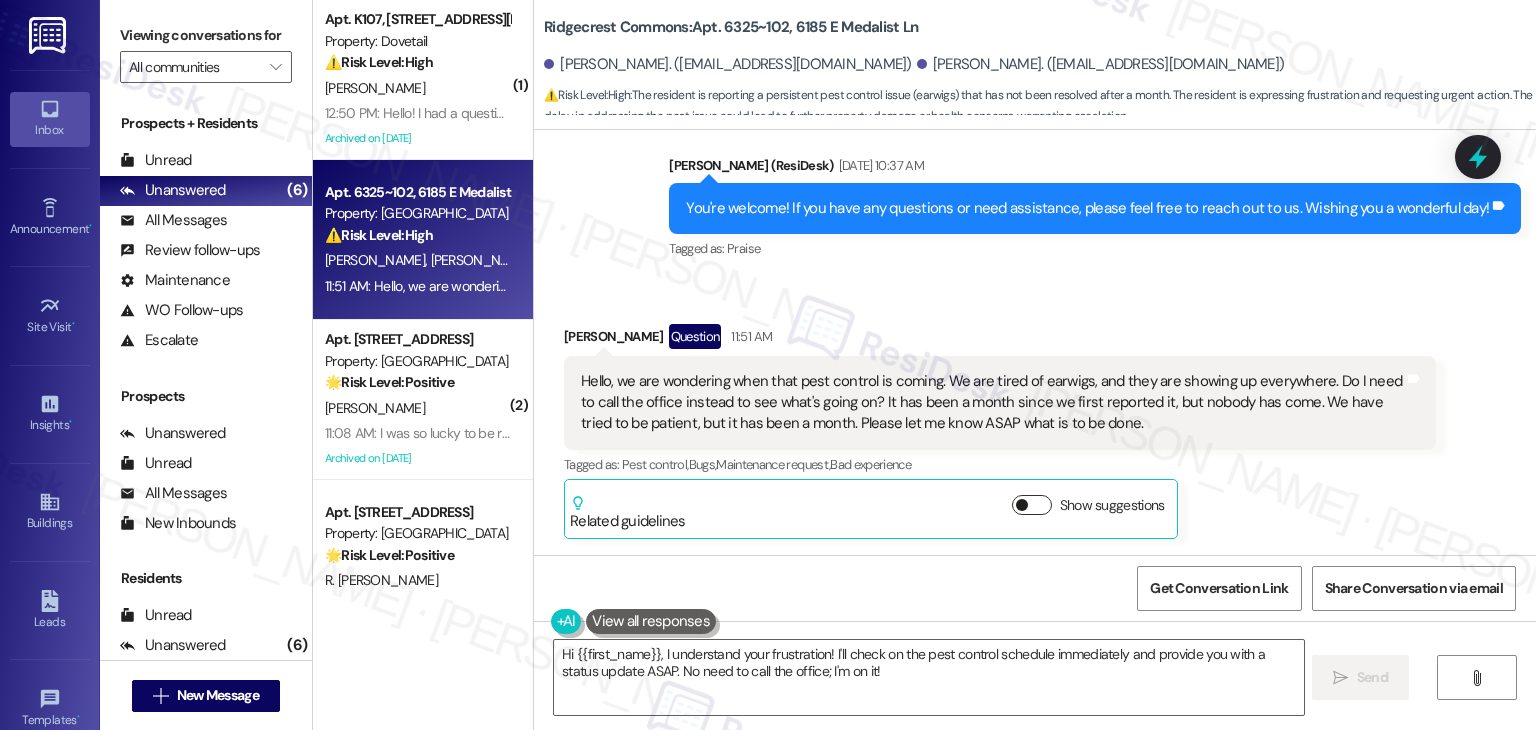scroll, scrollTop: 13124, scrollLeft: 0, axis: vertical 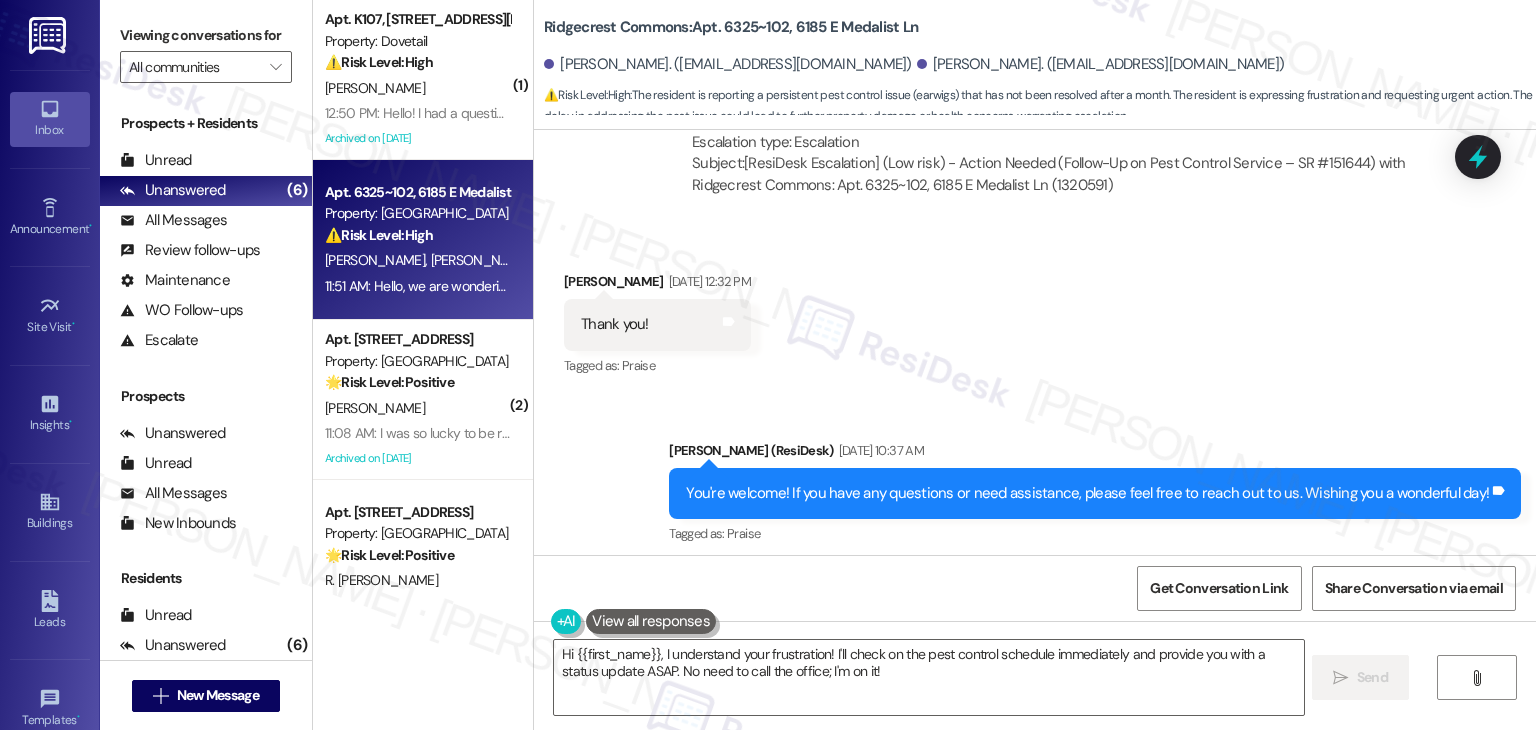 click on "Received via SMS [PERSON_NAME] Question 11:51 AM Hello, we are wondering when that pest control is coming. We are tired of earwigs, and they are showing up everywhere. Do I need to call the office instead to see what's going on? It has been a month since we first reported it, but nobody has come. We have tried to be patient, but it has been a month. Please let me know ASAP what is to be done.  Tags and notes Tagged as:   Pest control ,  Click to highlight conversations about Pest control Bugs ,  Click to highlight conversations about Bugs Maintenance request ,  Click to highlight conversations about Maintenance request Bad experience Click to highlight conversations about Bad experience  Related guidelines Show suggestions" at bounding box center [1000, 716] 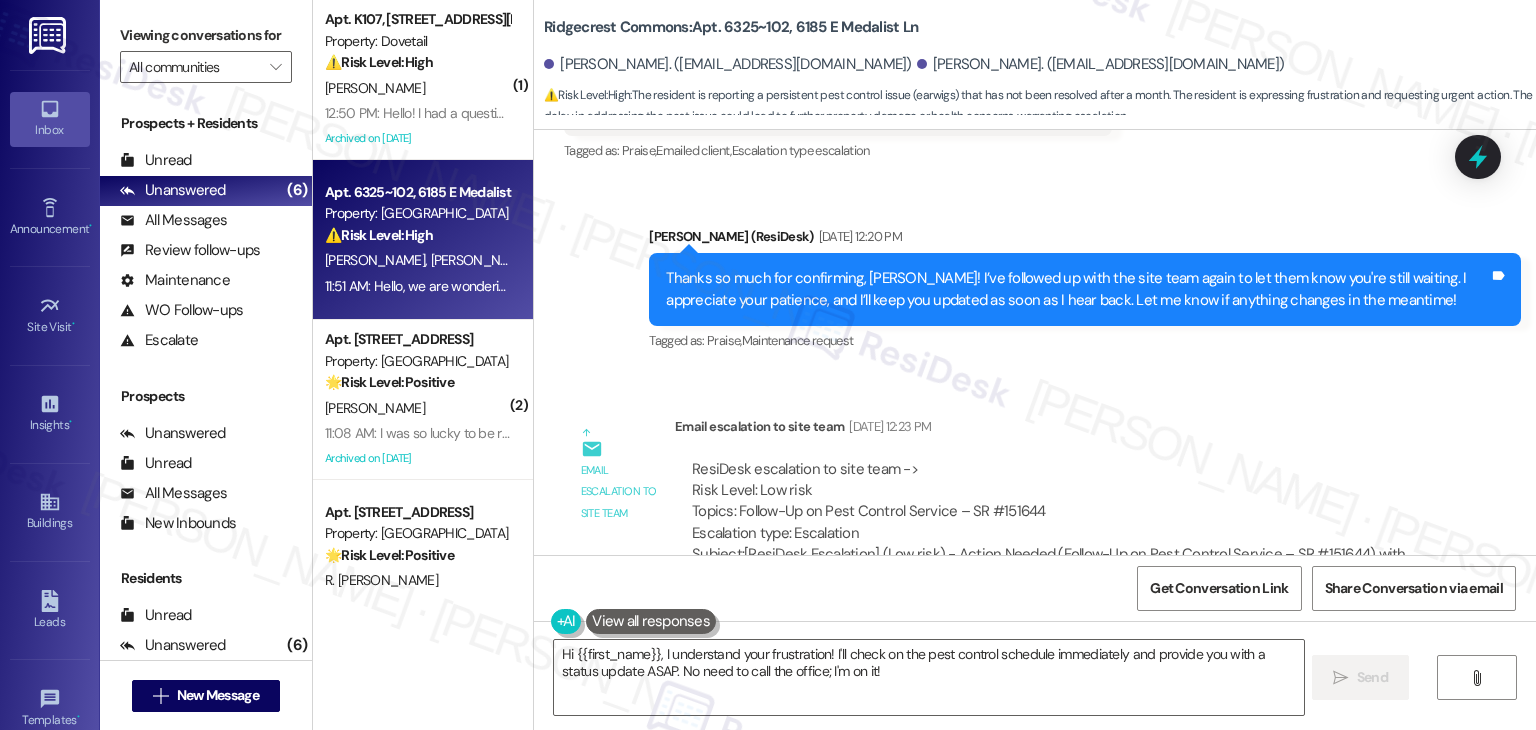 scroll, scrollTop: 12724, scrollLeft: 0, axis: vertical 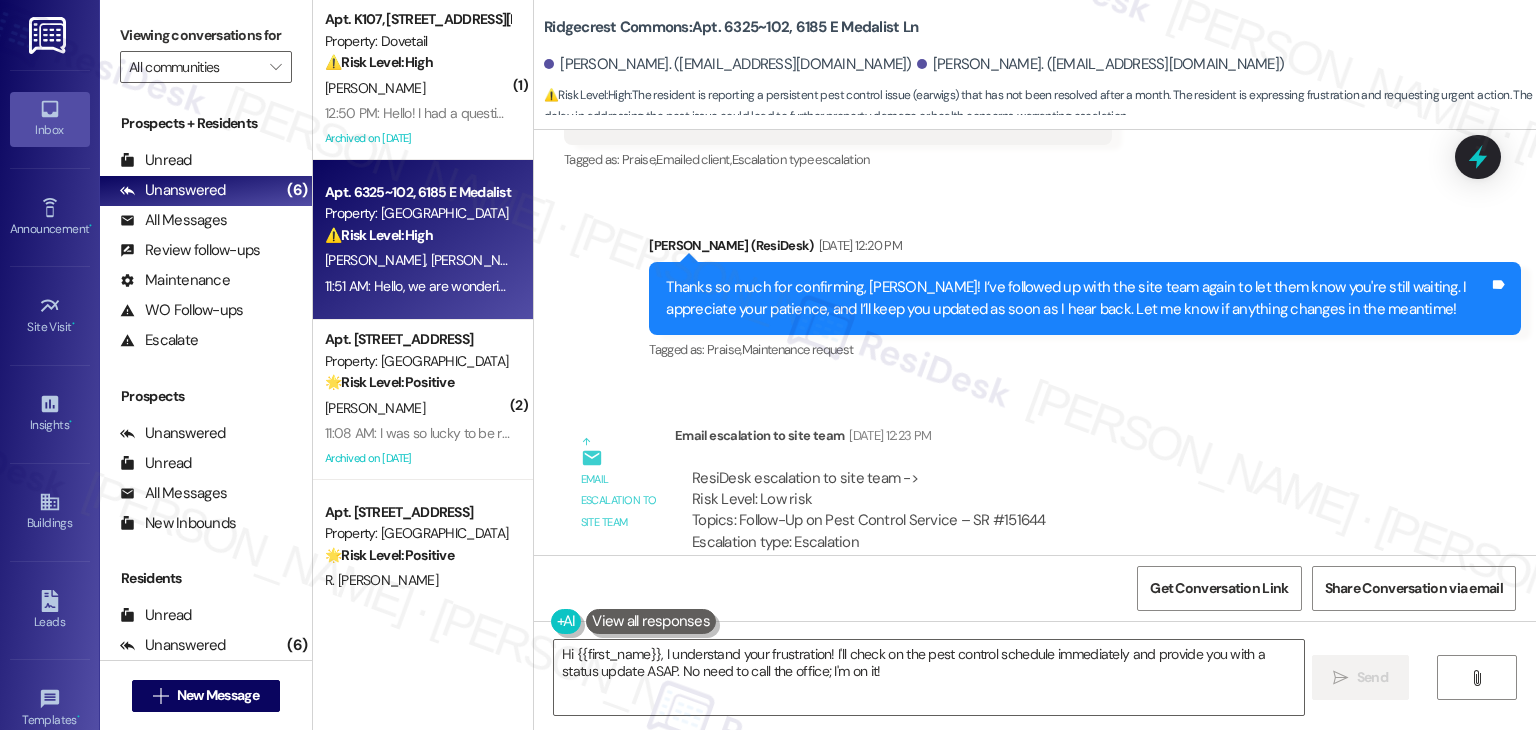 click on "Received via SMS [PERSON_NAME] [DATE] 12:32 PM Thank you! Tags and notes Tagged as:   Praise Click to highlight conversations about Praise" at bounding box center (1035, 710) 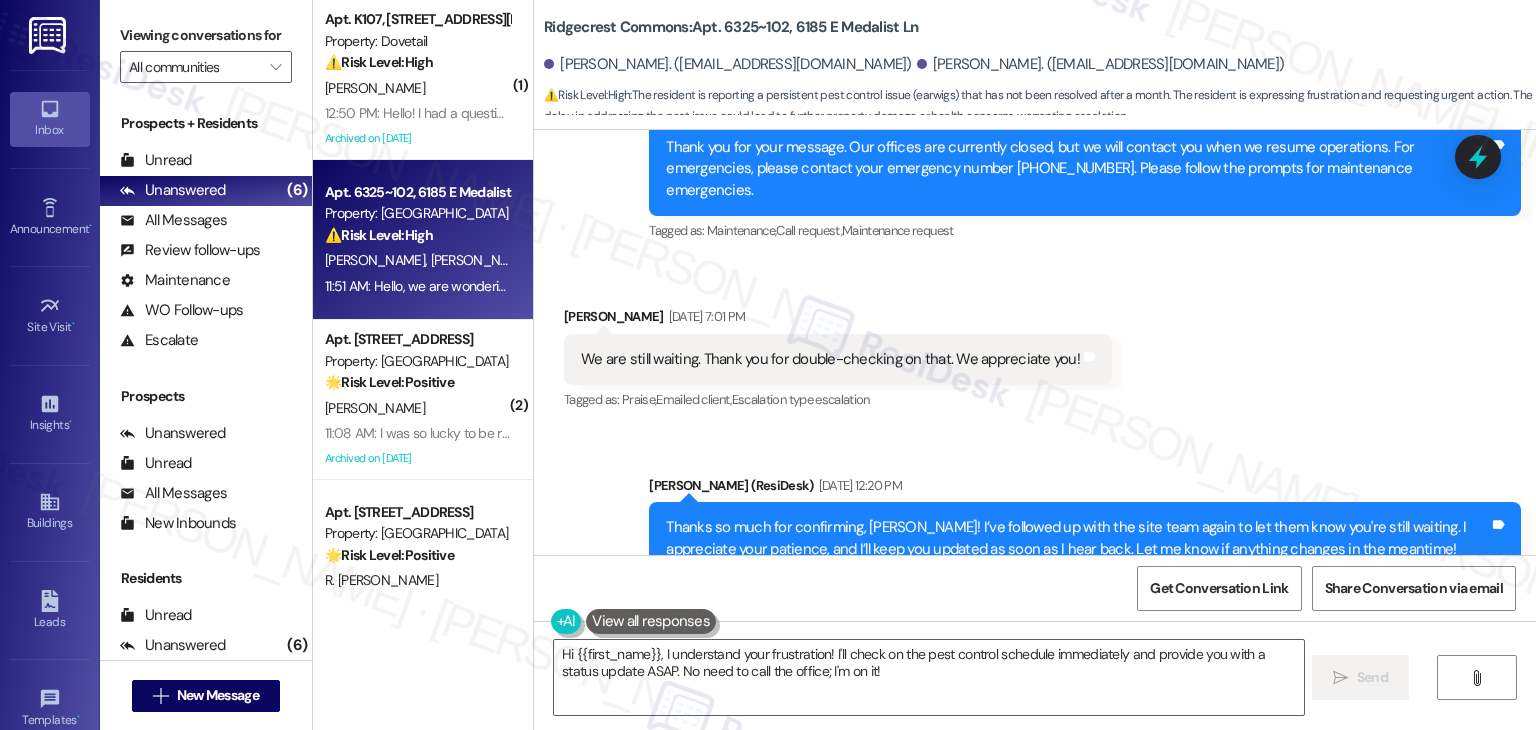 scroll, scrollTop: 12424, scrollLeft: 0, axis: vertical 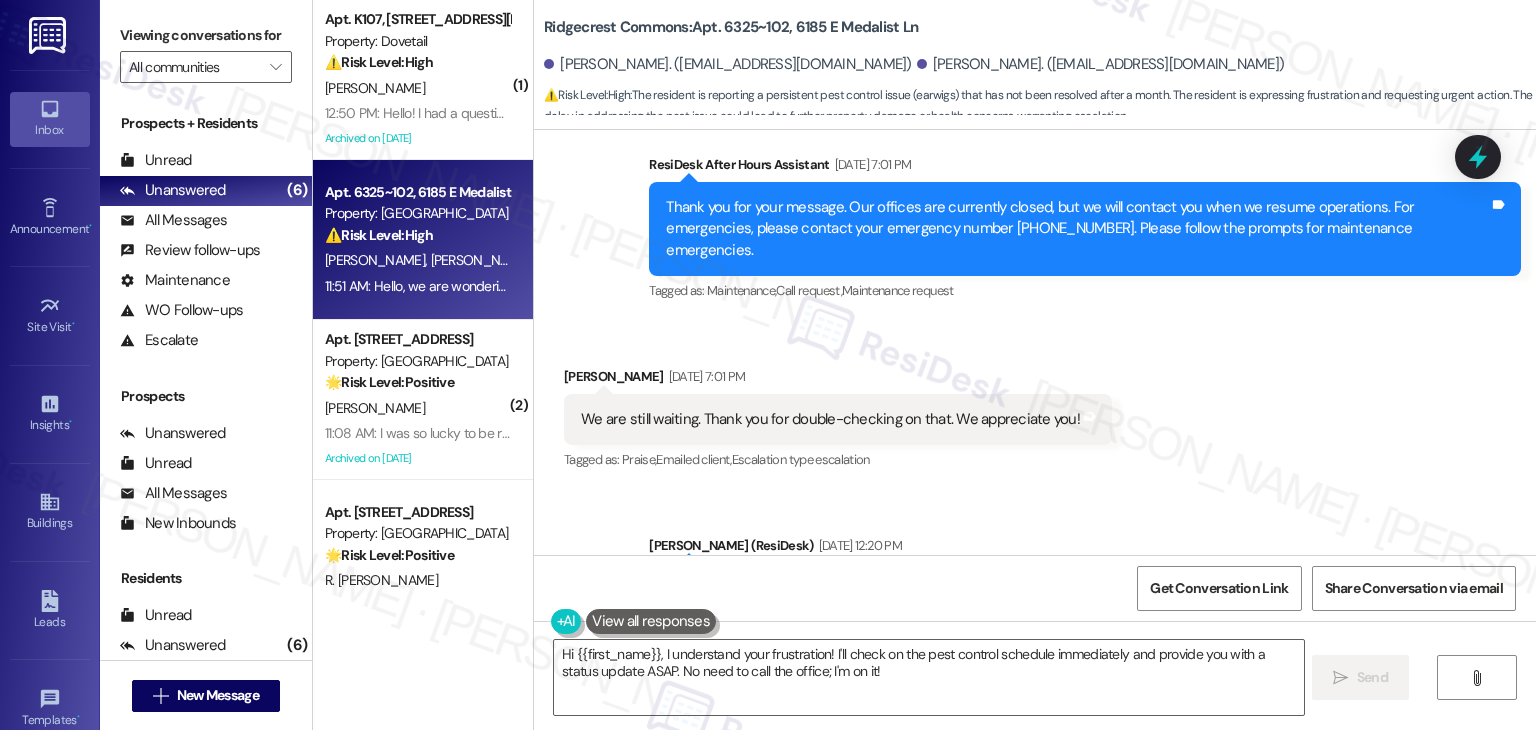 click on "Thanks so much for confirming, [PERSON_NAME]! I’ve followed up with the site team again to let them know you're still waiting. I appreciate your patience, and I’ll keep you updated as soon as I hear back. Let me know if anything changes in the meantime!" at bounding box center [1077, 598] 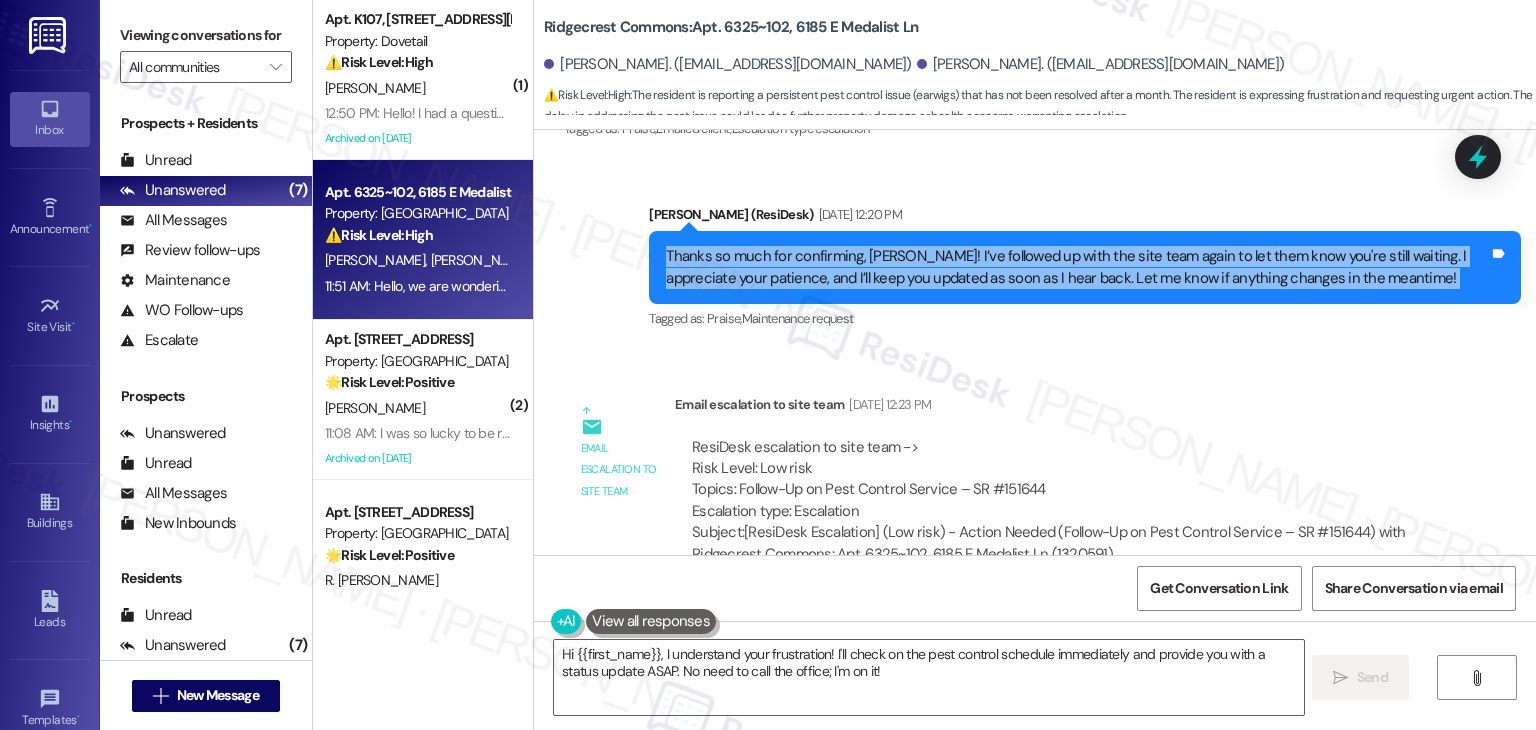 scroll, scrollTop: 12724, scrollLeft: 0, axis: vertical 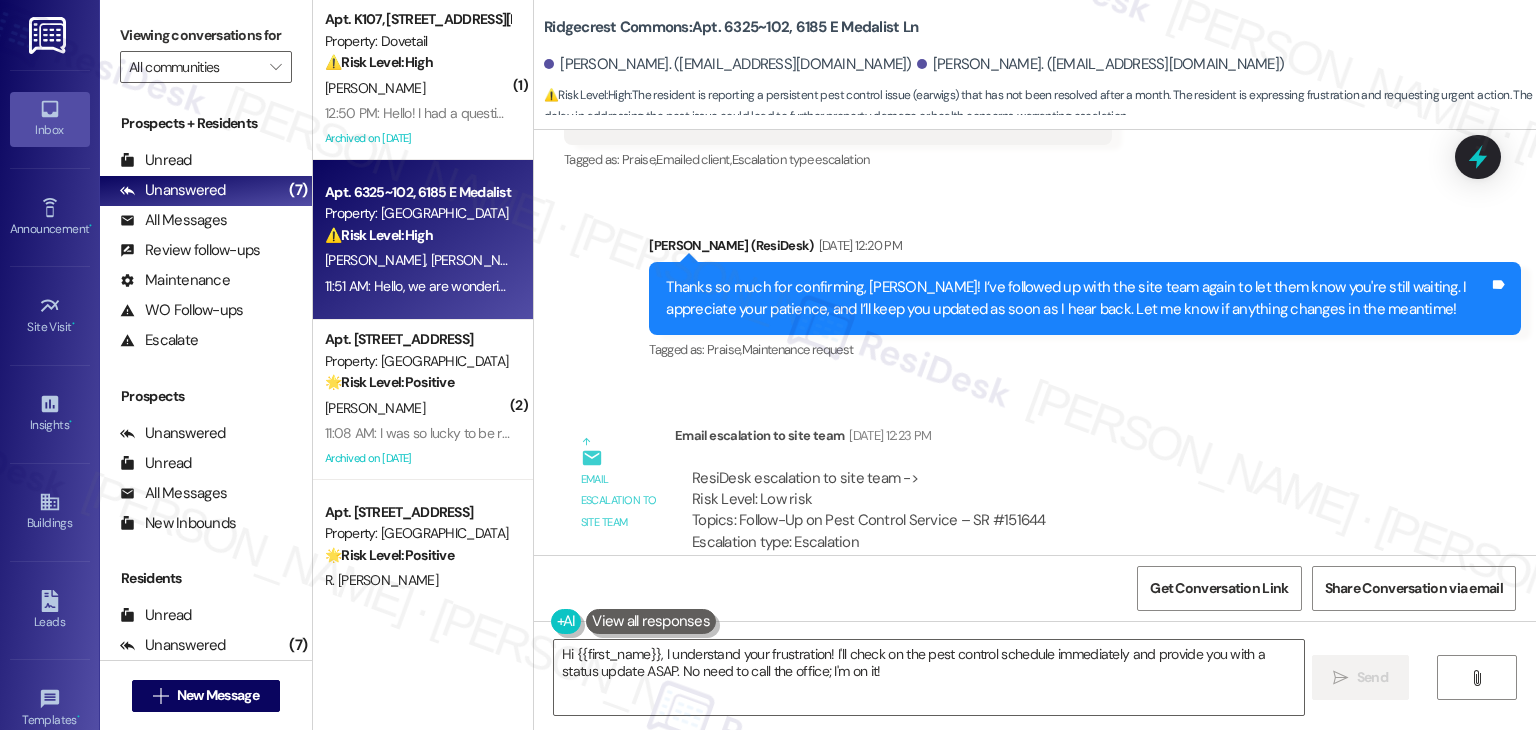 click on "Received via SMS [PERSON_NAME] [DATE] 12:32 PM Thank you! Tags and notes Tagged as:   Praise Click to highlight conversations about Praise" at bounding box center (1035, 710) 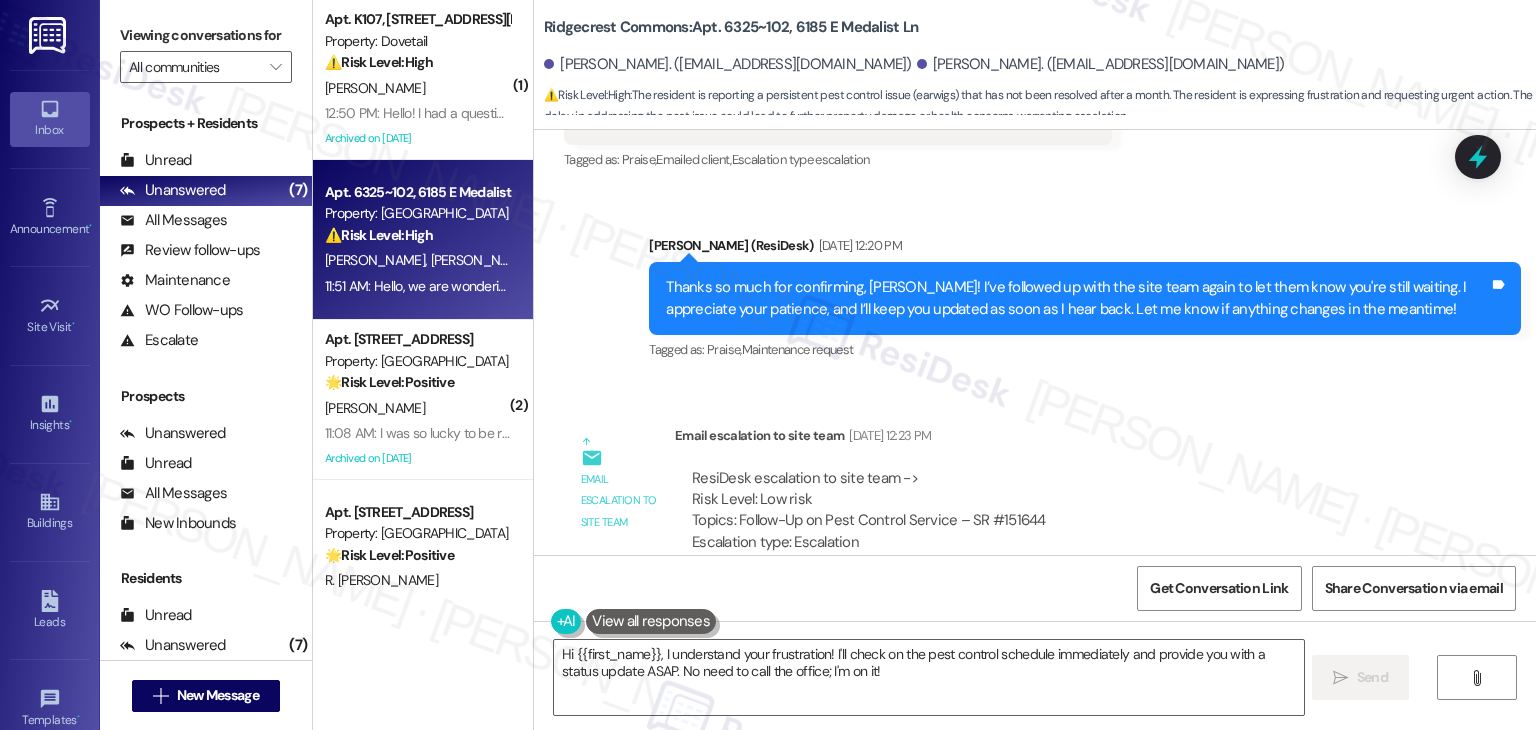 click on "Received via SMS [PERSON_NAME] [DATE] 12:32 PM Thank you! Tags and notes Tagged as:   Praise Click to highlight conversations about Praise" at bounding box center (1035, 710) 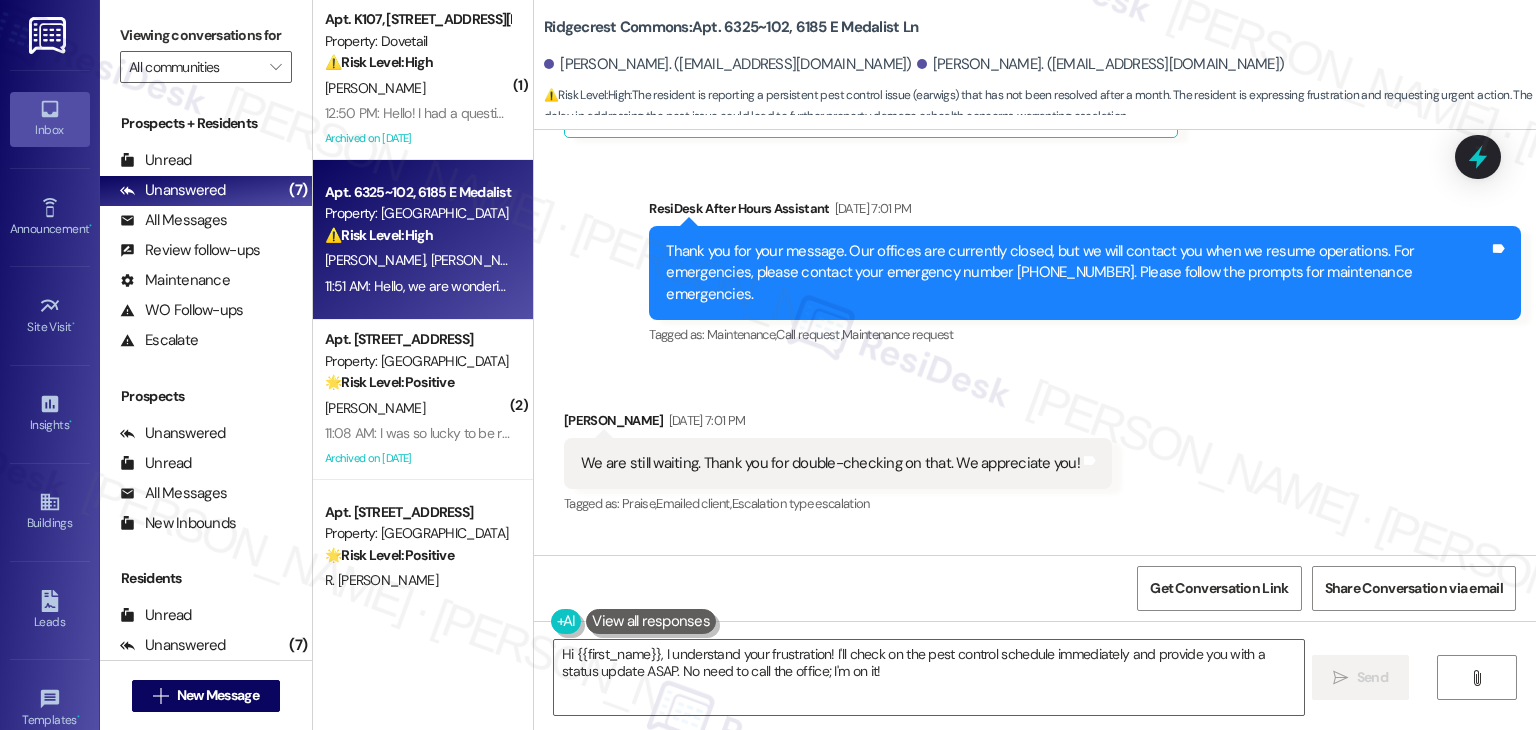 scroll, scrollTop: 12424, scrollLeft: 0, axis: vertical 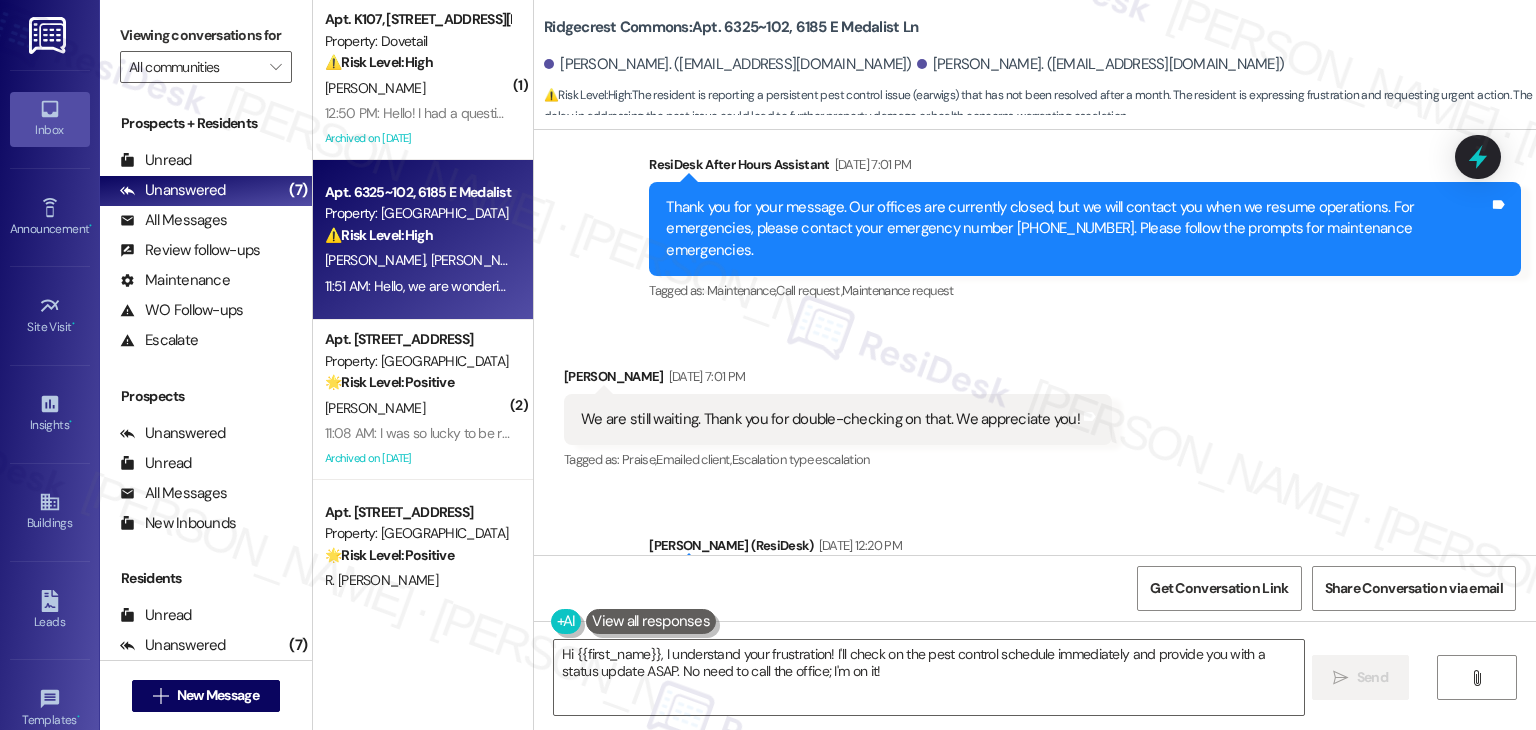 click on "ResiDesk escalation to site team ->
Risk Level: Low risk
Topics: Follow-Up on Pest Control Service – SR #151644
Escalation type: Escalation Subject:  [ResiDesk Escalation] (Low risk) - Action Needed (Follow-Up on Pest Control Service – SR #151644) with Ridgecrest Commons: Apt. 6325~102, 6185 E Medalist Ln (1320591)" at bounding box center (1055, 832) 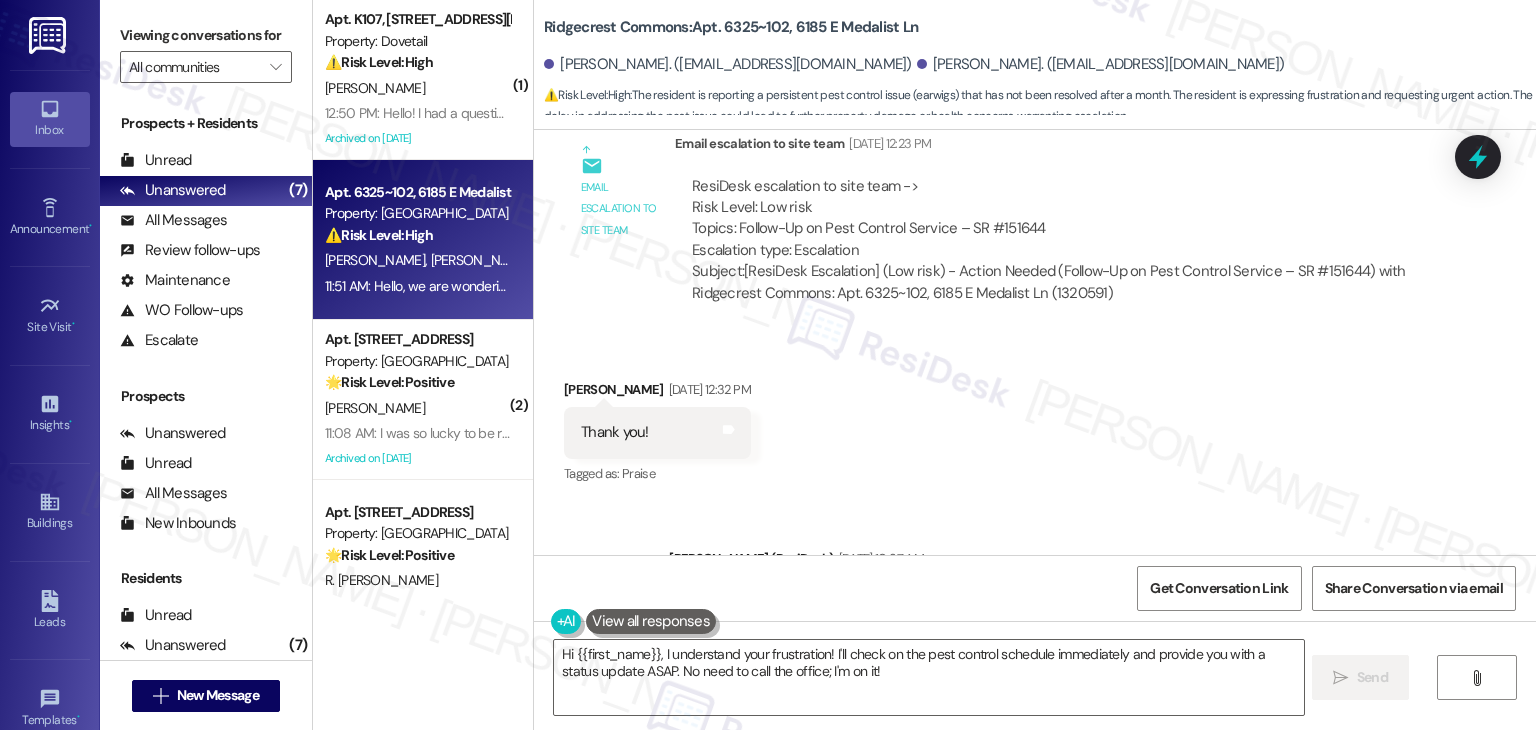 scroll, scrollTop: 13024, scrollLeft: 0, axis: vertical 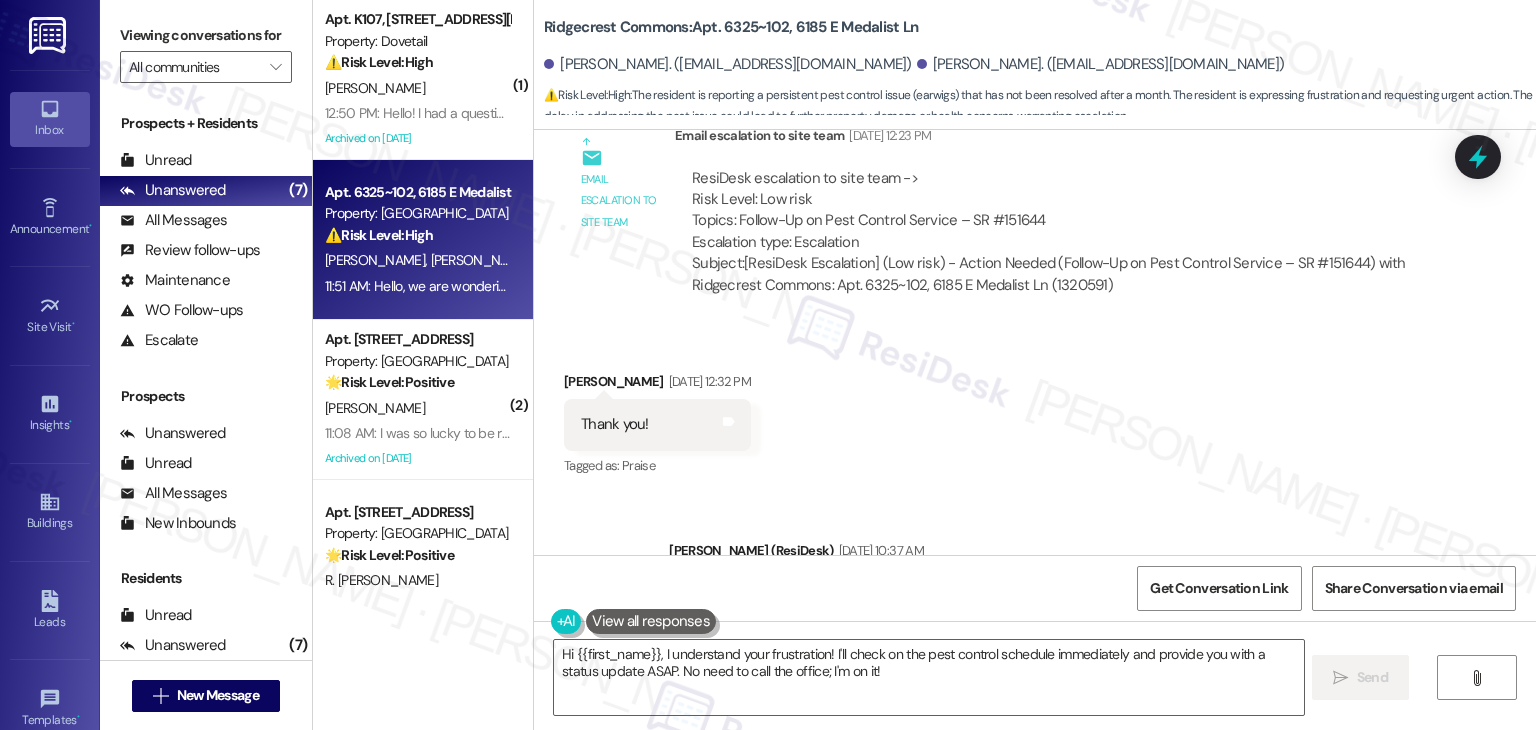 click on "Received via SMS [PERSON_NAME] Question 11:51 AM Hello, we are wondering when that pest control is coming. We are tired of earwigs, and they are showing up everywhere. Do I need to call the office instead to see what's going on? It has been a month since we first reported it, but nobody has come. We have tried to be patient, but it has been a month. Please let me know ASAP what is to be done.  Tags and notes Tagged as:   Pest control ,  Click to highlight conversations about Pest control Bugs ,  Click to highlight conversations about Bugs Maintenance request ,  Click to highlight conversations about Maintenance request Bad experience Click to highlight conversations about Bad experience  Related guidelines Show suggestions" at bounding box center (1035, 801) 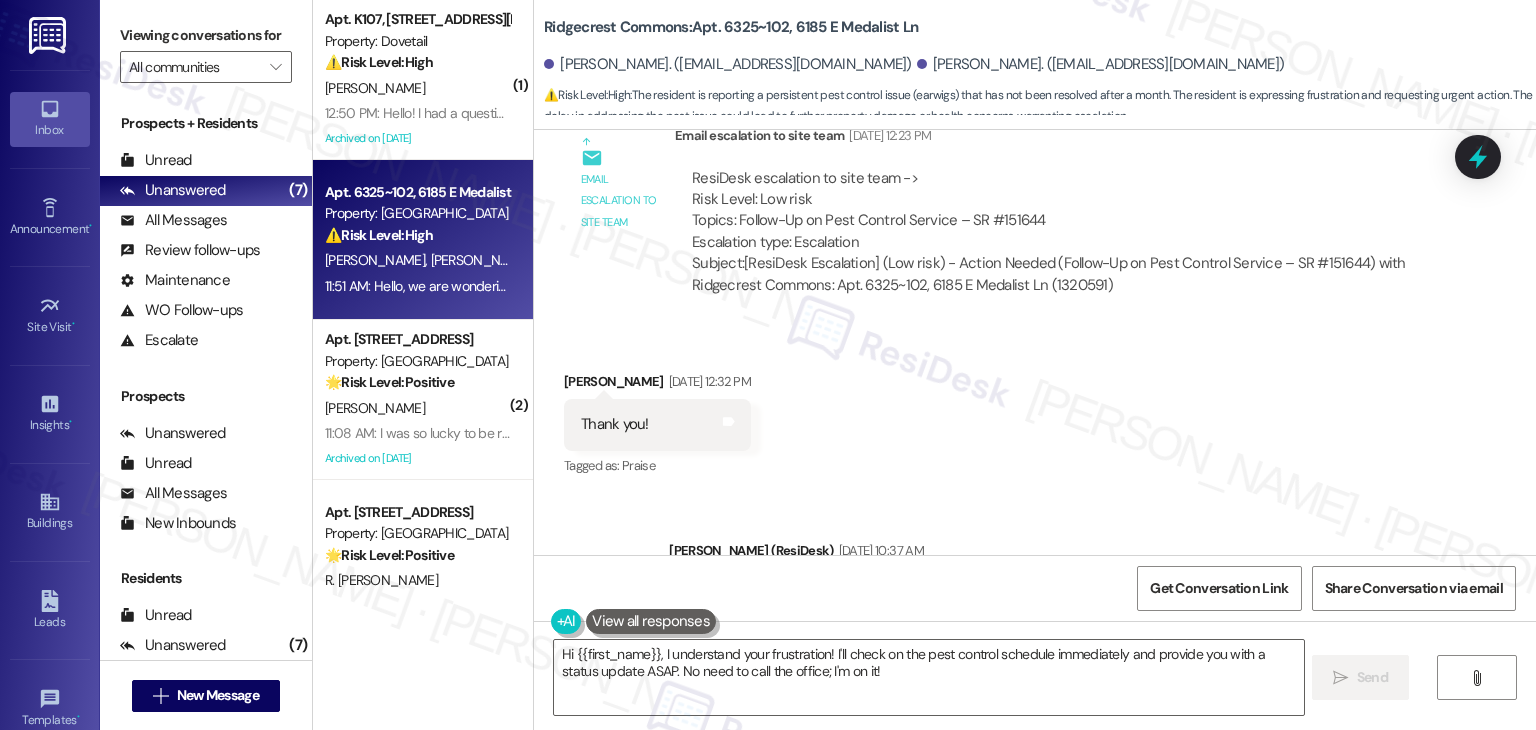 click on "Received via SMS [PERSON_NAME] Question 11:51 AM Hello, we are wondering when that pest control is coming. We are tired of earwigs, and they are showing up everywhere. Do I need to call the office instead to see what's going on? It has been a month since we first reported it, but nobody has come. We have tried to be patient, but it has been a month. Please let me know ASAP what is to be done.  Tags and notes Tagged as:   Pest control ,  Click to highlight conversations about Pest control Bugs ,  Click to highlight conversations about Bugs Maintenance request ,  Click to highlight conversations about Maintenance request Bad experience Click to highlight conversations about Bad experience  Related guidelines Show suggestions" at bounding box center (1035, 801) 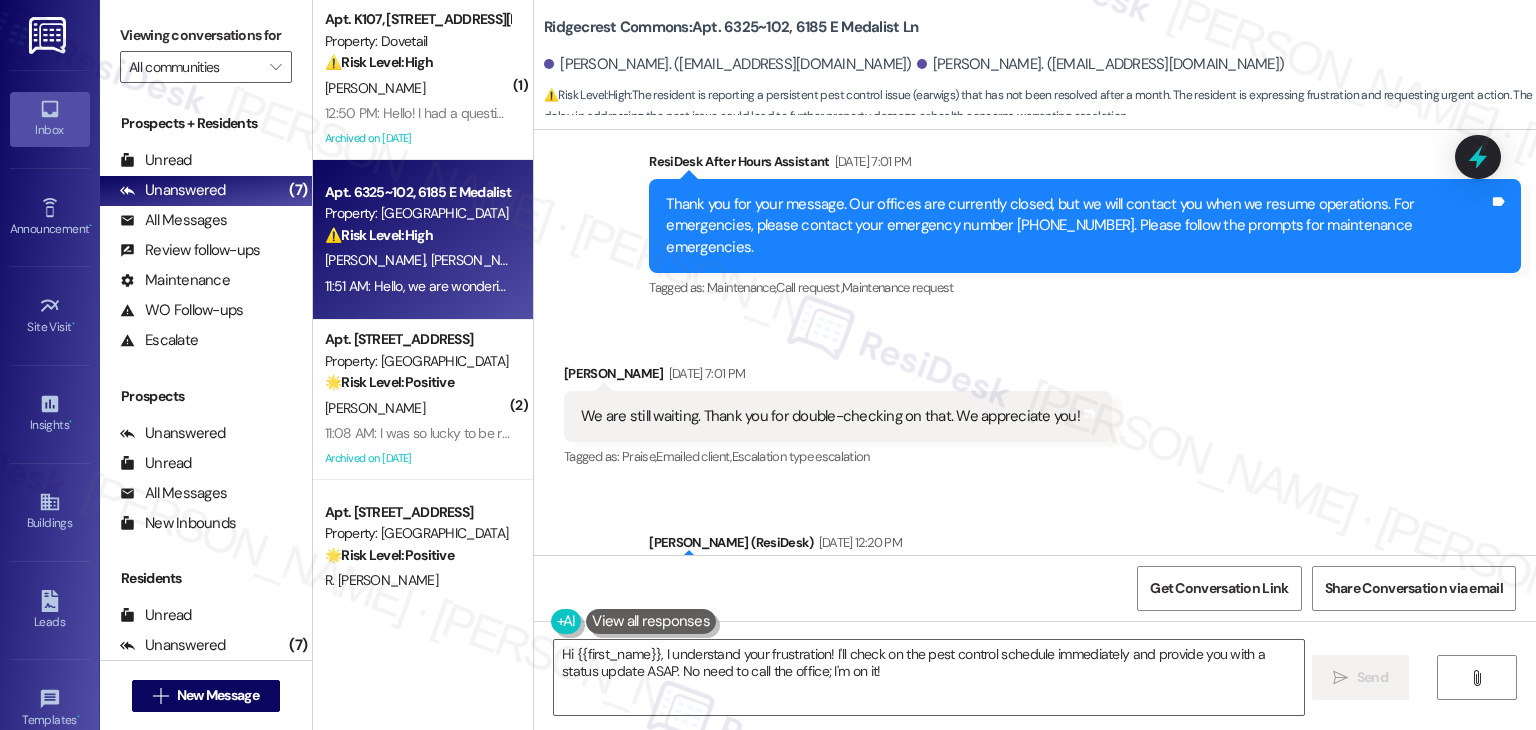 scroll, scrollTop: 12424, scrollLeft: 0, axis: vertical 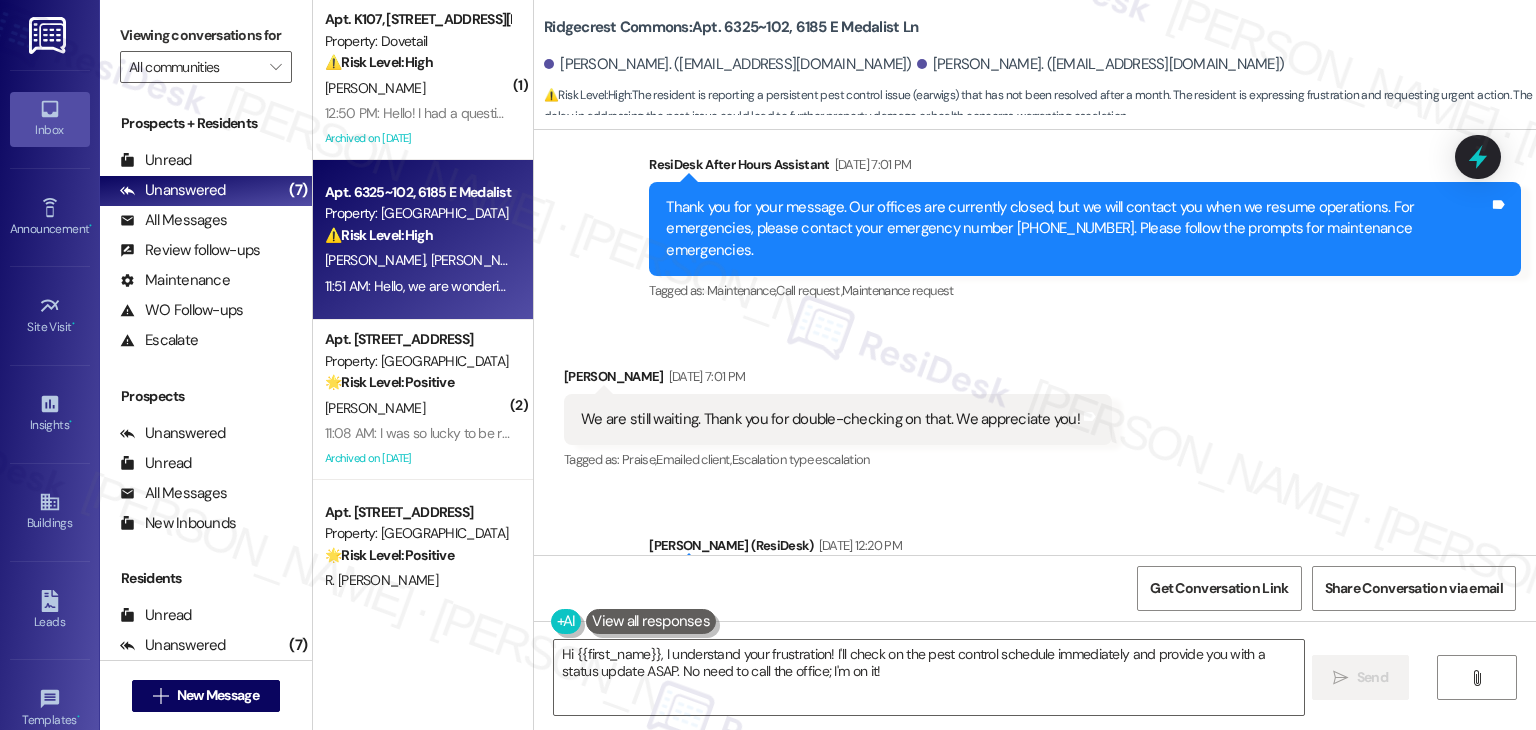 click on "Thanks so much for confirming, [PERSON_NAME]! I’ve followed up with the site team again to let them know you're still waiting. I appreciate your patience, and I’ll keep you updated as soon as I hear back. Let me know if anything changes in the meantime! Tags and notes" at bounding box center [1085, 598] 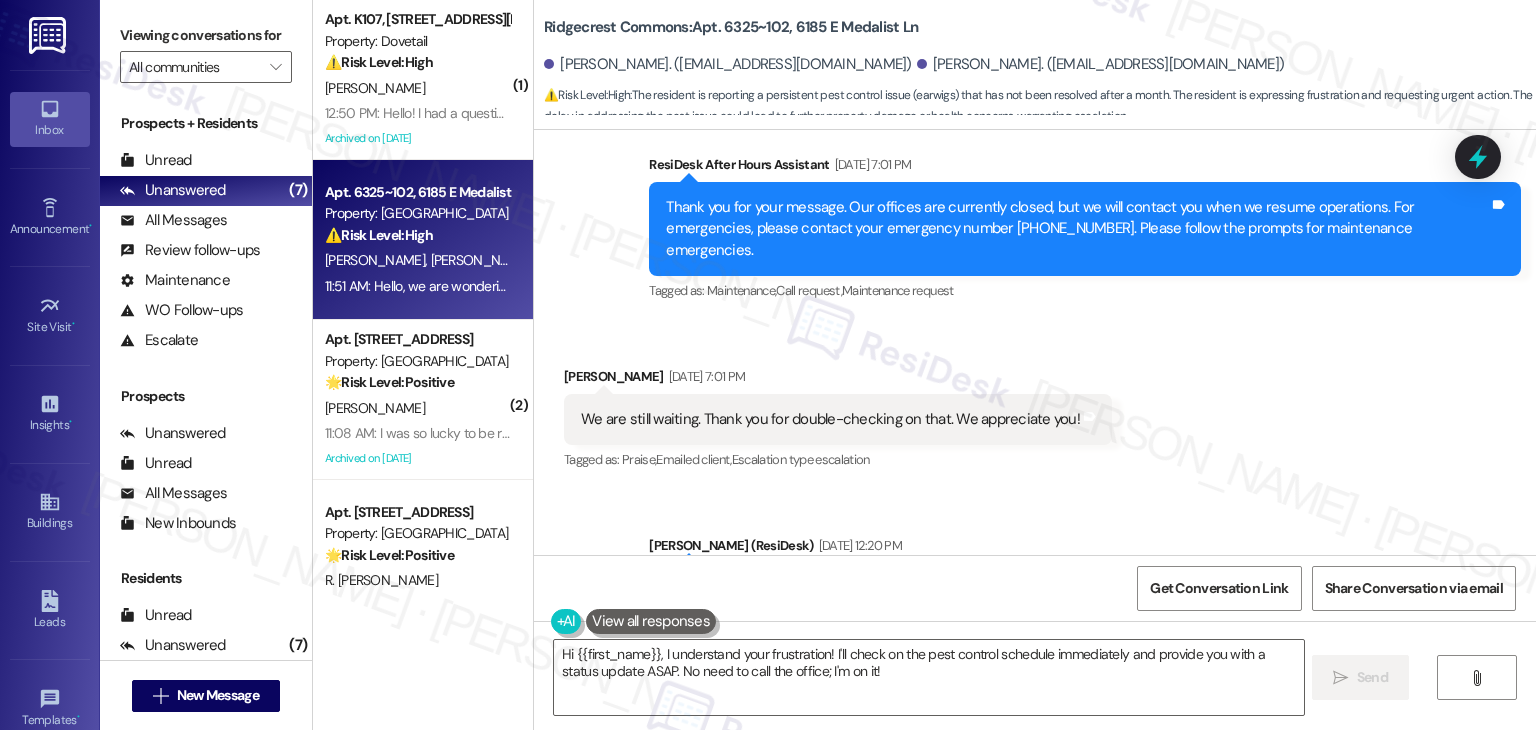 click on "Email escalation to site team [DATE] 12:23 PM" at bounding box center (1055, 739) 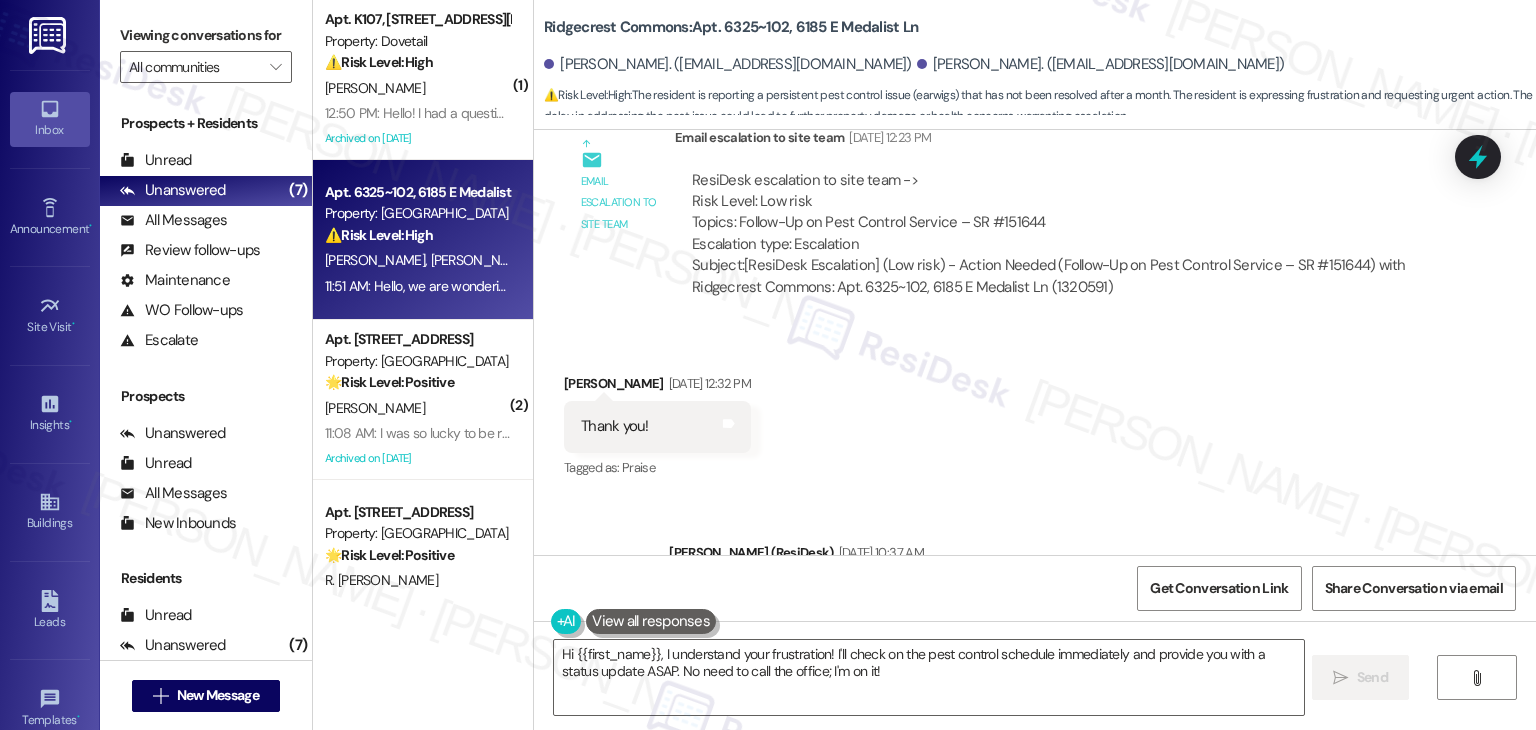 scroll, scrollTop: 13124, scrollLeft: 0, axis: vertical 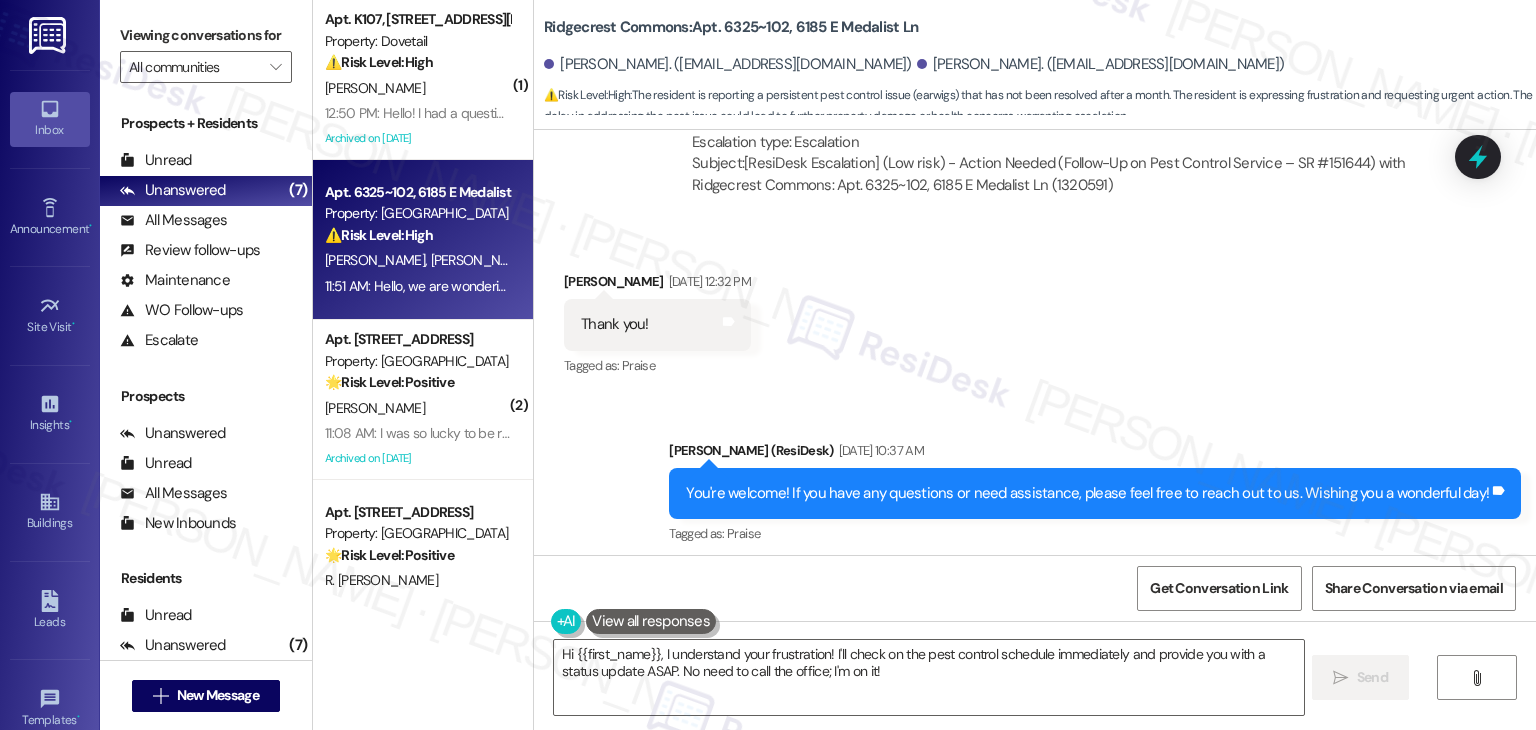 click on "Hello, we are wondering when that pest control is coming. We are tired of earwigs, and they are showing up everywhere. Do I need to call the office instead to see what's going on? It has been a month since we first reported it, but nobody has come. We have tried to be patient, but it has been a month. Please let me know ASAP what is to be done." at bounding box center (992, 688) 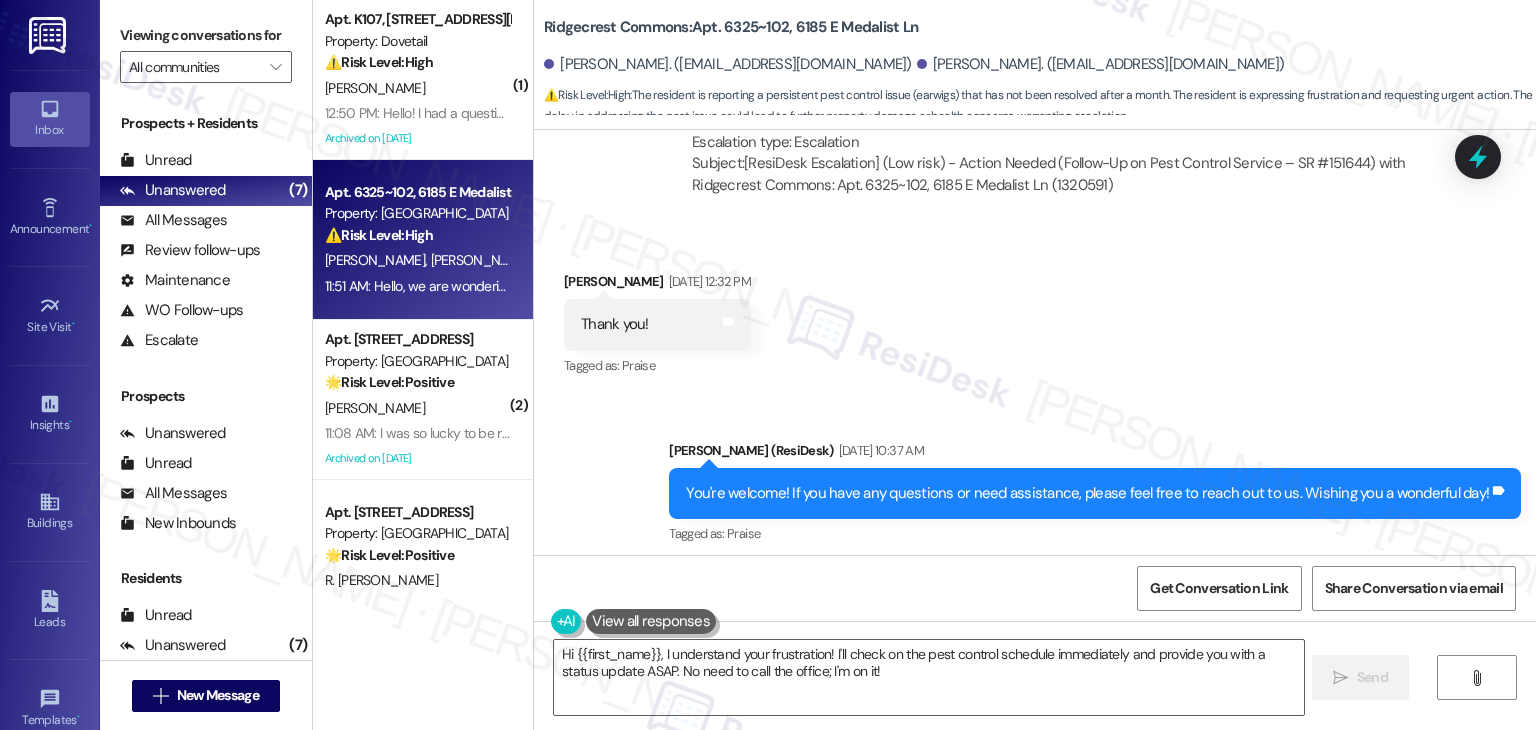 click on "Received via SMS [PERSON_NAME] Question 11:51 AM Hello, we are wondering when that pest control is coming. We are tired of earwigs, and they are showing up everywhere. Do I need to call the office instead to see what's going on? It has been a month since we first reported it, but nobody has come. We have tried to be patient, but it has been a month. Please let me know ASAP what is to be done.  Tags and notes Tagged as:   Pest control ,  Click to highlight conversations about Pest control Bugs ,  Click to highlight conversations about Bugs Maintenance request ,  Click to highlight conversations about Maintenance request Bad experience Click to highlight conversations about Bad experience  Related guidelines Show suggestions" at bounding box center [1035, 701] 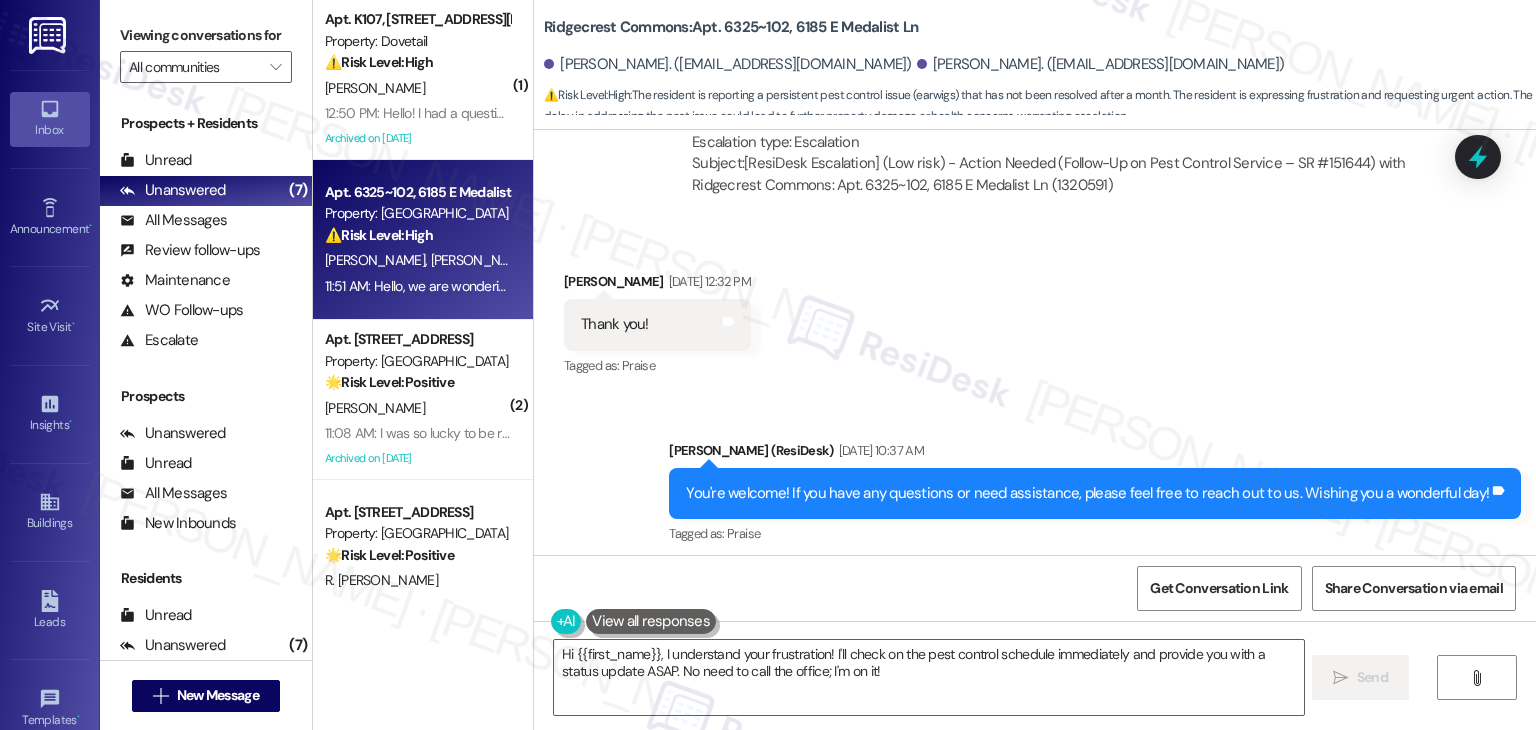 click on "Received via SMS [PERSON_NAME] Question 11:51 AM Hello, we are wondering when that pest control is coming. We are tired of earwigs, and they are showing up everywhere. Do I need to call the office instead to see what's going on? It has been a month since we first reported it, but nobody has come. We have tried to be patient, but it has been a month. Please let me know ASAP what is to be done.  Tags and notes Tagged as:   Pest control ,  Click to highlight conversations about Pest control Bugs ,  Click to highlight conversations about Bugs Maintenance request ,  Click to highlight conversations about Maintenance request Bad experience Click to highlight conversations about Bad experience  Related guidelines Show suggestions" at bounding box center [1035, 701] 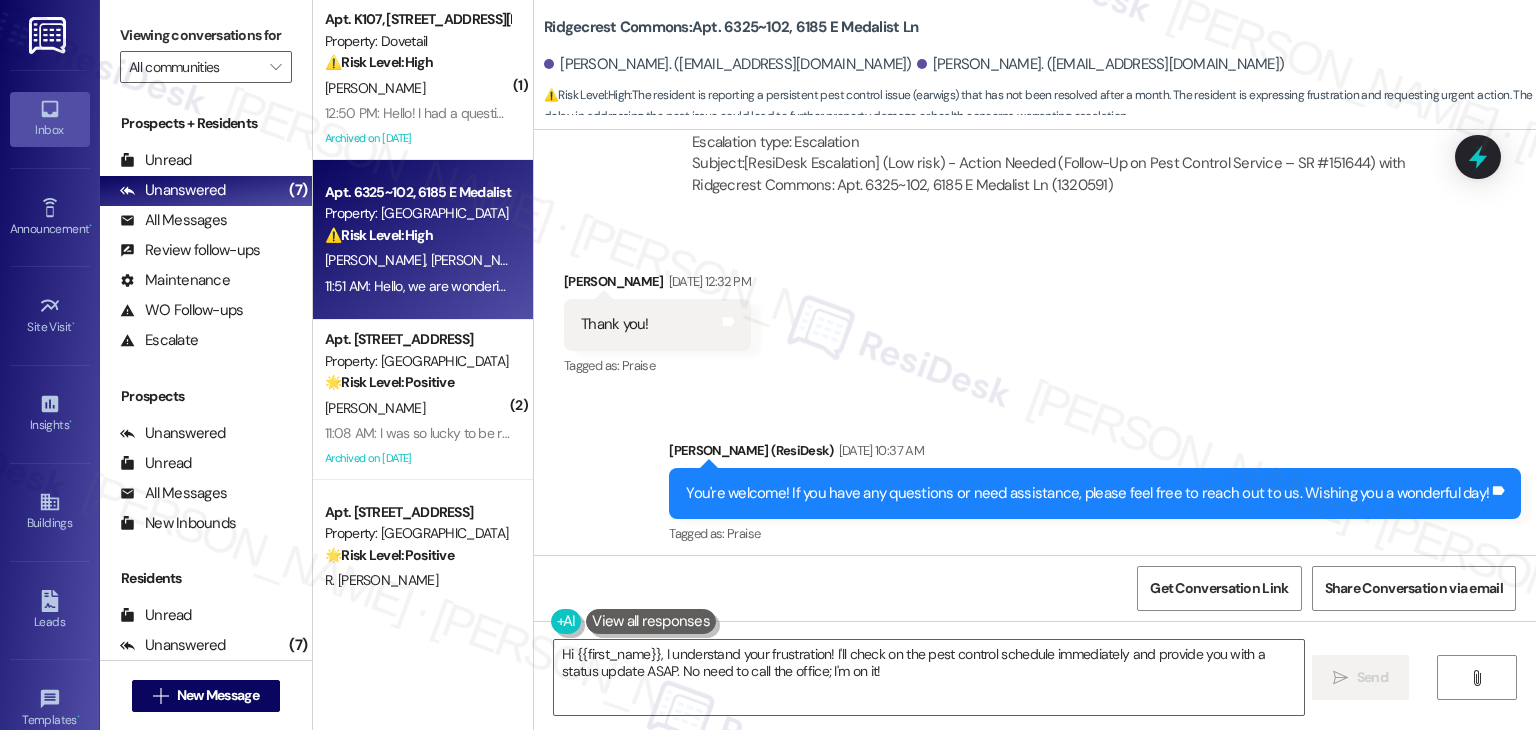 click on "Received via SMS [PERSON_NAME] Question 11:51 AM Hello, we are wondering when that pest control is coming. We are tired of earwigs, and they are showing up everywhere. Do I need to call the office instead to see what's going on? It has been a month since we first reported it, but nobody has come. We have tried to be patient, but it has been a month. Please let me know ASAP what is to be done.  Tags and notes Tagged as:   Pest control ,  Click to highlight conversations about Pest control Bugs ,  Click to highlight conversations about Bugs Maintenance request ,  Click to highlight conversations about Maintenance request Bad experience Click to highlight conversations about Bad experience  Related guidelines Show suggestions" at bounding box center [1000, 716] 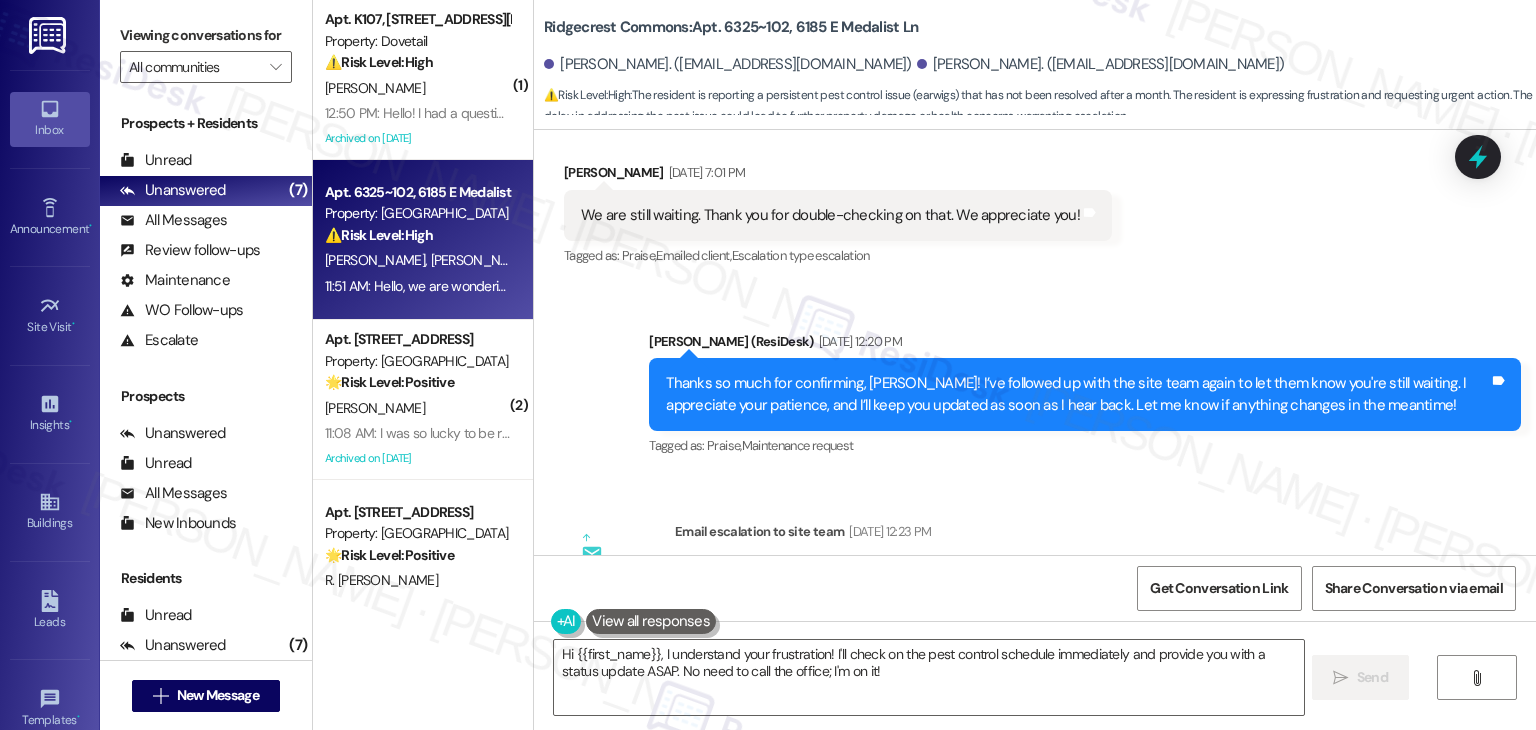 scroll, scrollTop: 12624, scrollLeft: 0, axis: vertical 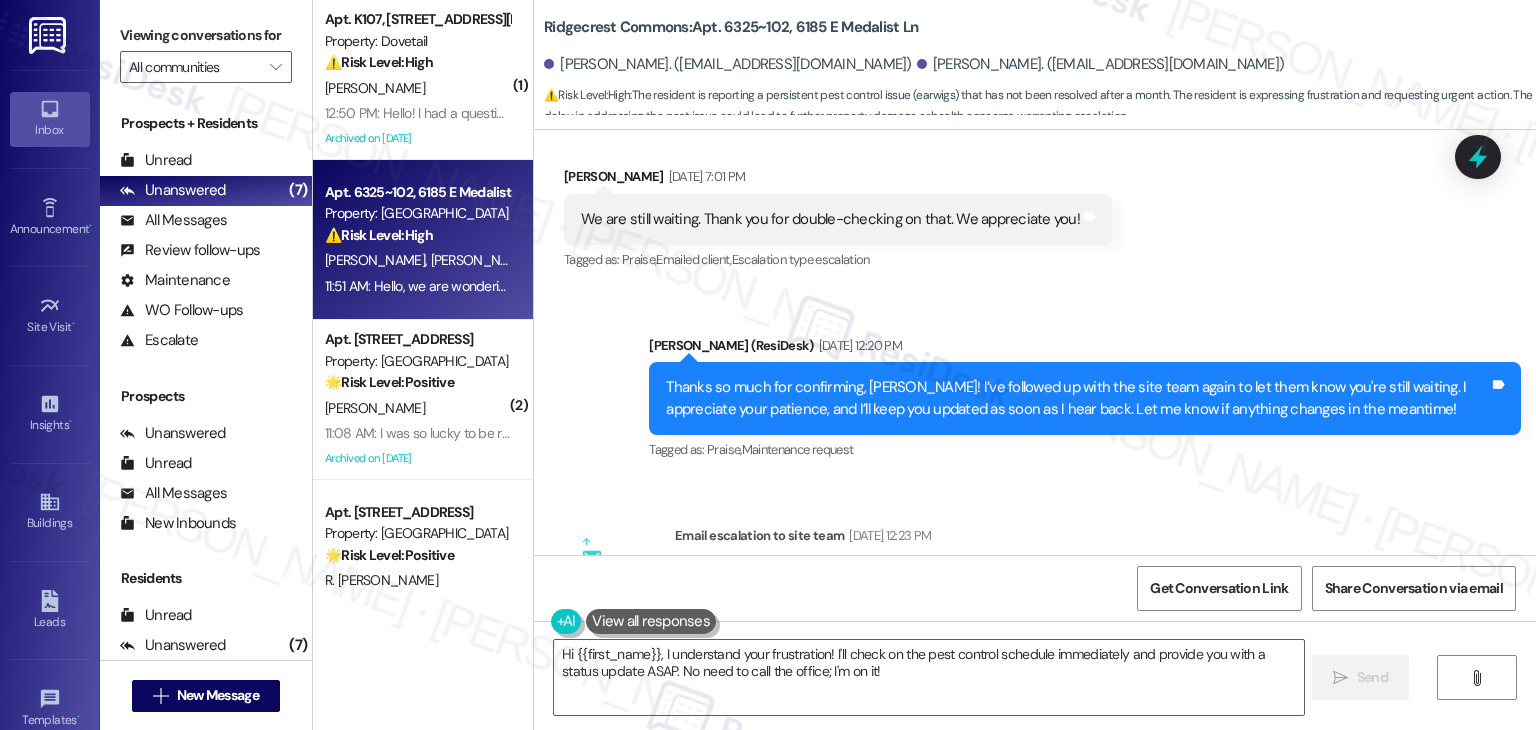 click on "Received via SMS [PERSON_NAME] [DATE] 12:32 PM Thank you! Tags and notes Tagged as:   Praise Click to highlight conversations about Praise" at bounding box center (1035, 810) 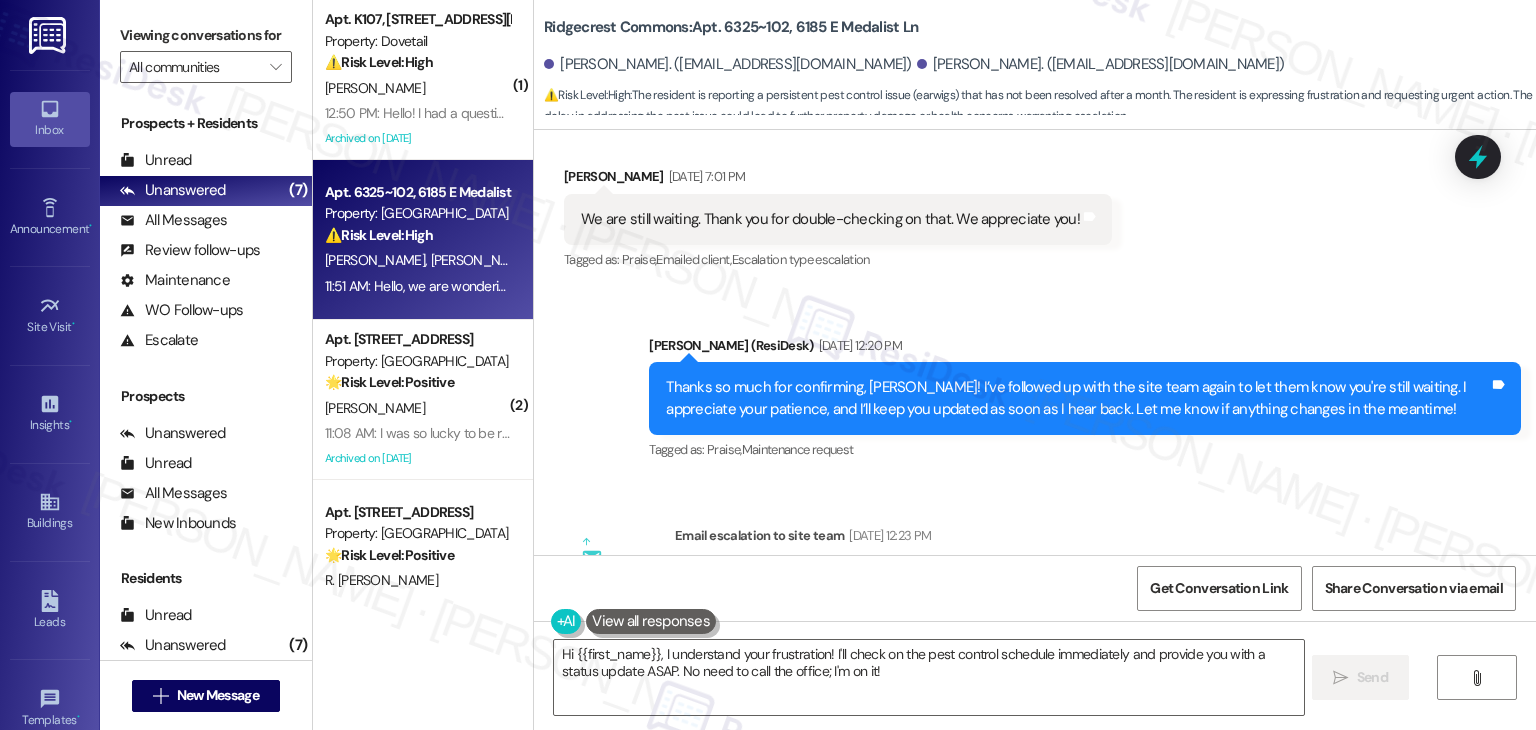 click on "Received via SMS [PERSON_NAME] [DATE] 12:32 PM Thank you! Tags and notes Tagged as:   Praise Click to highlight conversations about Praise" at bounding box center (1035, 810) 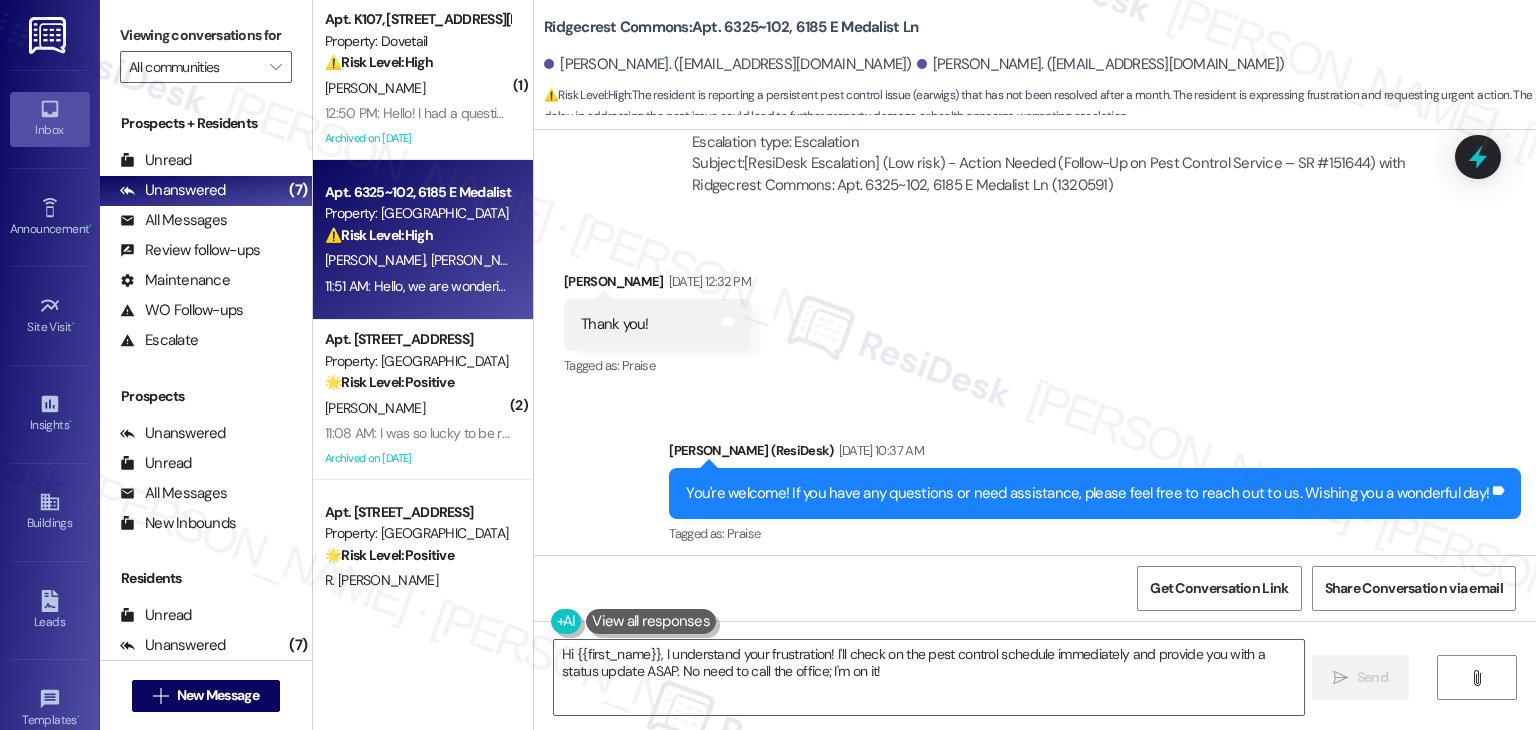scroll, scrollTop: 13124, scrollLeft: 0, axis: vertical 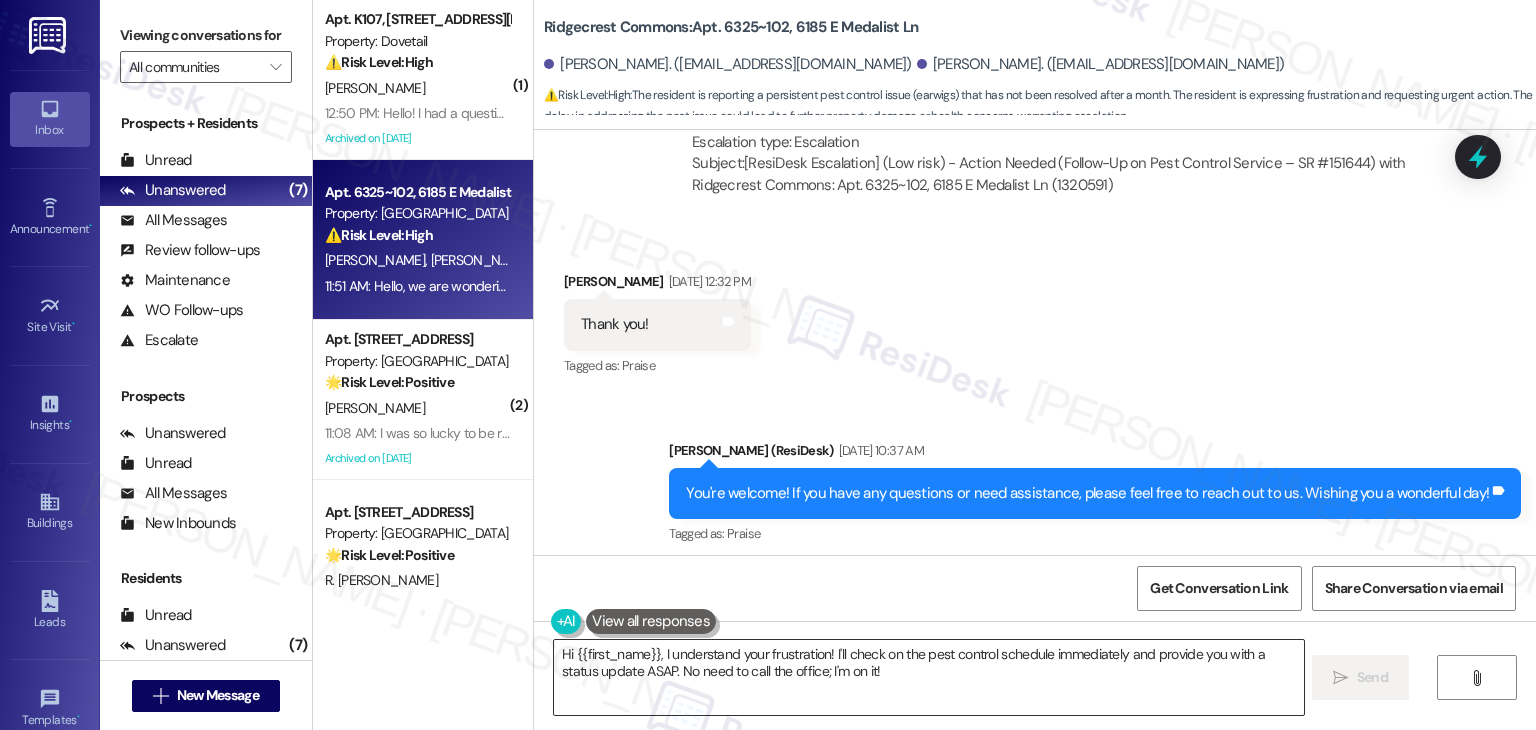 click on "Hi {{first_name}}, I understand your frustration! I'll check on the pest control schedule immediately and provide you with a status update ASAP. No need to call the office; I'm on it!" at bounding box center [928, 677] 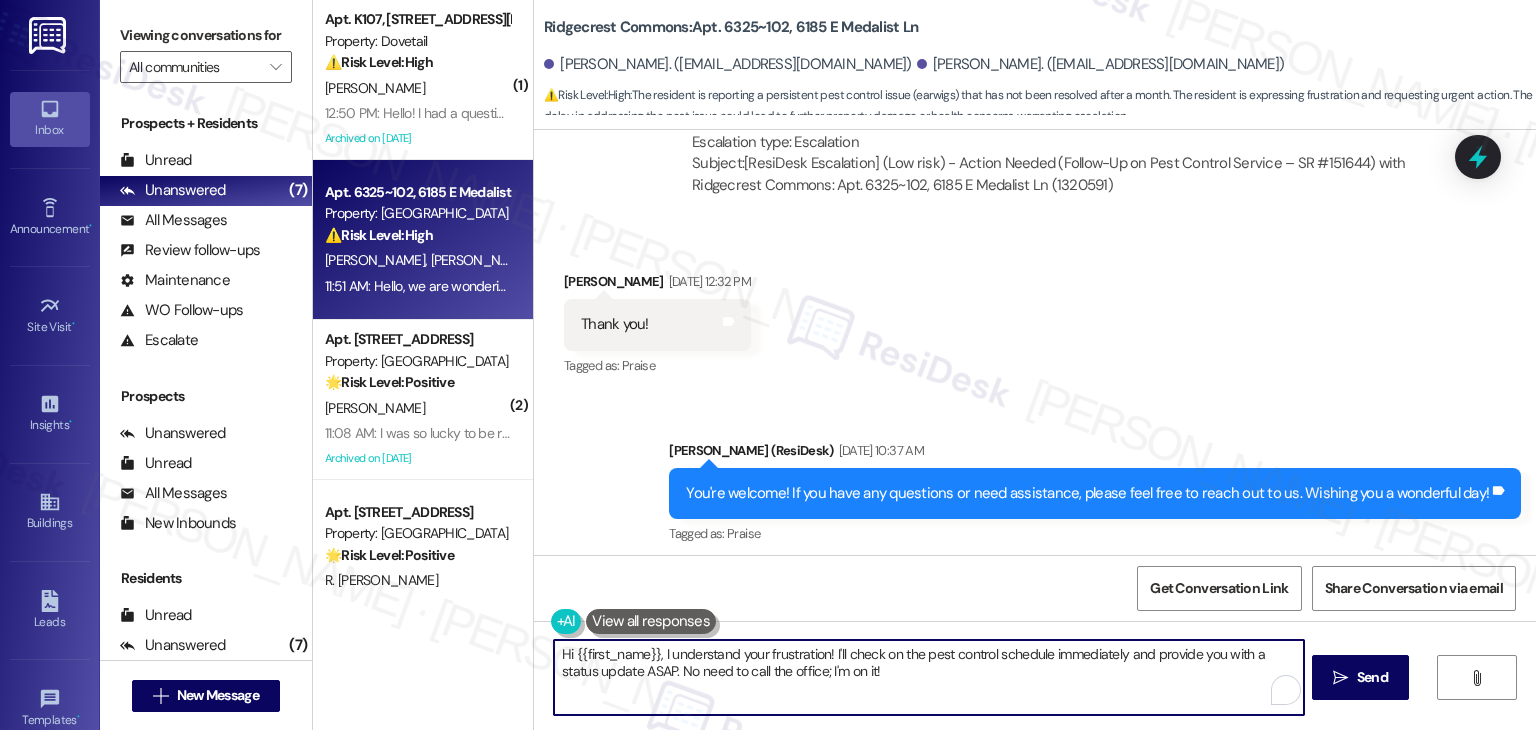 paste on "[PERSON_NAME], I’m sorry to hear the issue is still ongoing. I’ve followed up with the site team again and flagged the urgency of your concern. If you'd prefer, you're also welcome to contact the office directly for a quicker update. I’ll keep you posted as soon as I hear anything on my end, too." 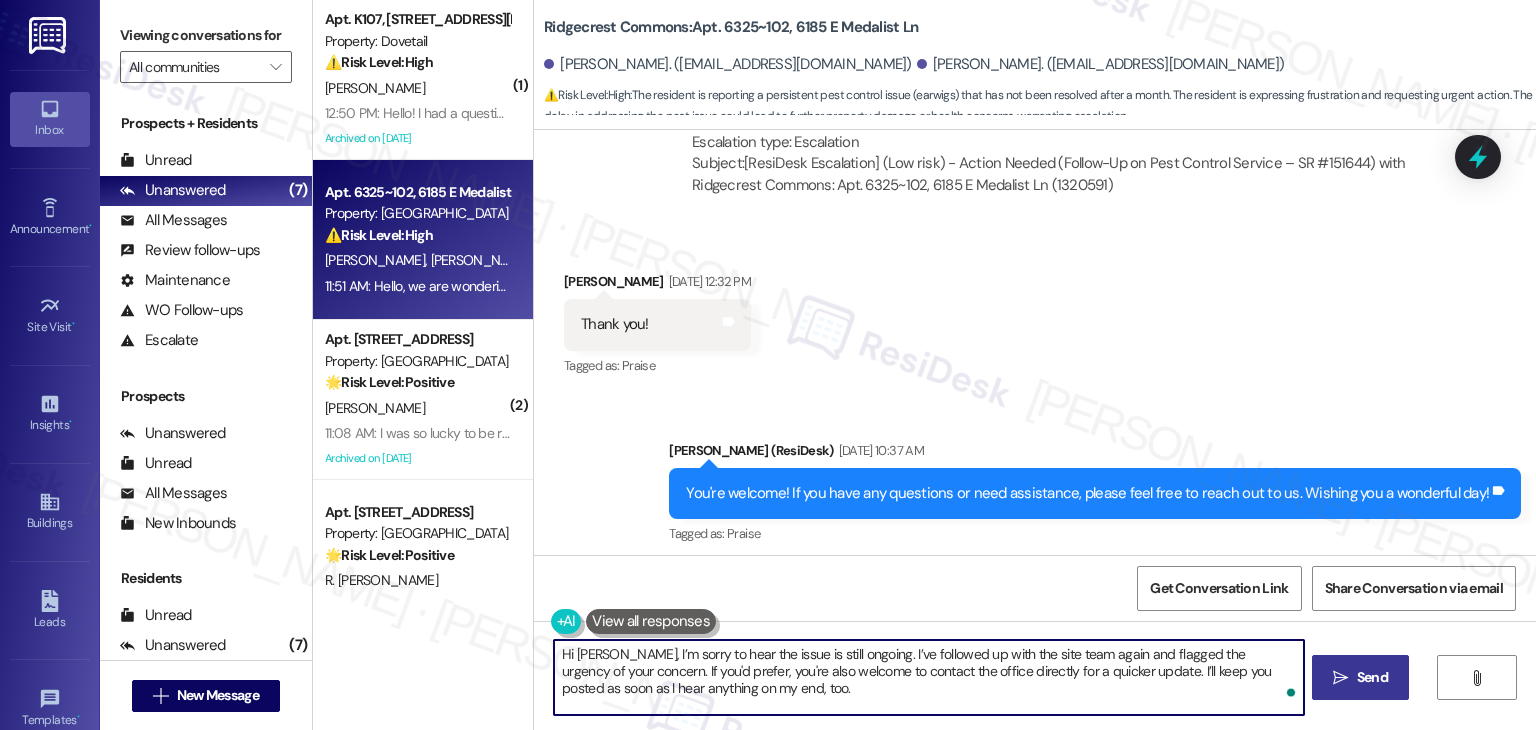 type on "Hi [PERSON_NAME], I’m sorry to hear the issue is still ongoing. I’ve followed up with the site team again and flagged the urgency of your concern. If you'd prefer, you're also welcome to contact the office directly for a quicker update. I’ll keep you posted as soon as I hear anything on my end, too." 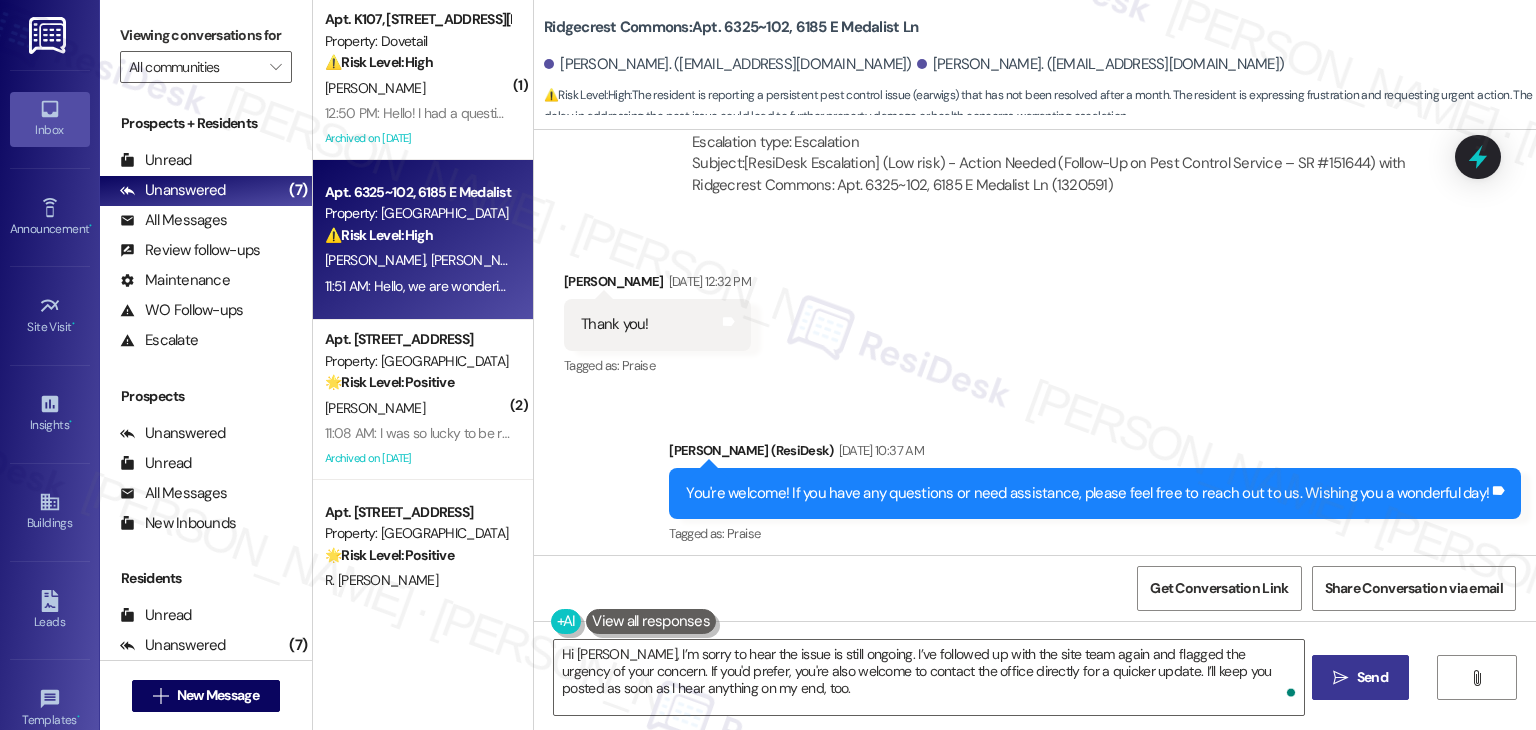 click on "Send" at bounding box center [1372, 677] 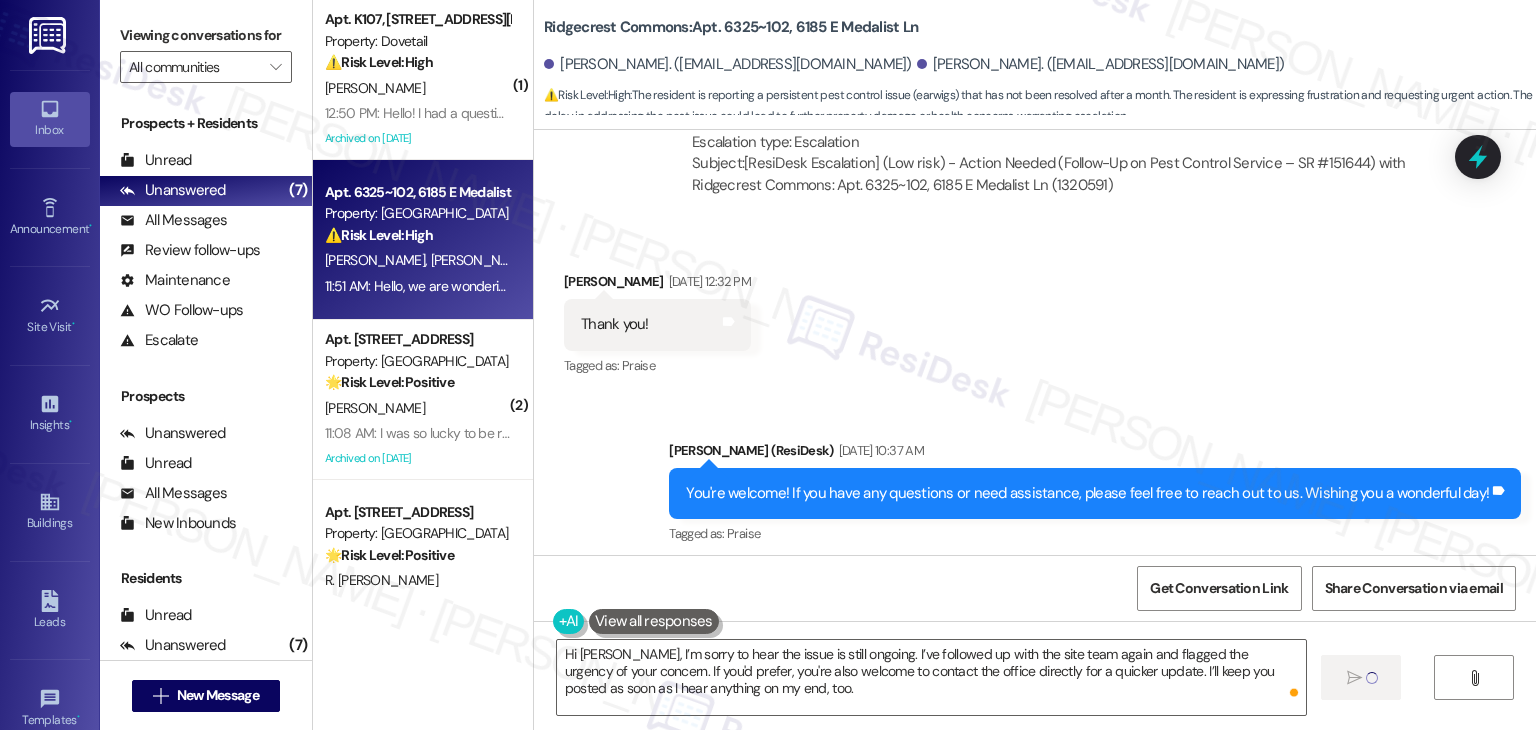 type 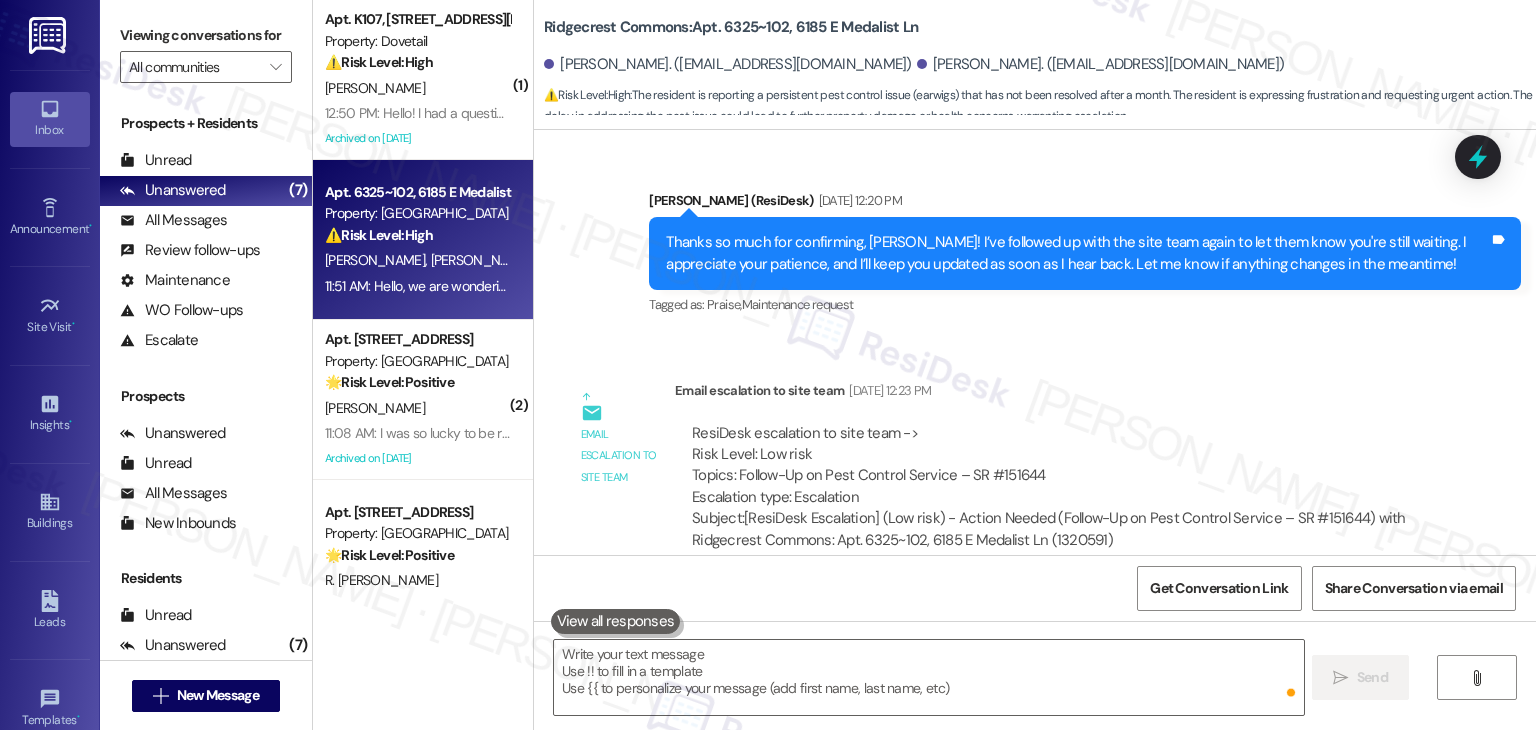 scroll, scrollTop: 12606, scrollLeft: 0, axis: vertical 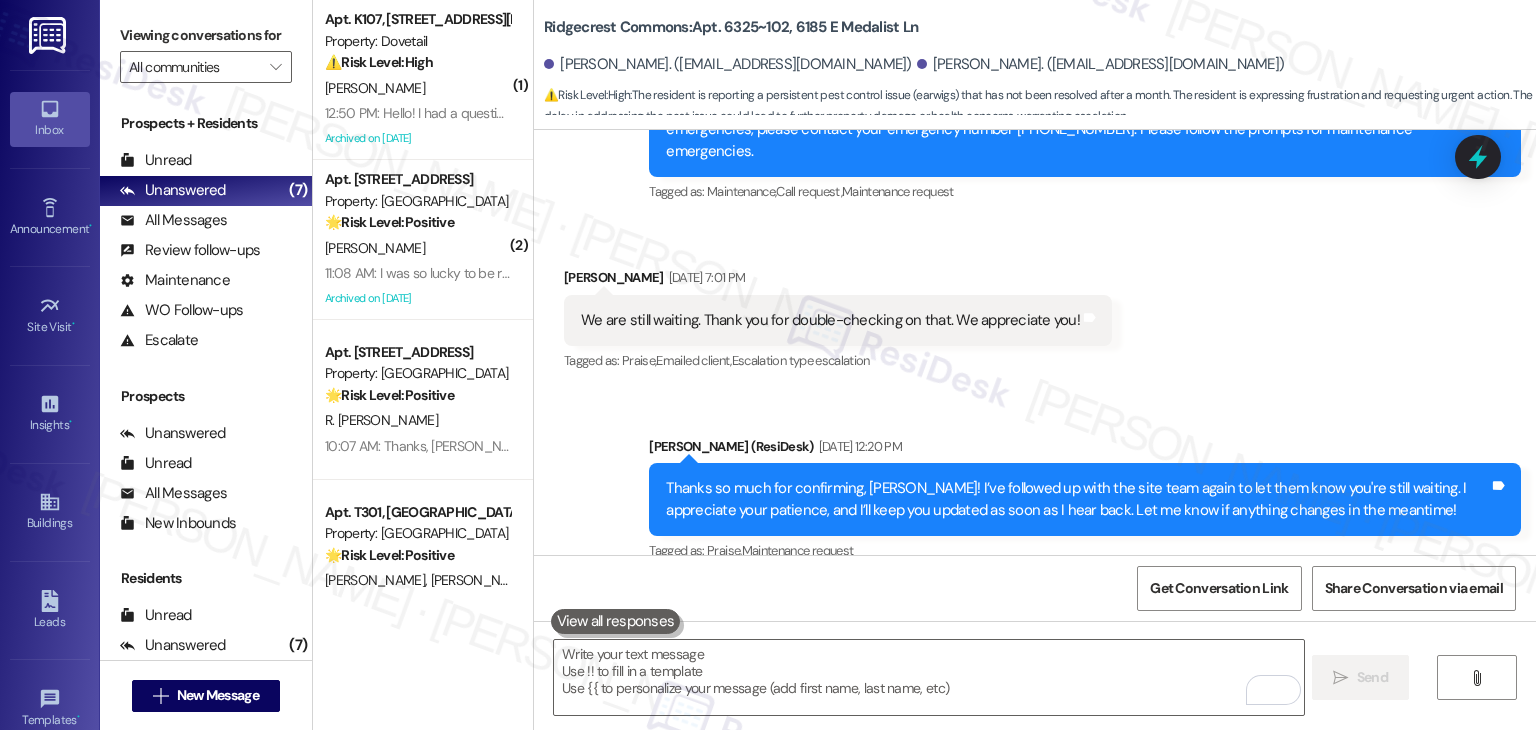drag, startPoint x: 1035, startPoint y: 391, endPoint x: 804, endPoint y: 405, distance: 231.42386 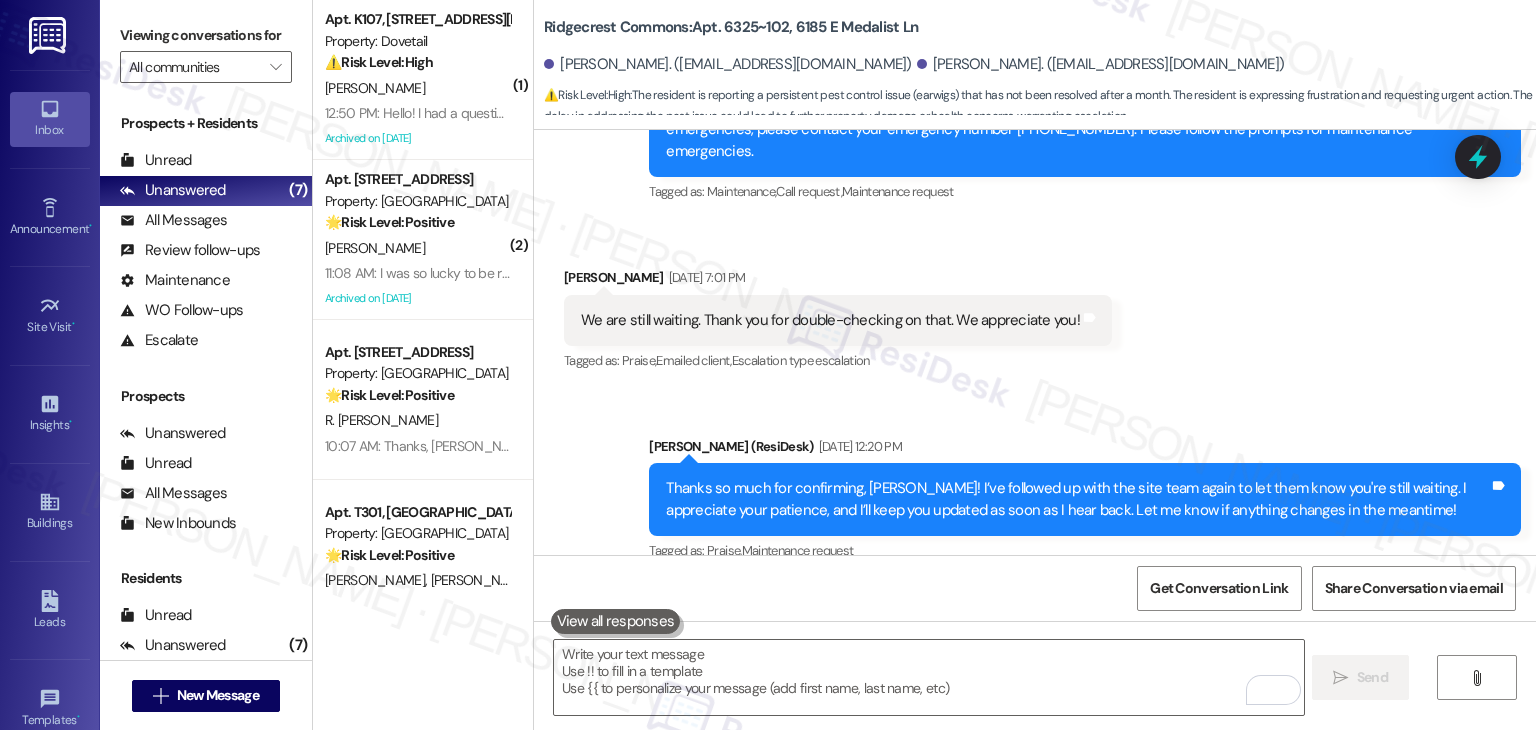 drag, startPoint x: 1050, startPoint y: 435, endPoint x: 727, endPoint y: 441, distance: 323.05573 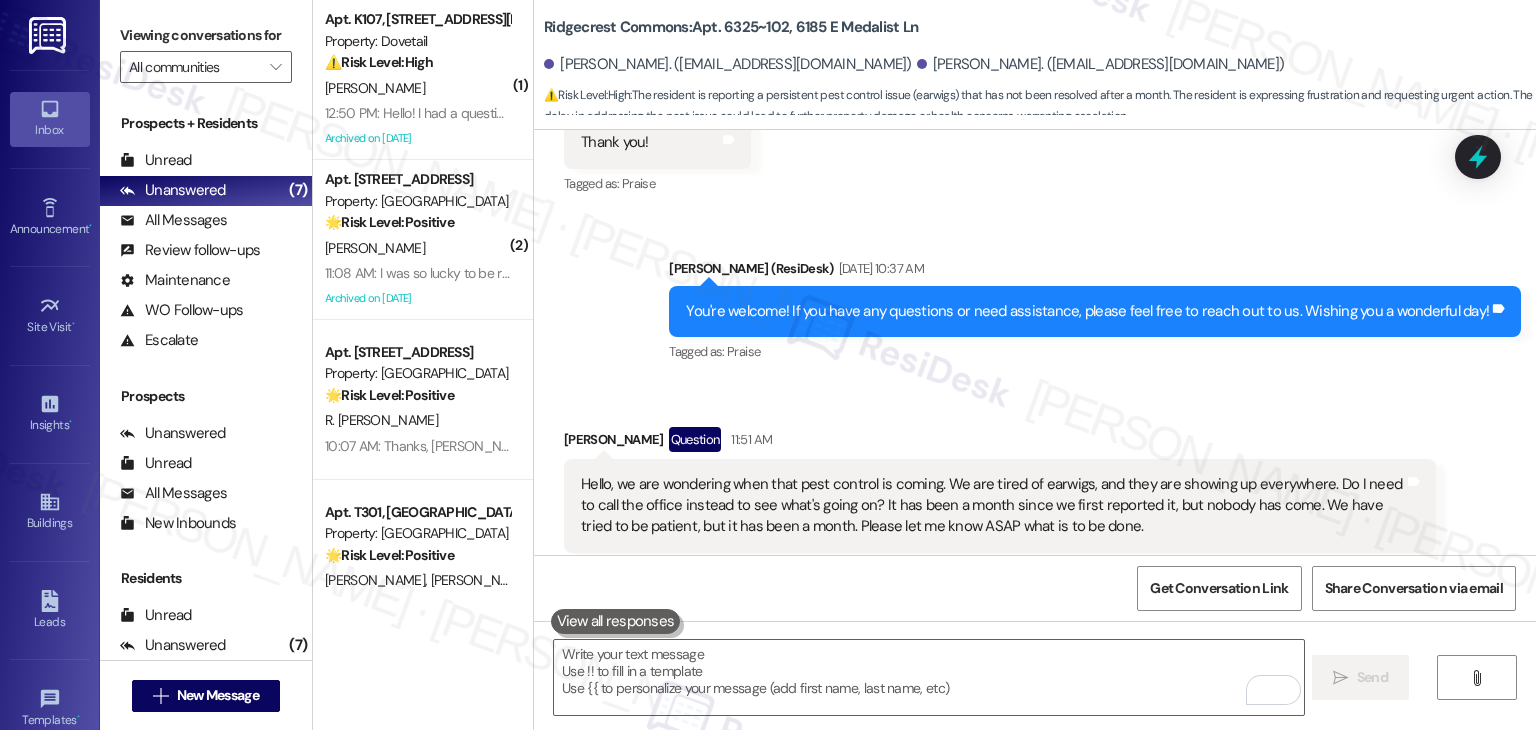click on "Received via SMS [PERSON_NAME] Question 11:51 AM Hello, we are wondering when that pest control is coming. We are tired of earwigs, and they are showing up everywhere. Do I need to call the office instead to see what's going on? It has been a month since we first reported it, but nobody has come. We have tried to be patient, but it has been a month. Please let me know ASAP what is to be done.  Tags and notes Tagged as:   Pest control ,  Click to highlight conversations about Pest control Bugs ,  Click to highlight conversations about Bugs Maintenance request ,  Click to highlight conversations about Maintenance request Bad experience Click to highlight conversations about Bad experience  Related guidelines Show suggestions" at bounding box center [1000, 534] 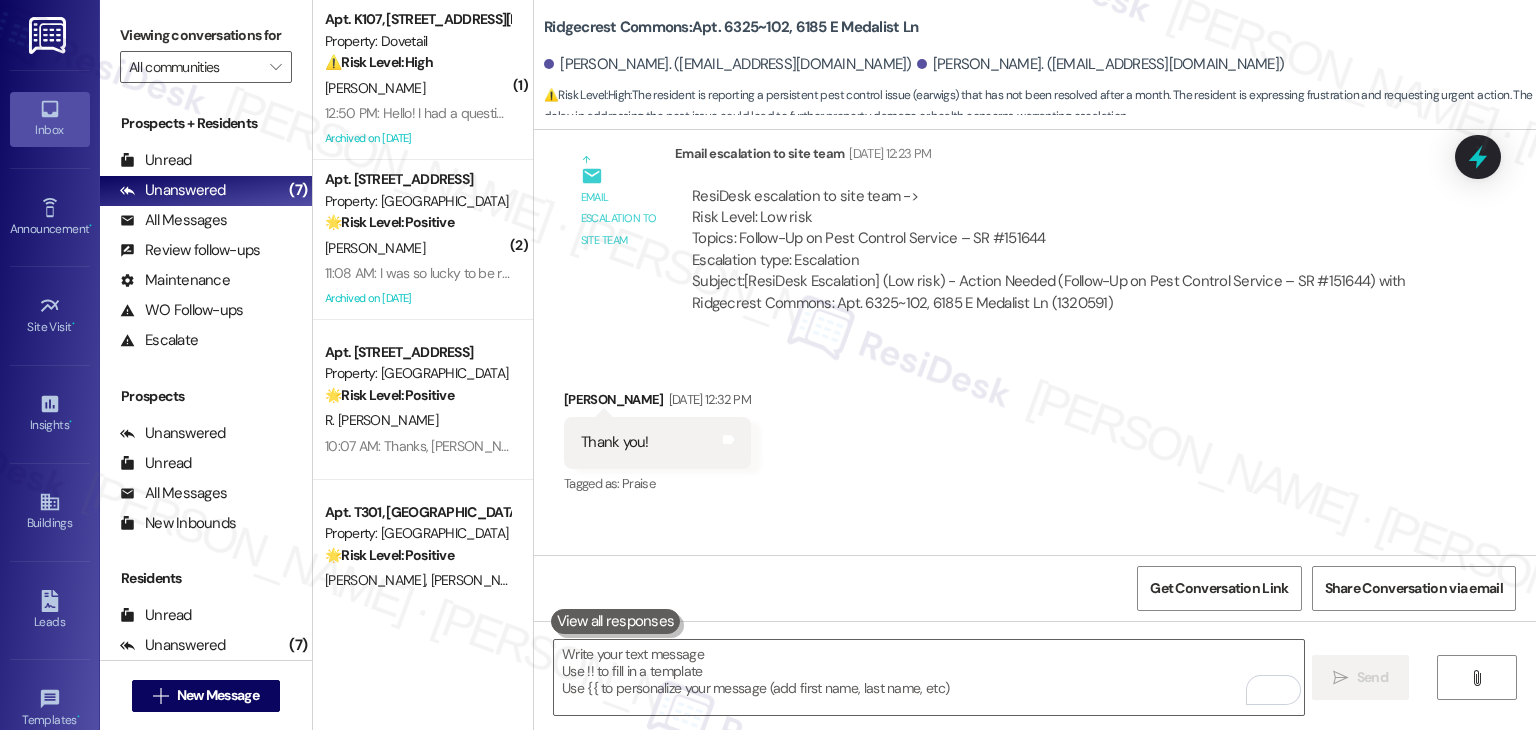 click on "[PERSON_NAME] Question 11:51 AM" at bounding box center (1000, 743) 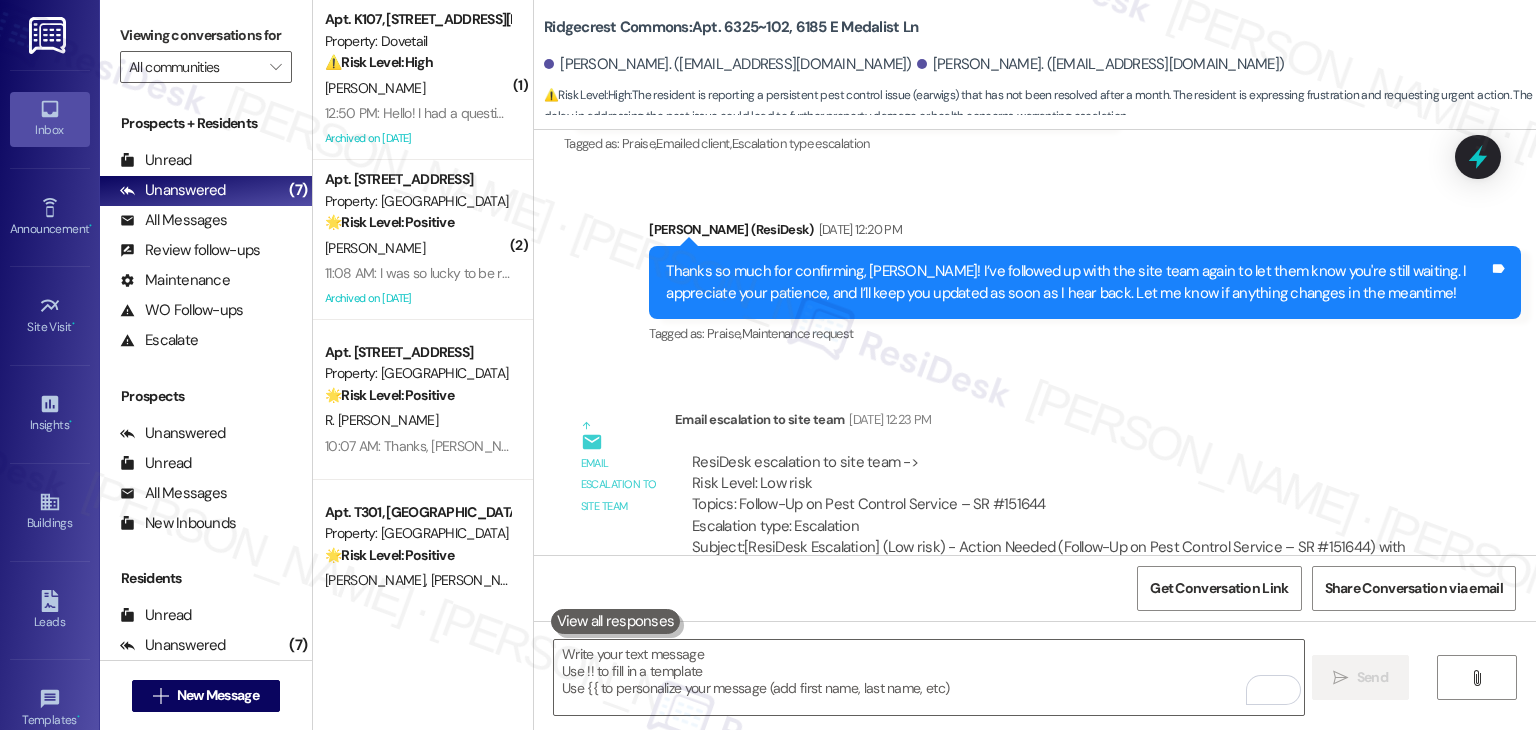 scroll, scrollTop: 12706, scrollLeft: 0, axis: vertical 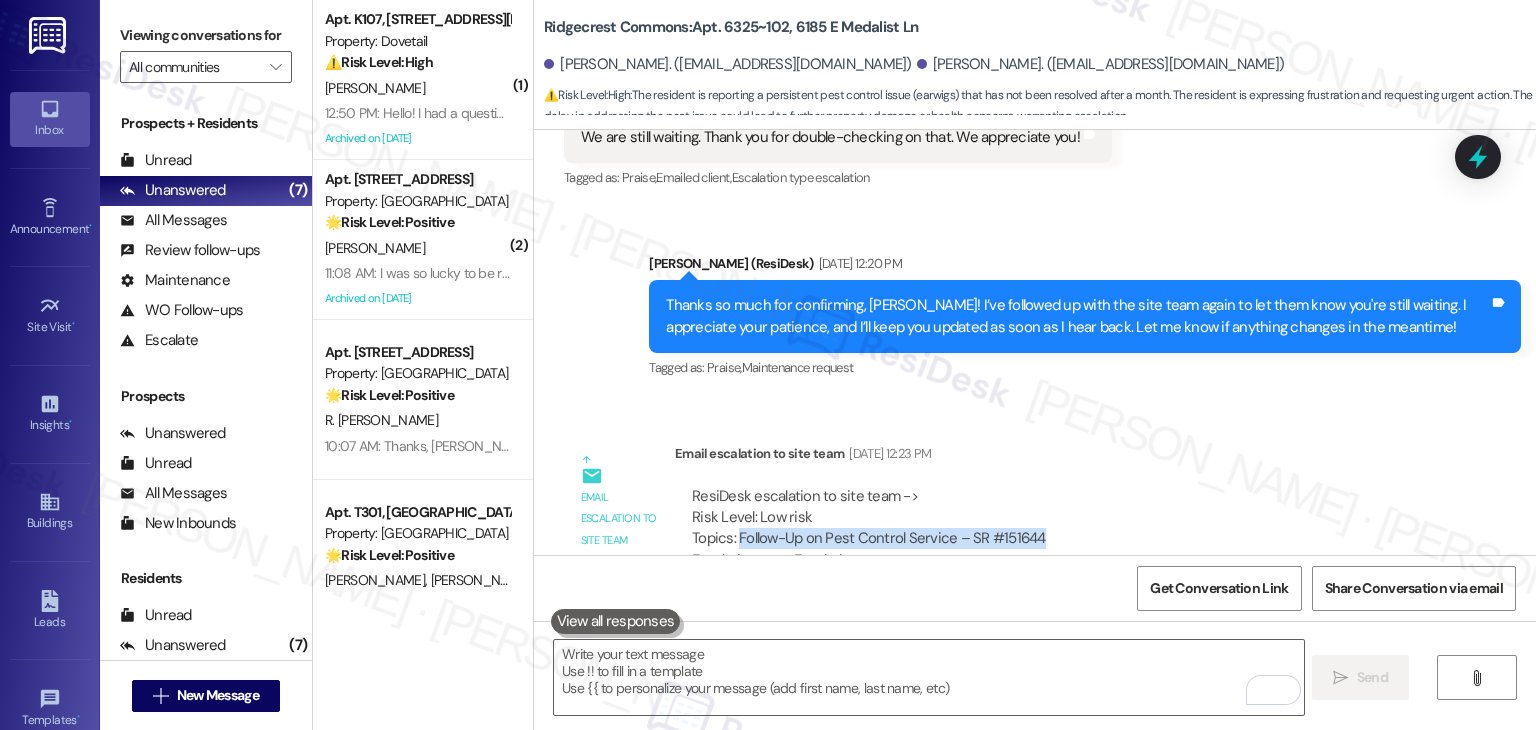 drag, startPoint x: 1033, startPoint y: 247, endPoint x: 727, endPoint y: 250, distance: 306.0147 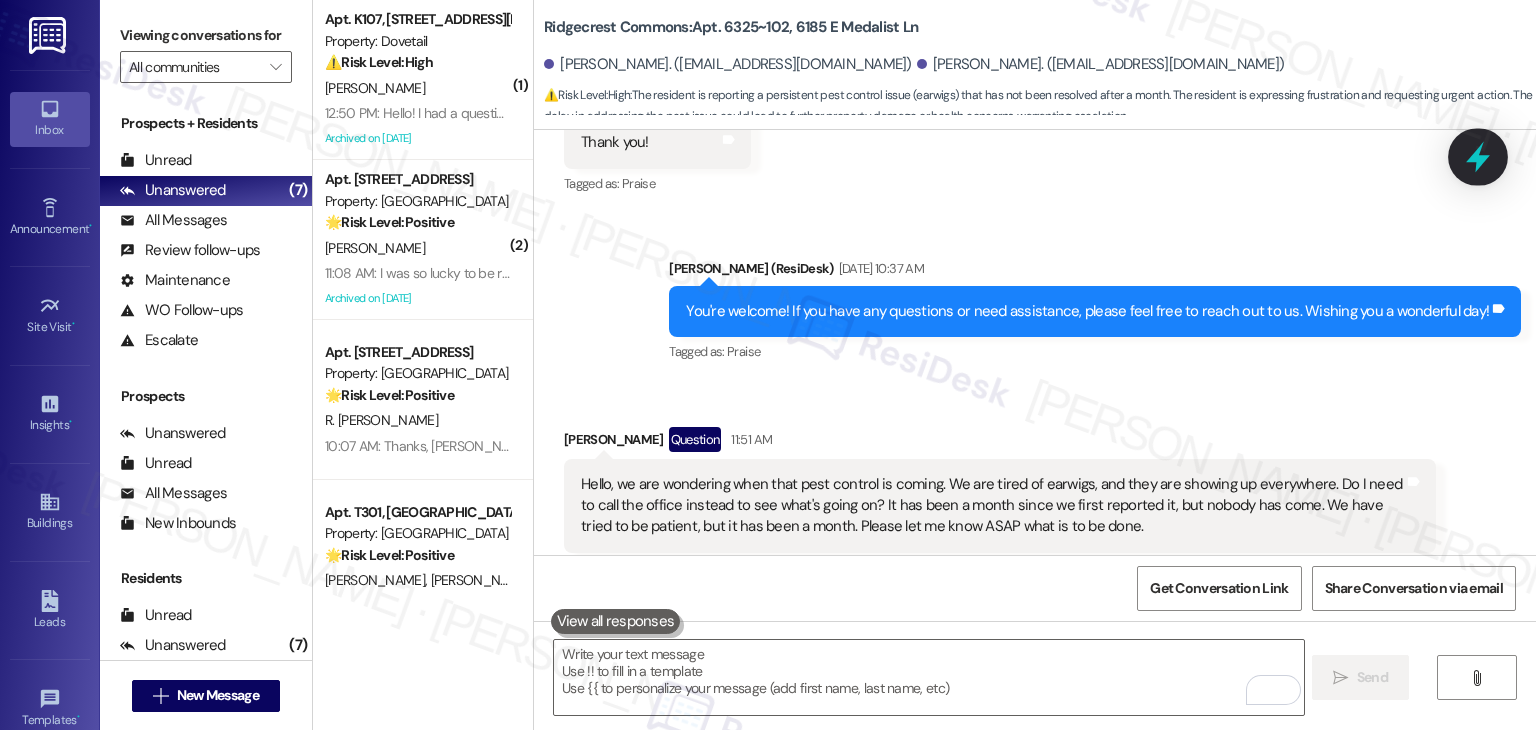 click 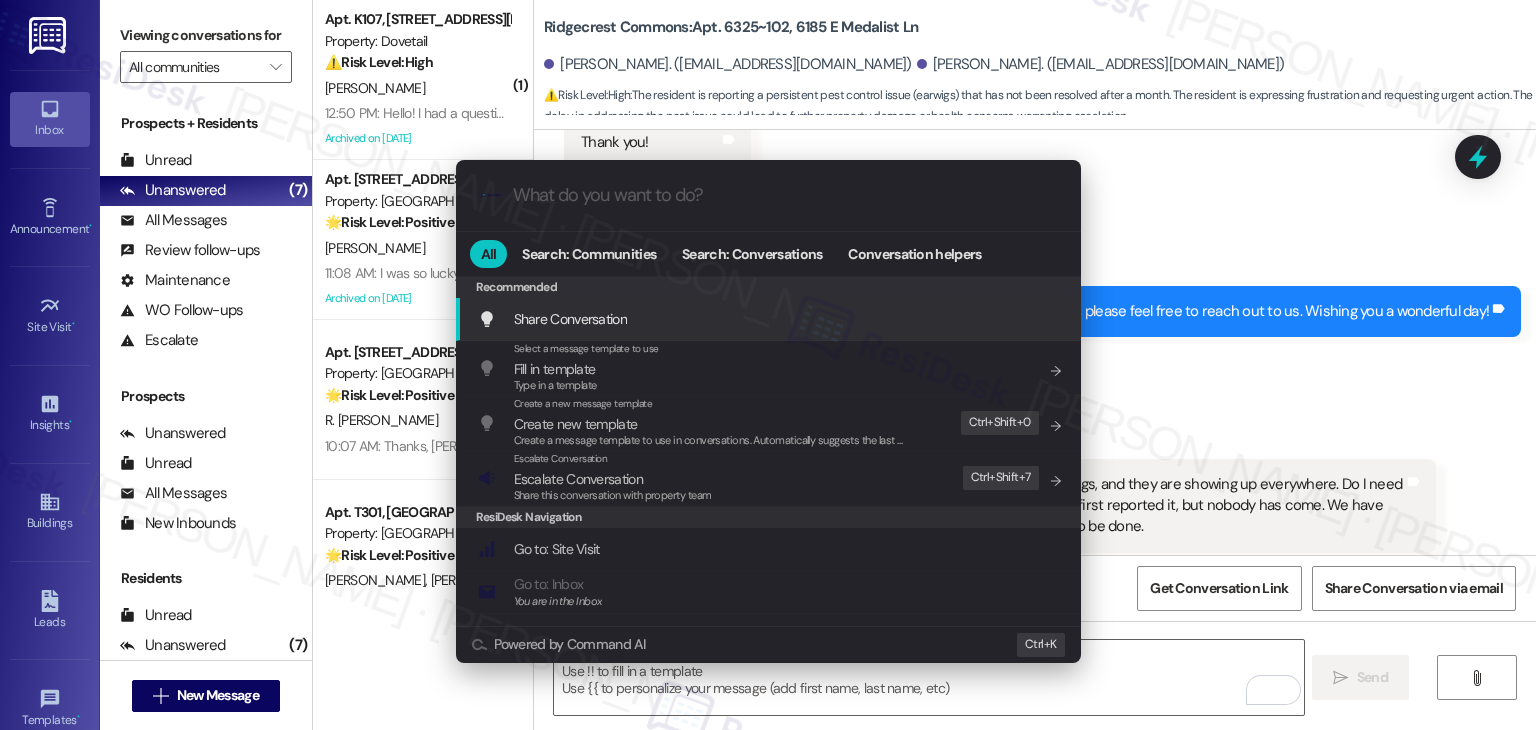 click on ".cls-1{fill:#0a055f;}.cls-2{fill:#0cc4c4;} resideskLogoBlueOrange All Search: Communities Search: Conversations Conversation helpers Recommended Recommended Share Conversation Add shortcut Select a message template to use Fill in template Type in a template Add shortcut Create a new message template Create new template Create a message template to use in conversations. Automatically suggests the last message you sent. Edit Ctrl+ Shift+ 0 Escalate Conversation Escalate Conversation Share this conversation with property team Edit Ctrl+ Shift+ 7 ResiDesk Navigation Go to: Site Visit Add shortcut Go to: Inbox You are in the Inbox Add shortcut Go to: Settings Add shortcut Go to: Message Templates Add shortcut Go to: Buildings Add shortcut Help Getting Started: What you can do with ResiDesk Add shortcut Settings Powered by Command AI Ctrl+ K" at bounding box center [768, 365] 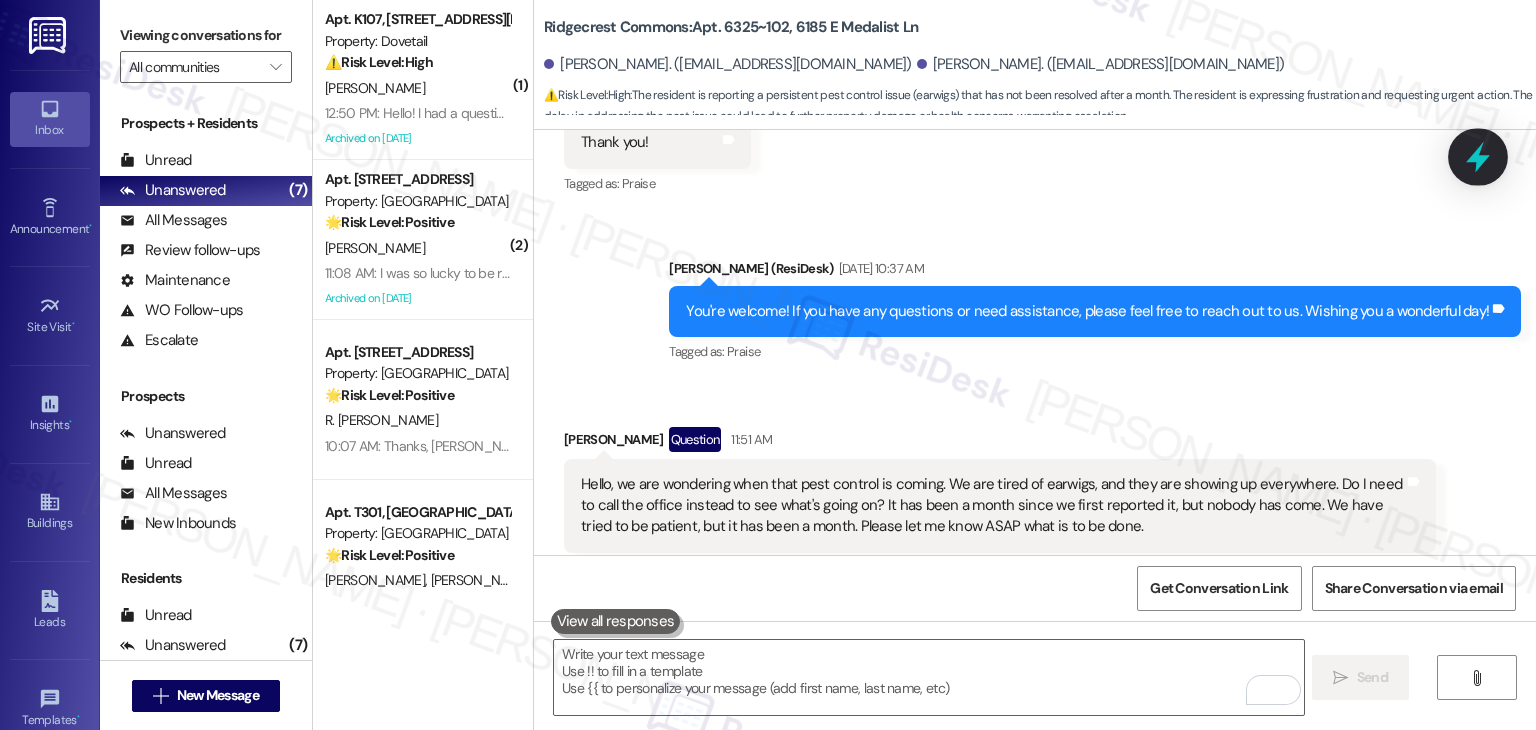 click at bounding box center [1478, 156] 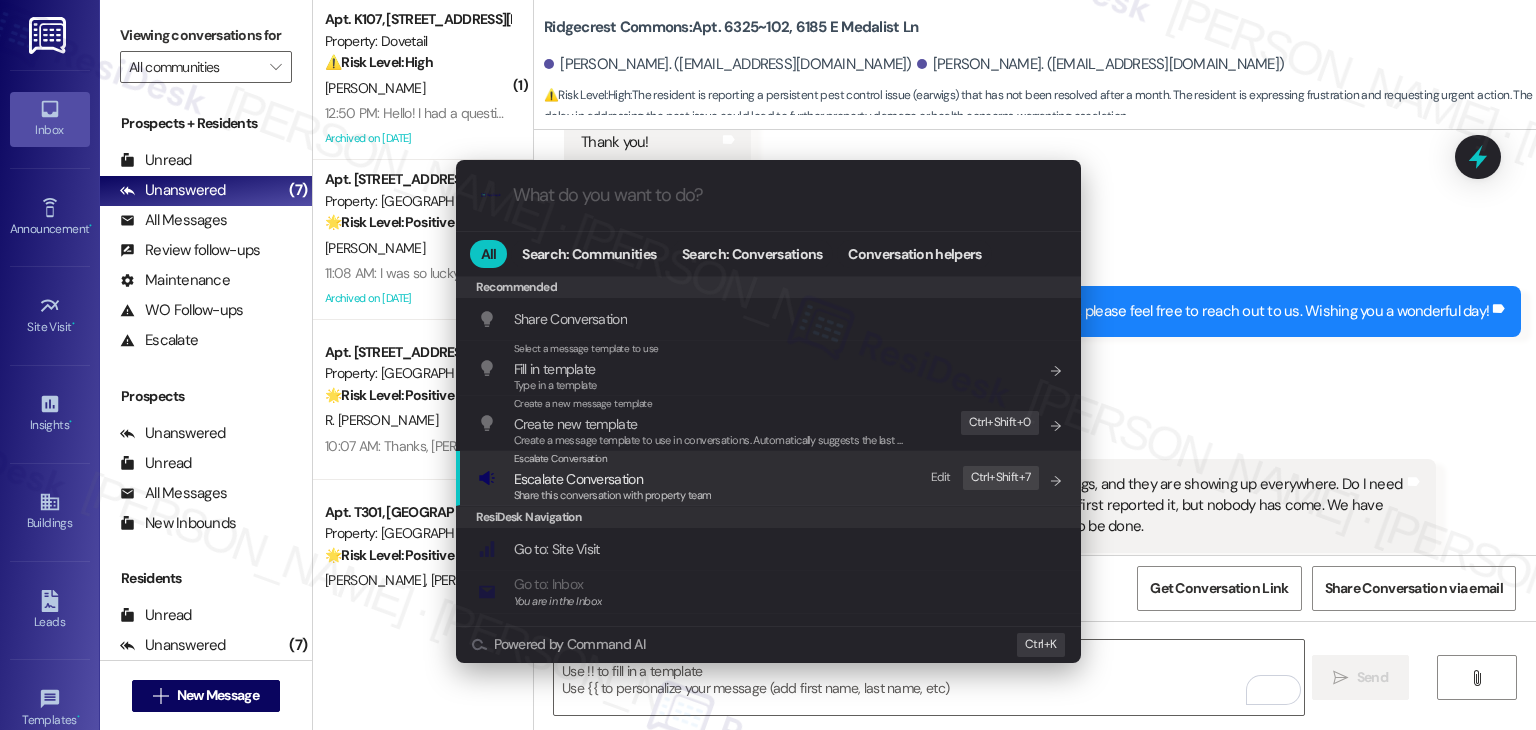 click on "Escalate Conversation" at bounding box center [578, 479] 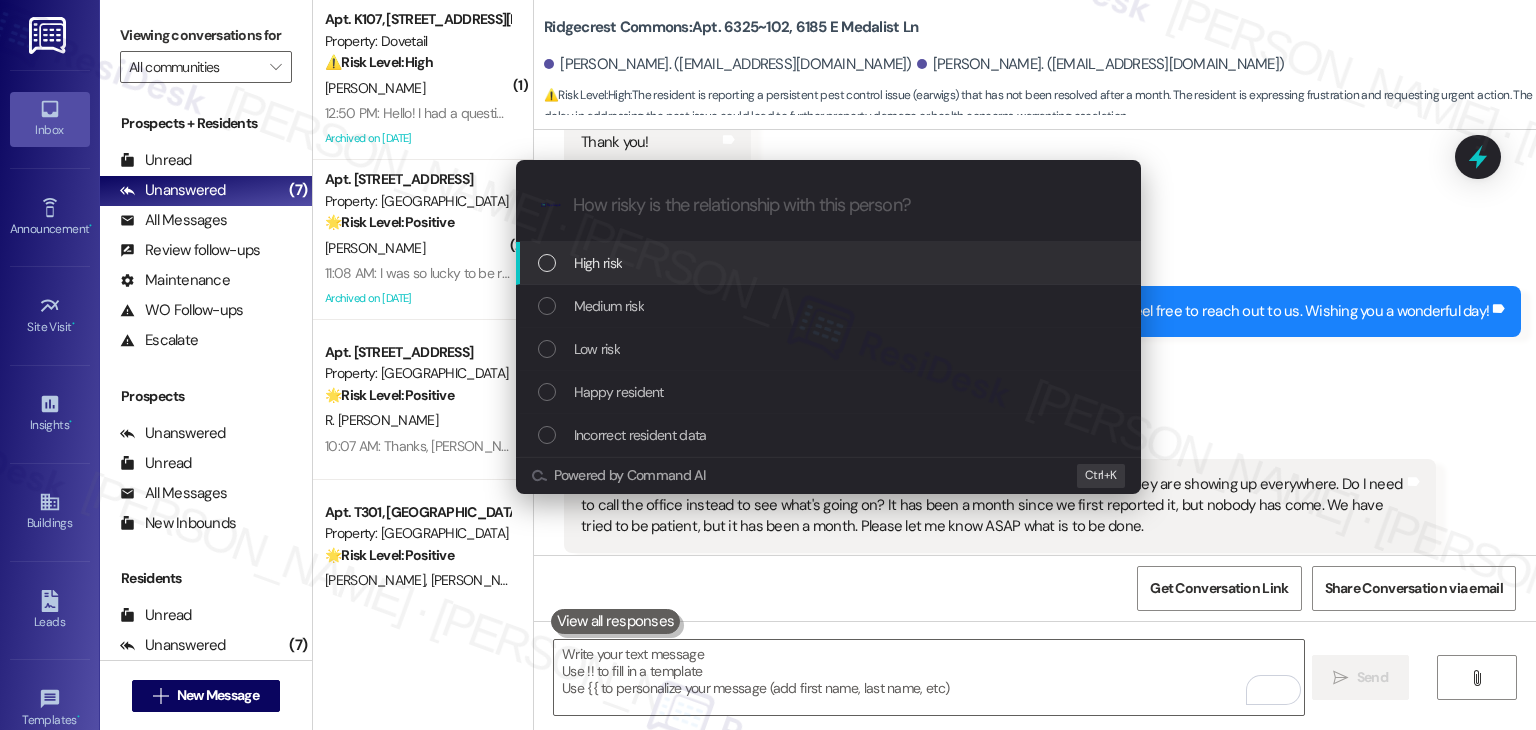 click at bounding box center (547, 263) 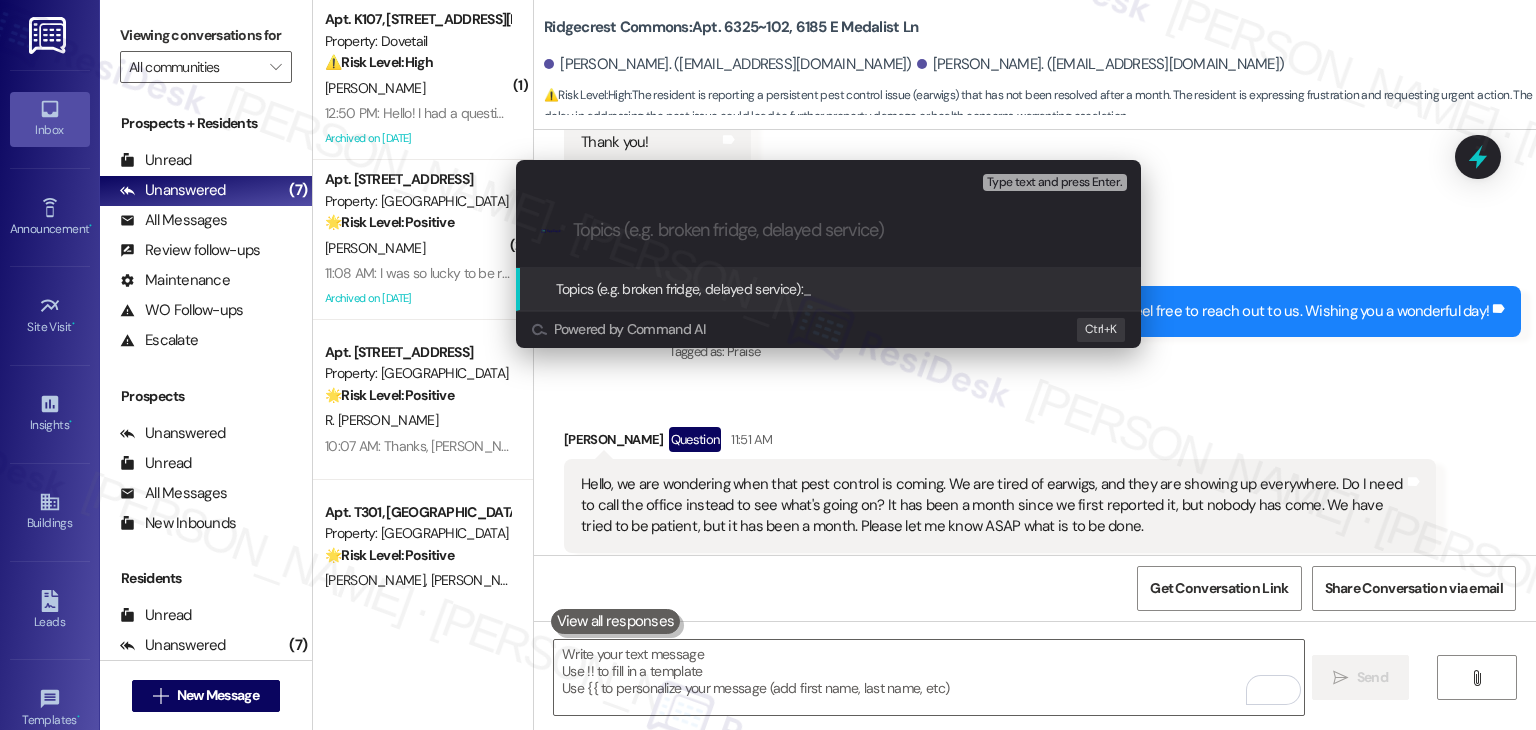 paste on "Follow-Up on Pest Control Service – SR #151644" 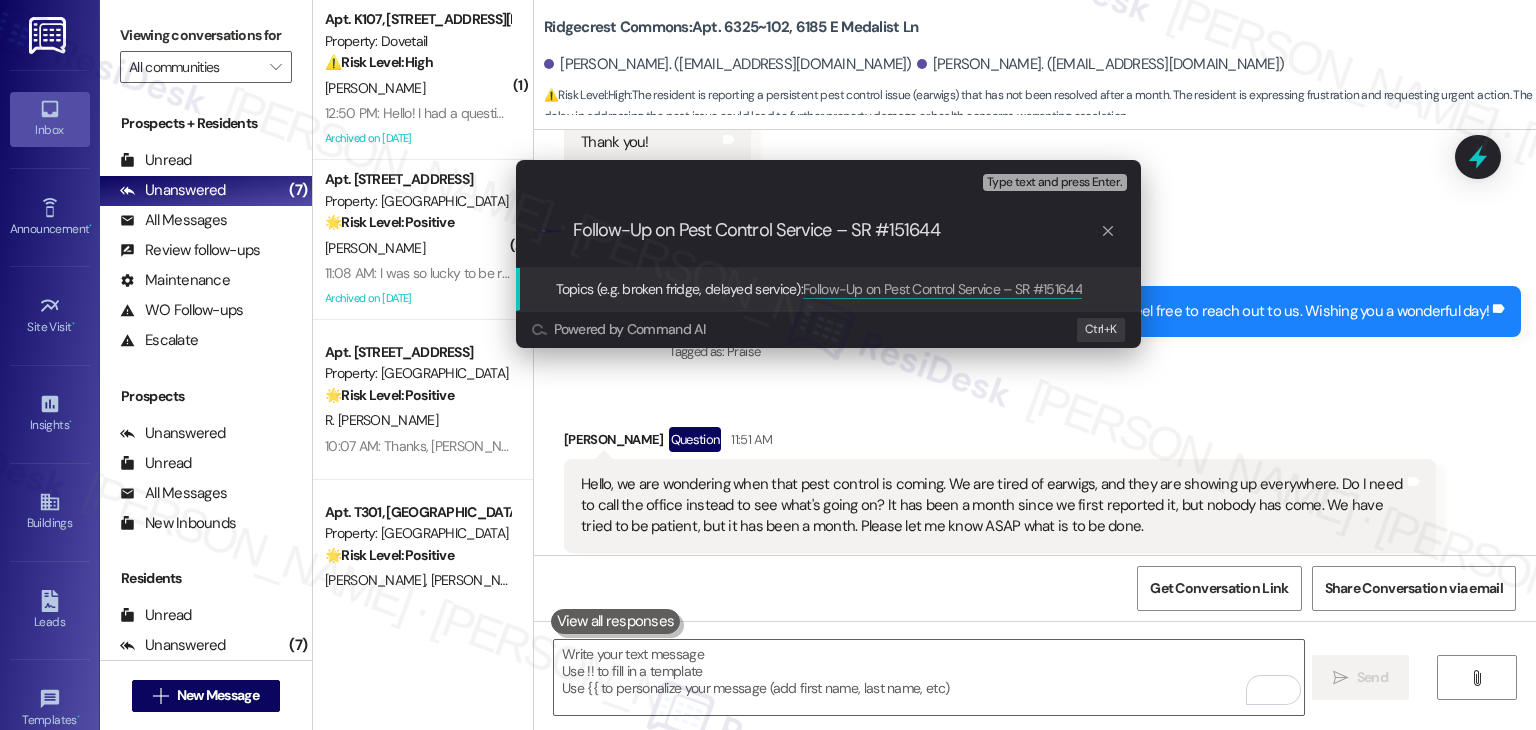 click on "Follow-Up on Pest Control Service – SR #151644" at bounding box center [836, 230] 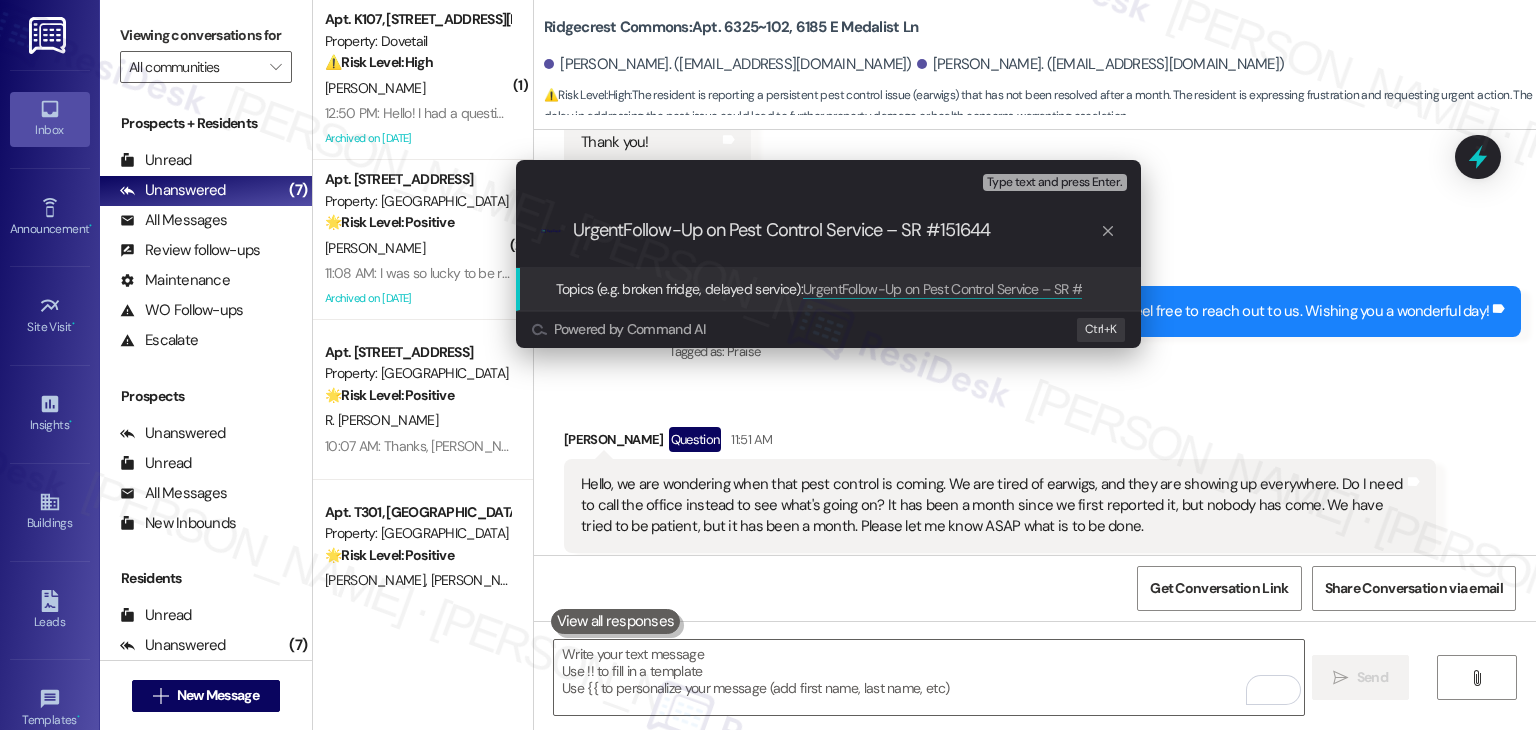 type on "Urgent Follow-Up on Pest Control Service – SR #151644" 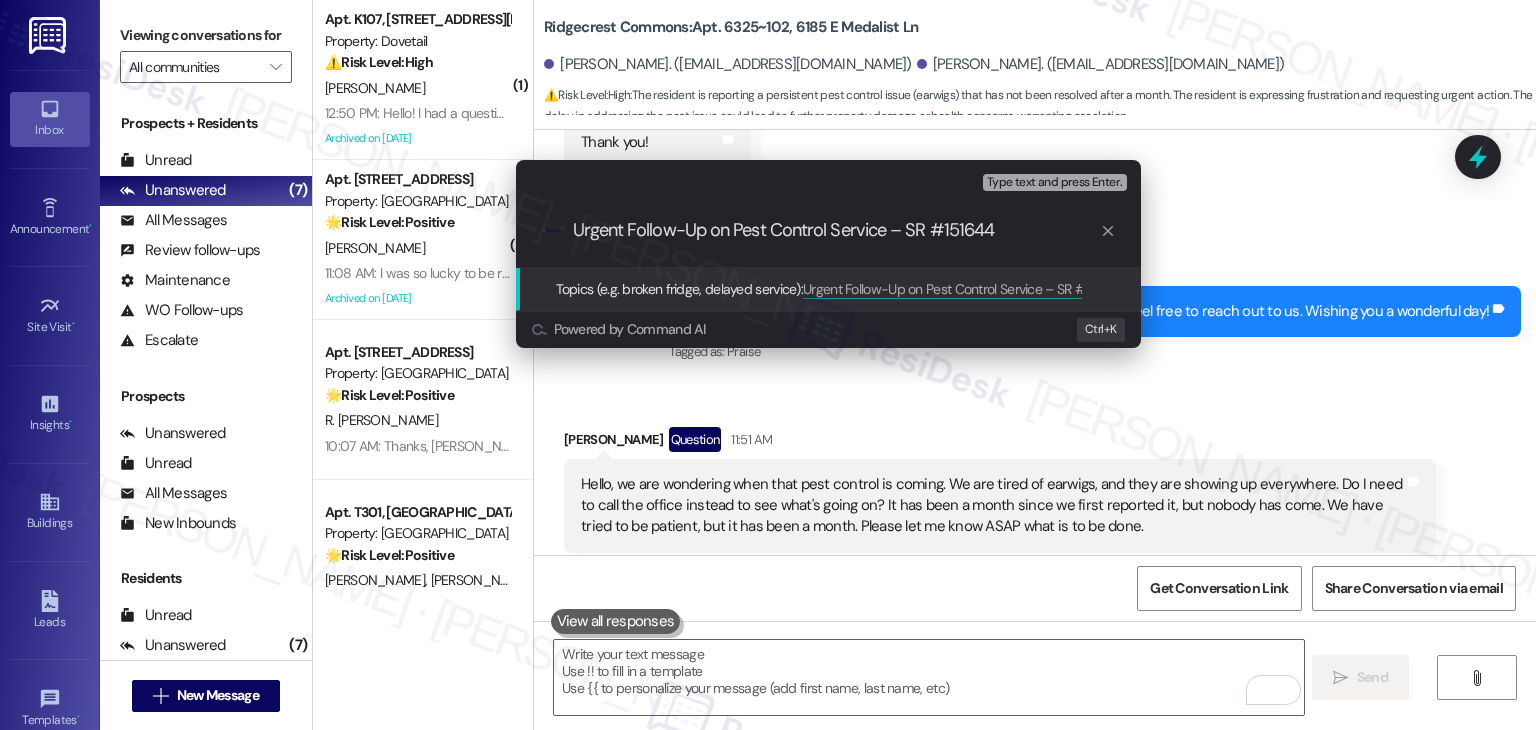 click on "Urgent Follow-Up on Pest Control Service – SR #151644" at bounding box center [836, 230] 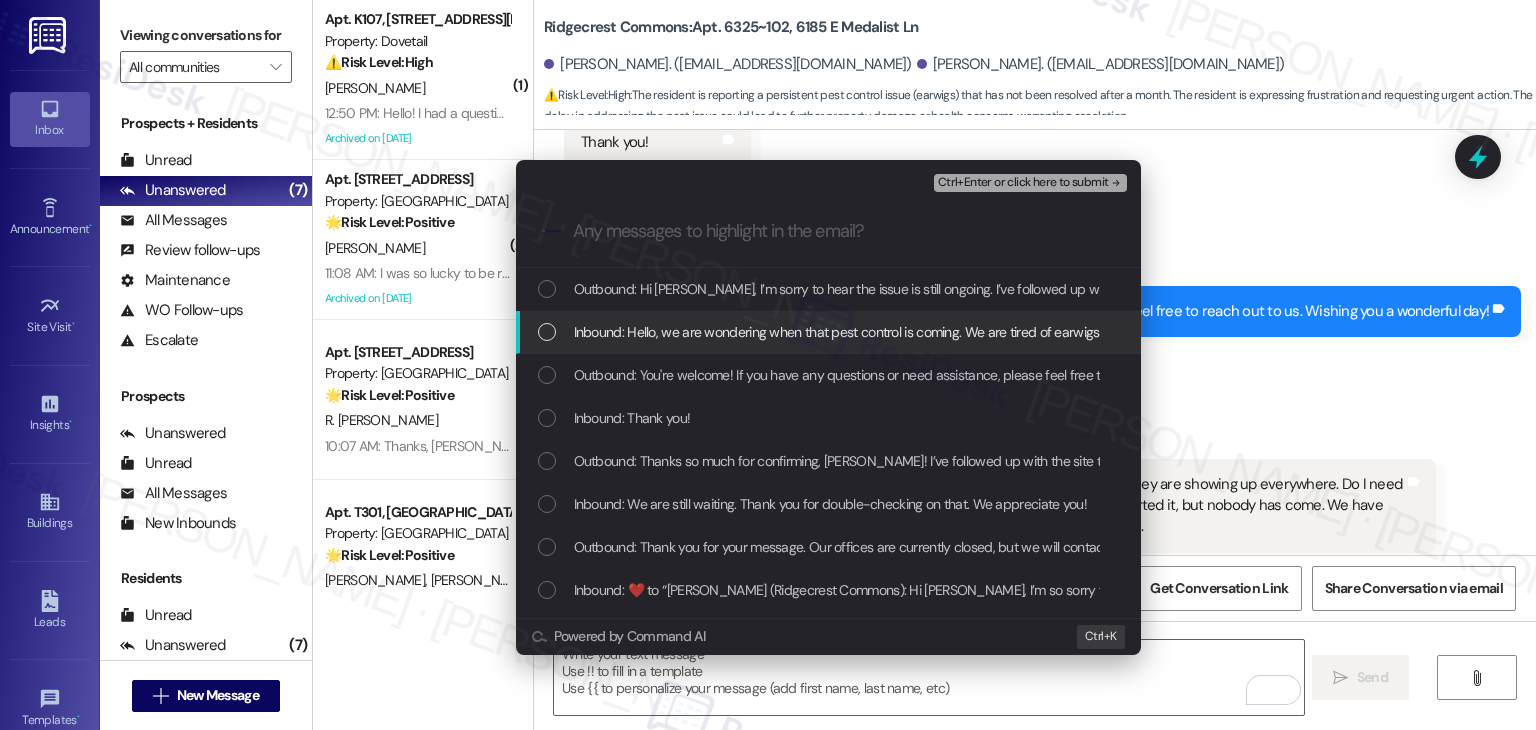 click at bounding box center (547, 332) 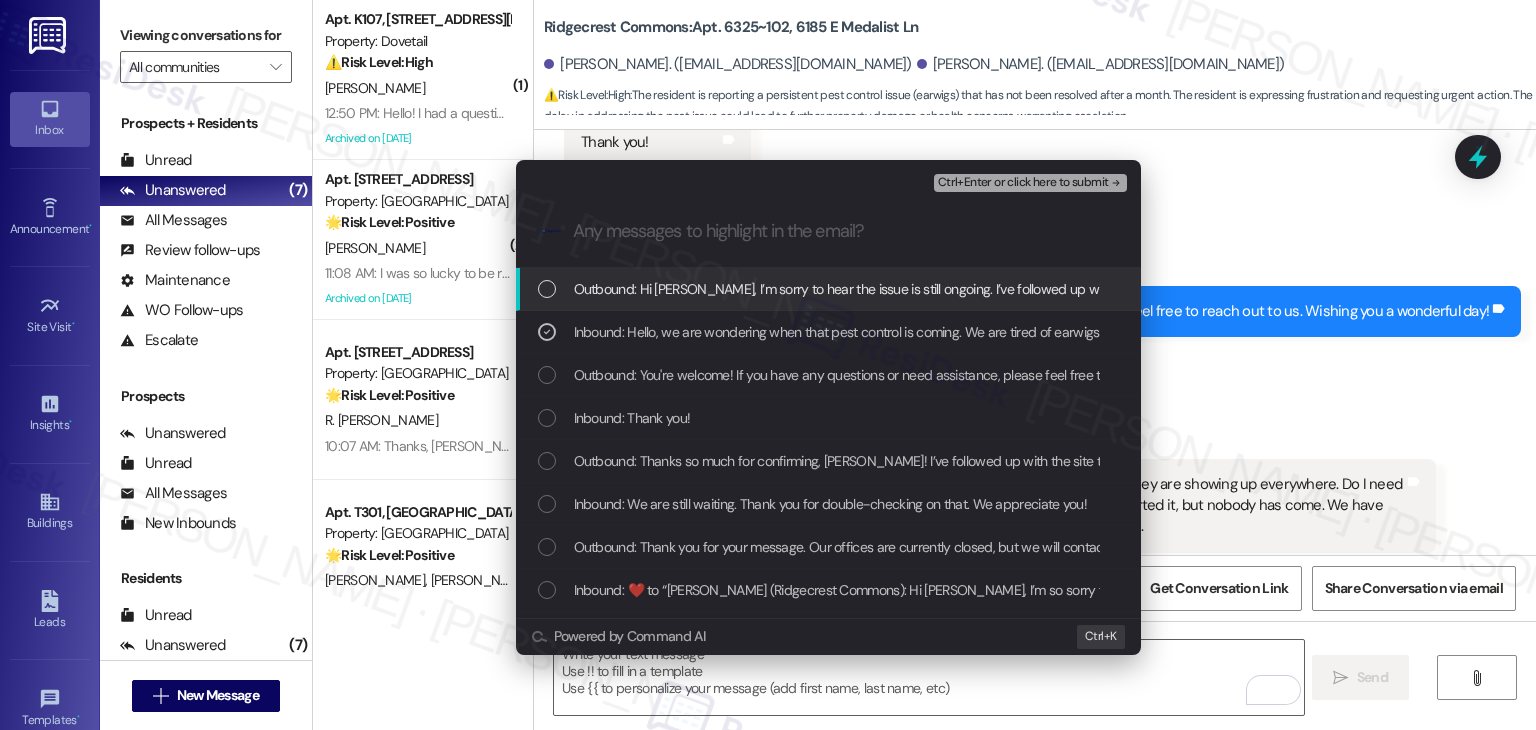 click on "Ctrl+Enter or click here to submit" at bounding box center [1023, 183] 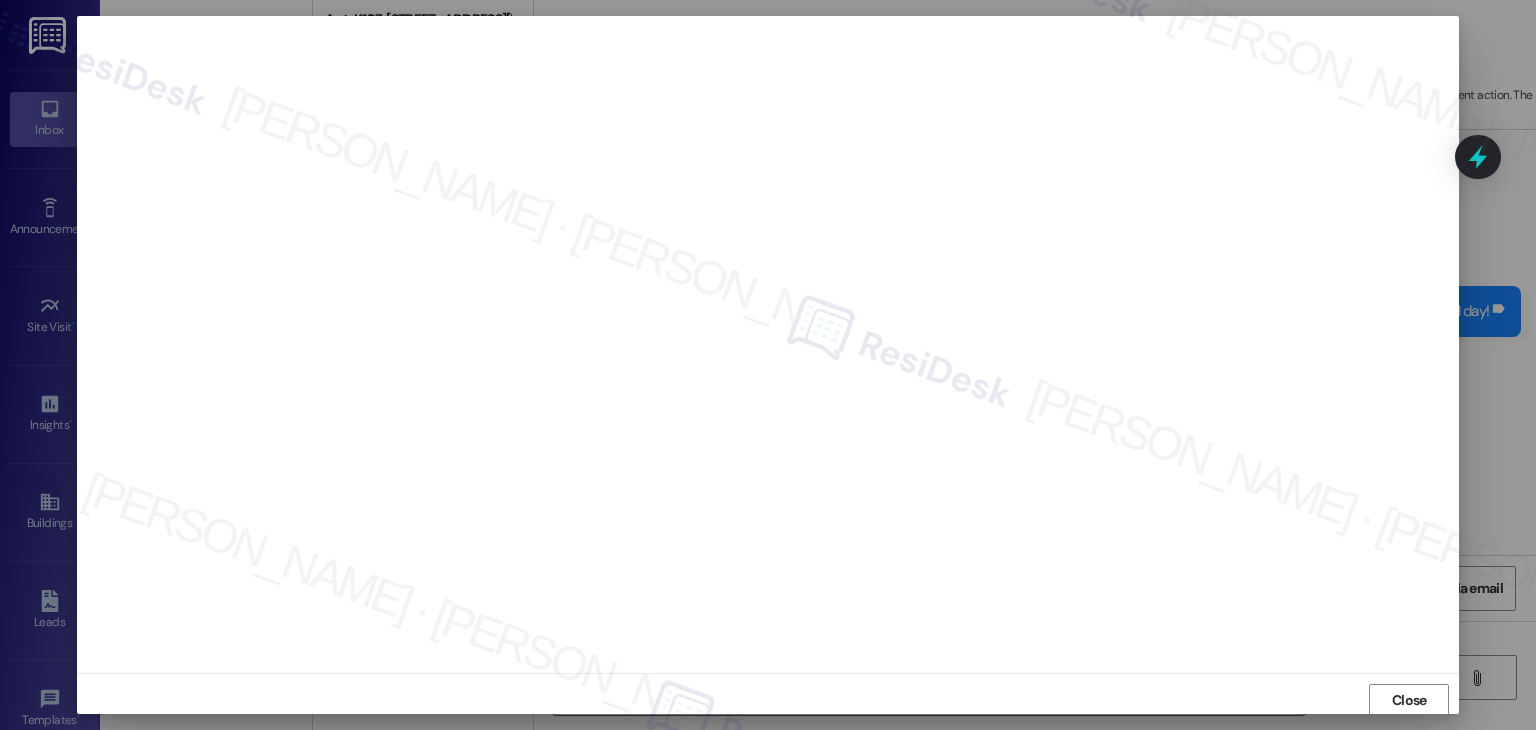 scroll, scrollTop: 1, scrollLeft: 0, axis: vertical 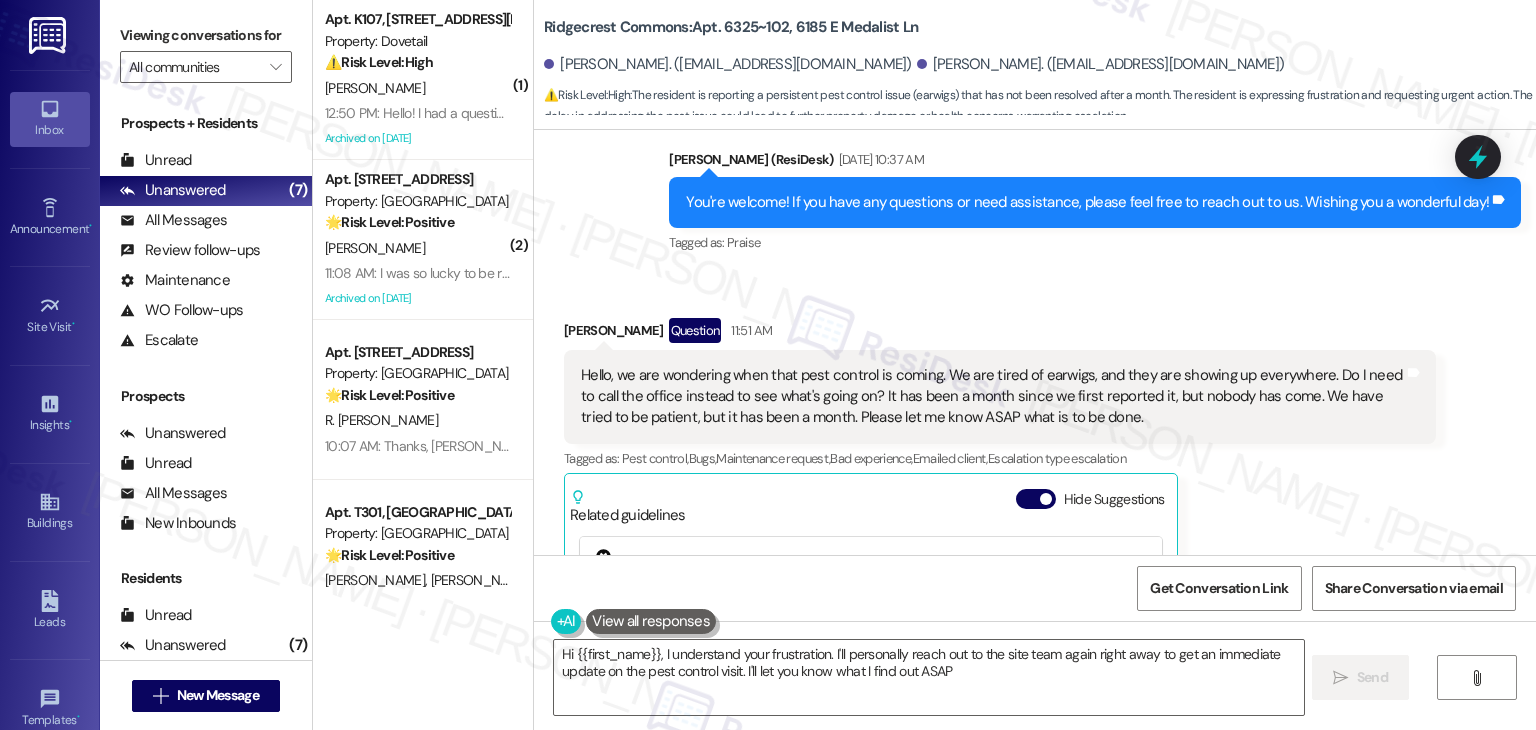 type on "Hi {{first_name}}, I understand your frustration. I'll personally reach out to the site team again right away to get an immediate update on the pest control visit. I'll let you know what I find out ASAP!" 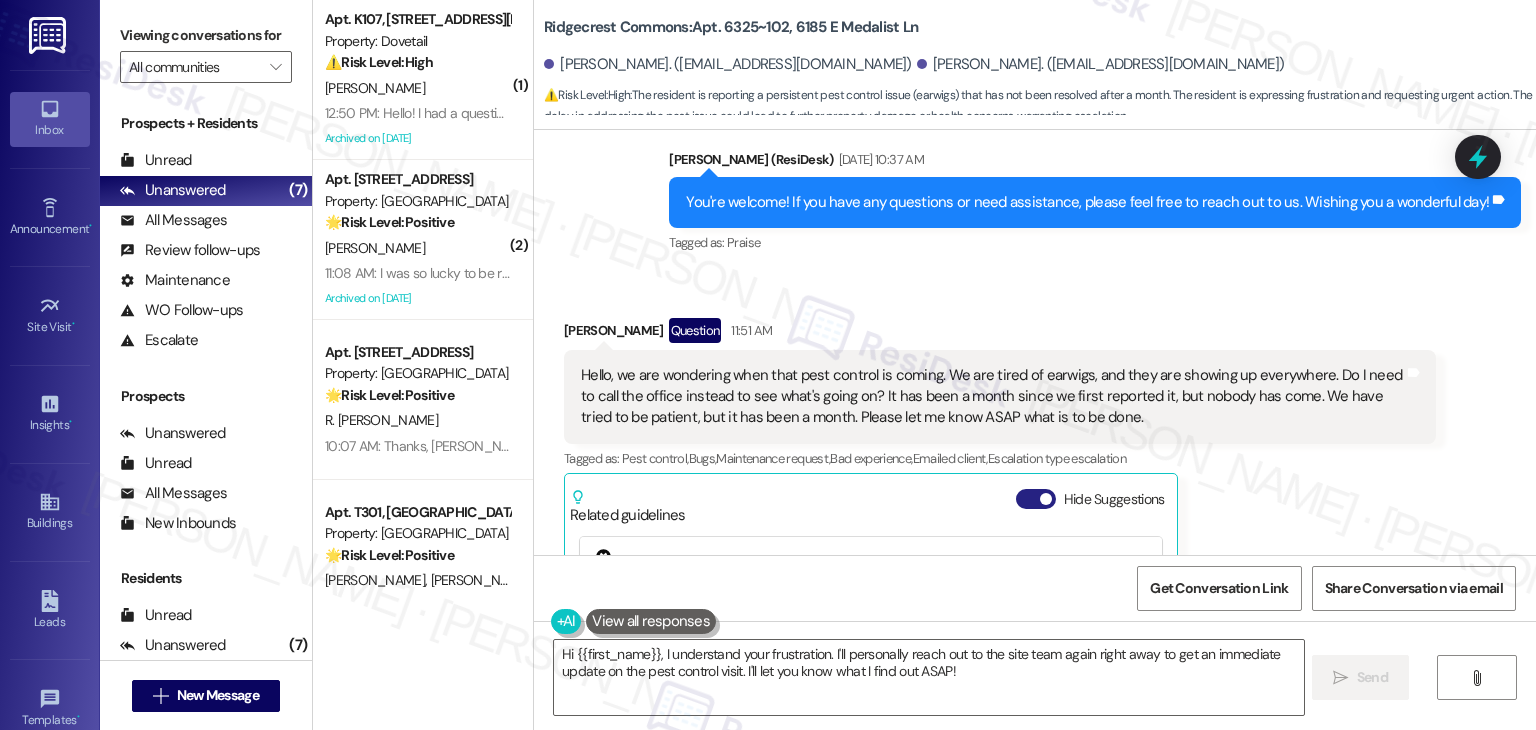 click on "Hide Suggestions" at bounding box center (1036, 499) 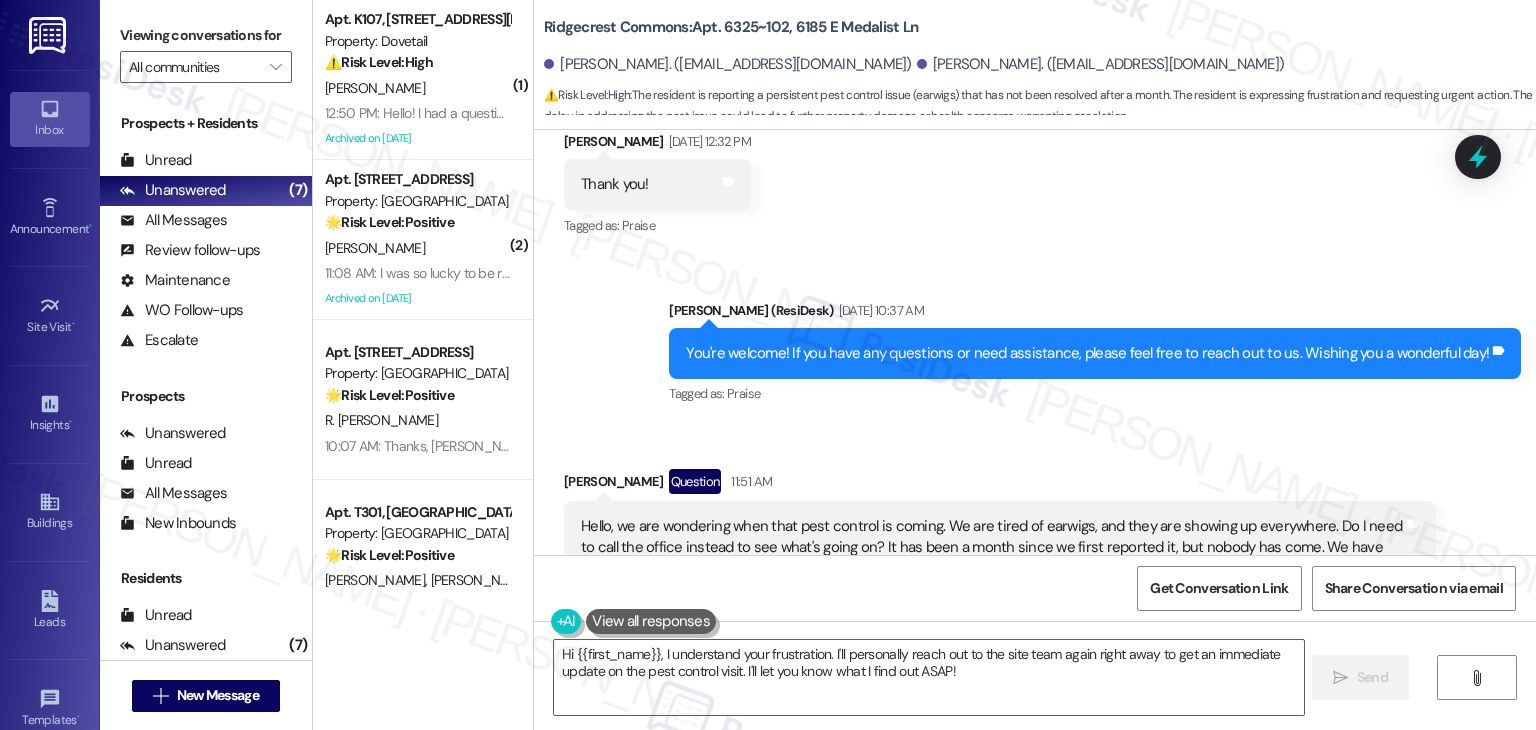 scroll, scrollTop: 13336, scrollLeft: 0, axis: vertical 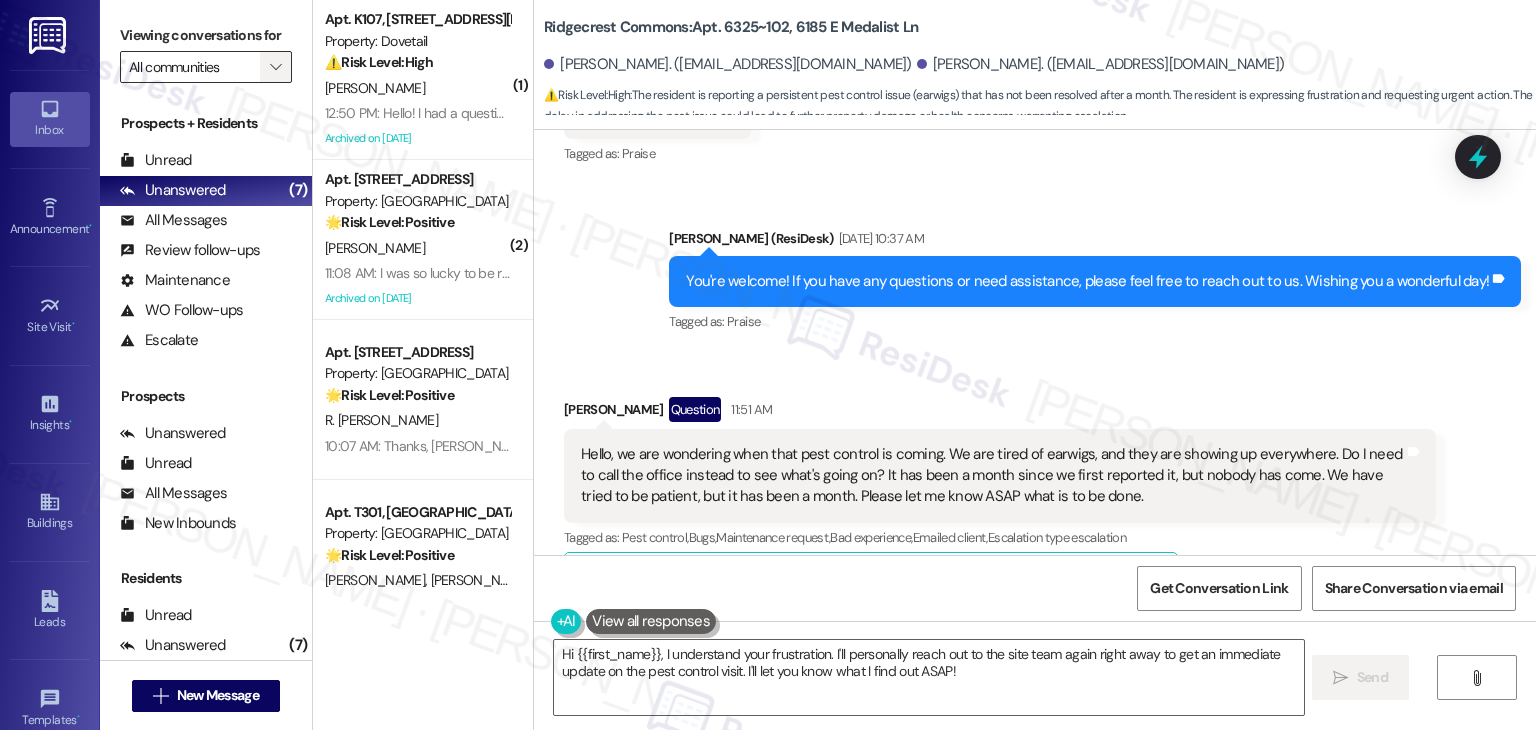 click on "" at bounding box center (275, 67) 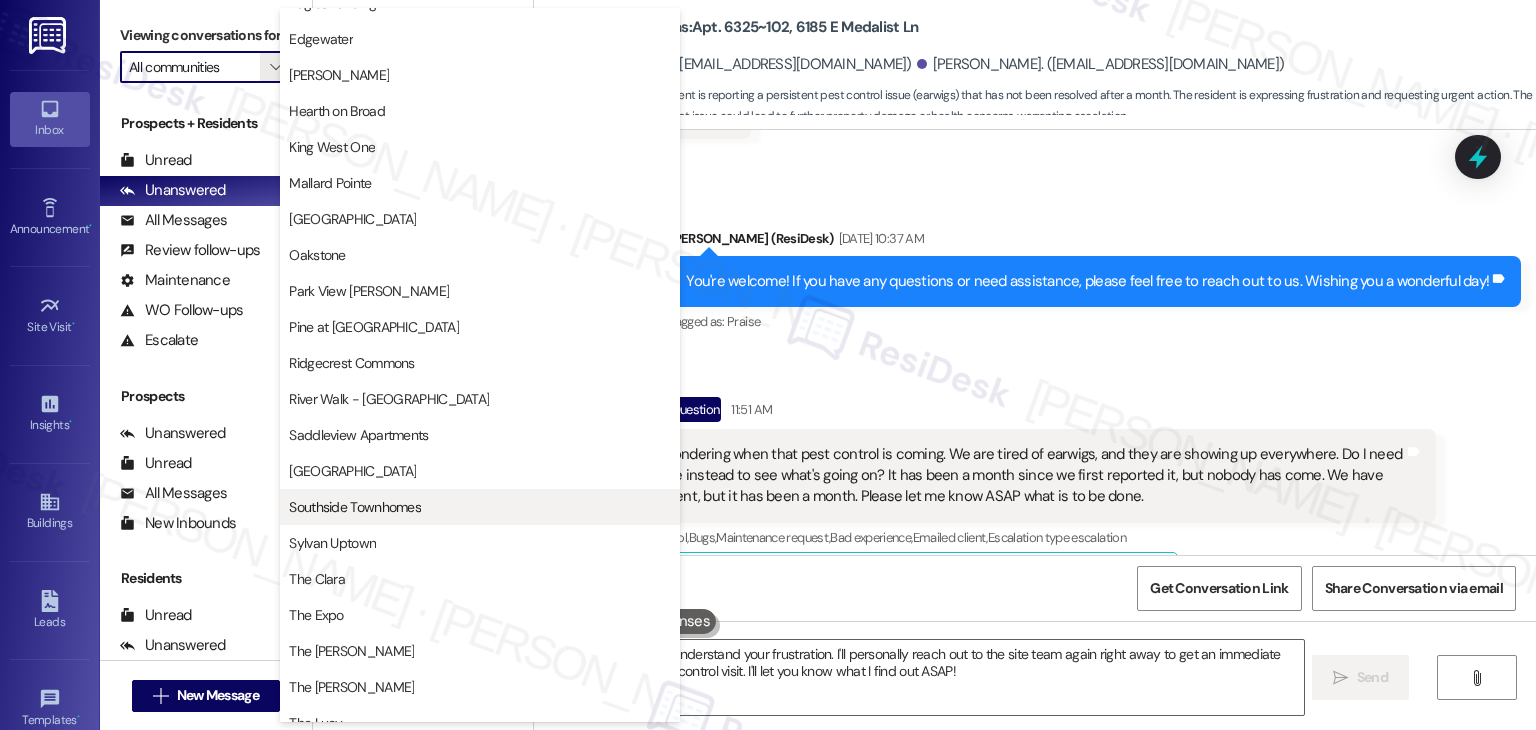 scroll, scrollTop: 700, scrollLeft: 0, axis: vertical 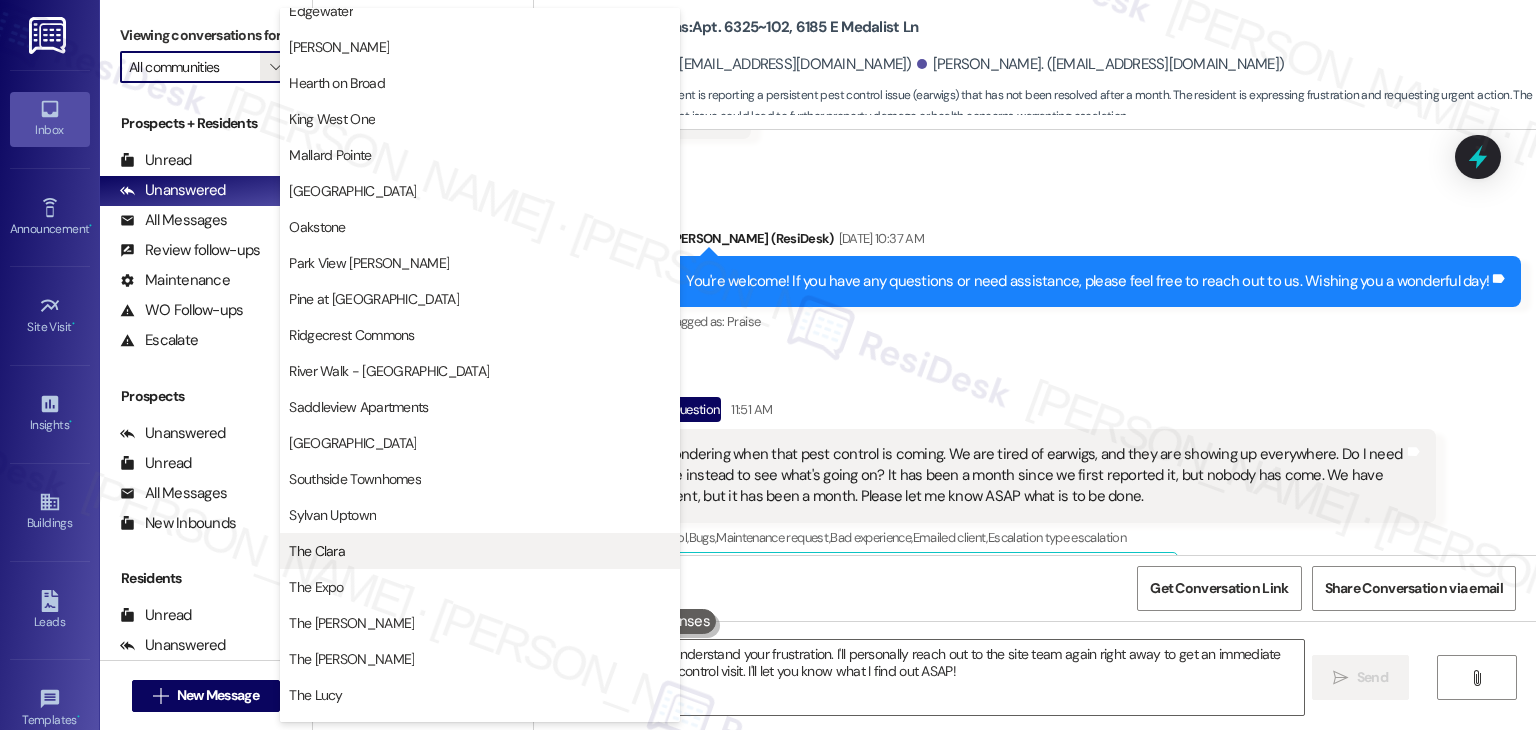 click on "The Clara" at bounding box center [480, 551] 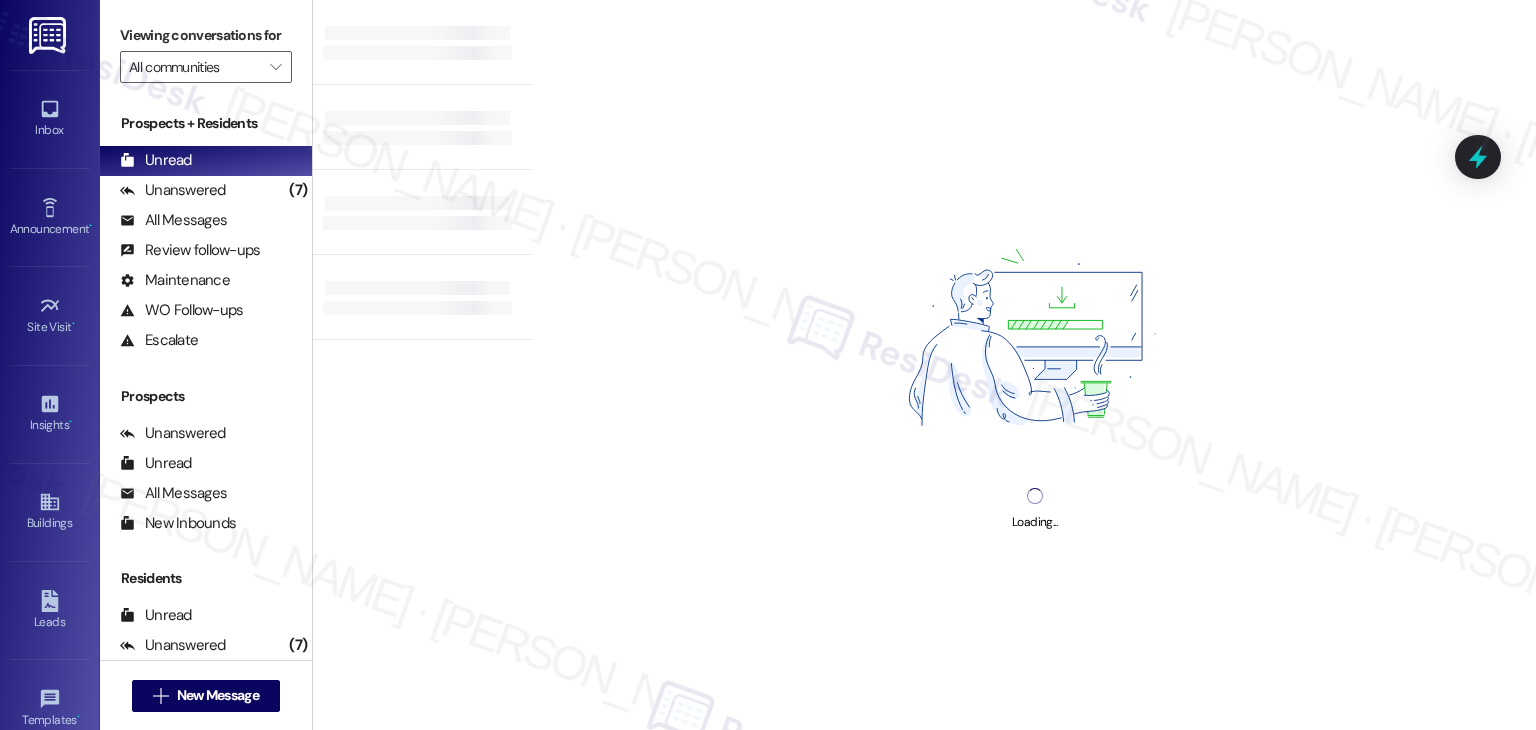 type on "The Clara" 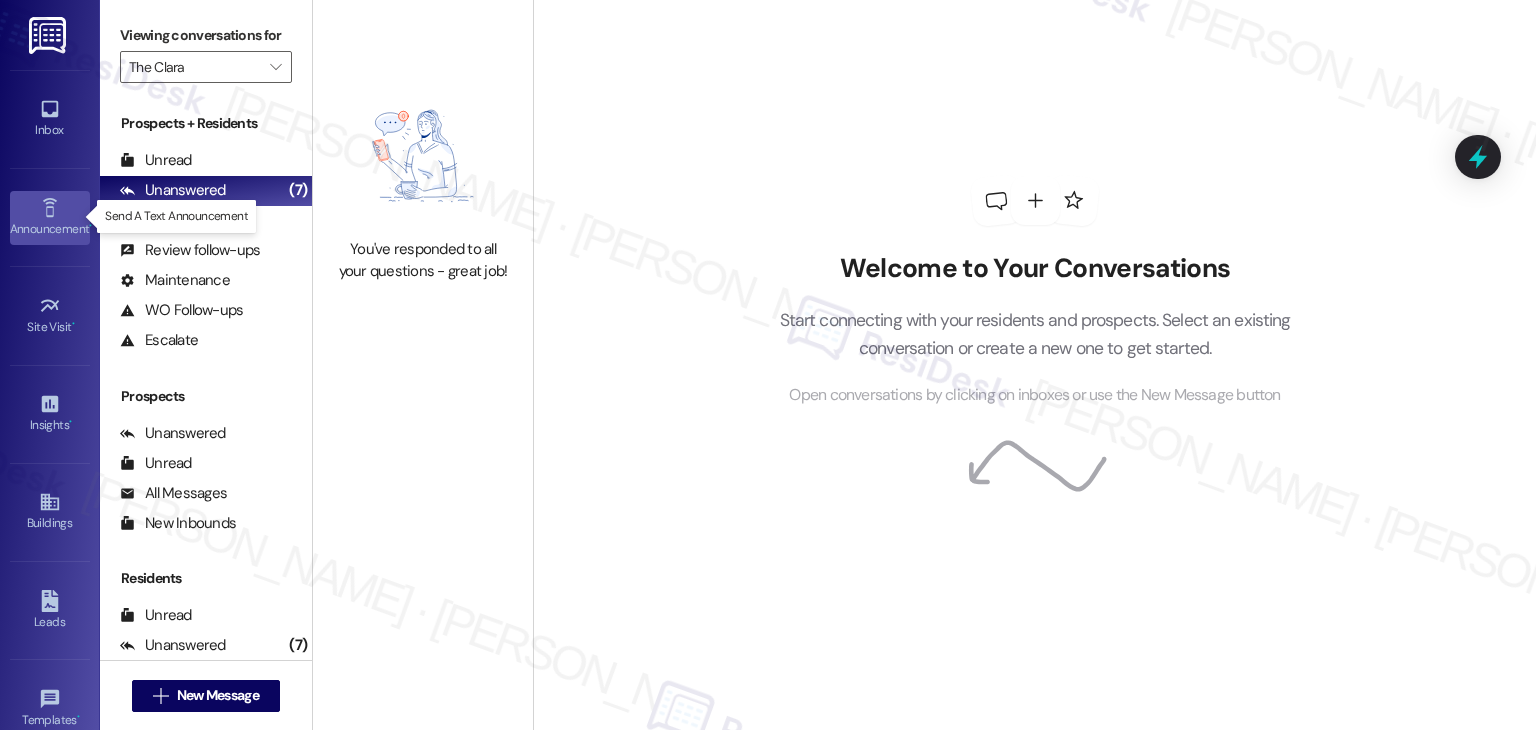 click on "Announcement   •" at bounding box center (50, 229) 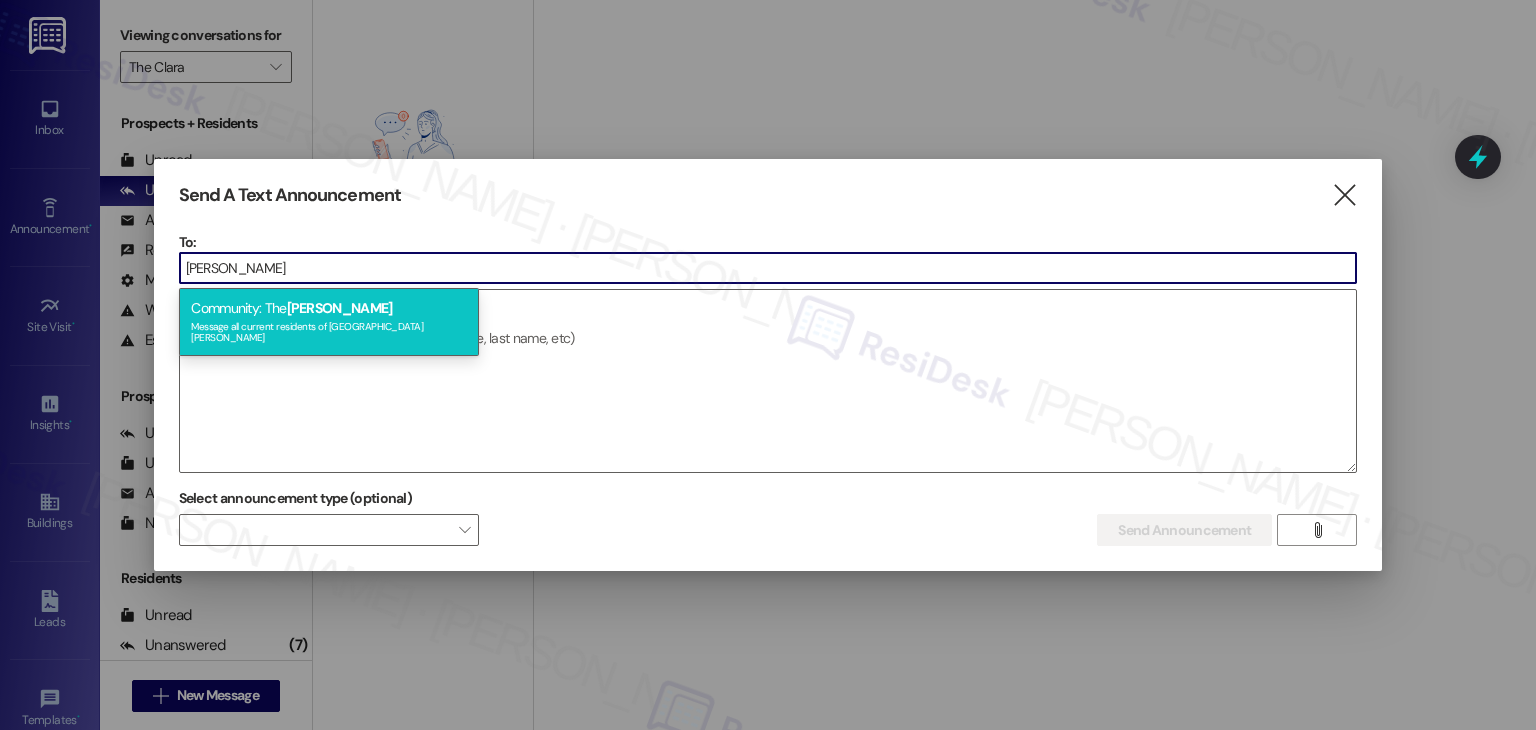 type on "[PERSON_NAME]" 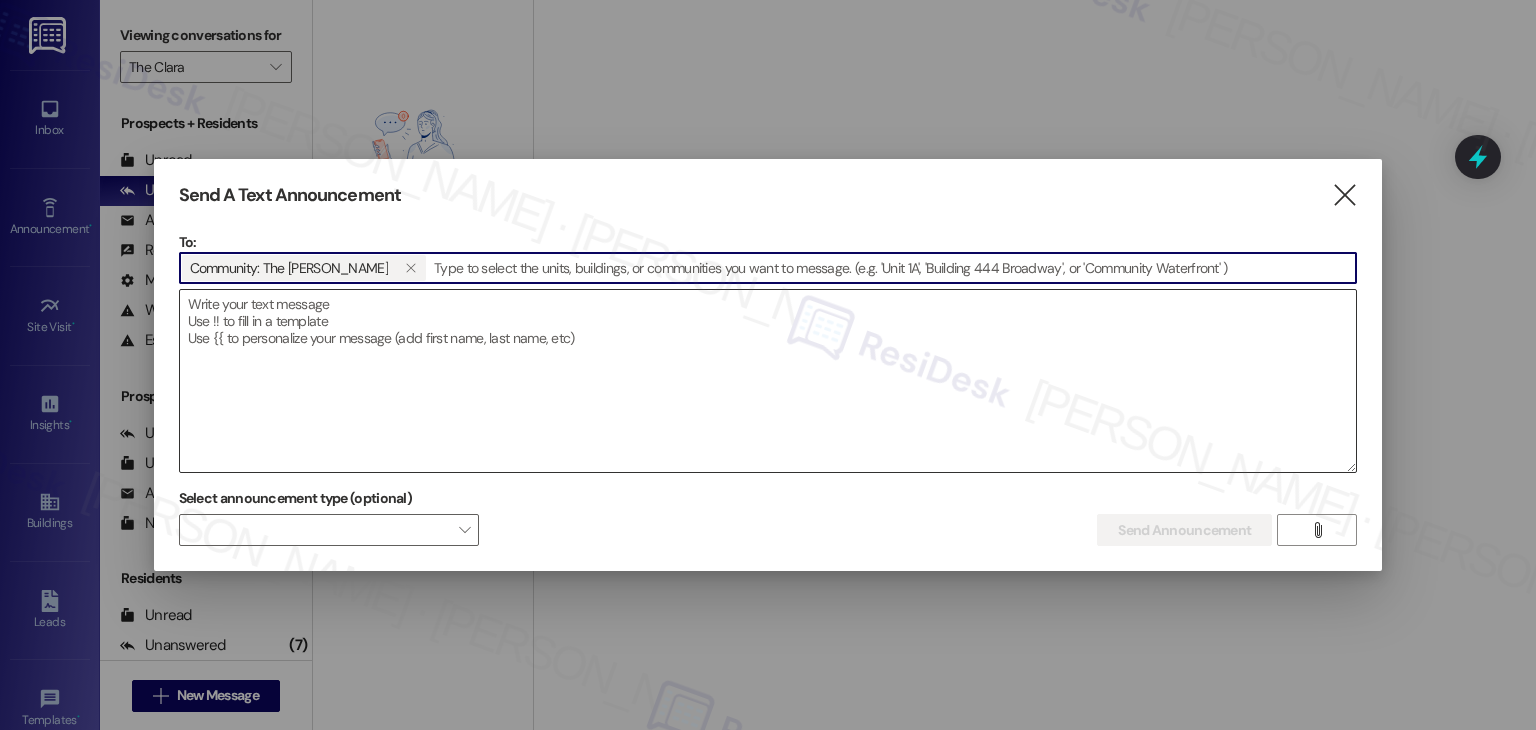 click at bounding box center (768, 381) 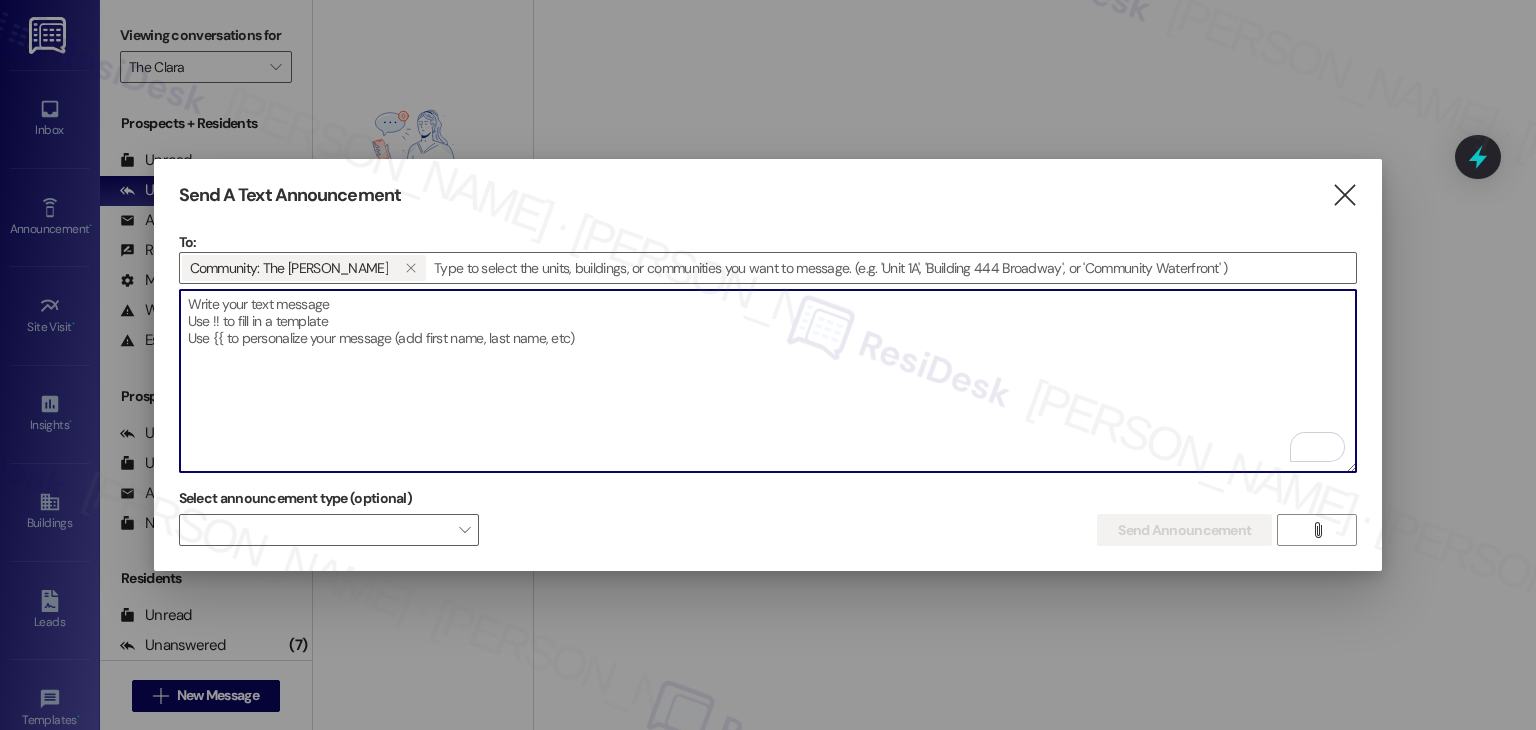 click at bounding box center (768, 381) 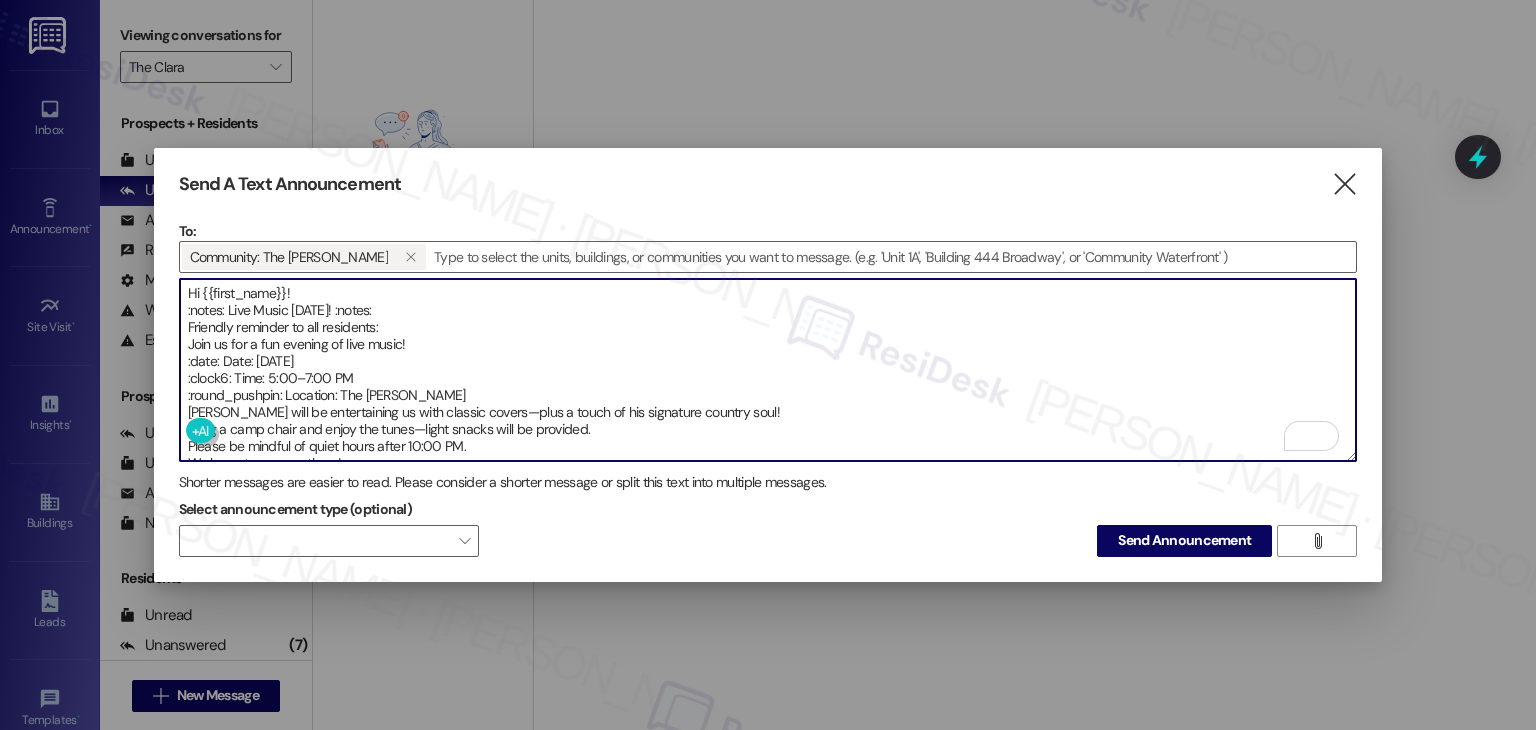 scroll, scrollTop: 28, scrollLeft: 0, axis: vertical 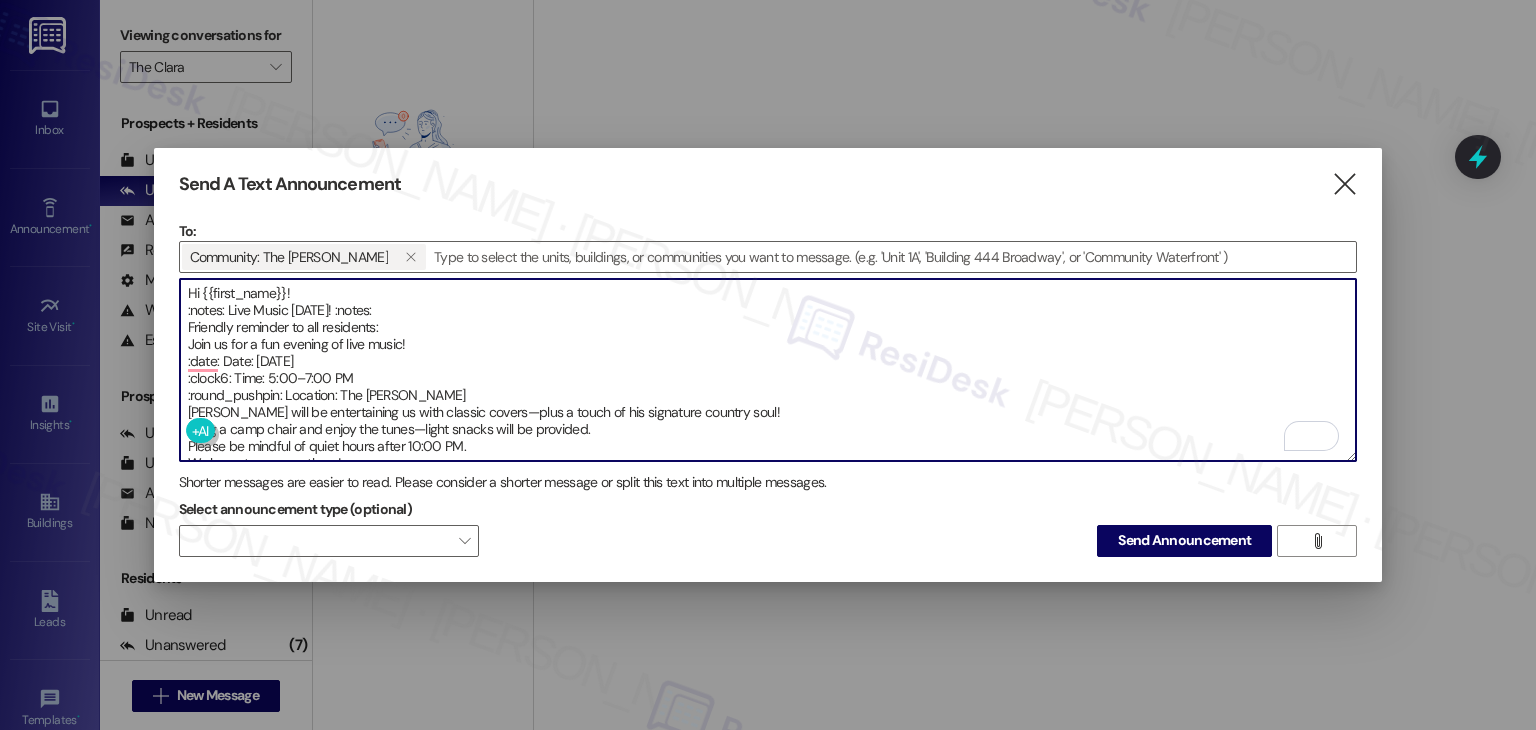 drag, startPoint x: 420, startPoint y: 303, endPoint x: 378, endPoint y: 305, distance: 42.047592 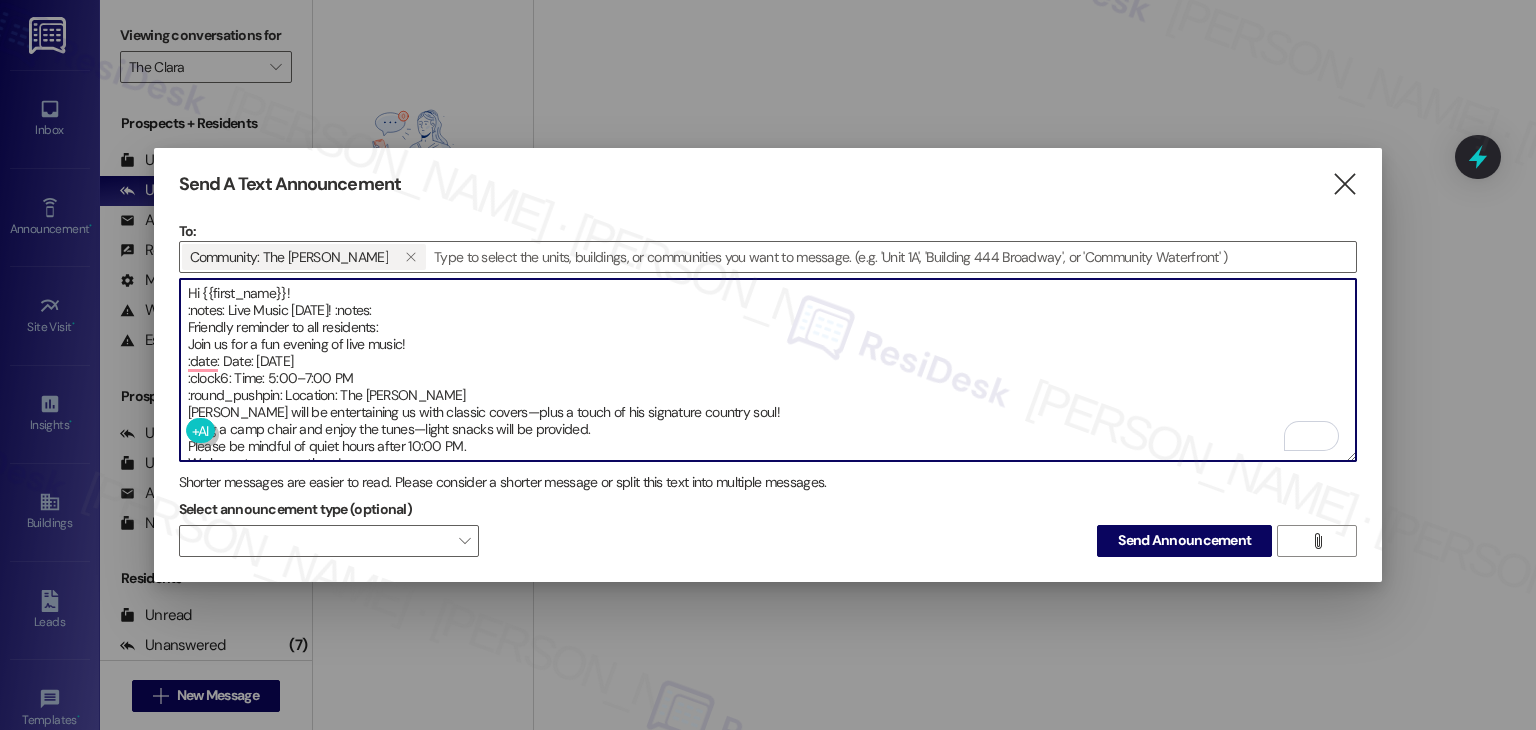 click on "Hi {{first_name}}!
:notes: Live Music [DATE]! :notes:
Friendly reminder to all residents:
Join us for a fun evening of live music!
:date: Date: [DATE]
:clock6: Time: 5:00–7:00 PM
:round_pushpin: Location: The [PERSON_NAME]
[PERSON_NAME] will be entertaining us with classic covers—plus a touch of his signature country soul!
Bring a camp chair and enjoy the tunes—light snacks will be provided.
Please be mindful of quiet hours after 10:00 PM.
We hope to see you there!
-Your [PERSON_NAME] Team" at bounding box center [768, 370] 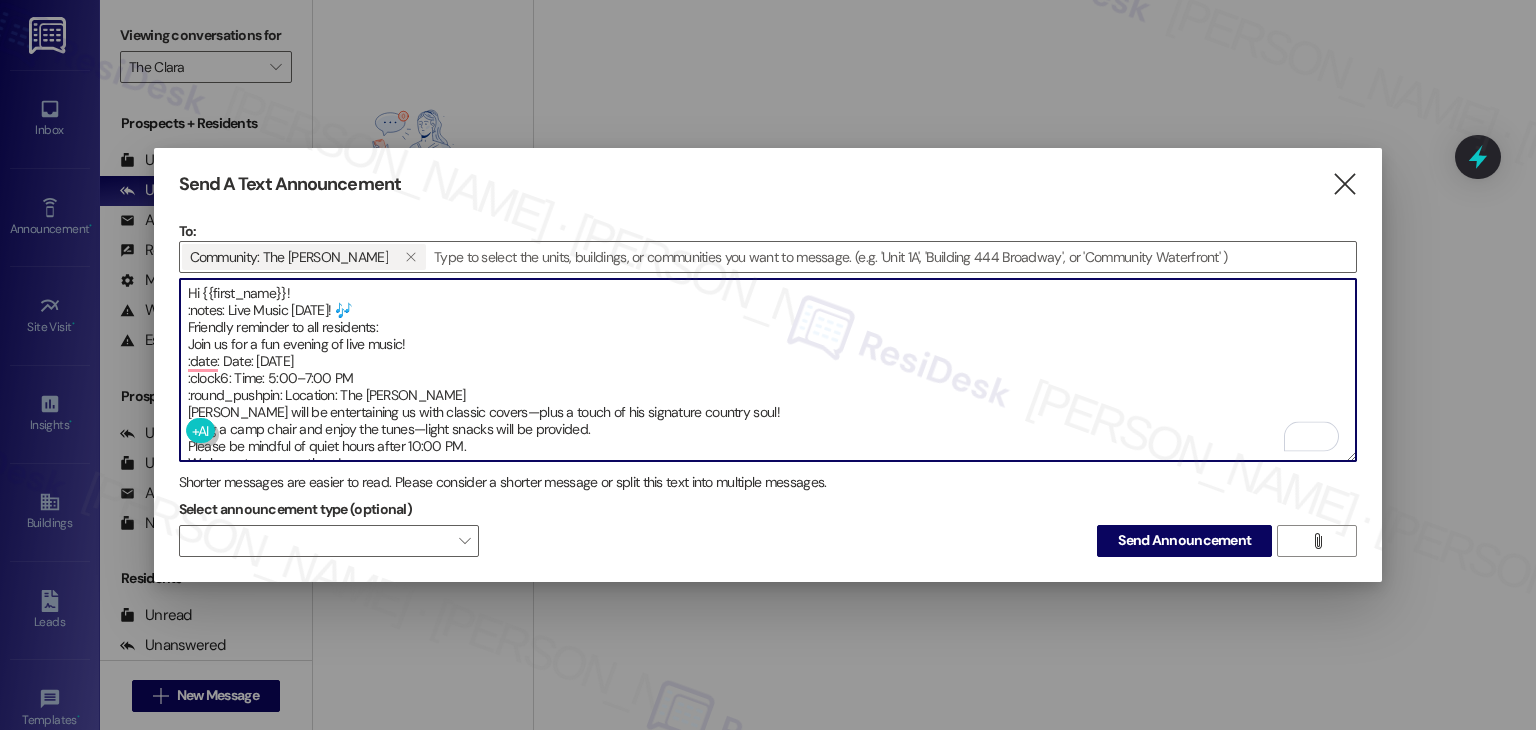drag, startPoint x: 417, startPoint y: 301, endPoint x: 380, endPoint y: 301, distance: 37 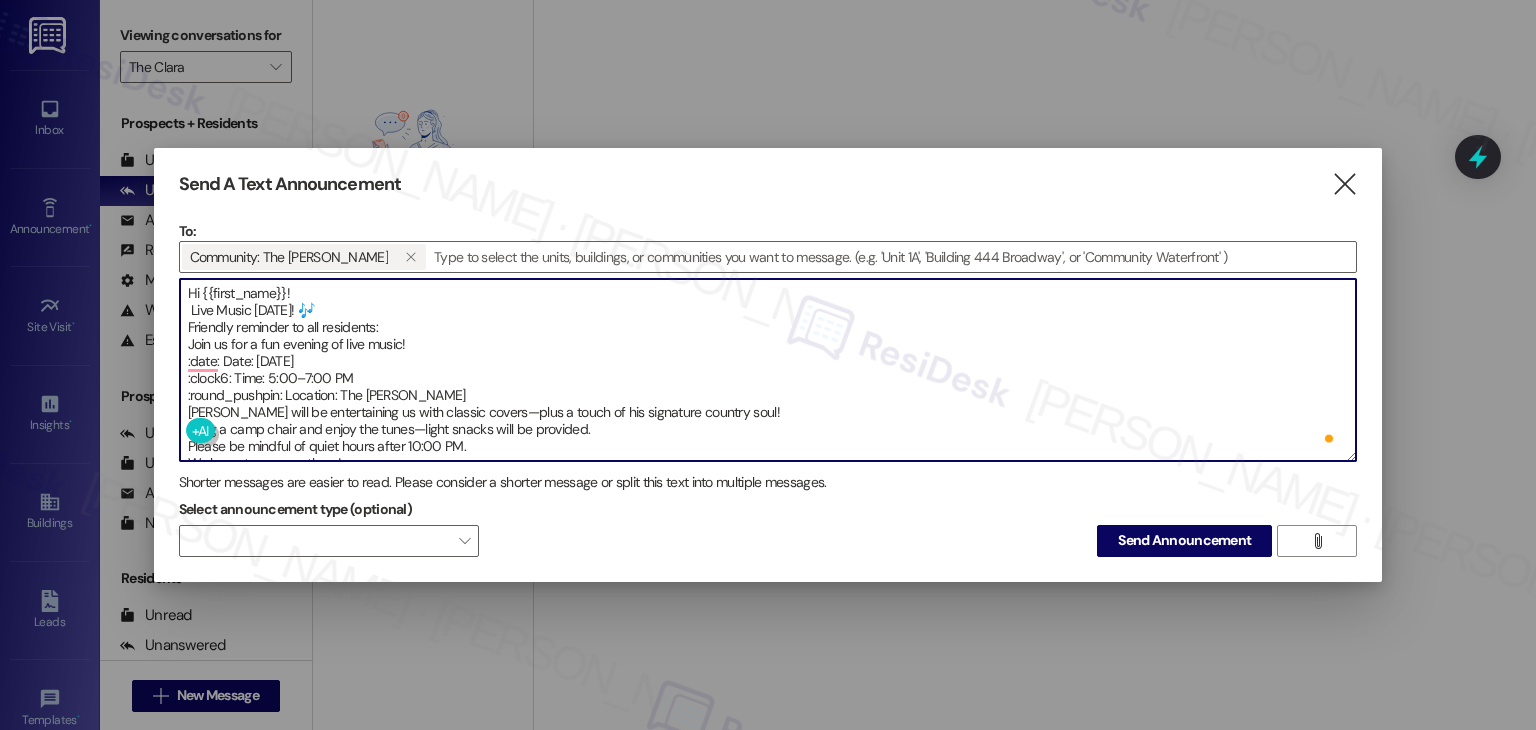 paste on "🎶" 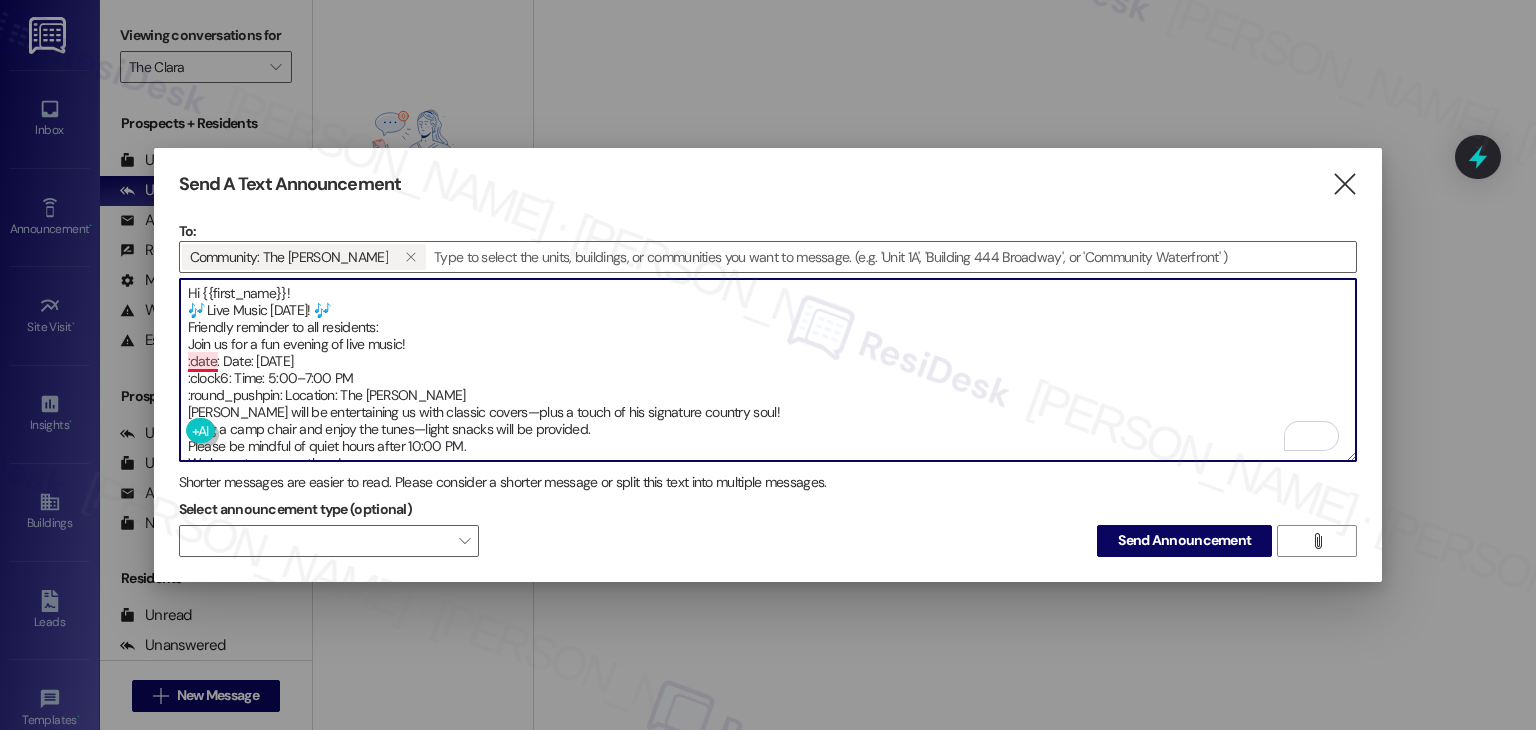 click on "Hi {{first_name}}!
🎶 Live Music [DATE]! 🎶
Friendly reminder to all residents:
Join us for a fun evening of live music!
:date: Date: [DATE]
:clock6: Time: 5:00–7:00 PM
:round_pushpin: Location: The [PERSON_NAME]
[PERSON_NAME] will be entertaining us with classic covers—plus a touch of his signature country soul!
Bring a camp chair and enjoy the tunes—light snacks will be provided.
Please be mindful of quiet hours after 10:00 PM.
We hope to see you there!
-Your [PERSON_NAME] Team" at bounding box center (768, 370) 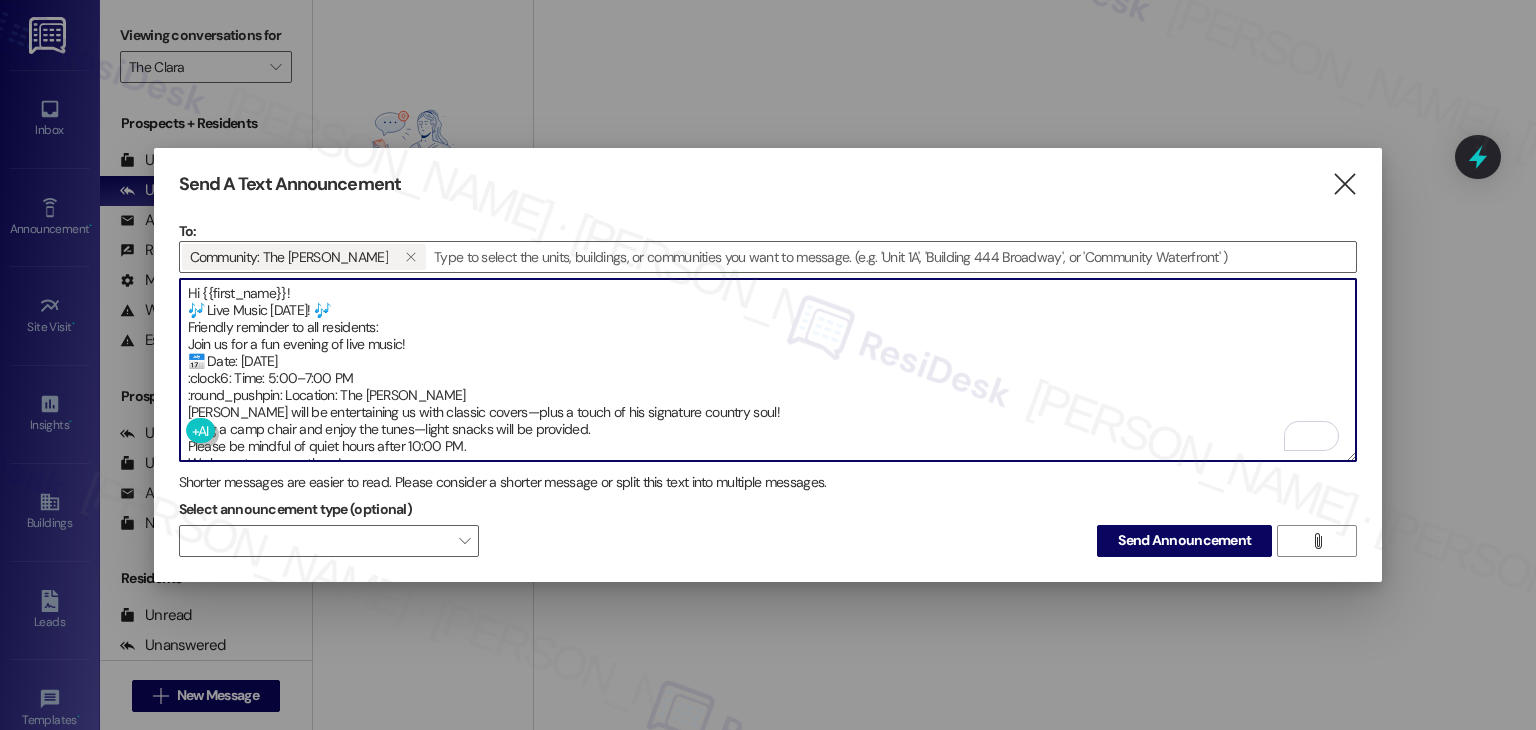 drag, startPoint x: 230, startPoint y: 373, endPoint x: 188, endPoint y: 375, distance: 42.047592 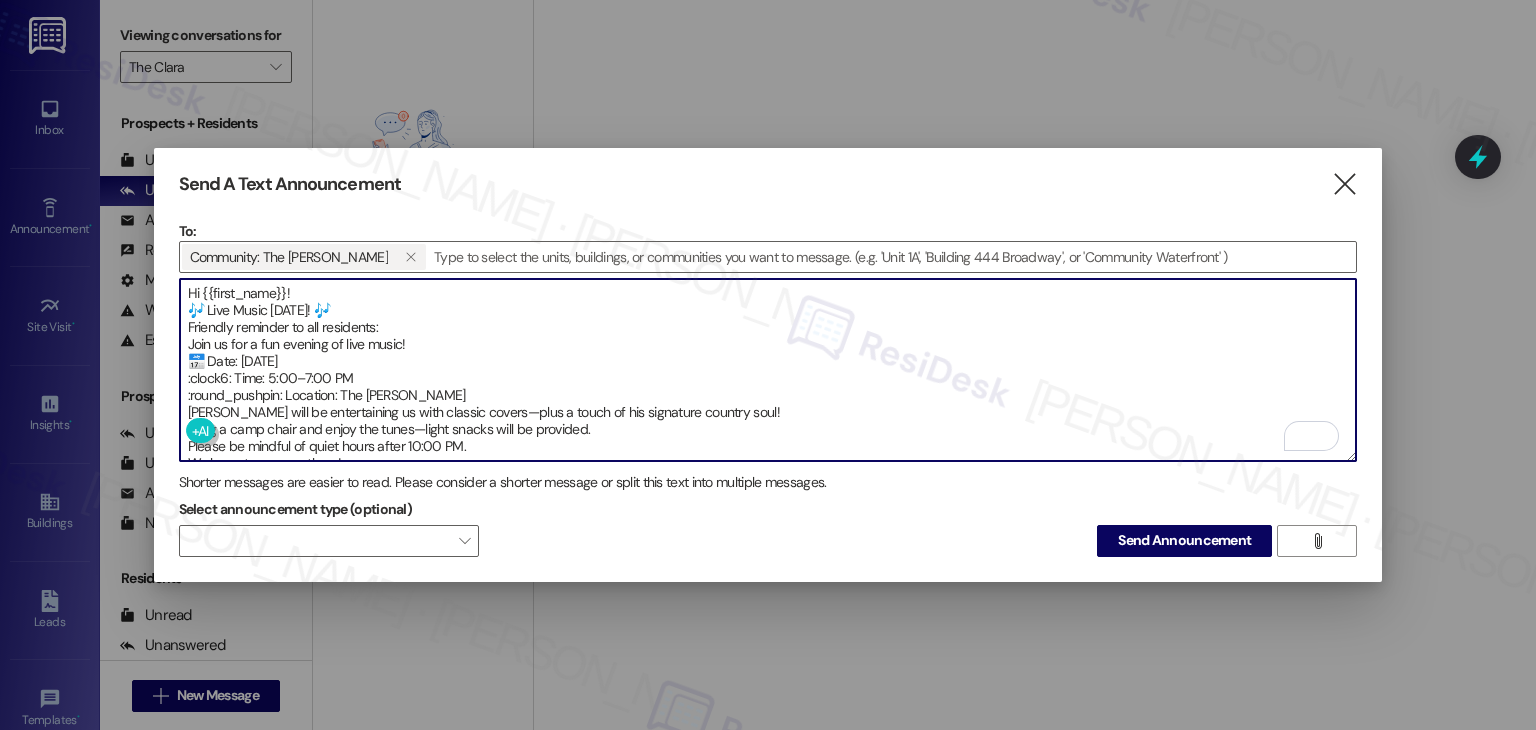 click on "Hi {{first_name}}!
🎶 Live Music [DATE]! 🎶
Friendly reminder to all residents:
Join us for a fun evening of live music!
📅 Date: [DATE]
:clock6: Time: 5:00–7:00 PM
:round_pushpin: Location: The [PERSON_NAME]
[PERSON_NAME] will be entertaining us with classic covers—plus a touch of his signature country soul!
Bring a camp chair and enjoy the tunes—light snacks will be provided.
Please be mindful of quiet hours after 10:00 PM.
We hope to see you there!
-Your [PERSON_NAME] Team" at bounding box center [768, 370] 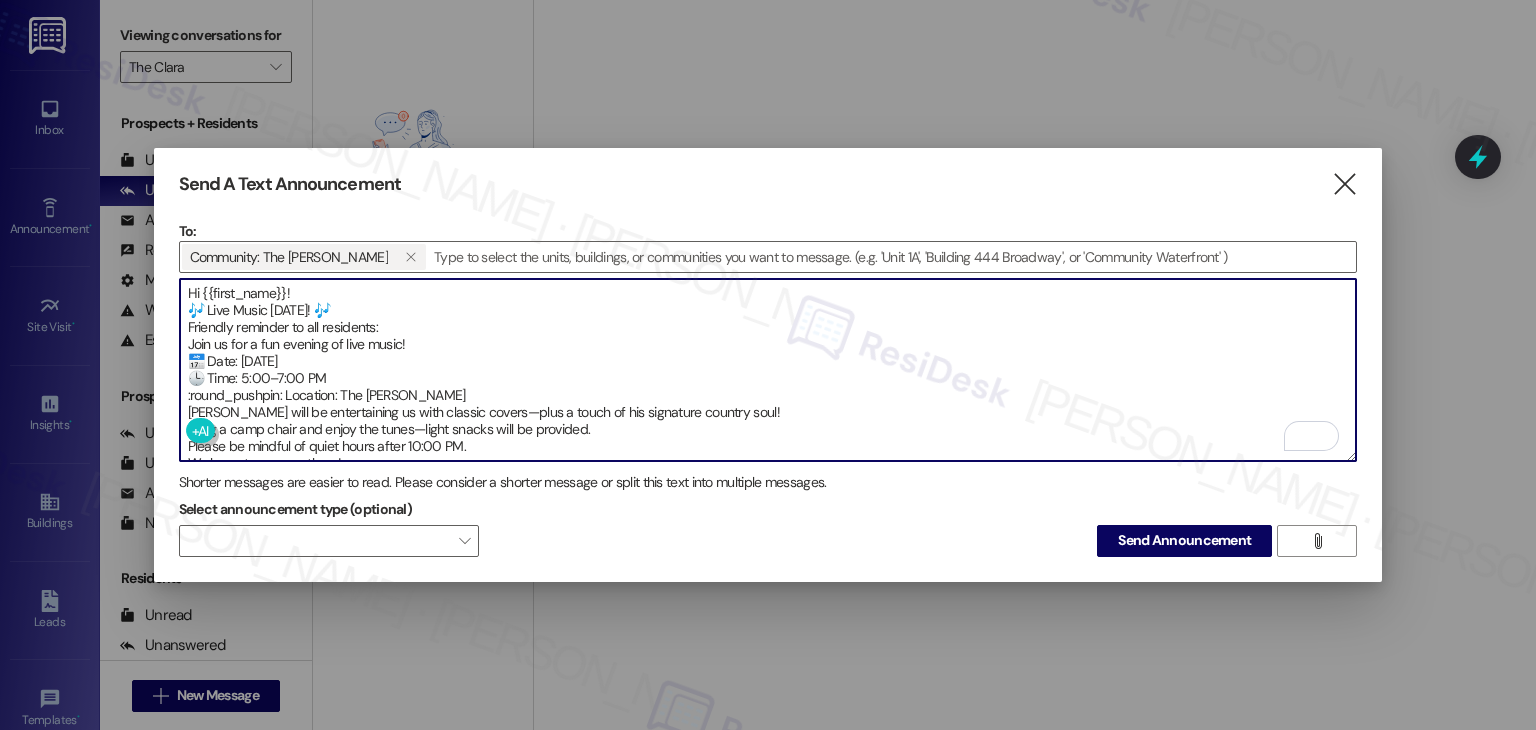 drag, startPoint x: 282, startPoint y: 386, endPoint x: 185, endPoint y: 393, distance: 97.25225 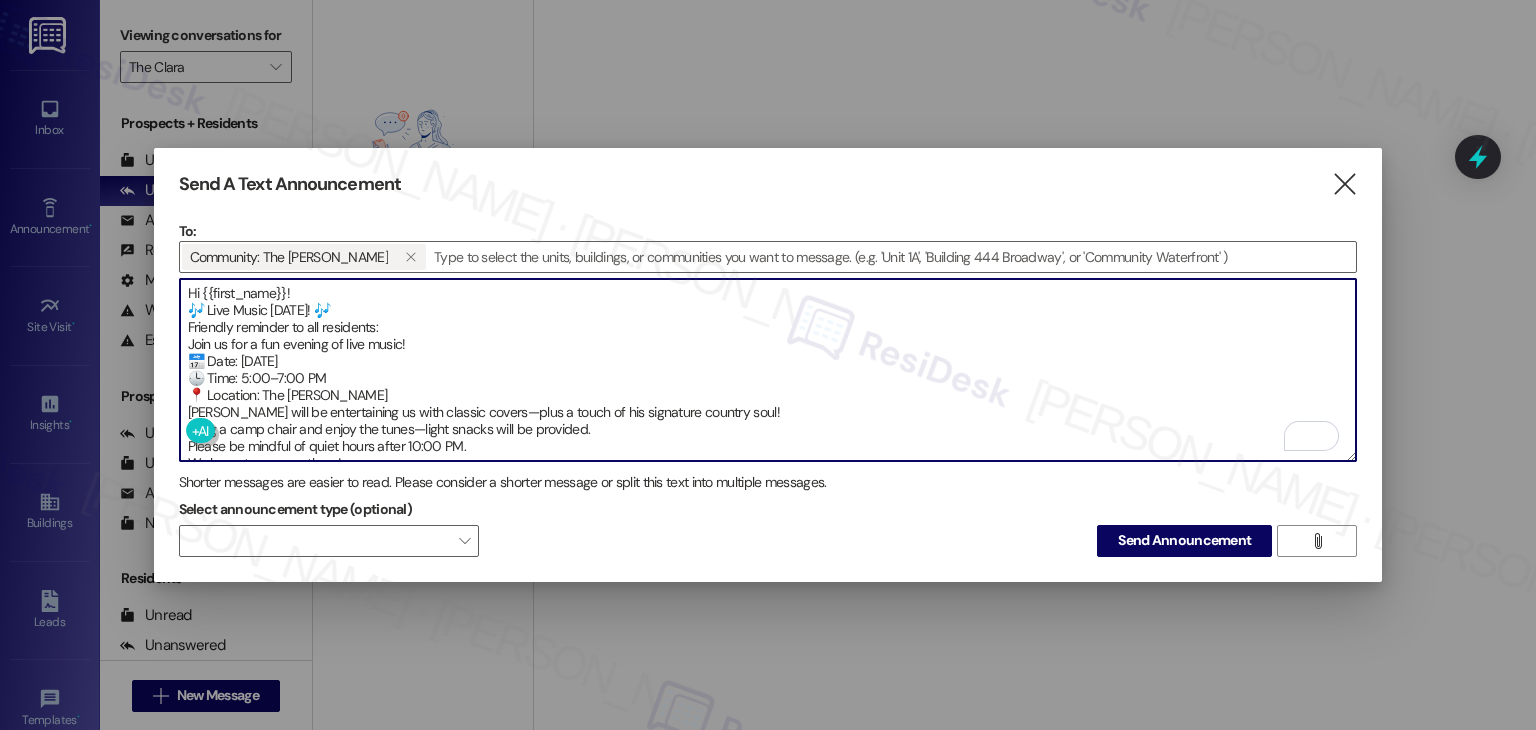 scroll, scrollTop: 33, scrollLeft: 0, axis: vertical 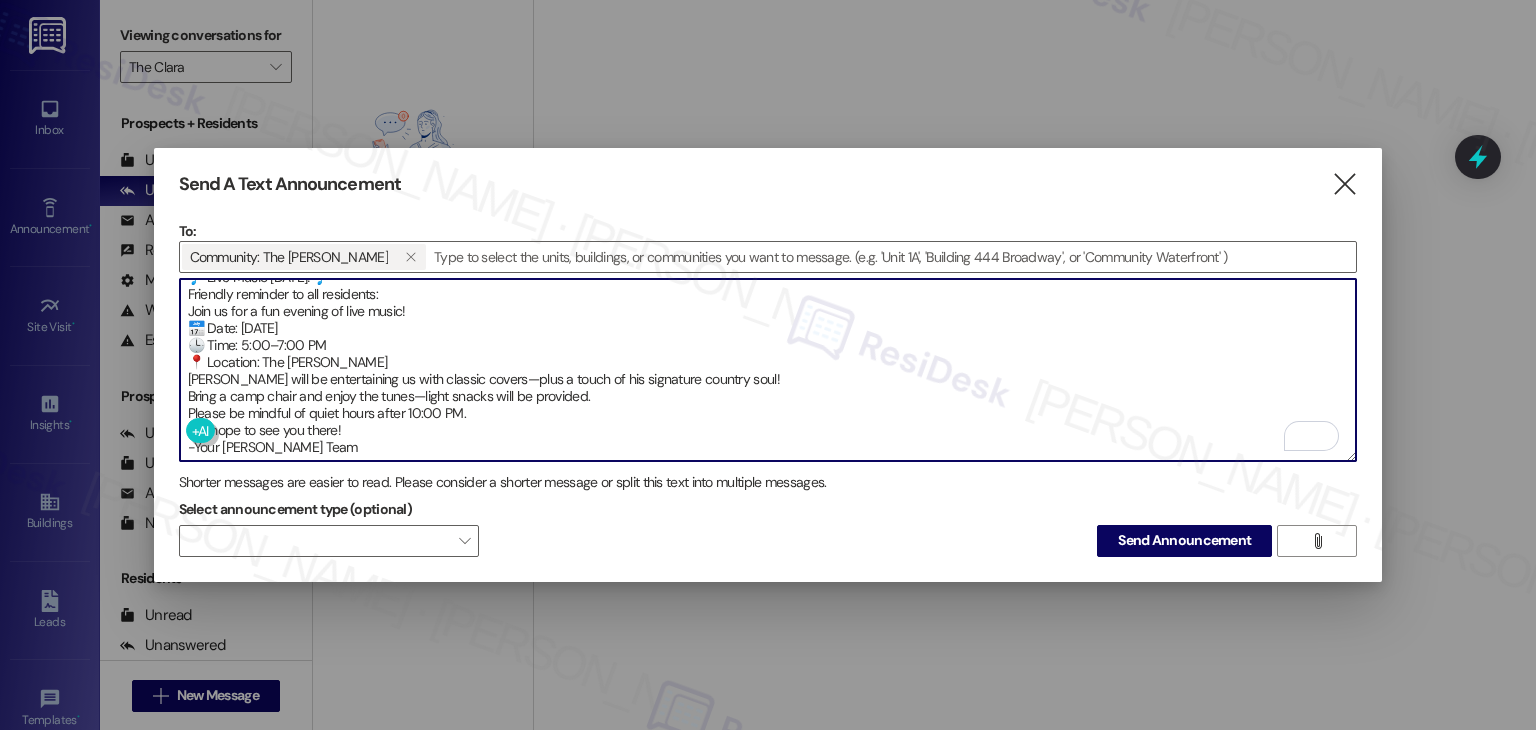 click on "Hi {{first_name}}!
🎶 Live Music [DATE]! 🎶
Friendly reminder to all residents:
Join us for a fun evening of live music!
📅 Date: [DATE]
🕒 Time: 5:00–7:00 PM
📍 Location: The [PERSON_NAME]
[PERSON_NAME] will be entertaining us with classic covers—plus a touch of his signature country soul!
Bring a camp chair and enjoy the tunes—light snacks will be provided.
Please be mindful of quiet hours after 10:00 PM.
We hope to see you there!
-Your [PERSON_NAME] Team" at bounding box center [768, 370] 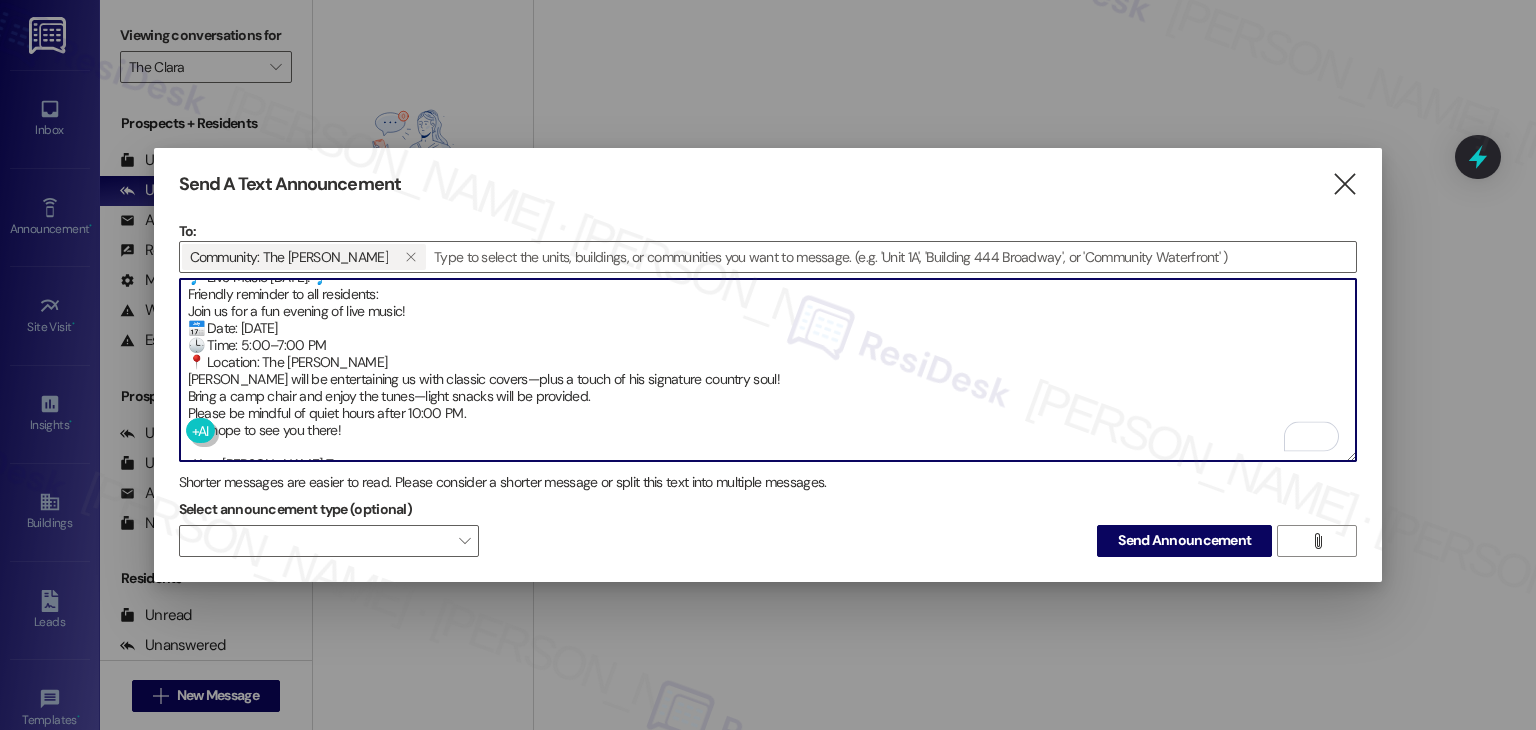 scroll, scrollTop: 0, scrollLeft: 0, axis: both 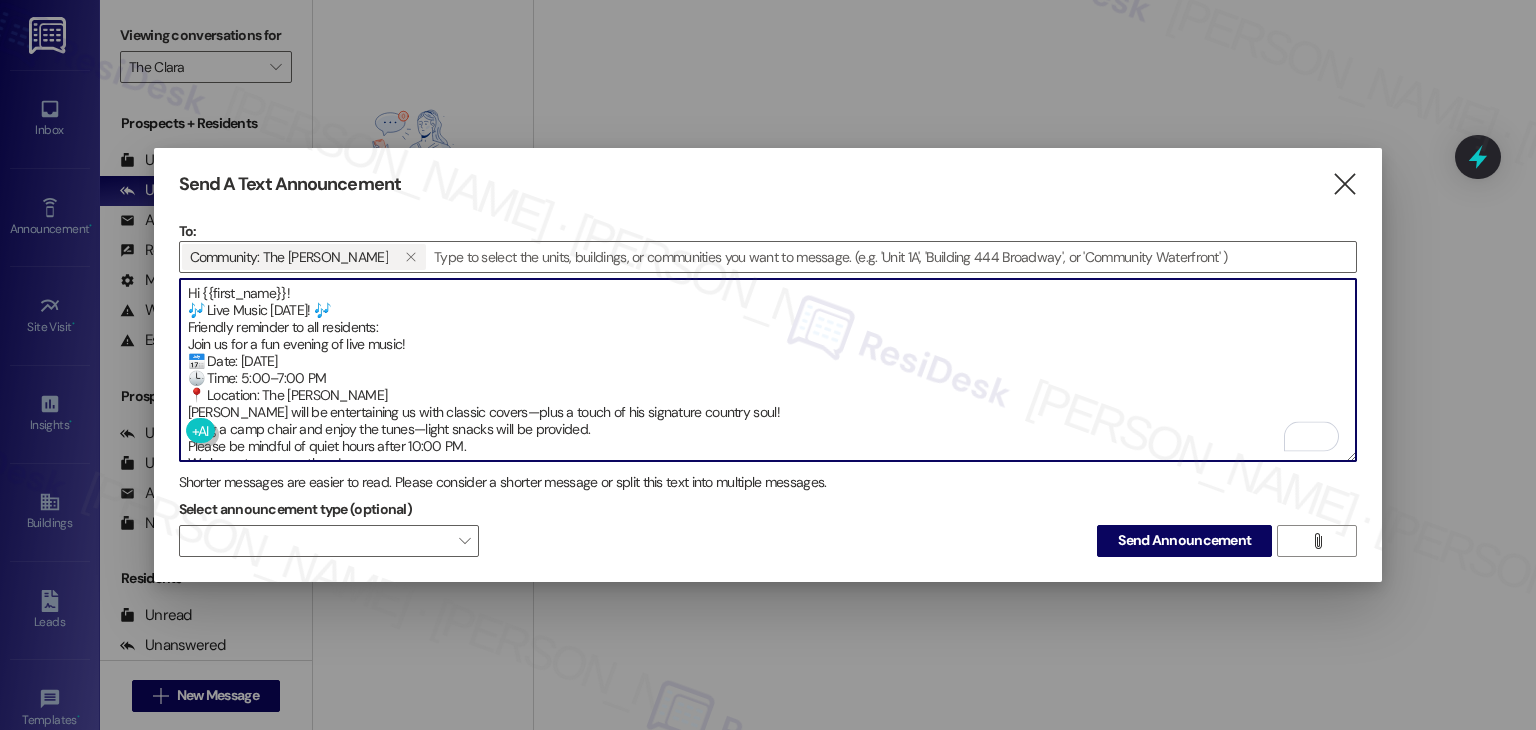 click on "Hi {{first_name}}!
🎶 Live Music [DATE]! 🎶
Friendly reminder to all residents:
Join us for a fun evening of live music!
📅 Date: [DATE]
🕒 Time: 5:00–7:00 PM
📍 Location: The [PERSON_NAME]
[PERSON_NAME] will be entertaining us with classic covers—plus a touch of his signature country soul!
Bring a camp chair and enjoy the tunes—light snacks will be provided.
Please be mindful of quiet hours after 10:00 PM.
We hope to see you there!
-Your [PERSON_NAME] Team" at bounding box center (768, 370) 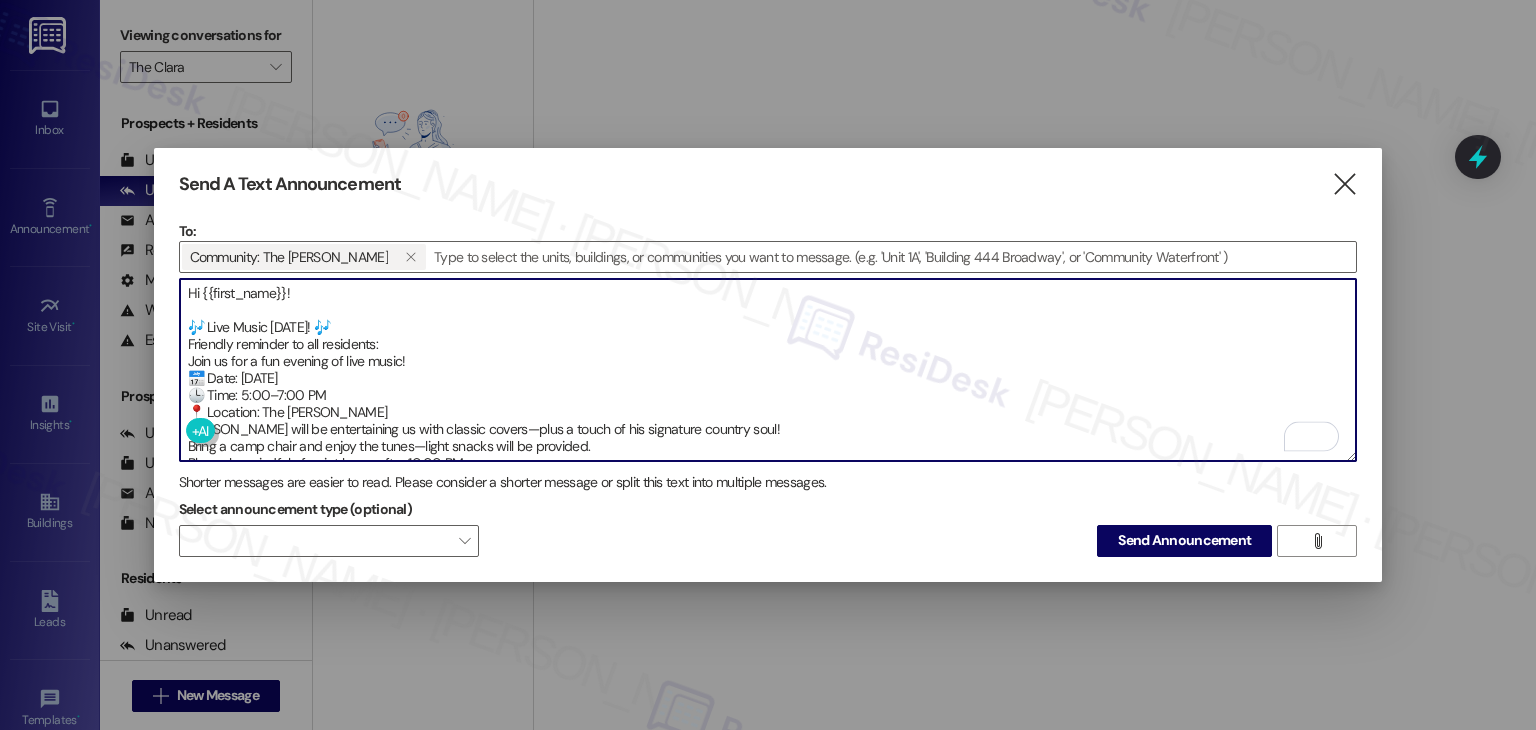 scroll, scrollTop: 56, scrollLeft: 0, axis: vertical 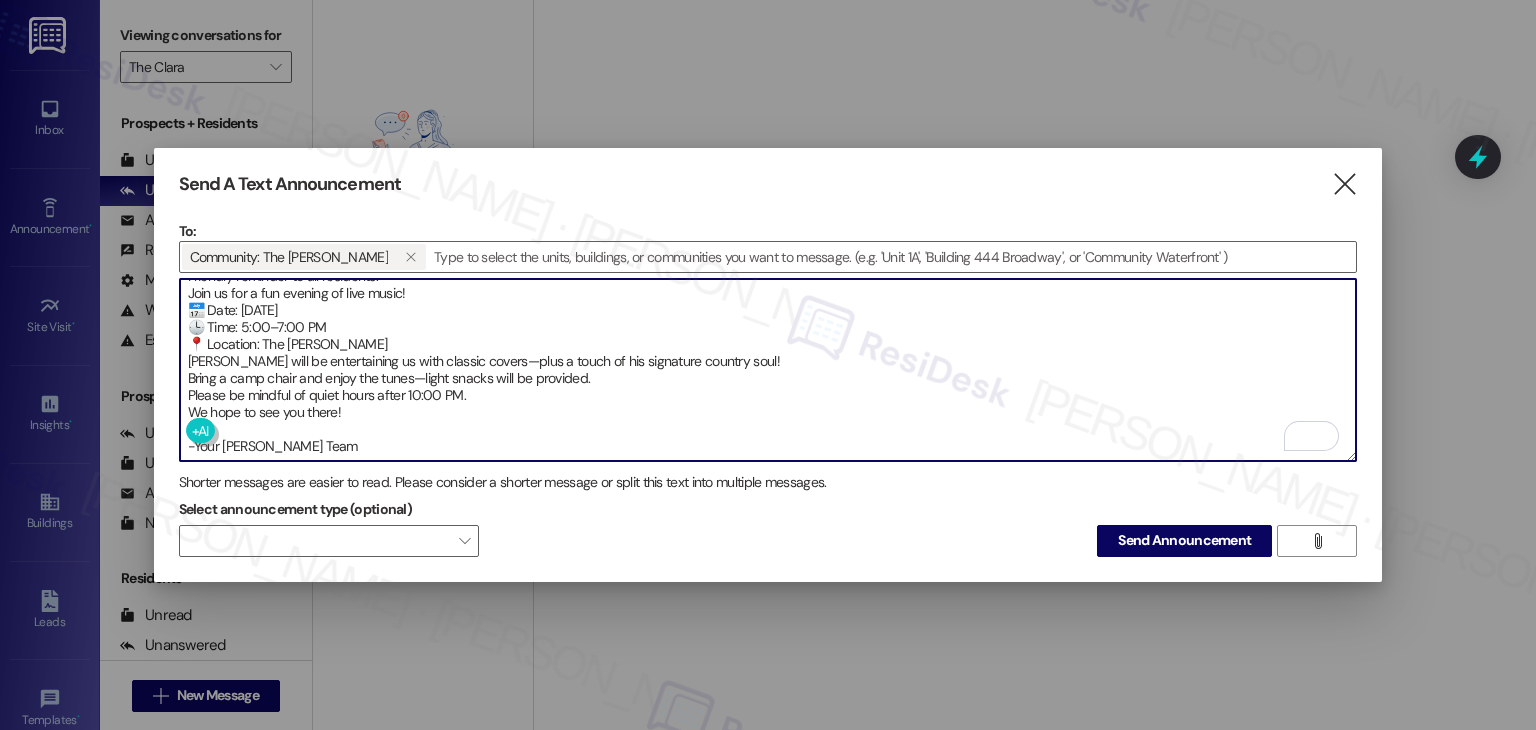 click on "Hi {{first_name}}!
🎶 Live Music [DATE]! 🎶
Friendly reminder to all residents:
Join us for a fun evening of live music!
📅 Date: [DATE]
🕒 Time: 5:00–7:00 PM
📍 Location: The [PERSON_NAME]
[PERSON_NAME] will be entertaining us with classic covers—plus a touch of his signature country soul!
Bring a camp chair and enjoy the tunes—light snacks will be provided.
Please be mindful of quiet hours after 10:00 PM.
We hope to see you there!
-Your [PERSON_NAME] Team" at bounding box center [768, 370] 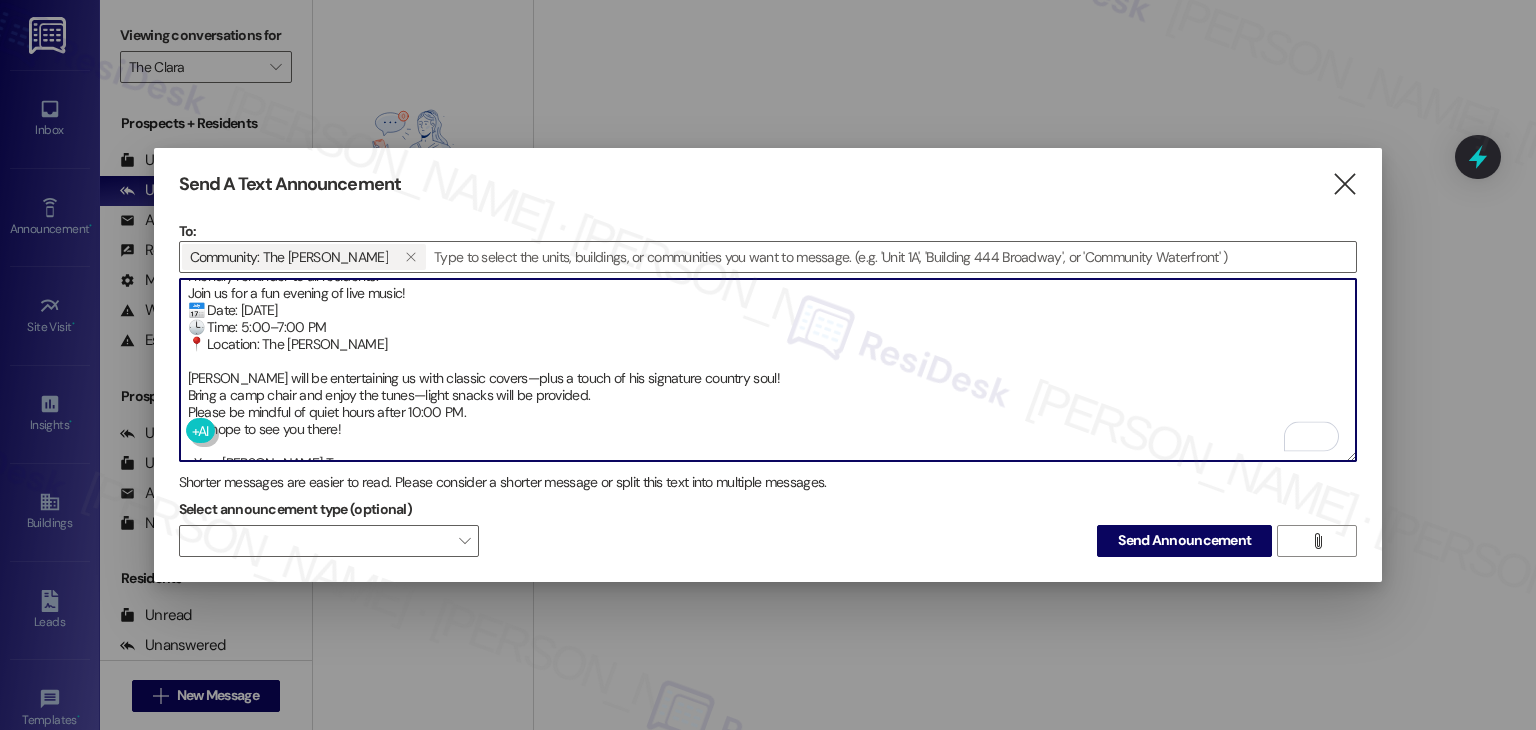 scroll, scrollTop: 84, scrollLeft: 0, axis: vertical 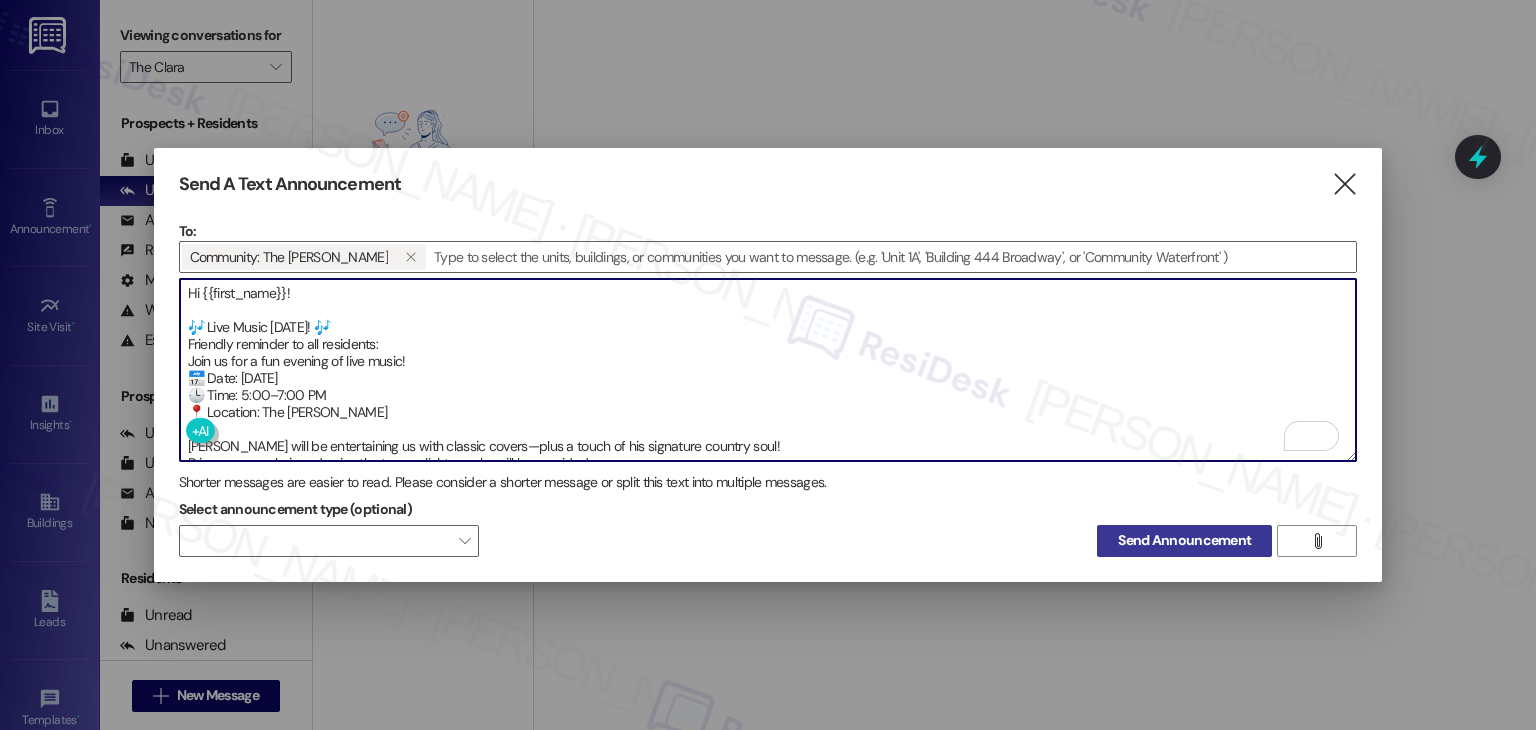 type on "Hi {{first_name}}!
🎶 Live Music [DATE]! 🎶
Friendly reminder to all residents:
Join us for a fun evening of live music!
📅 Date: [DATE]
🕒 Time: 5:00–7:00 PM
📍 Location: The [PERSON_NAME]
[PERSON_NAME] will be entertaining us with classic covers—plus a touch of his signature country soul!
Bring a camp chair and enjoy the tunes—light snacks will be provided.
Please be mindful of quiet hours after 10:00 PM.
We hope to see you there!
-Your [PERSON_NAME] Team" 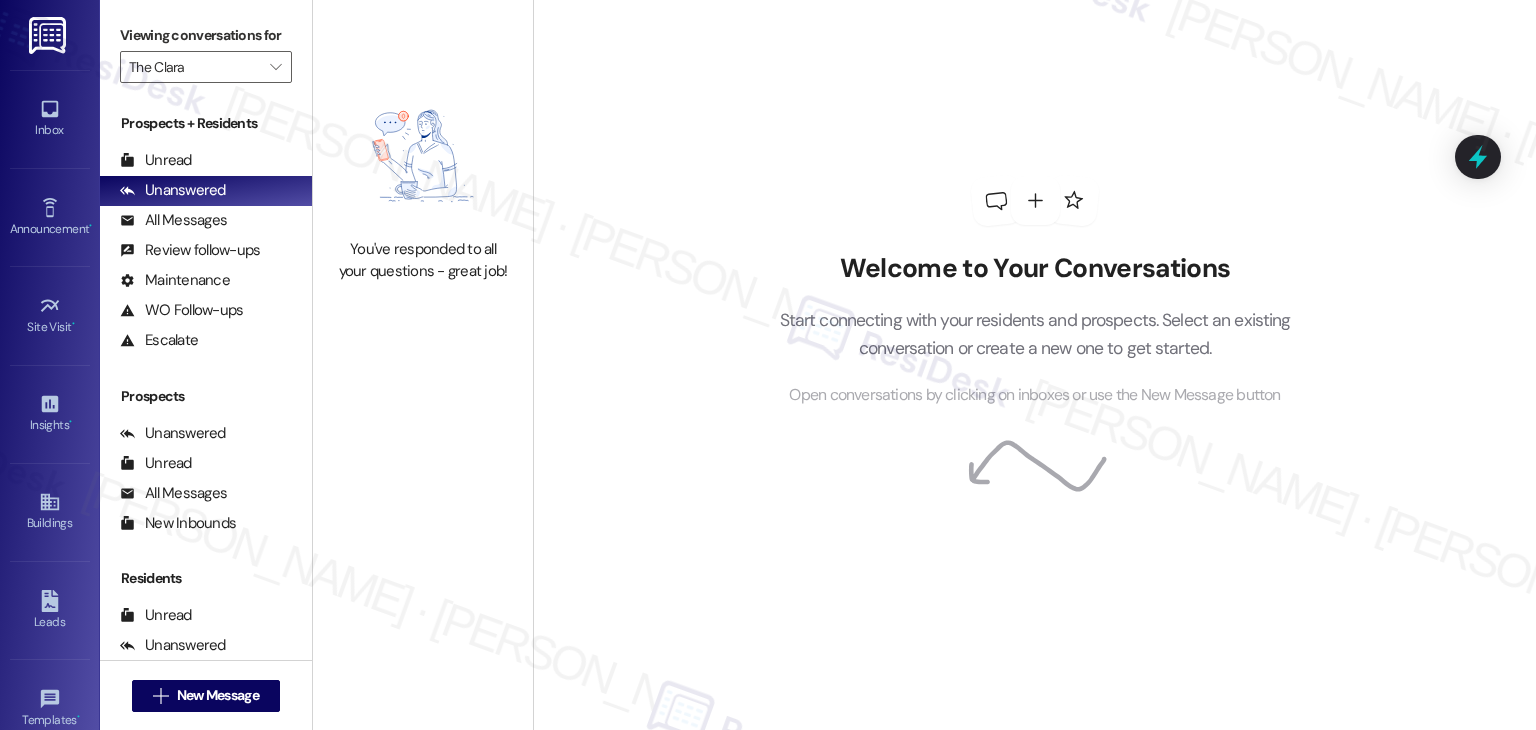 click on "Welcome to Your Conversations Start connecting with your residents and prospects. Select an existing conversation or create a new one to get started. Open conversations by clicking on inboxes or use the New Message button" at bounding box center [1034, 365] 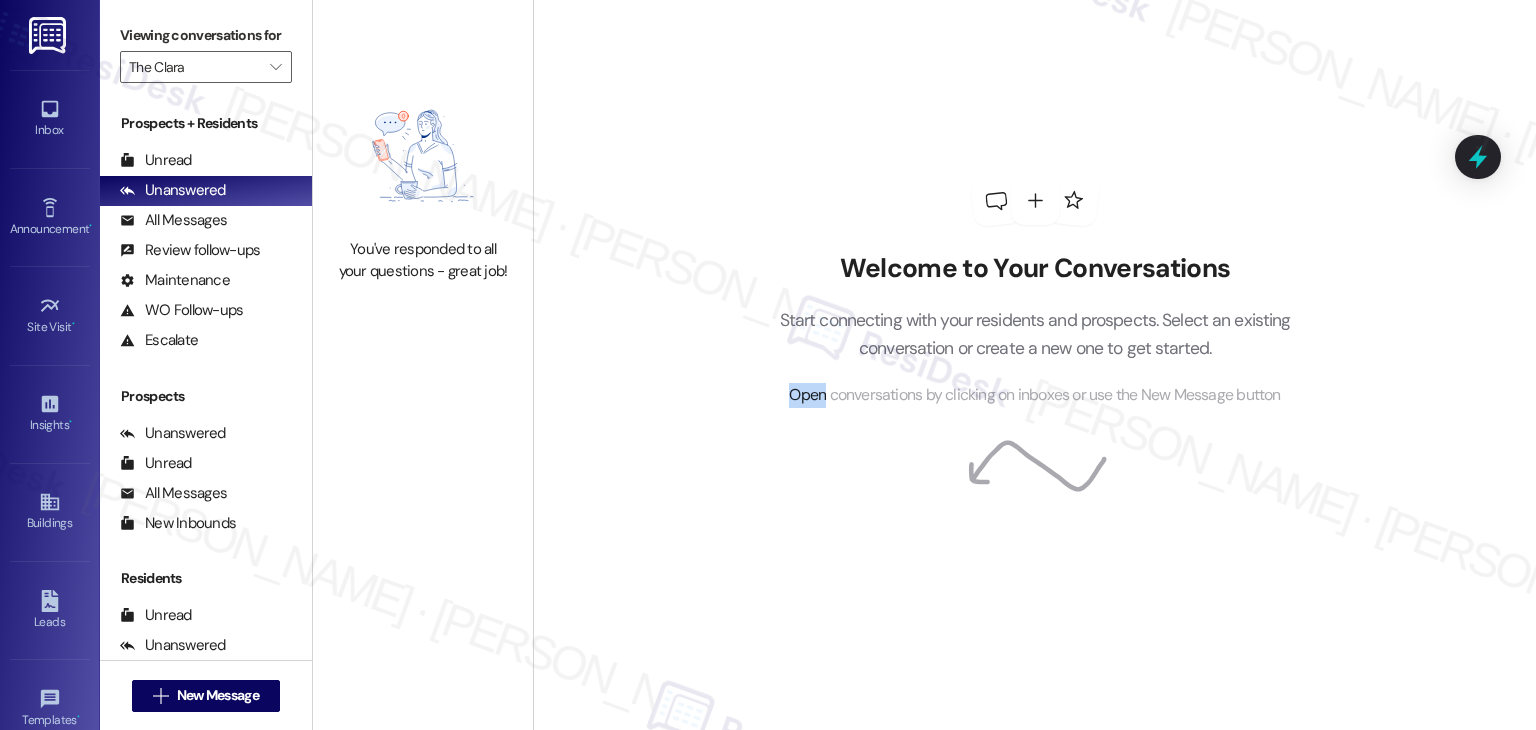 click on "Welcome to Your Conversations Start connecting with your residents and prospects. Select an existing conversation or create a new one to get started. Open conversations by clicking on inboxes or use the New Message button" at bounding box center (1034, 365) 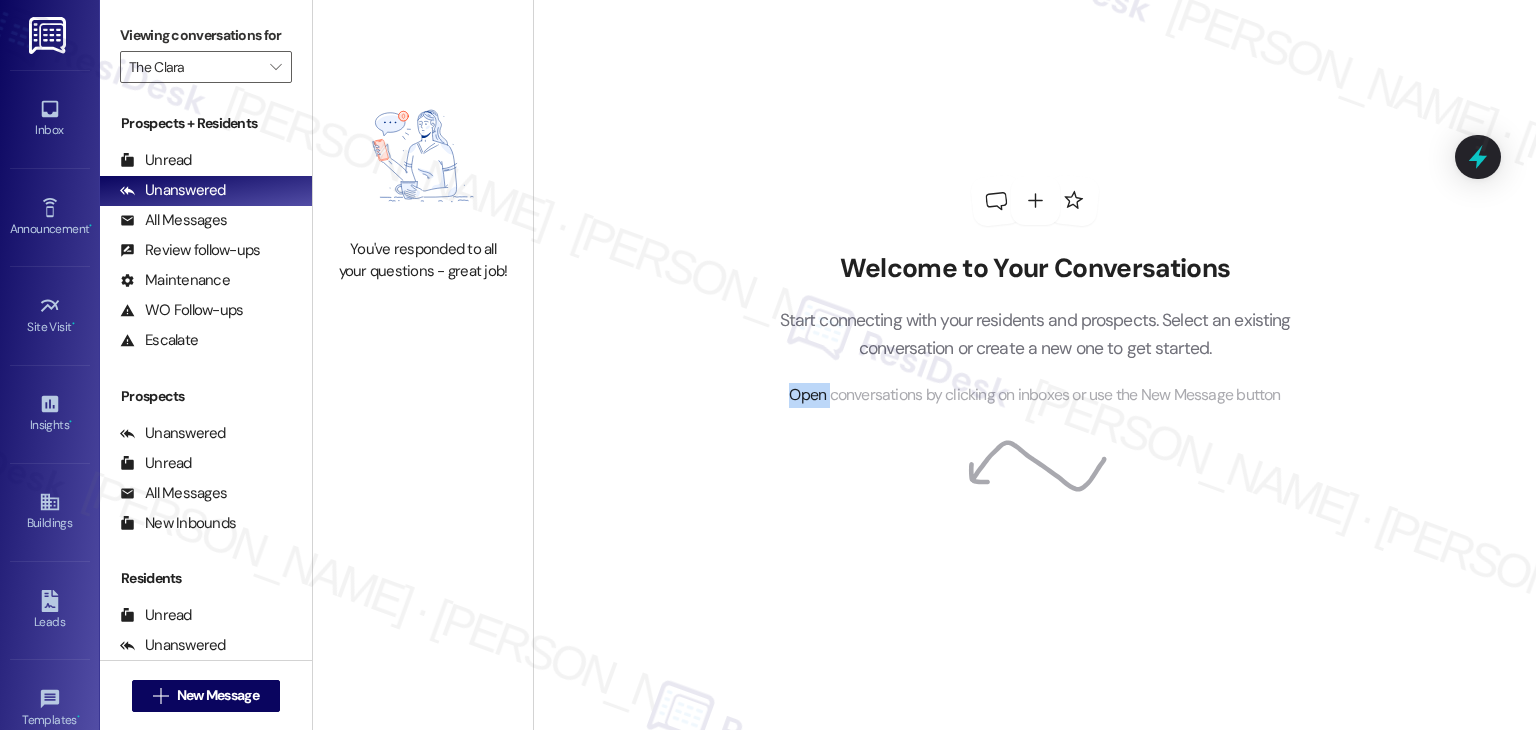 click on "Welcome to Your Conversations Start connecting with your residents and prospects. Select an existing conversation or create a new one to get started. Open conversations by clicking on inboxes or use the New Message button" at bounding box center (1034, 365) 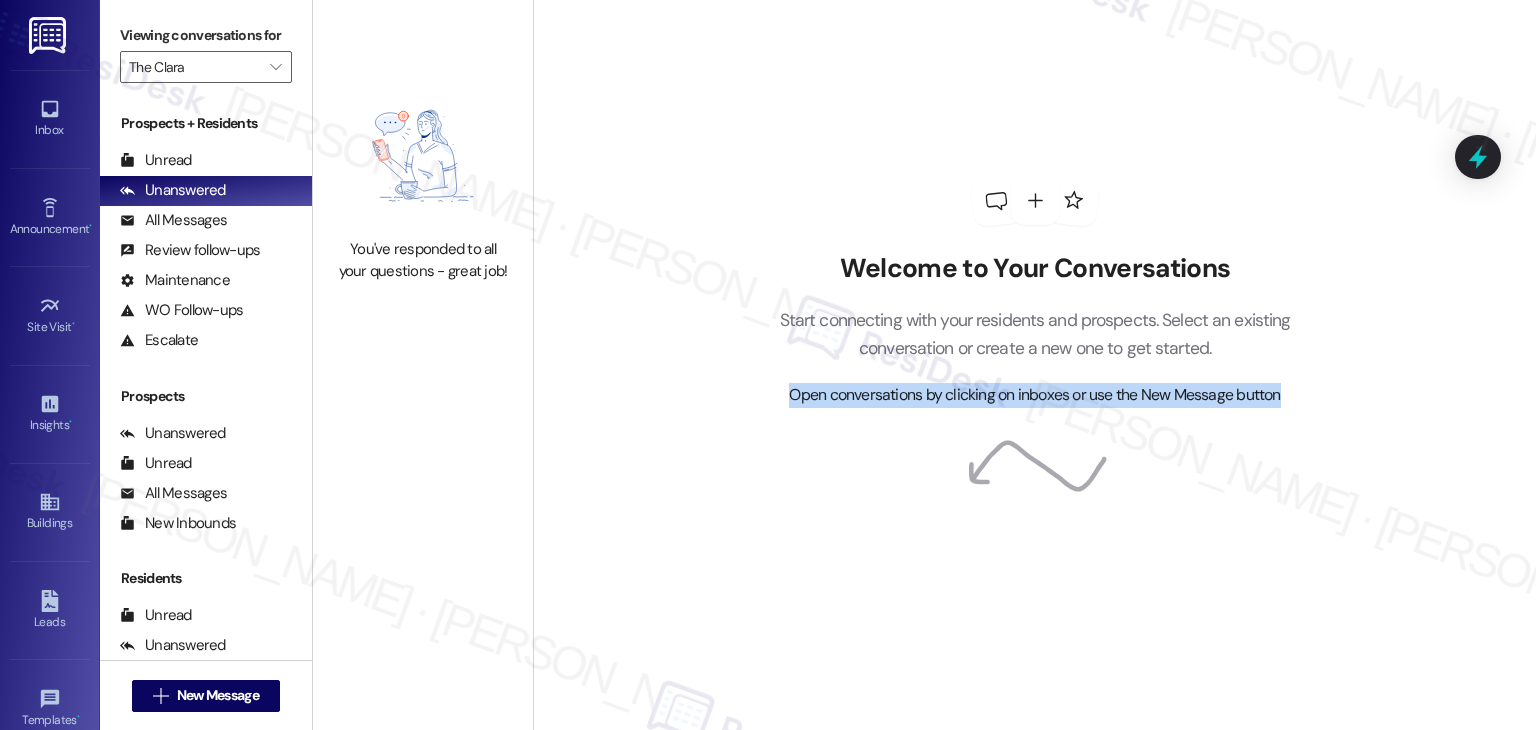 click on "Welcome to Your Conversations Start connecting with your residents and prospects. Select an existing conversation or create a new one to get started. Open conversations by clicking on inboxes or use the New Message button" at bounding box center [1034, 365] 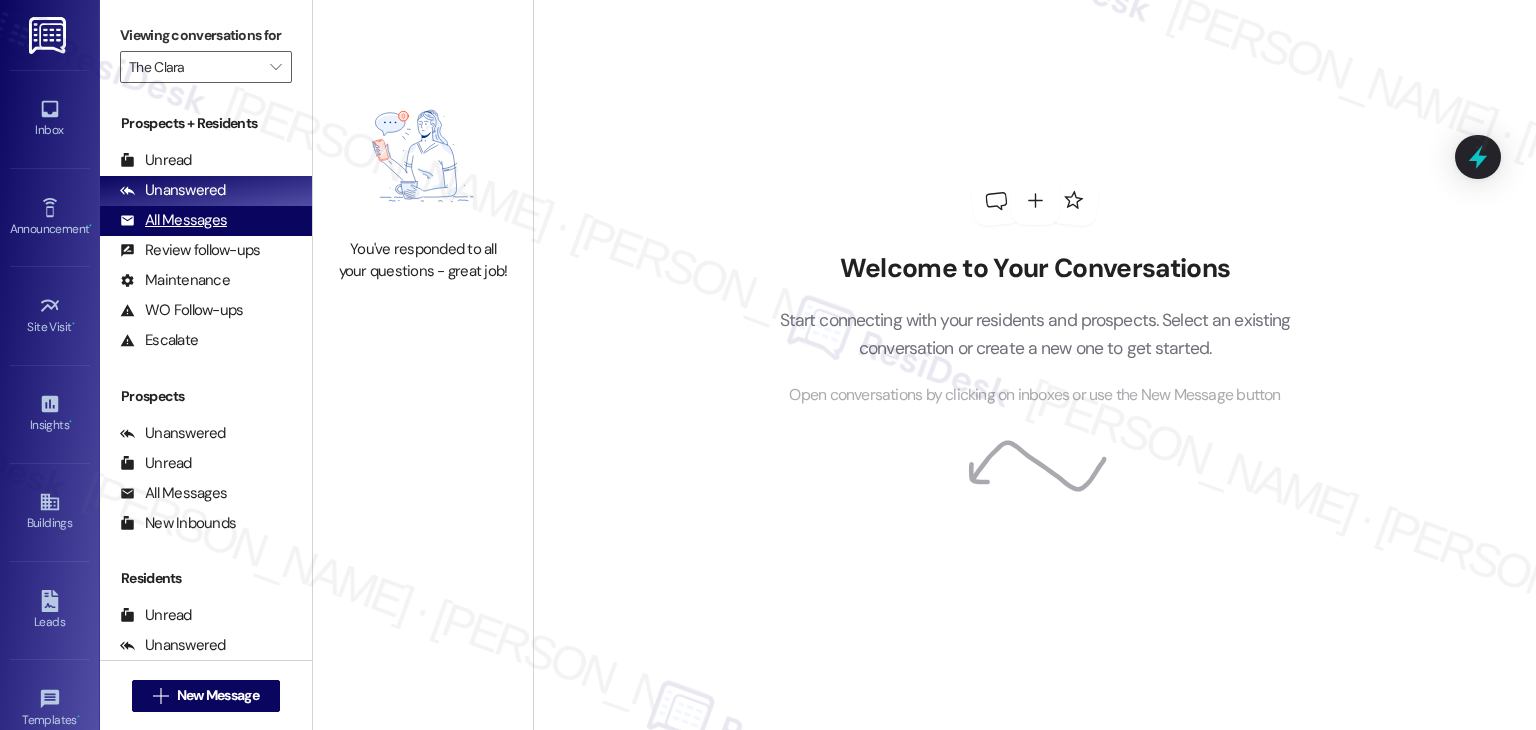 click on "All Messages" at bounding box center (173, 220) 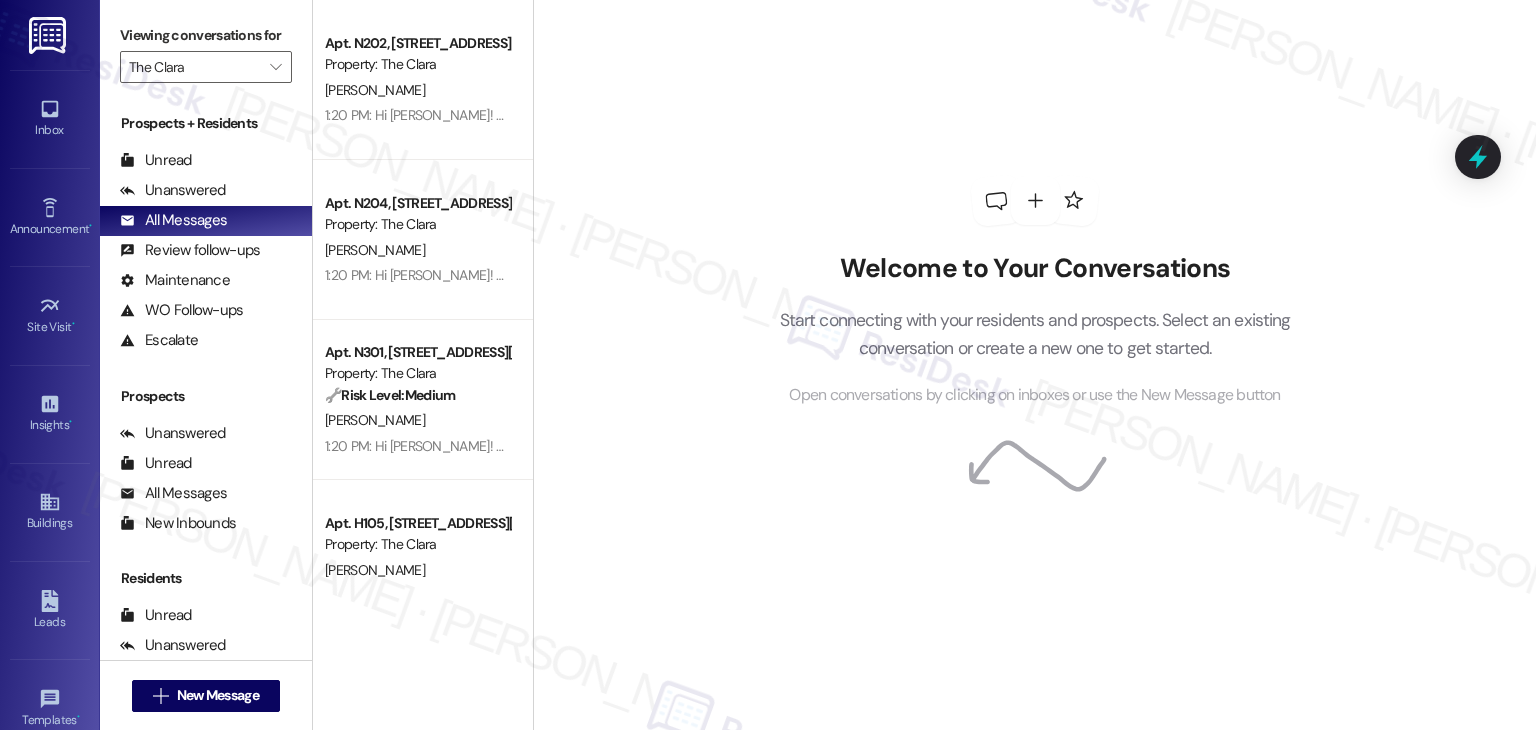 click on "Welcome to Your Conversations Start connecting with your residents and prospects. Select an existing conversation or create a new one to get started. Open conversations by clicking on inboxes or use the New Message button" at bounding box center (1034, 365) 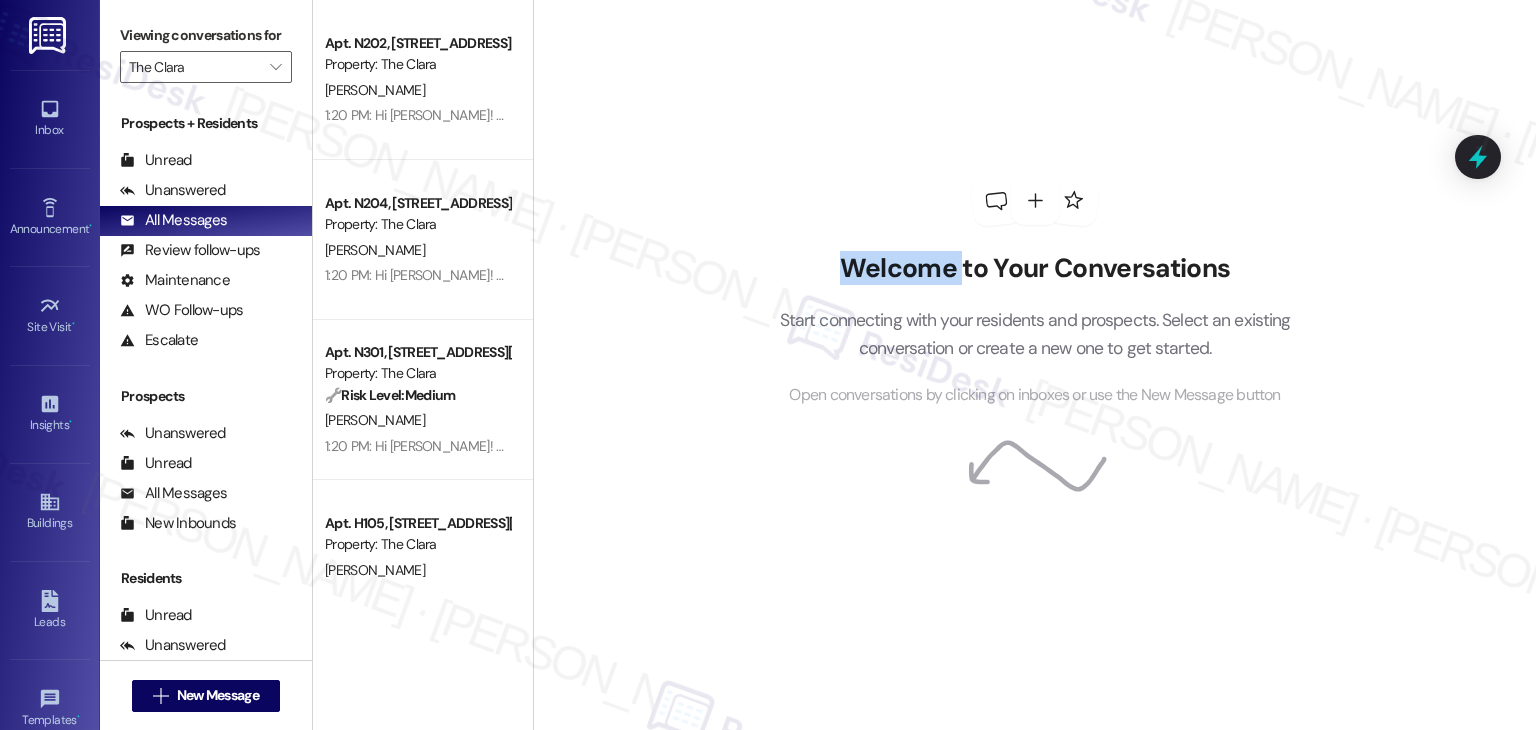 click on "Welcome to Your Conversations Start connecting with your residents and prospects. Select an existing conversation or create a new one to get started. Open conversations by clicking on inboxes or use the New Message button" at bounding box center [1034, 365] 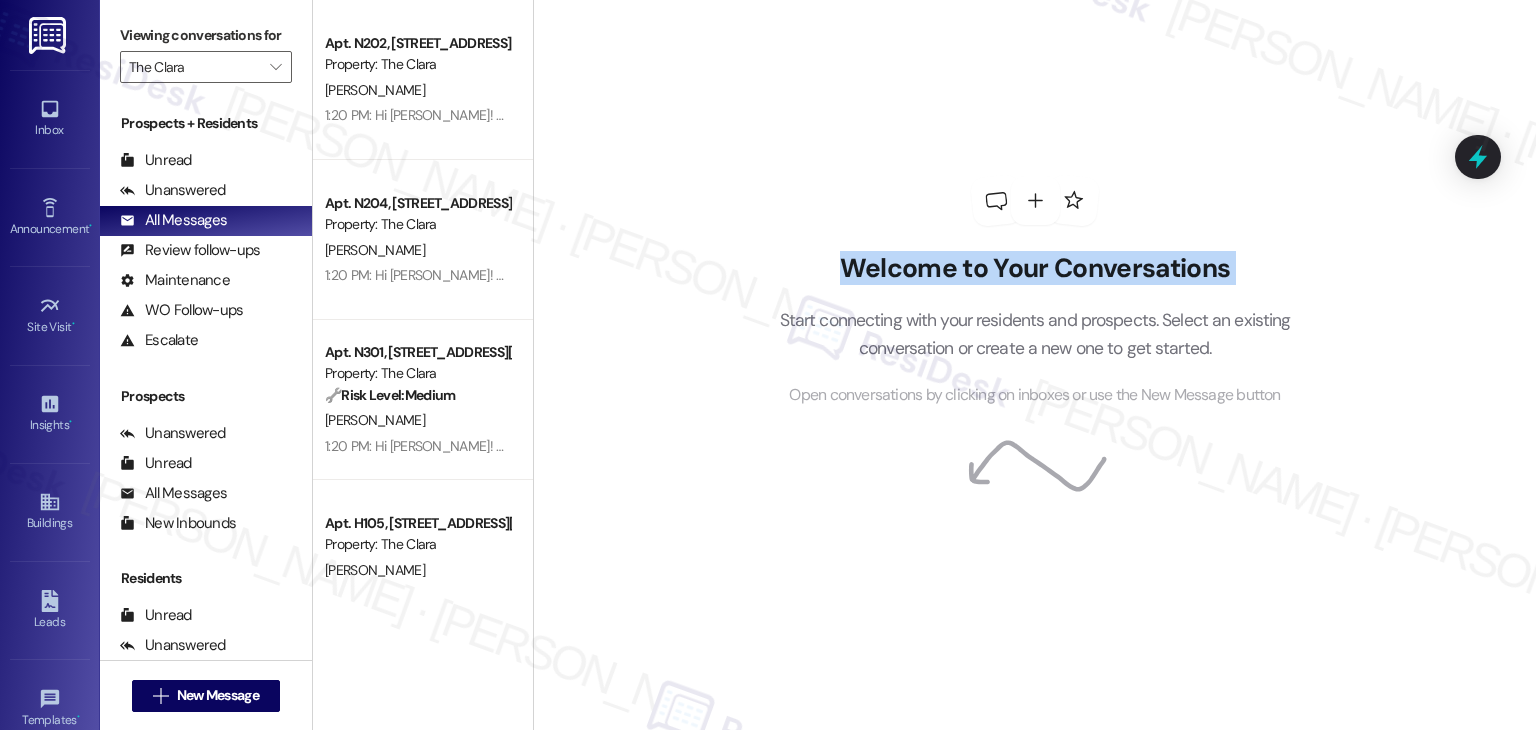 click on "Welcome to Your Conversations Start connecting with your residents and prospects. Select an existing conversation or create a new one to get started. Open conversations by clicking on inboxes or use the New Message button" at bounding box center [1034, 365] 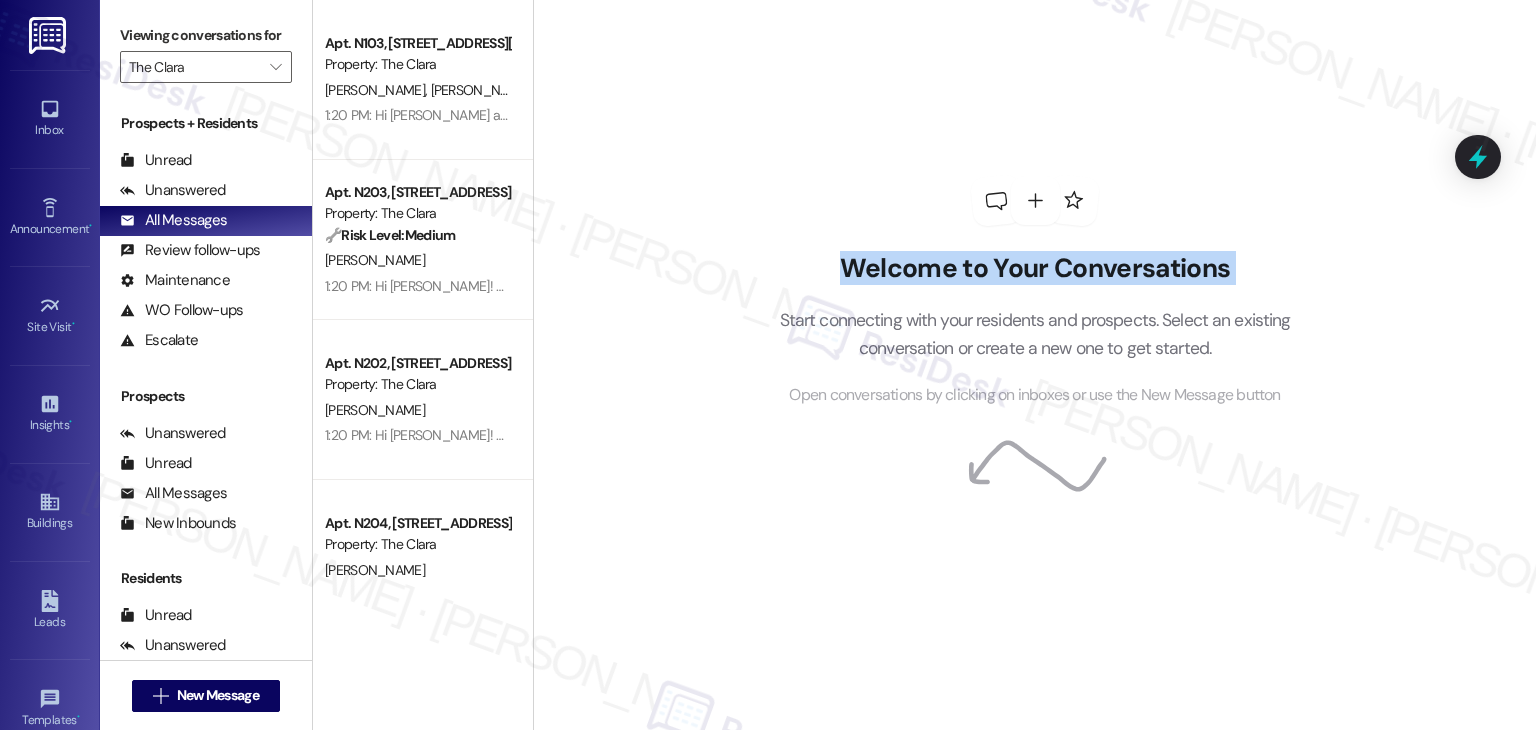 click on "Welcome to Your Conversations Start connecting with your residents and prospects. Select an existing conversation or create a new one to get started. Open conversations by clicking on inboxes or use the New Message button" at bounding box center [1034, 365] 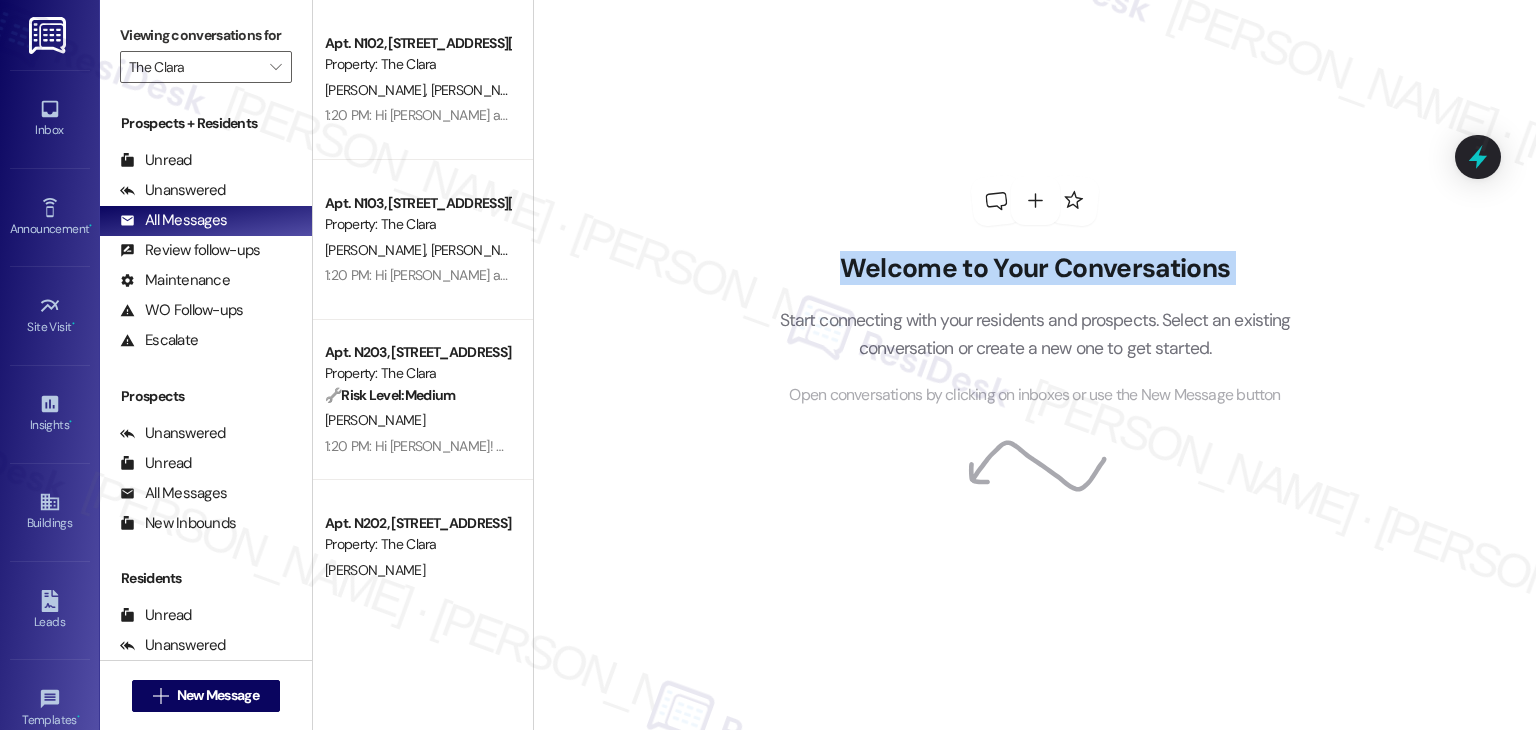 click on "Welcome to Your Conversations Start connecting with your residents and prospects. Select an existing conversation or create a new one to get started. Open conversations by clicking on inboxes or use the New Message button" at bounding box center (1034, 365) 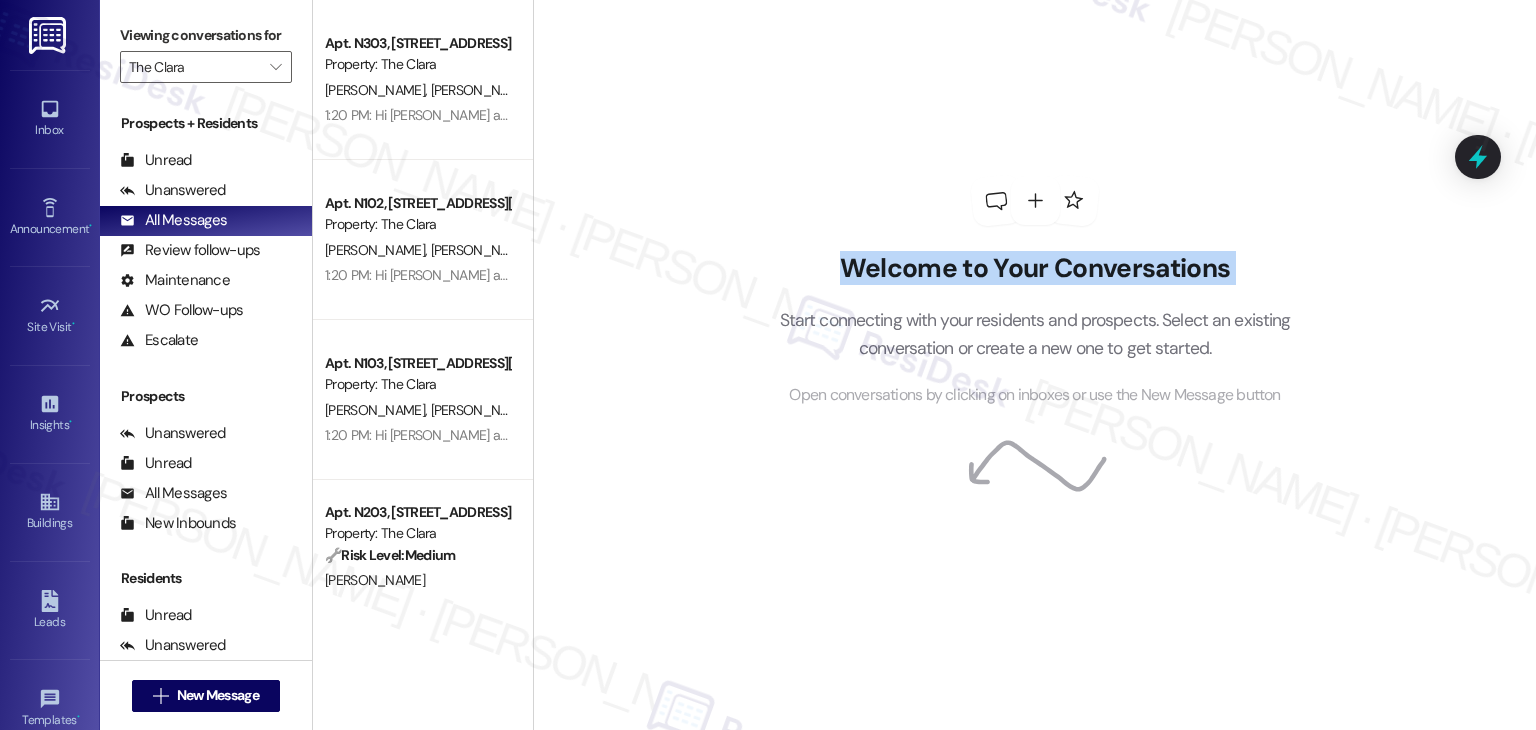 click on "Welcome to Your Conversations Start connecting with your residents and prospects. Select an existing conversation or create a new one to get started. Open conversations by clicking on inboxes or use the New Message button" at bounding box center [1034, 365] 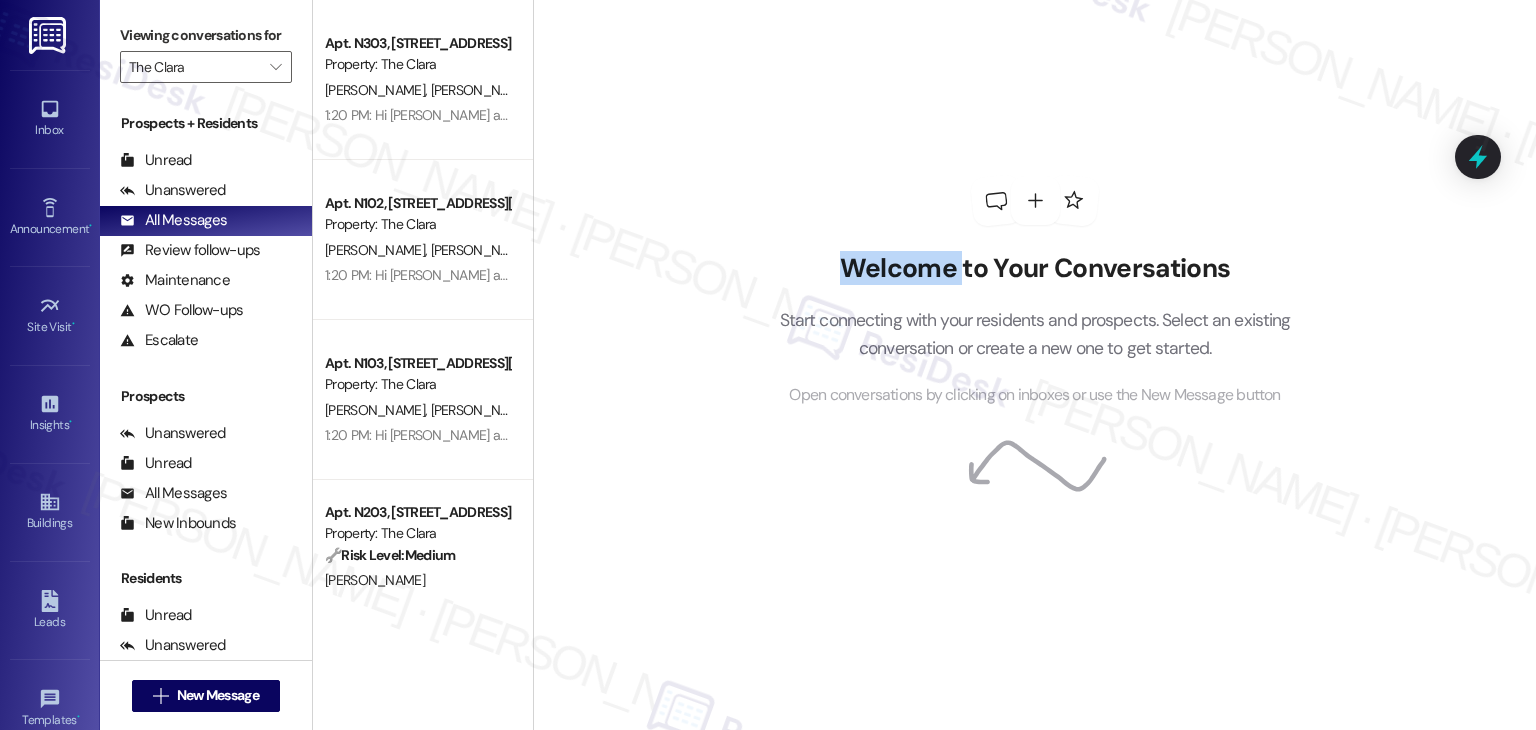 click on "Welcome to Your Conversations Start connecting with your residents and prospects. Select an existing conversation or create a new one to get started. Open conversations by clicking on inboxes or use the New Message button" at bounding box center (1034, 365) 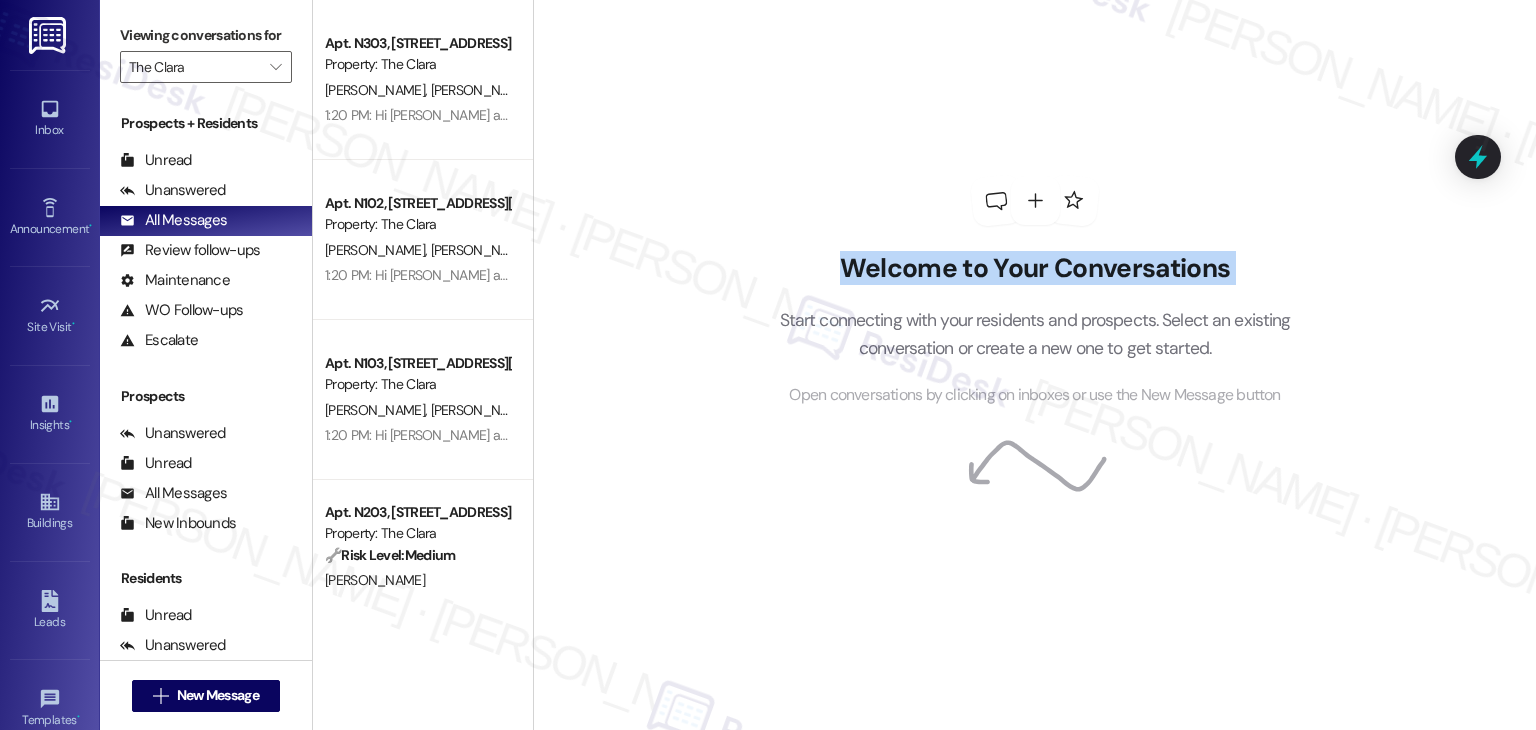 click on "Welcome to Your Conversations Start connecting with your residents and prospects. Select an existing conversation or create a new one to get started. Open conversations by clicking on inboxes or use the New Message button" at bounding box center [1034, 365] 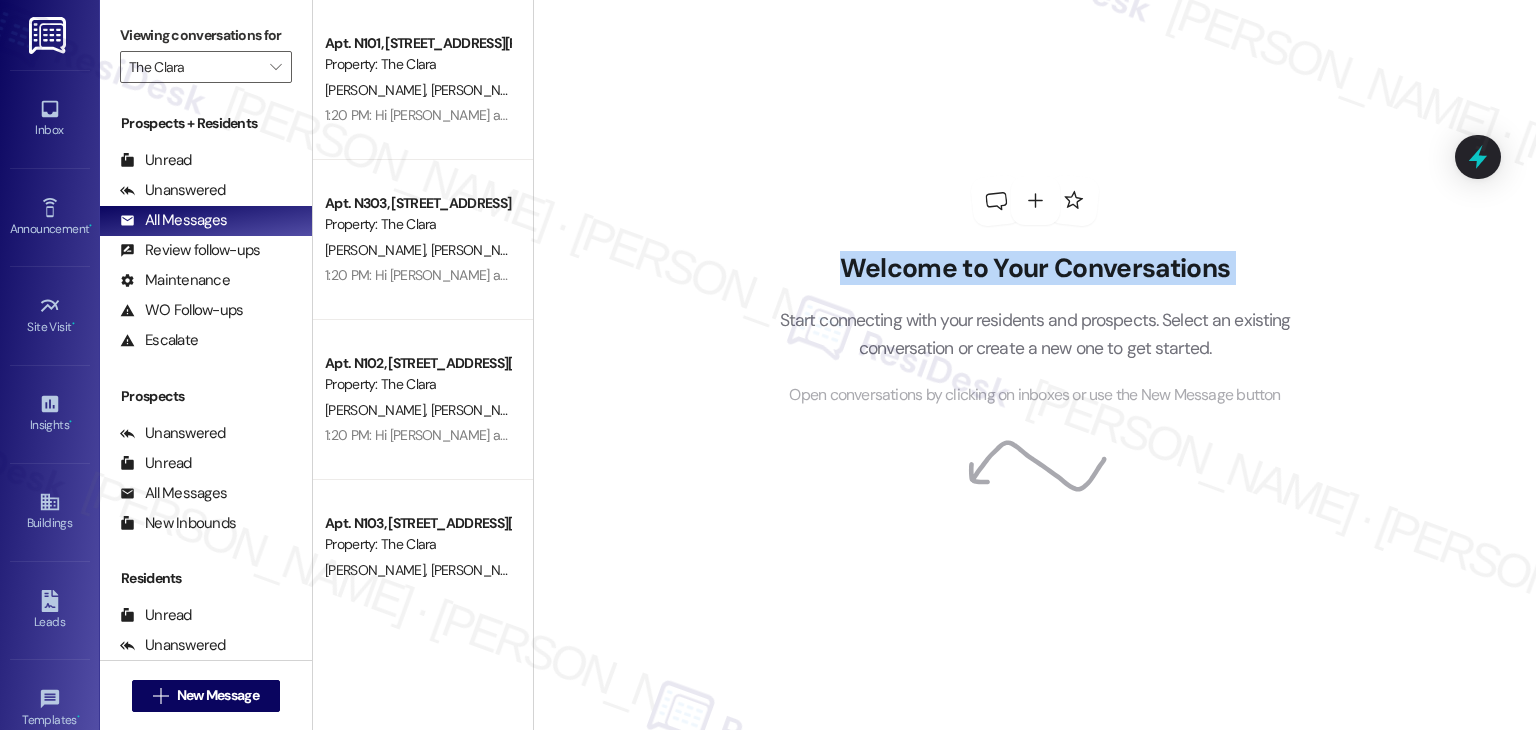 click on "Welcome to Your Conversations Start connecting with your residents and prospects. Select an existing conversation or create a new one to get started. Open conversations by clicking on inboxes or use the New Message button" at bounding box center [1034, 365] 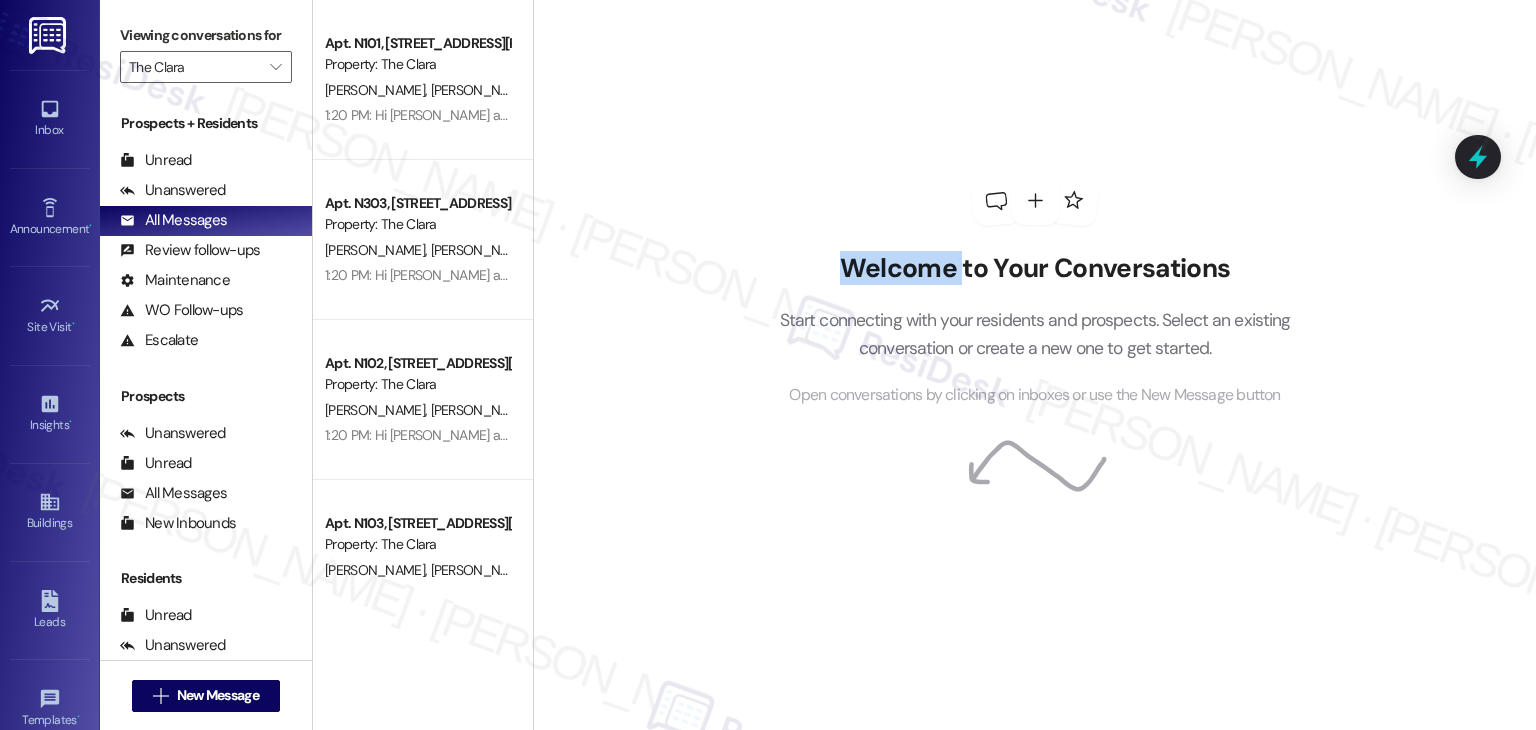 click on "Welcome to Your Conversations Start connecting with your residents and prospects. Select an existing conversation or create a new one to get started. Open conversations by clicking on inboxes or use the New Message button" at bounding box center (1034, 365) 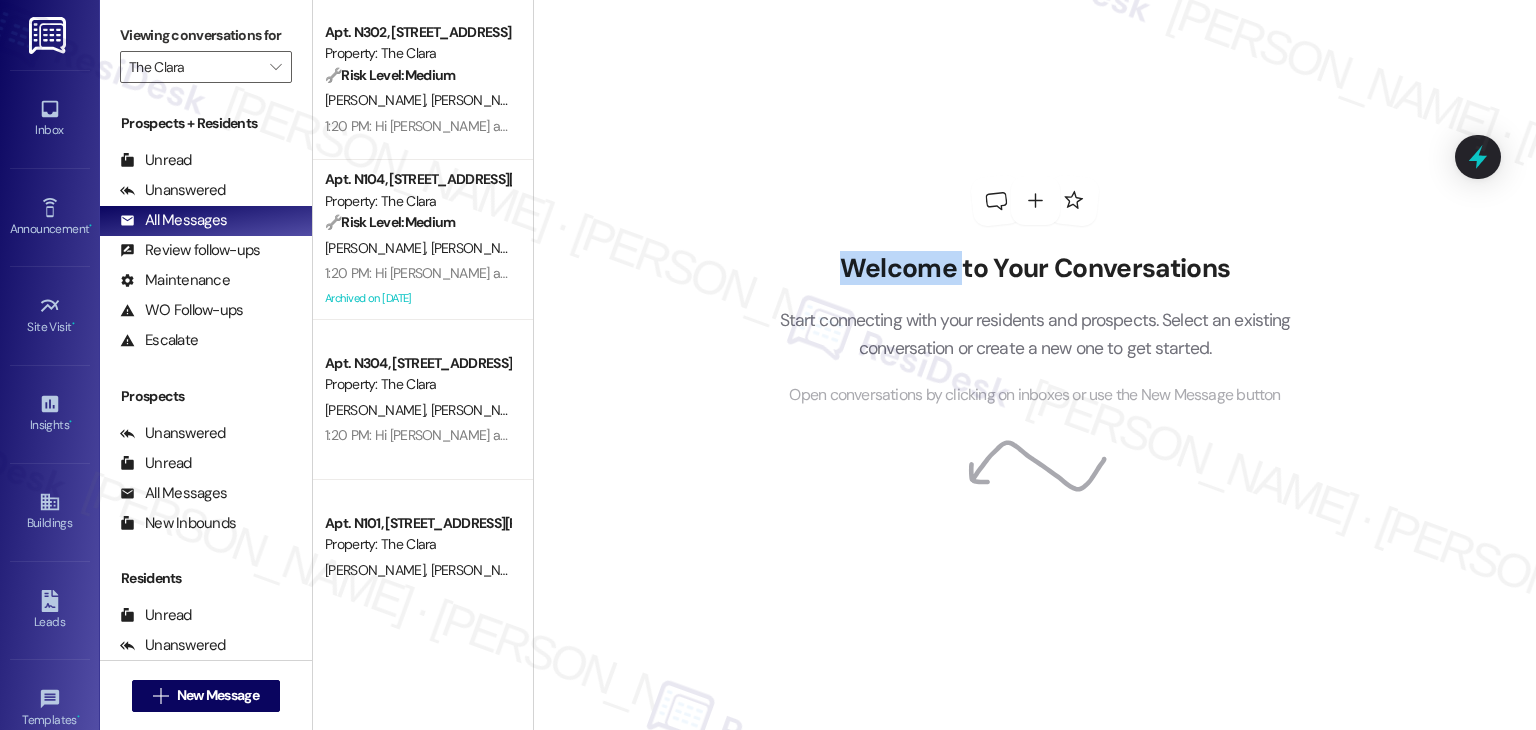 click on "Welcome to Your Conversations Start connecting with your residents and prospects. Select an existing conversation or create a new one to get started. Open conversations by clicking on inboxes or use the New Message button" at bounding box center [1034, 365] 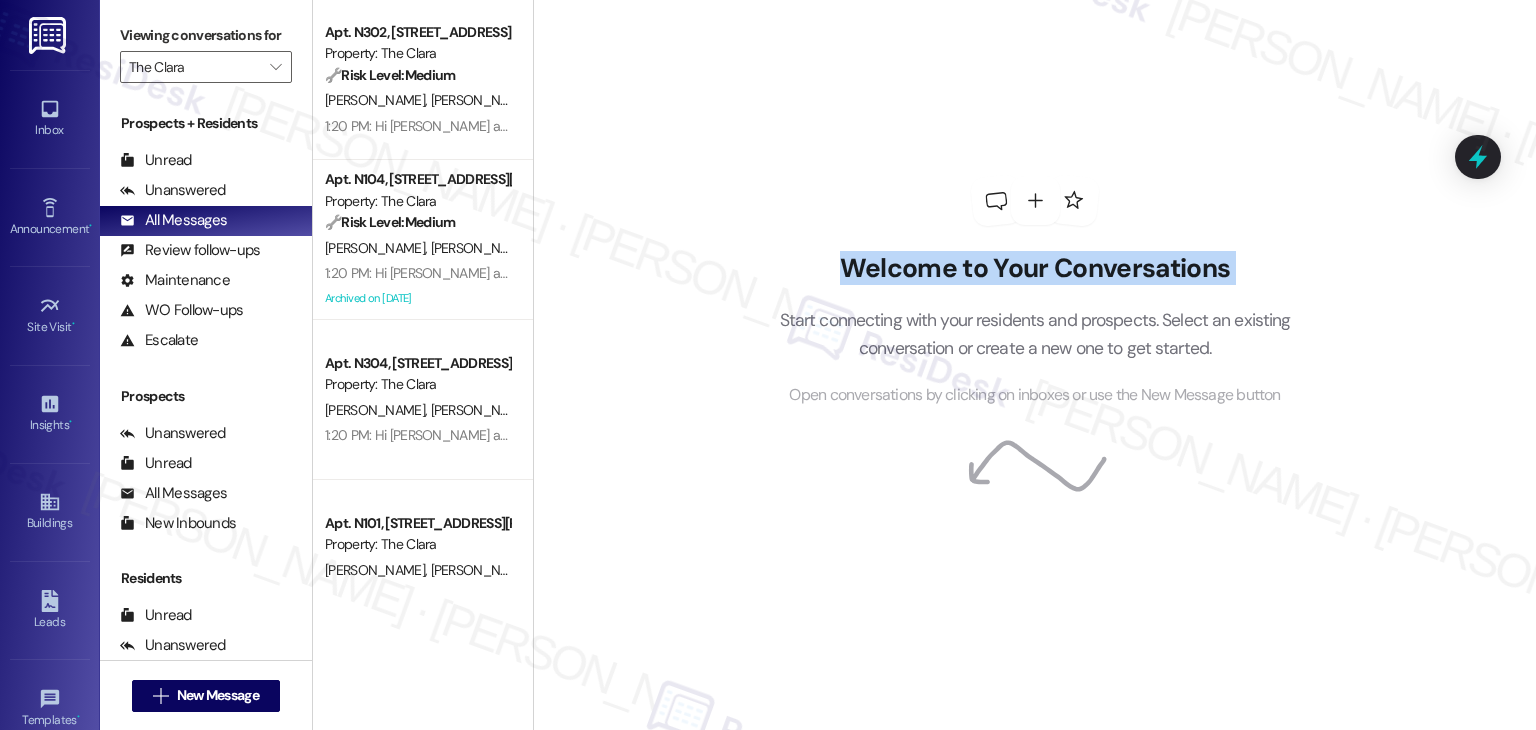 click on "Welcome to Your Conversations Start connecting with your residents and prospects. Select an existing conversation or create a new one to get started. Open conversations by clicking on inboxes or use the New Message button" at bounding box center (1034, 365) 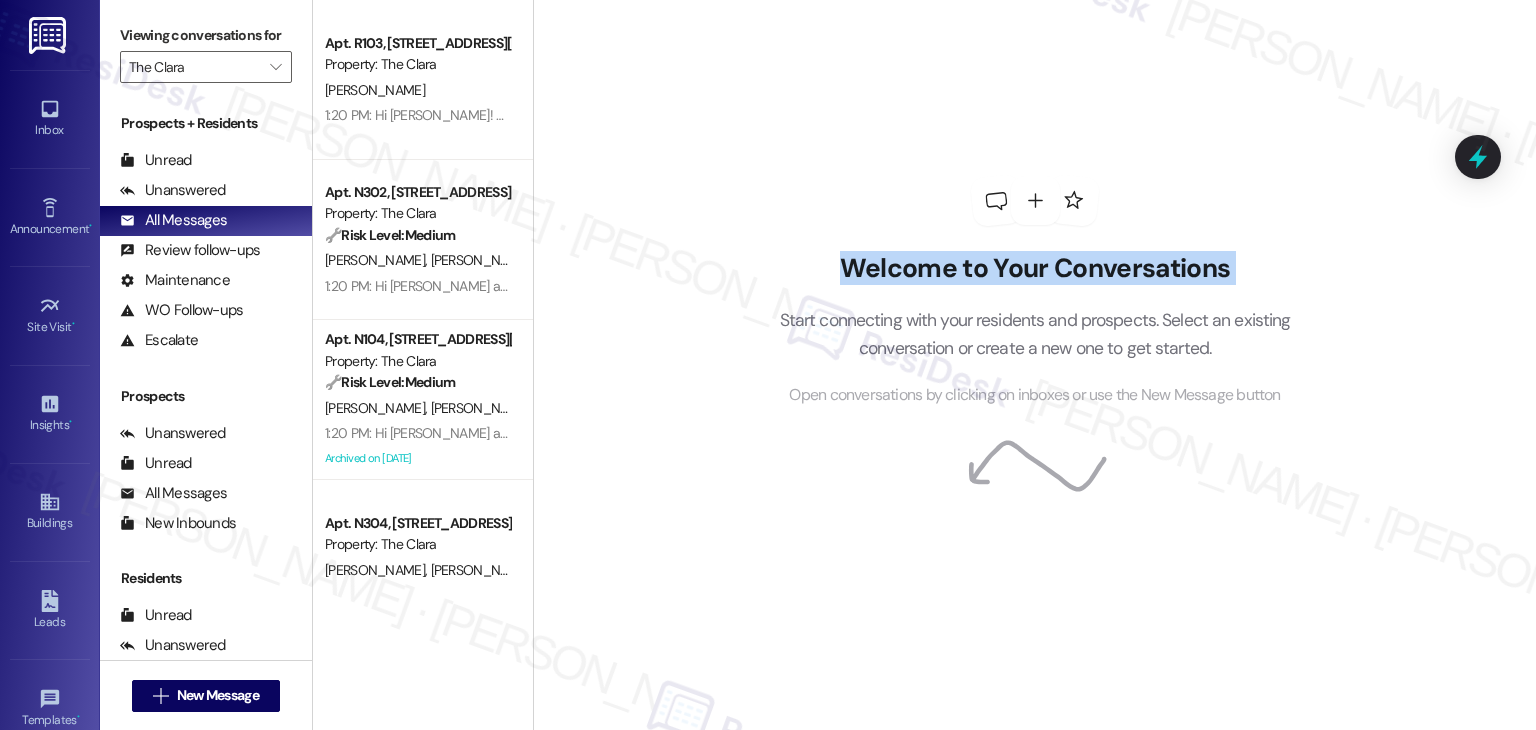 click on "Welcome to Your Conversations Start connecting with your residents and prospects. Select an existing conversation or create a new one to get started. Open conversations by clicking on inboxes or use the New Message button" at bounding box center (1034, 365) 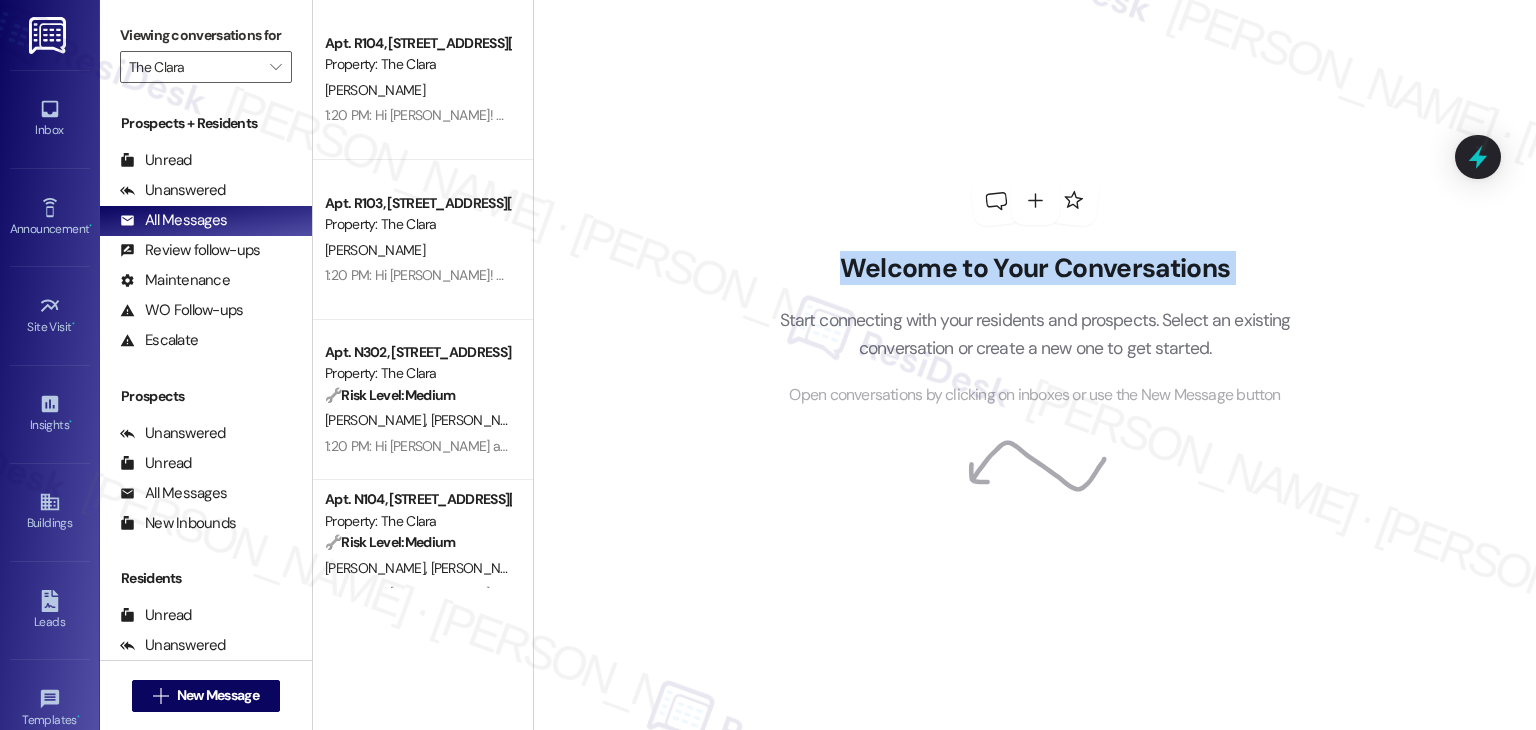 click on "Welcome to Your Conversations Start connecting with your residents and prospects. Select an existing conversation or create a new one to get started. Open conversations by clicking on inboxes or use the New Message button" at bounding box center (1034, 365) 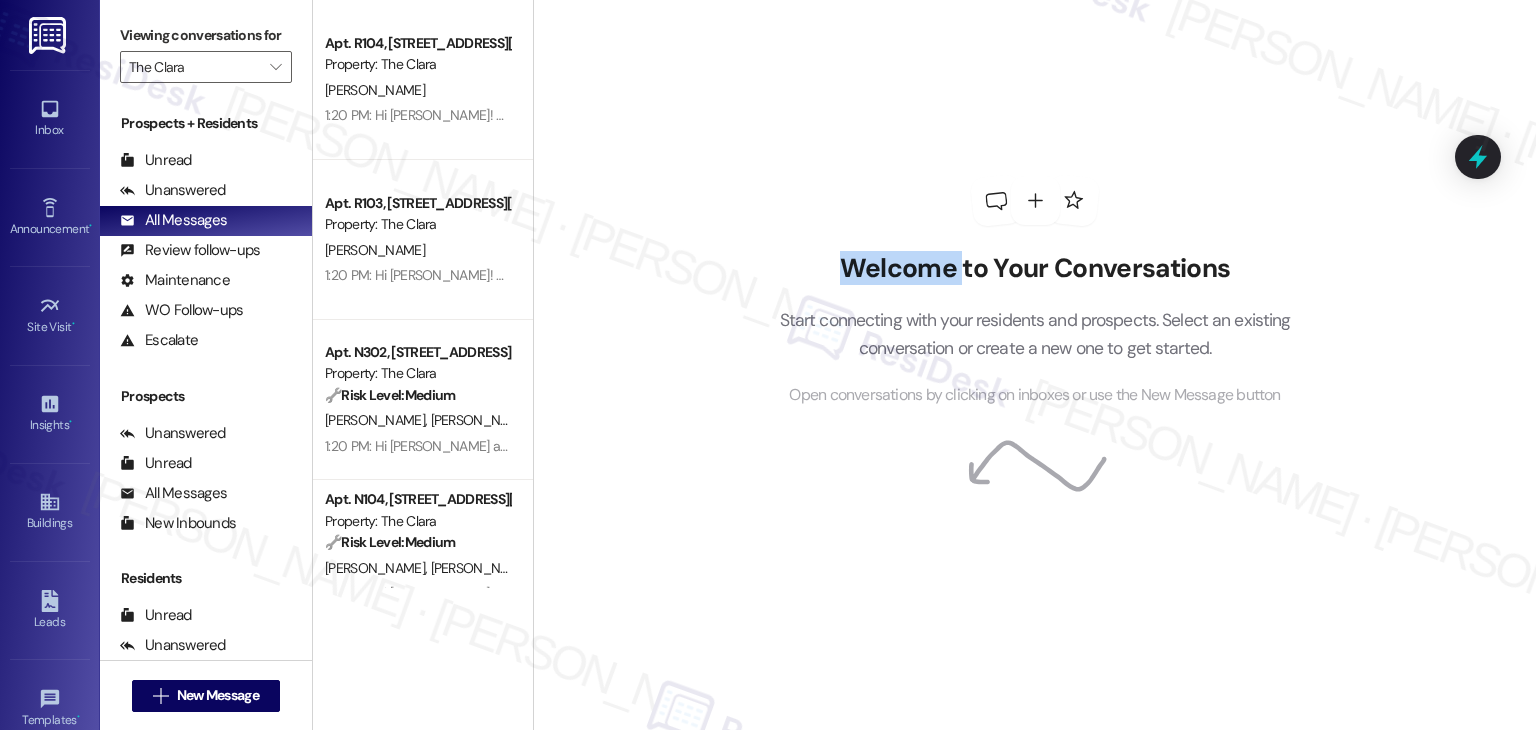 click on "Welcome to Your Conversations Start connecting with your residents and prospects. Select an existing conversation or create a new one to get started. Open conversations by clicking on inboxes or use the New Message button" at bounding box center (1034, 365) 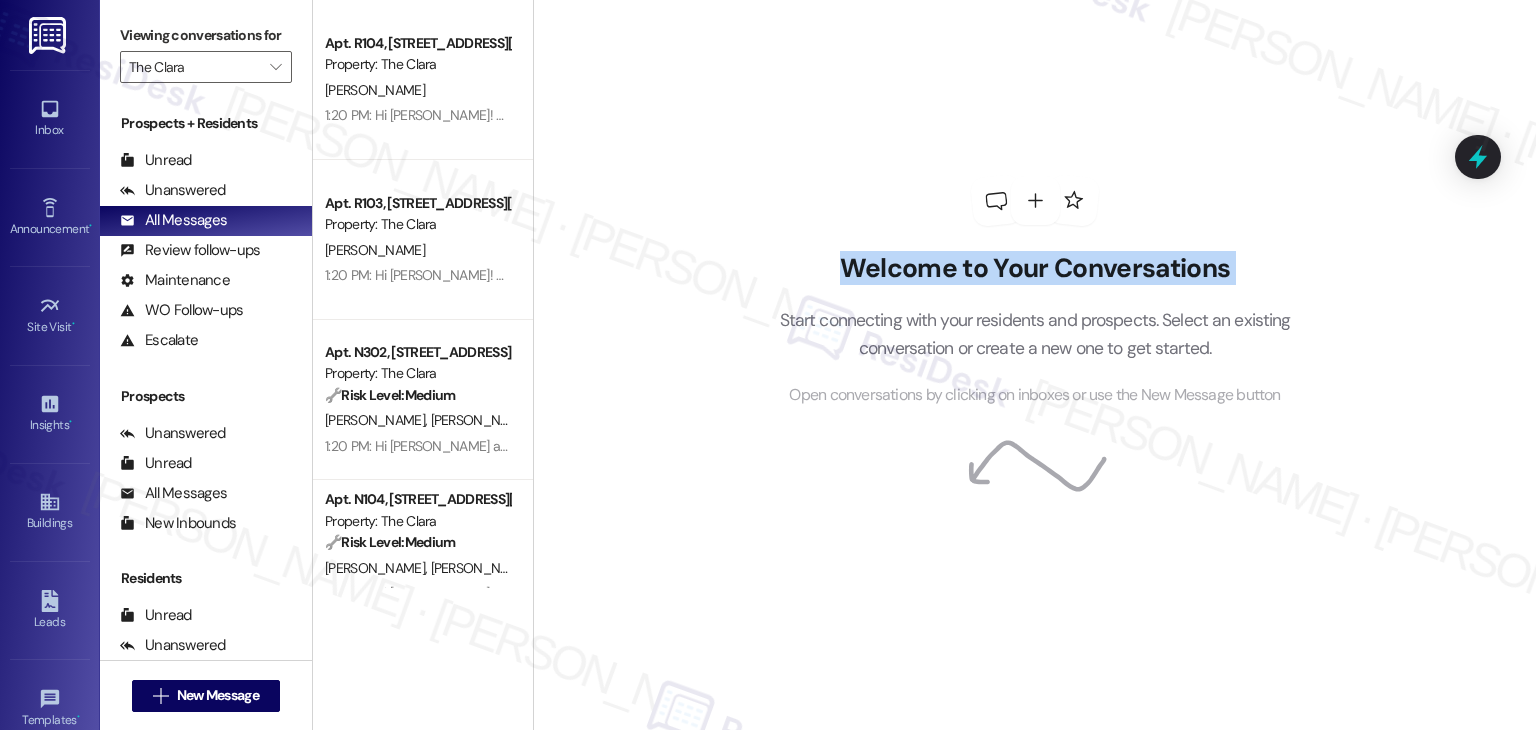 click on "Welcome to Your Conversations Start connecting with your residents and prospects. Select an existing conversation or create a new one to get started. Open conversations by clicking on inboxes or use the New Message button" at bounding box center [1034, 365] 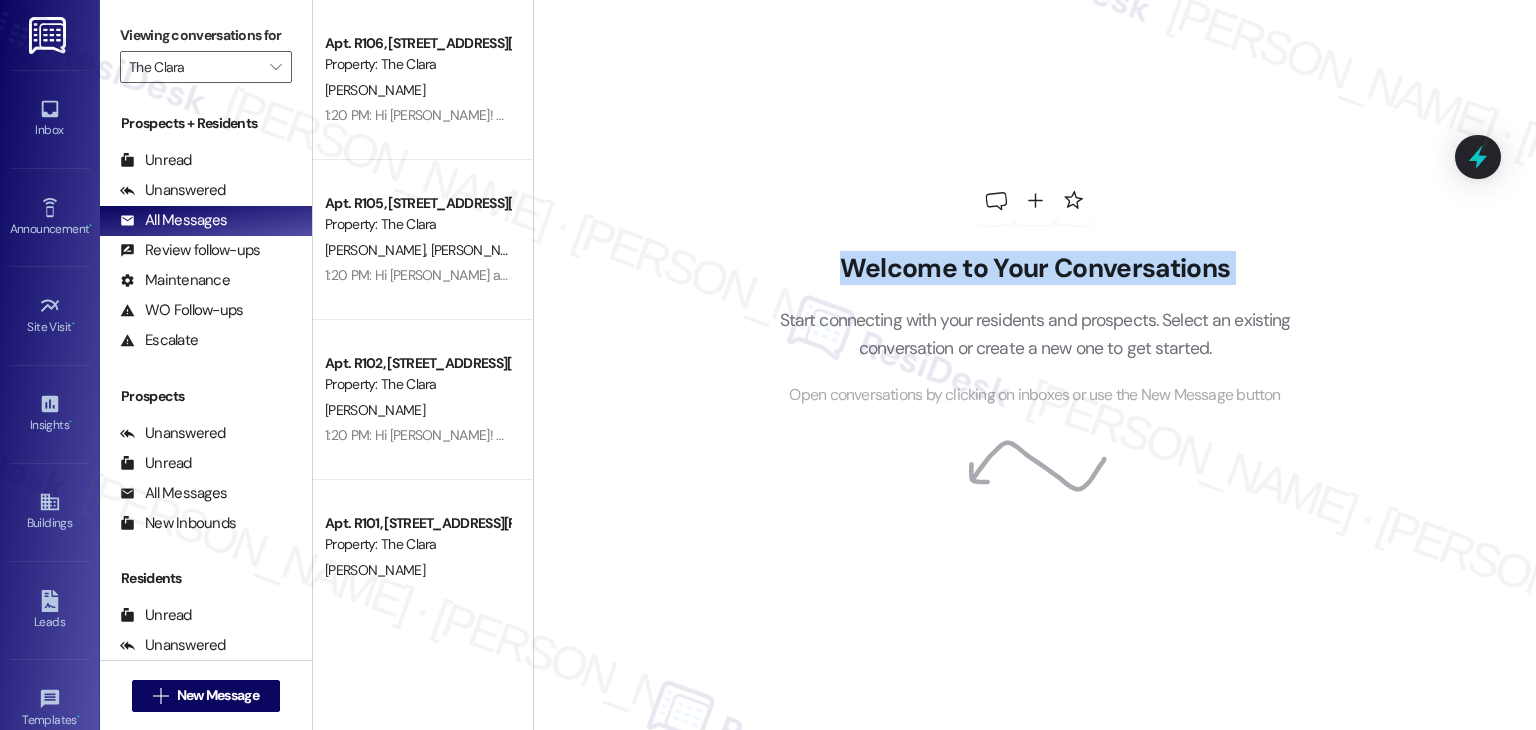 click on "Welcome to Your Conversations Start connecting with your residents and prospects. Select an existing conversation or create a new one to get started. Open conversations by clicking on inboxes or use the New Message button" at bounding box center [1034, 365] 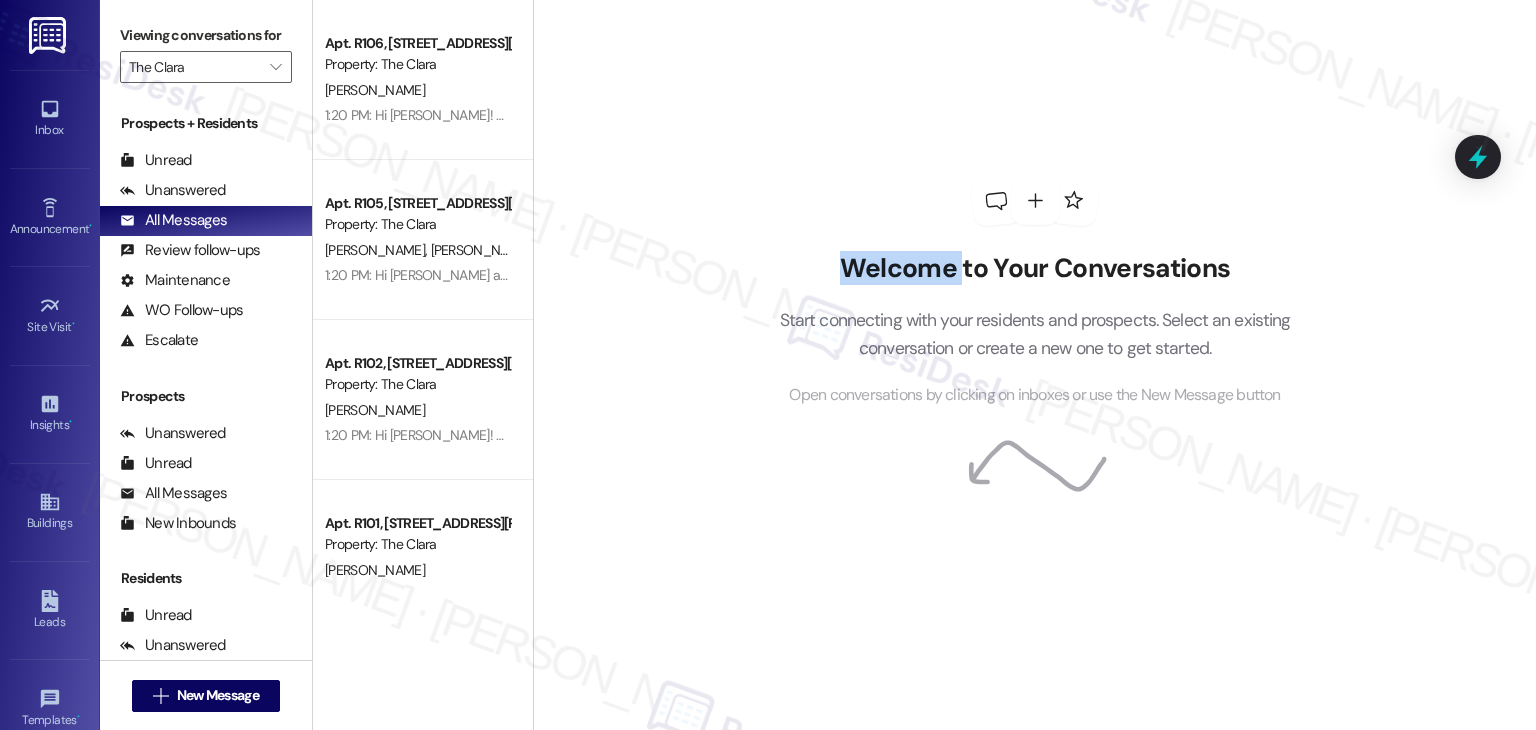 click on "Welcome to Your Conversations Start connecting with your residents and prospects. Select an existing conversation or create a new one to get started. Open conversations by clicking on inboxes or use the New Message button" at bounding box center [1034, 365] 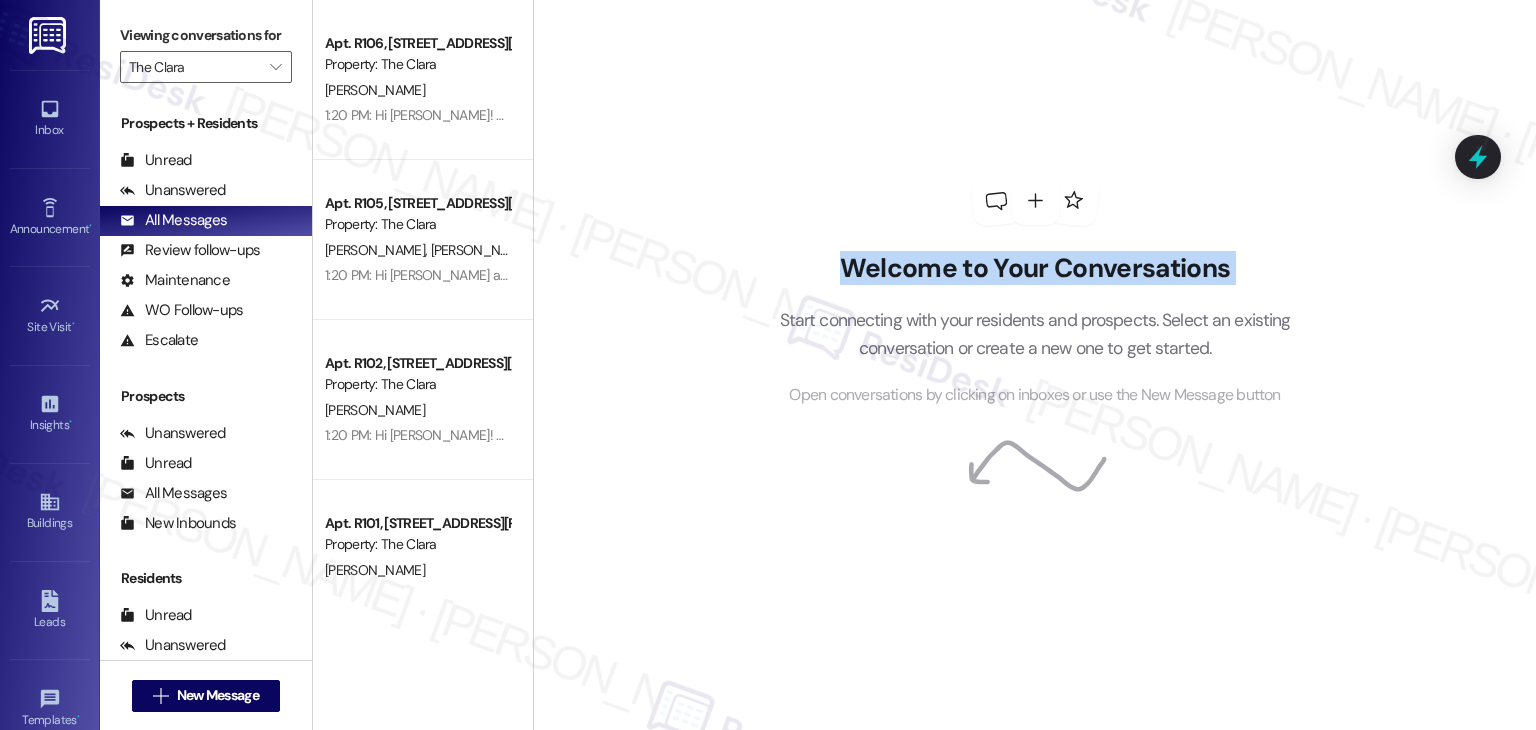 click on "Welcome to Your Conversations Start connecting with your residents and prospects. Select an existing conversation or create a new one to get started. Open conversations by clicking on inboxes or use the New Message button" at bounding box center (1034, 365) 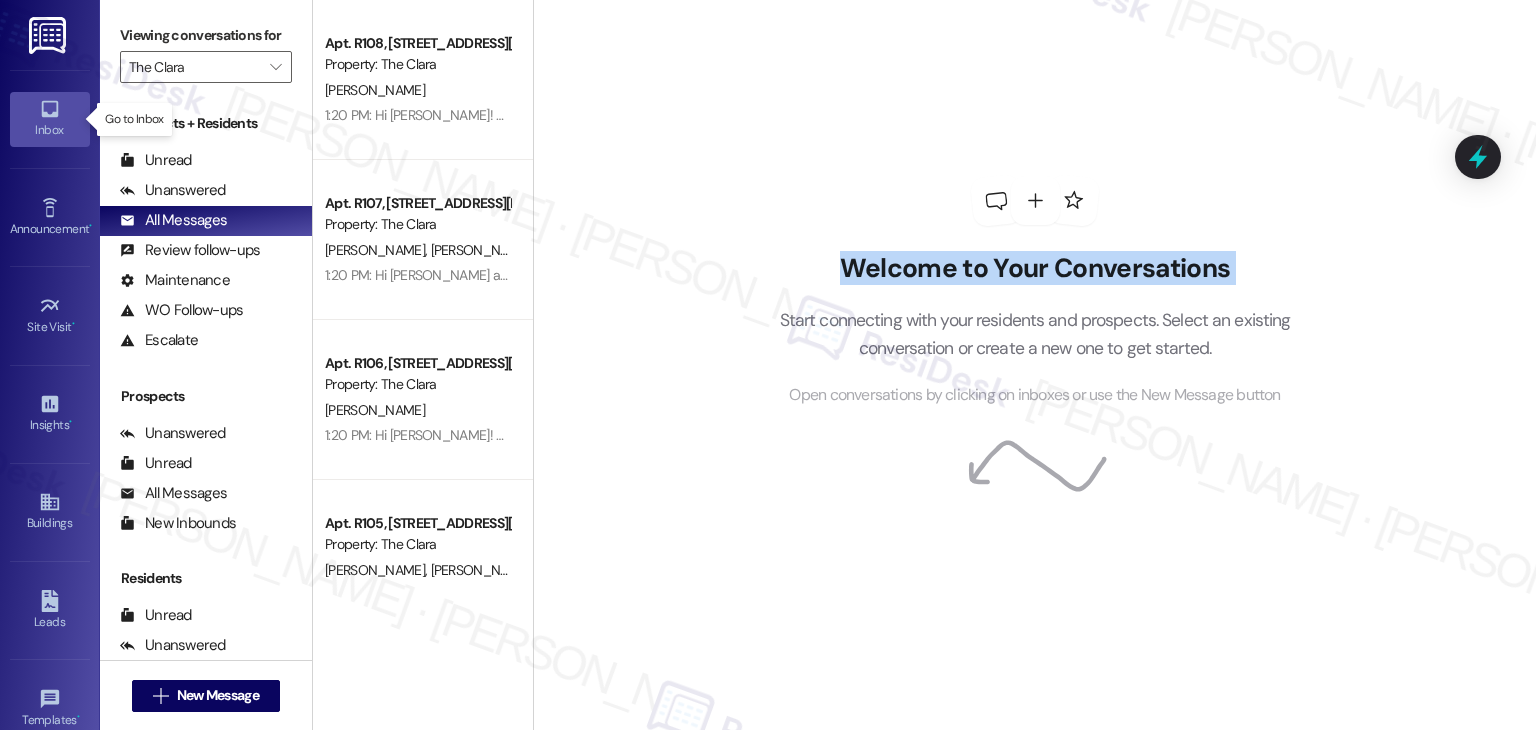 click on "Inbox" at bounding box center [50, 130] 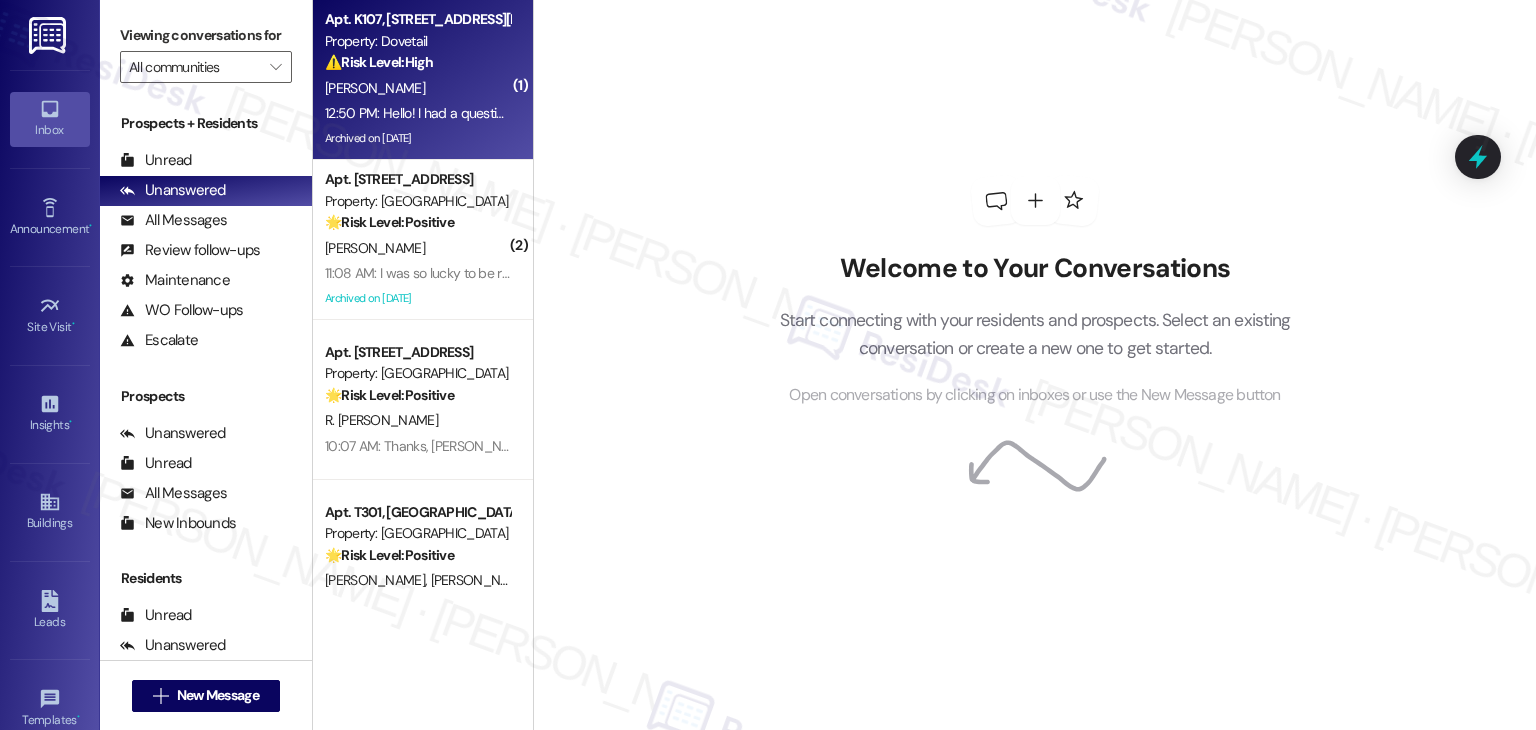 click on "[PERSON_NAME]" at bounding box center [417, 88] 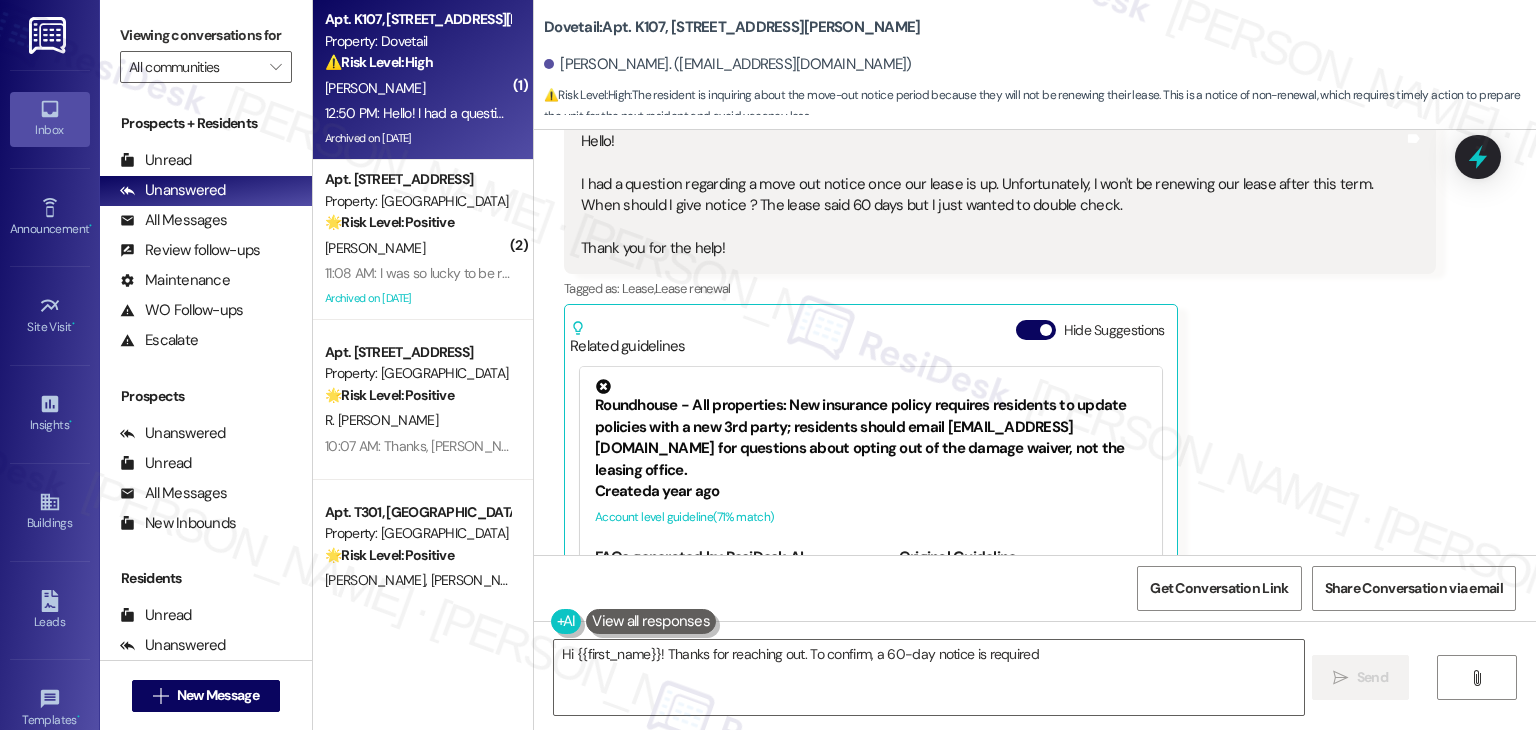 scroll, scrollTop: 2019, scrollLeft: 0, axis: vertical 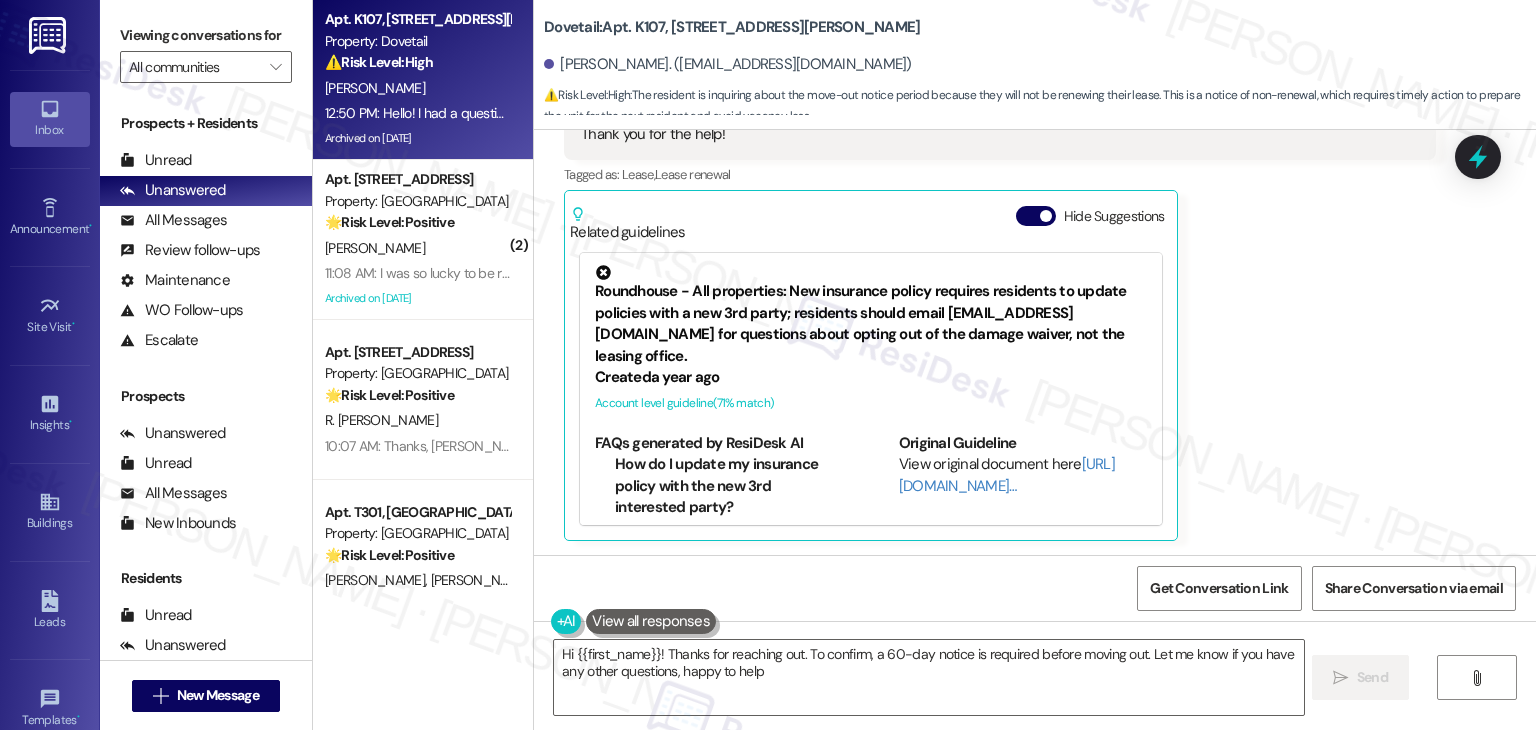 type on "Hi {{first_name}}! Thanks for reaching out. To confirm, a 60-day notice is required before moving out. Let me know if you have any other questions, happy to help!" 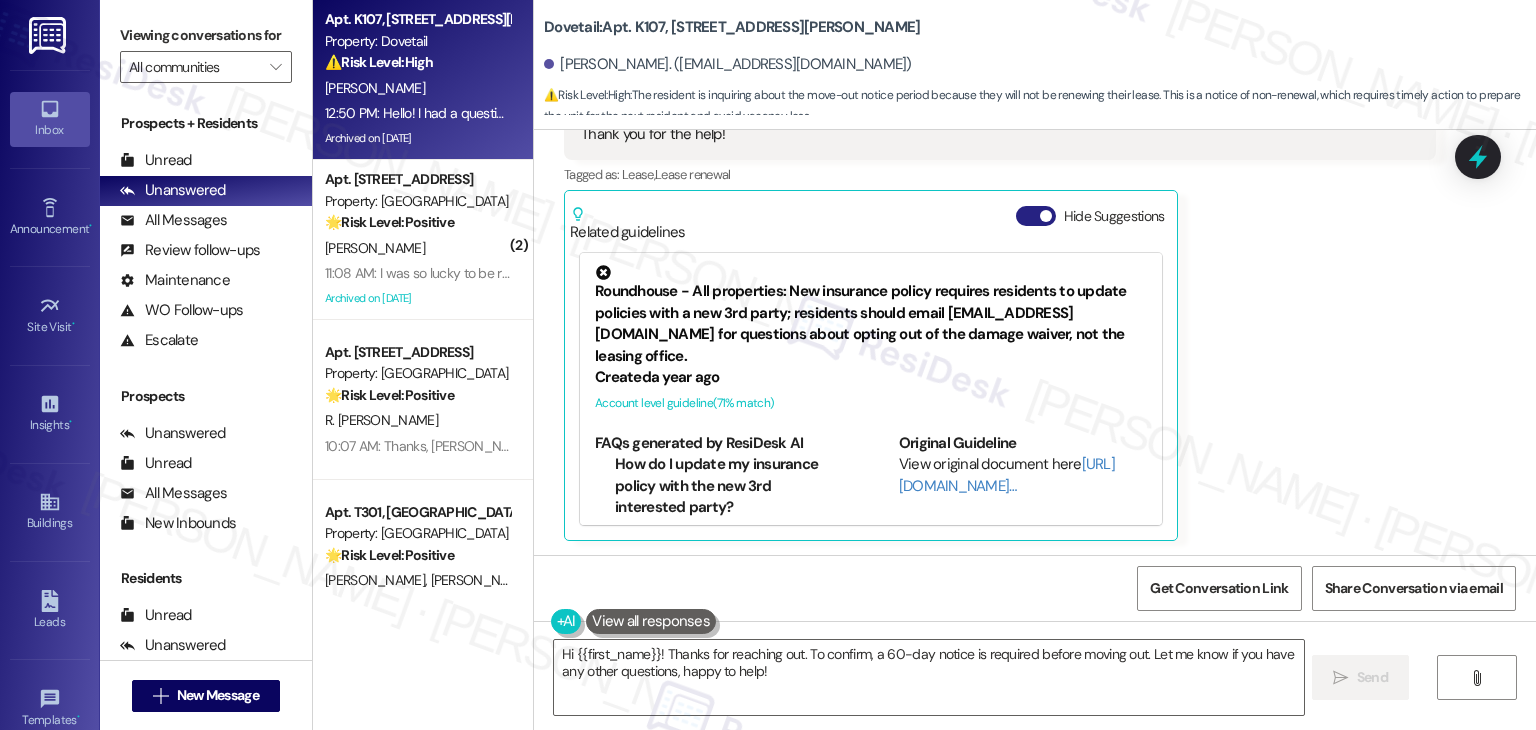 click on "Hide Suggestions" at bounding box center [1036, 216] 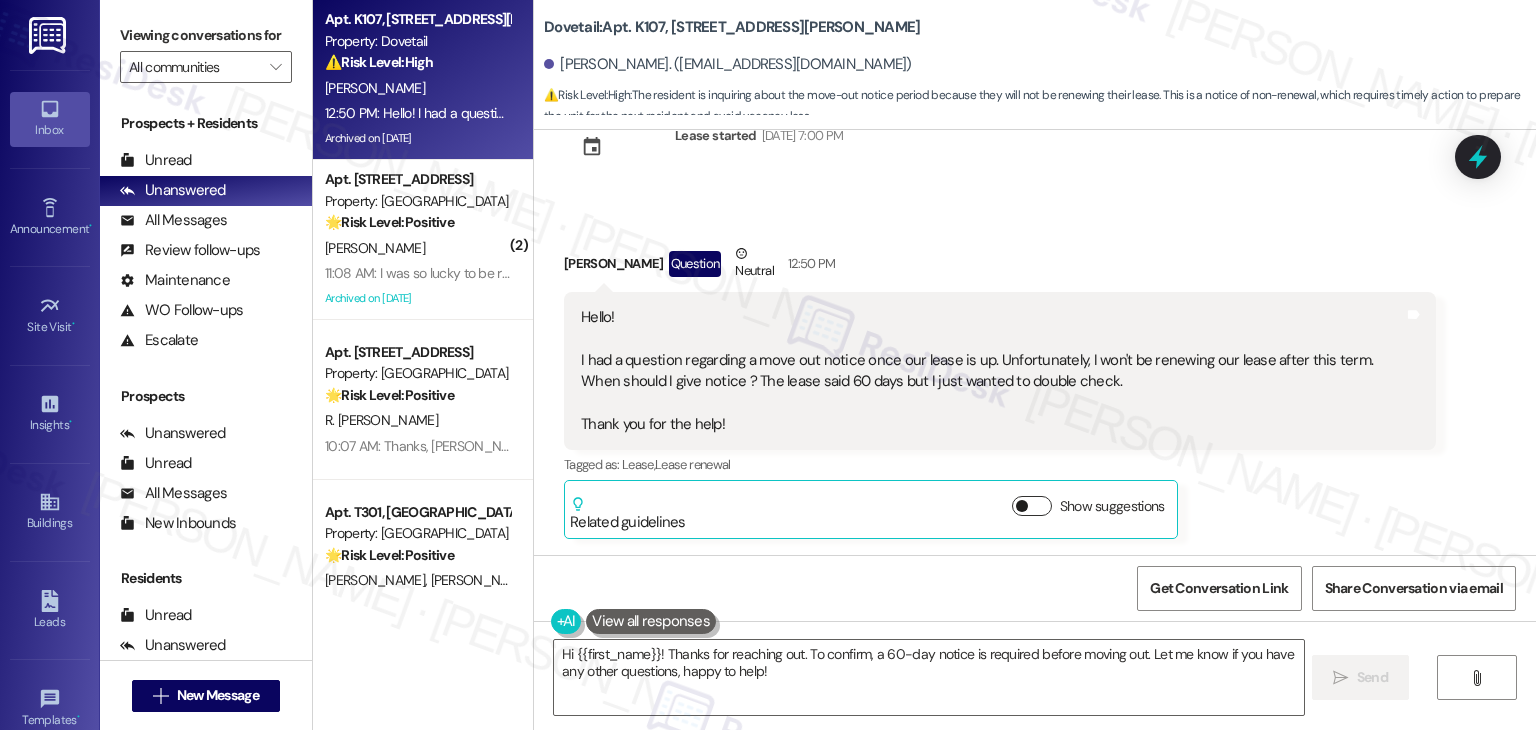 scroll, scrollTop: 1728, scrollLeft: 0, axis: vertical 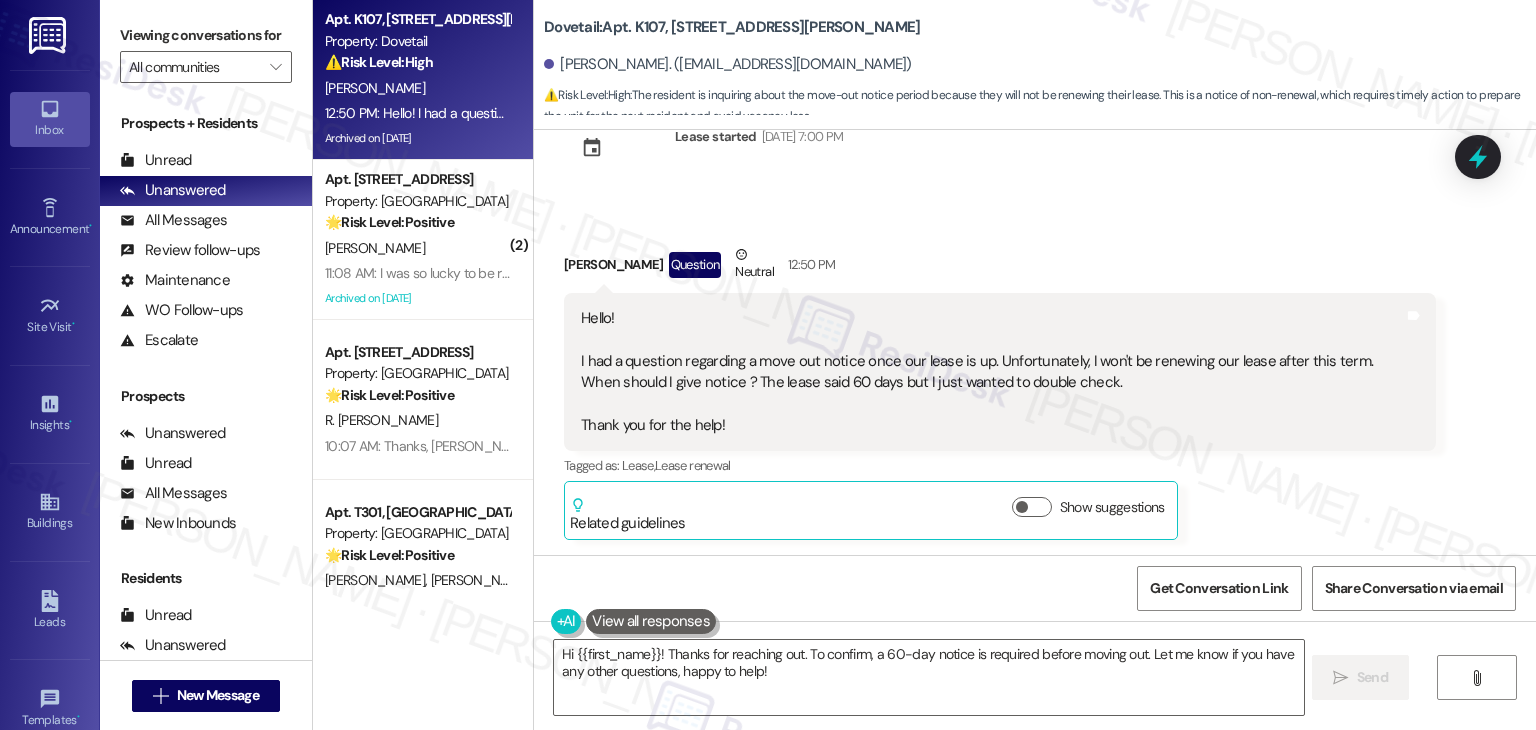 click on "Received via SMS [PERSON_NAME] Question   Neutral 12:50 PM Hello!
I had a question regarding a move out notice once our lease is up. Unfortunately, I won't be renewing our lease after this term. When should I give notice ? The lease said 60 days but I just wanted to double check.
Thank you for the help!  Tags and notes Tagged as:   Lease ,  Click to highlight conversations about Lease Lease renewal Click to highlight conversations about Lease renewal  Related guidelines Show suggestions" at bounding box center (1035, 377) 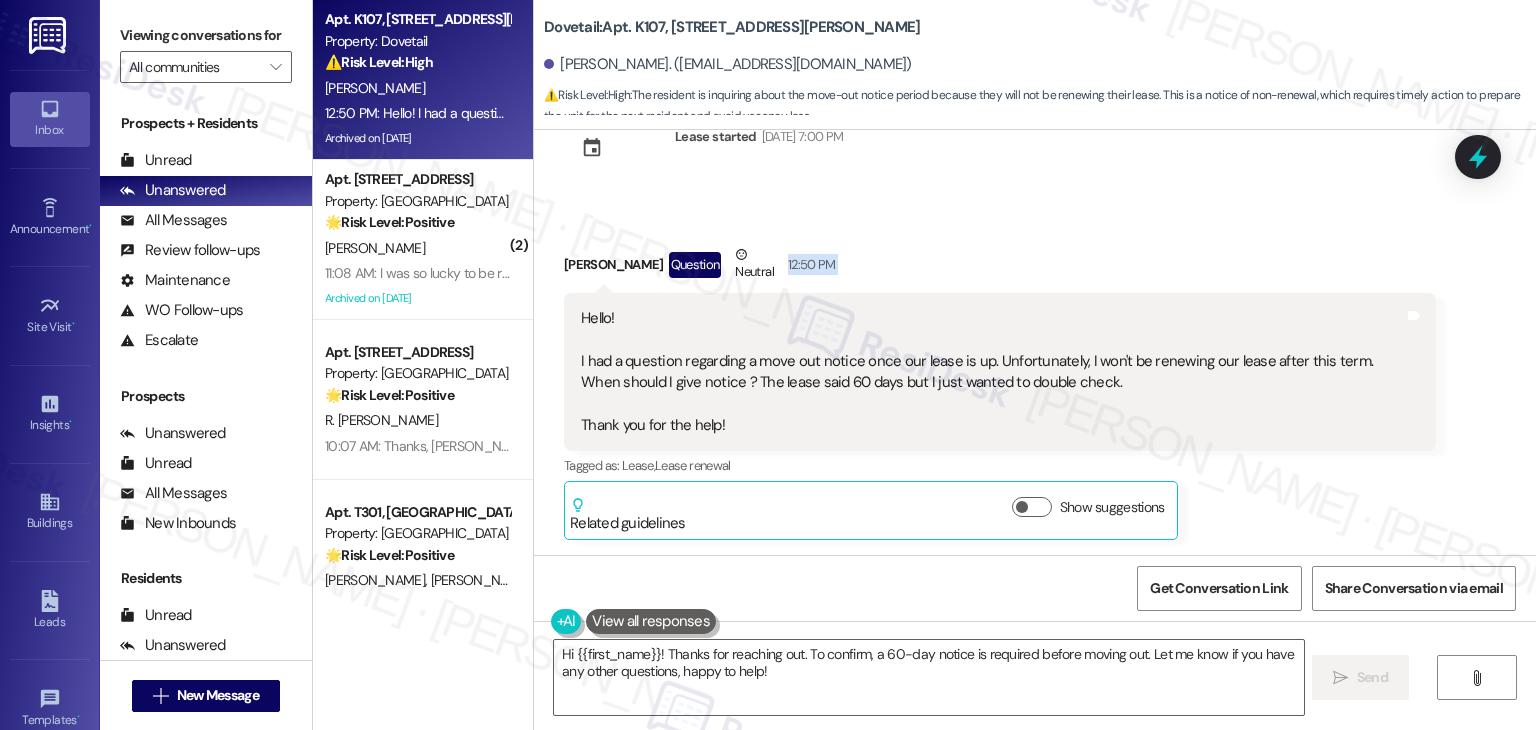 click on "Received via SMS [PERSON_NAME] Question   Neutral 12:50 PM Hello!
I had a question regarding a move out notice once our lease is up. Unfortunately, I won't be renewing our lease after this term. When should I give notice ? The lease said 60 days but I just wanted to double check.
Thank you for the help!  Tags and notes Tagged as:   Lease ,  Click to highlight conversations about Lease Lease renewal Click to highlight conversations about Lease renewal  Related guidelines Show suggestions" at bounding box center [1035, 377] 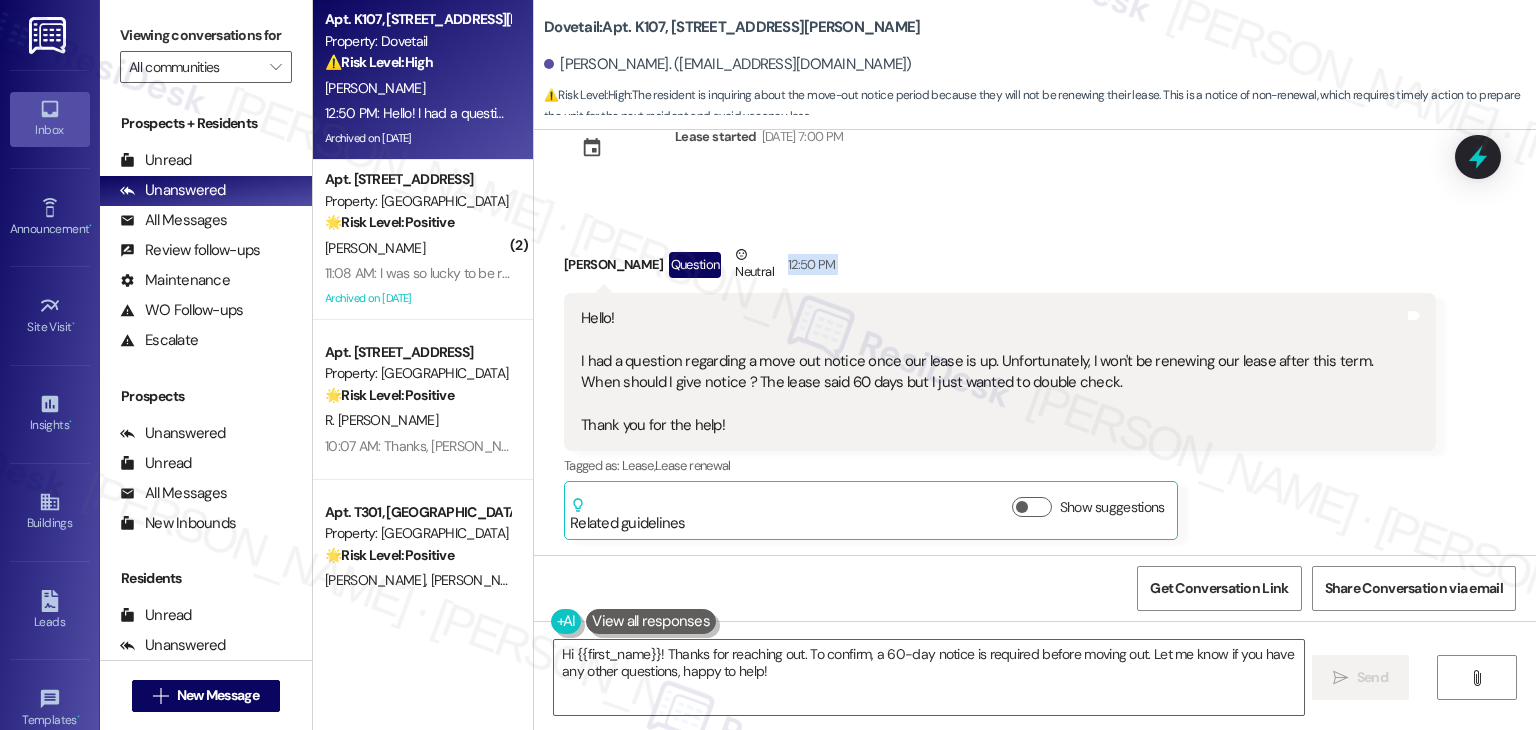 click on "Received via SMS [PERSON_NAME] Question   Neutral 12:50 PM Hello!
I had a question regarding a move out notice once our lease is up. Unfortunately, I won't be renewing our lease after this term. When should I give notice ? The lease said 60 days but I just wanted to double check.
Thank you for the help!  Tags and notes Tagged as:   Lease ,  Click to highlight conversations about Lease Lease renewal Click to highlight conversations about Lease renewal  Related guidelines Show suggestions" at bounding box center (1035, 377) 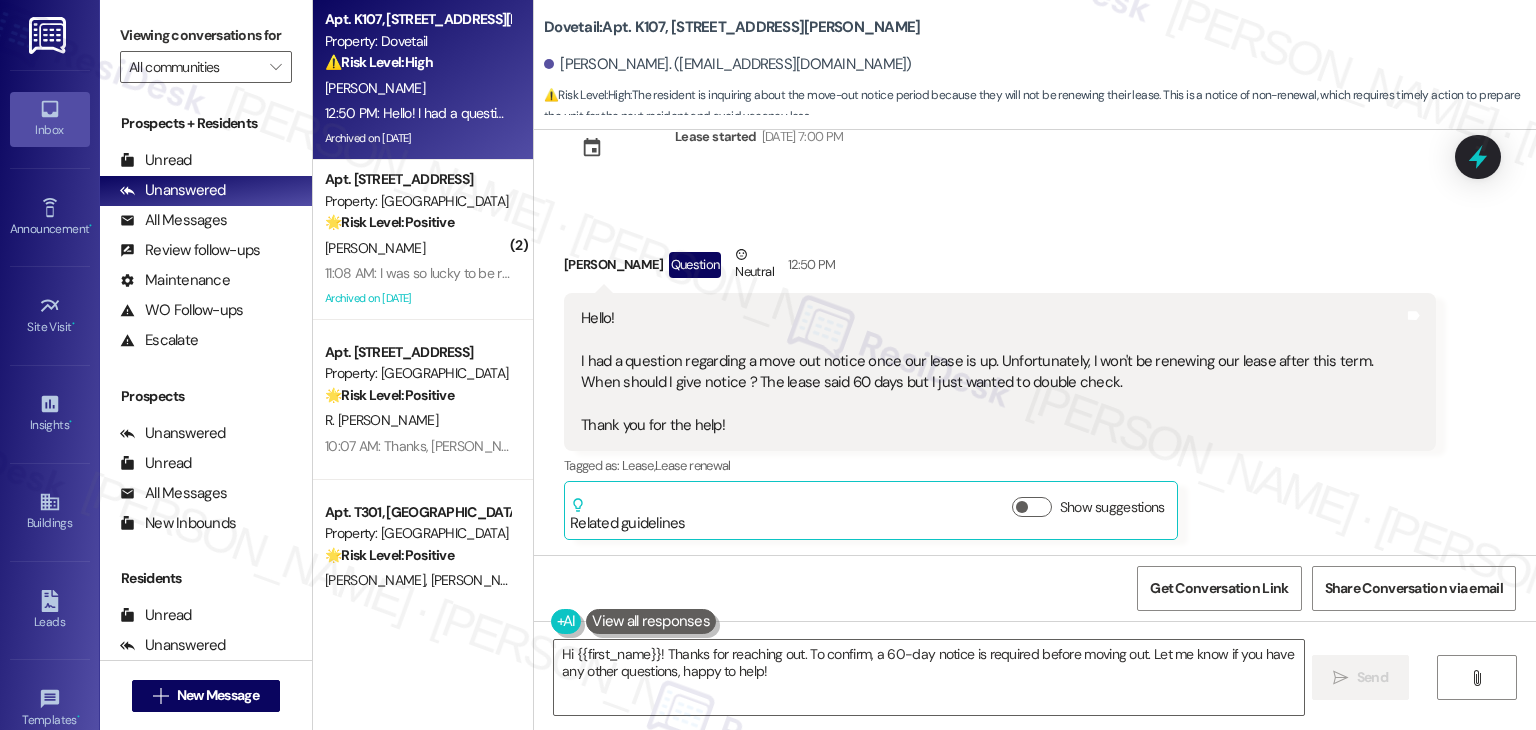click on "Received via SMS [PERSON_NAME] Question   Neutral 12:50 PM Hello!
I had a question regarding a move out notice once our lease is up. Unfortunately, I won't be renewing our lease after this term. When should I give notice ? The lease said 60 days but I just wanted to double check.
Thank you for the help!  Tags and notes Tagged as:   Lease ,  Click to highlight conversations about Lease Lease renewal Click to highlight conversations about Lease renewal  Related guidelines Show suggestions" at bounding box center (1035, 377) 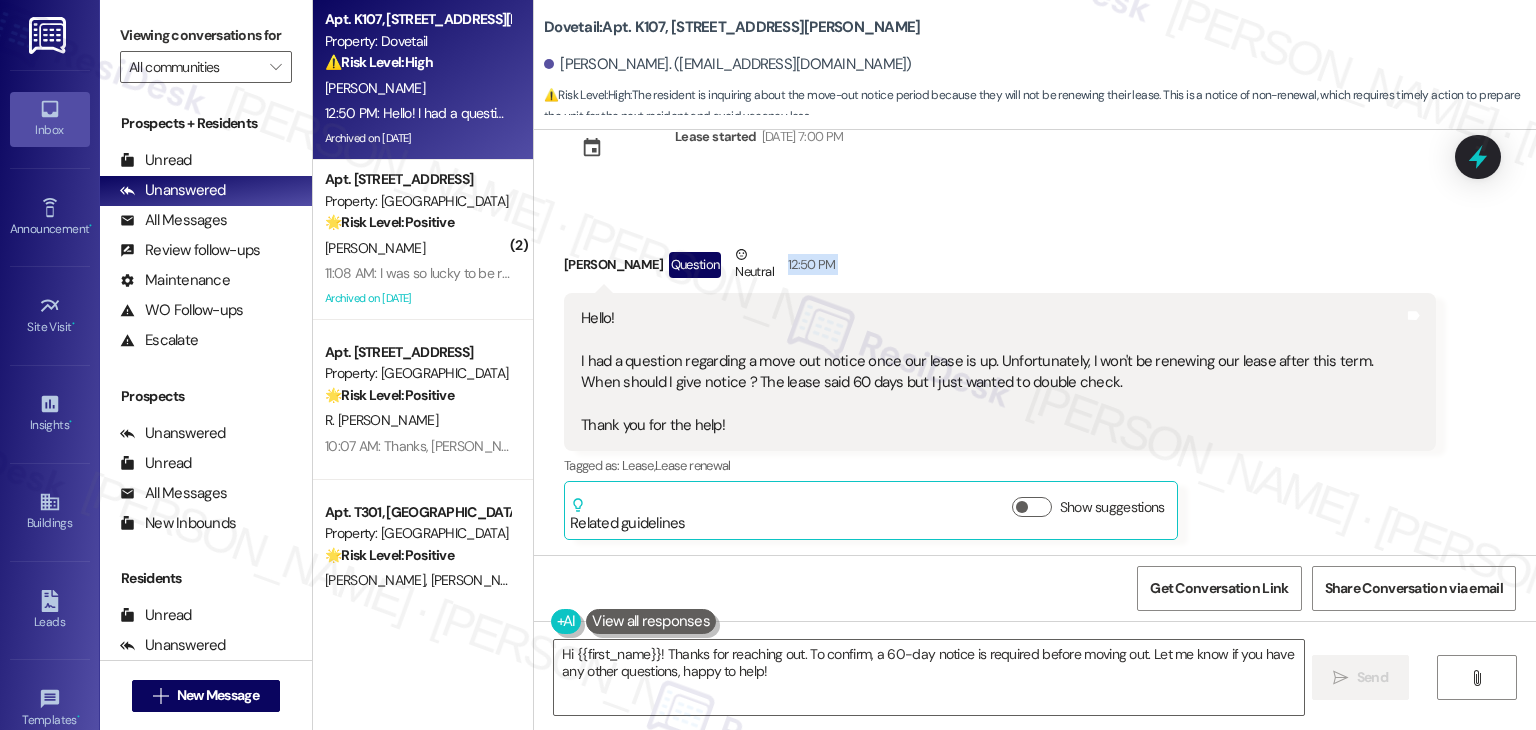 click on "Received via SMS [PERSON_NAME] Question   Neutral 12:50 PM Hello!
I had a question regarding a move out notice once our lease is up. Unfortunately, I won't be renewing our lease after this term. When should I give notice ? The lease said 60 days but I just wanted to double check.
Thank you for the help!  Tags and notes Tagged as:   Lease ,  Click to highlight conversations about Lease Lease renewal Click to highlight conversations about Lease renewal  Related guidelines Show suggestions" at bounding box center (1035, 377) 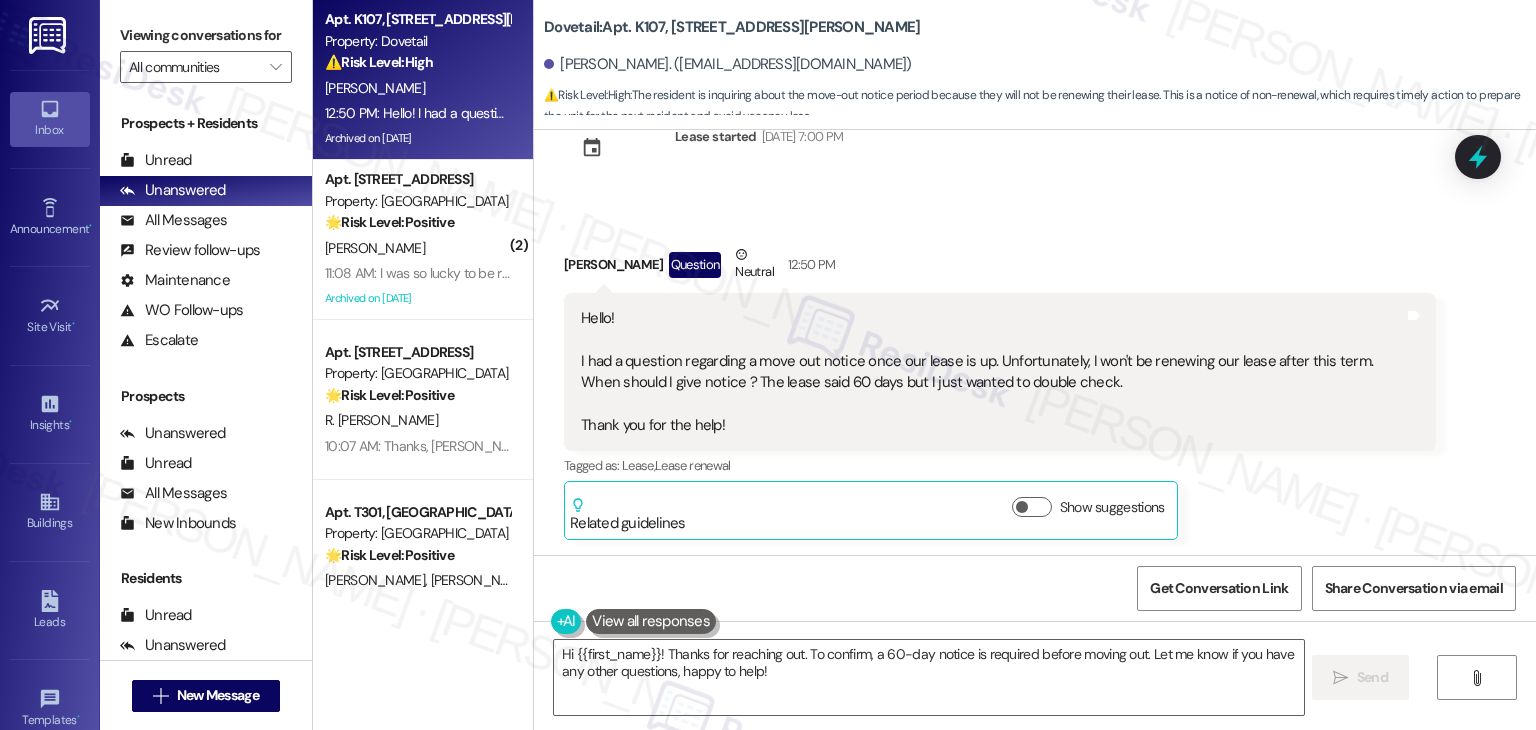 click on "Received via SMS [PERSON_NAME] Question   Neutral 12:50 PM Hello!
I had a question regarding a move out notice once our lease is up. Unfortunately, I won't be renewing our lease after this term. When should I give notice ? The lease said 60 days but I just wanted to double check.
Thank you for the help!  Tags and notes Tagged as:   Lease ,  Click to highlight conversations about Lease Lease renewal Click to highlight conversations about Lease renewal  Related guidelines Show suggestions" at bounding box center (1035, 377) 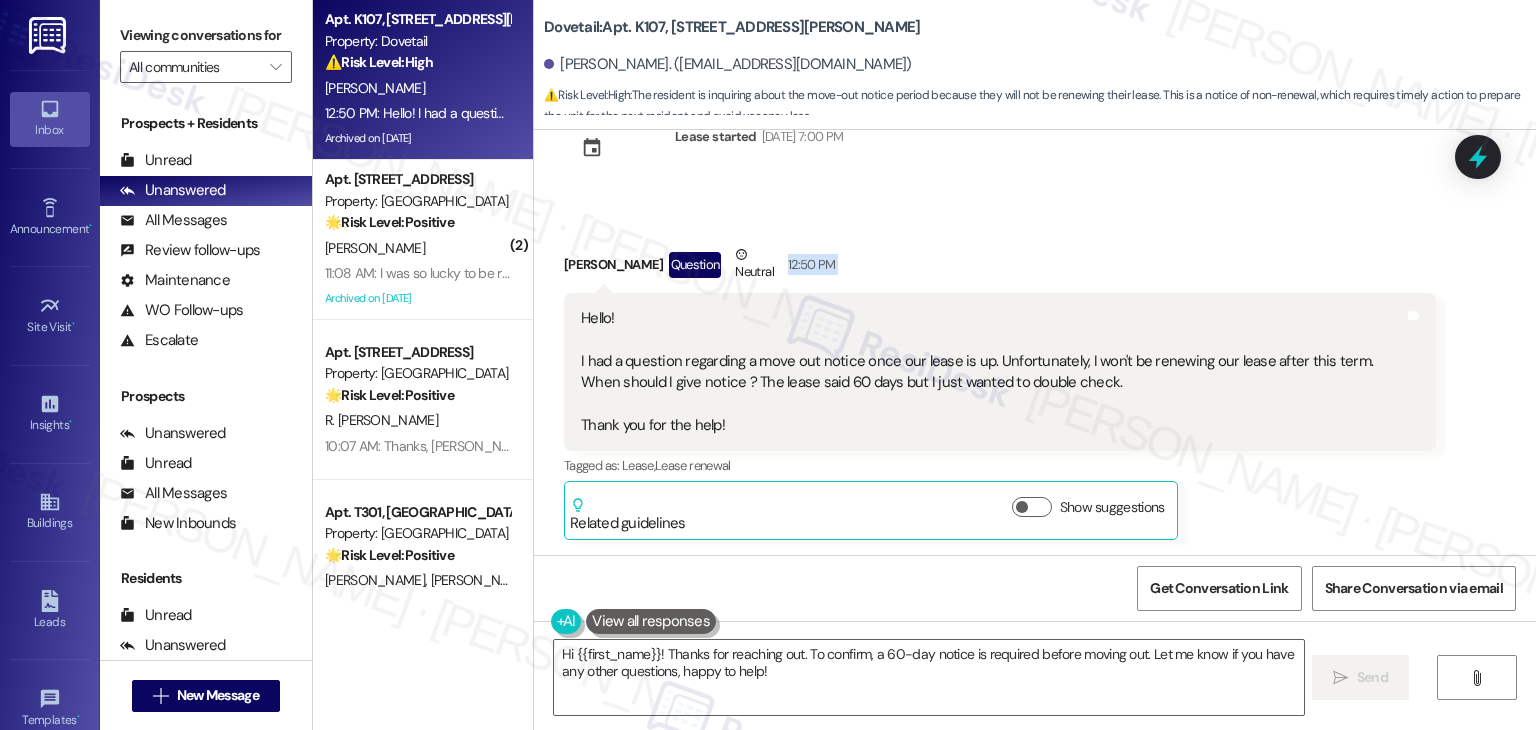 click on "Received via SMS [PERSON_NAME] Question   Neutral 12:50 PM Hello!
I had a question regarding a move out notice once our lease is up. Unfortunately, I won't be renewing our lease after this term. When should I give notice ? The lease said 60 days but I just wanted to double check.
Thank you for the help!  Tags and notes Tagged as:   Lease ,  Click to highlight conversations about Lease Lease renewal Click to highlight conversations about Lease renewal  Related guidelines Show suggestions" at bounding box center (1035, 377) 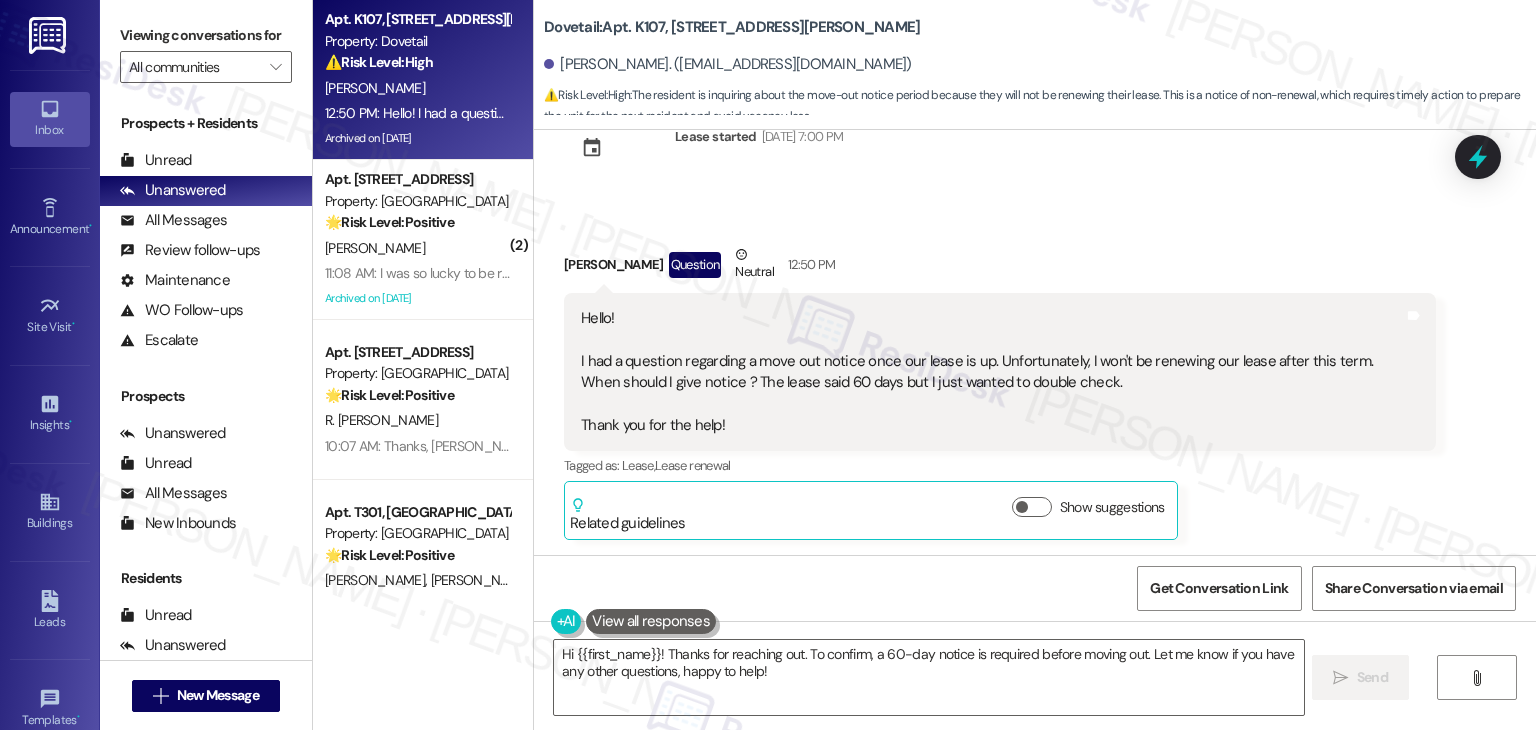 click on "[PERSON_NAME] Question   Neutral 12:50 PM" at bounding box center (1000, 268) 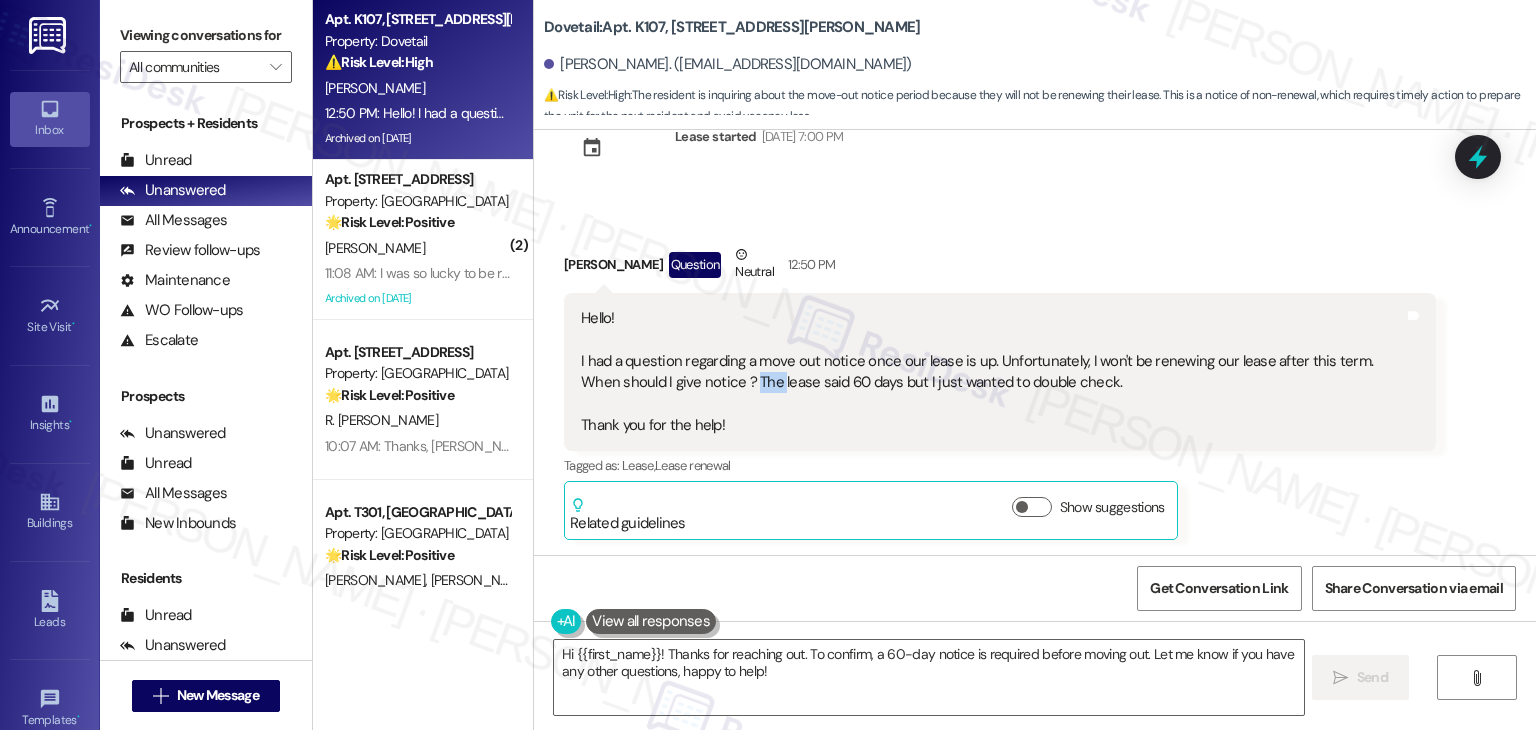 click on "Hello!
I had a question regarding a move out notice once our lease is up. Unfortunately, I won't be renewing our lease after this term. When should I give notice ? The lease said 60 days but I just wanted to double check.
Thank you for the help!" at bounding box center [992, 372] 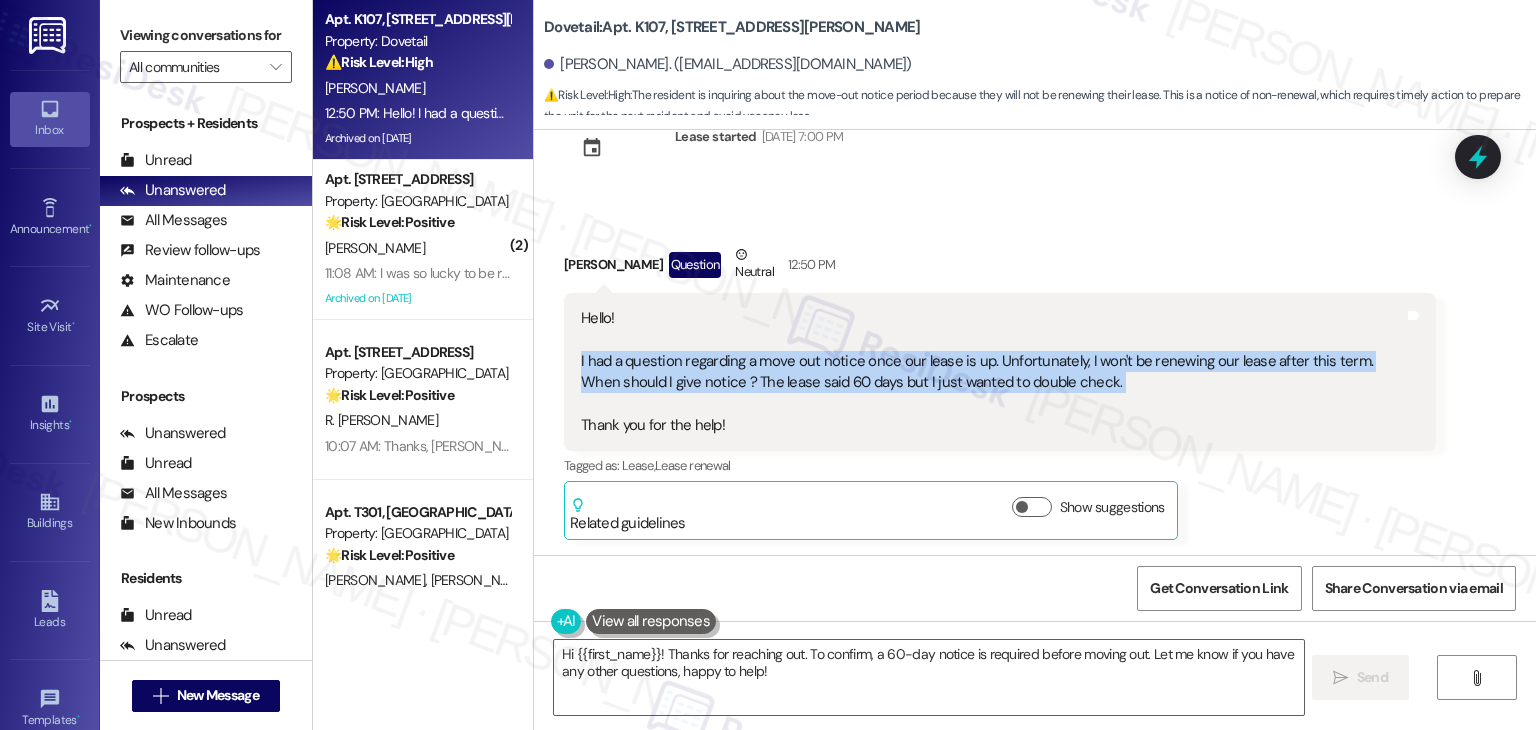 click on "Hello!
I had a question regarding a move out notice once our lease is up. Unfortunately, I won't be renewing our lease after this term. When should I give notice ? The lease said 60 days but I just wanted to double check.
Thank you for the help!" at bounding box center [992, 372] 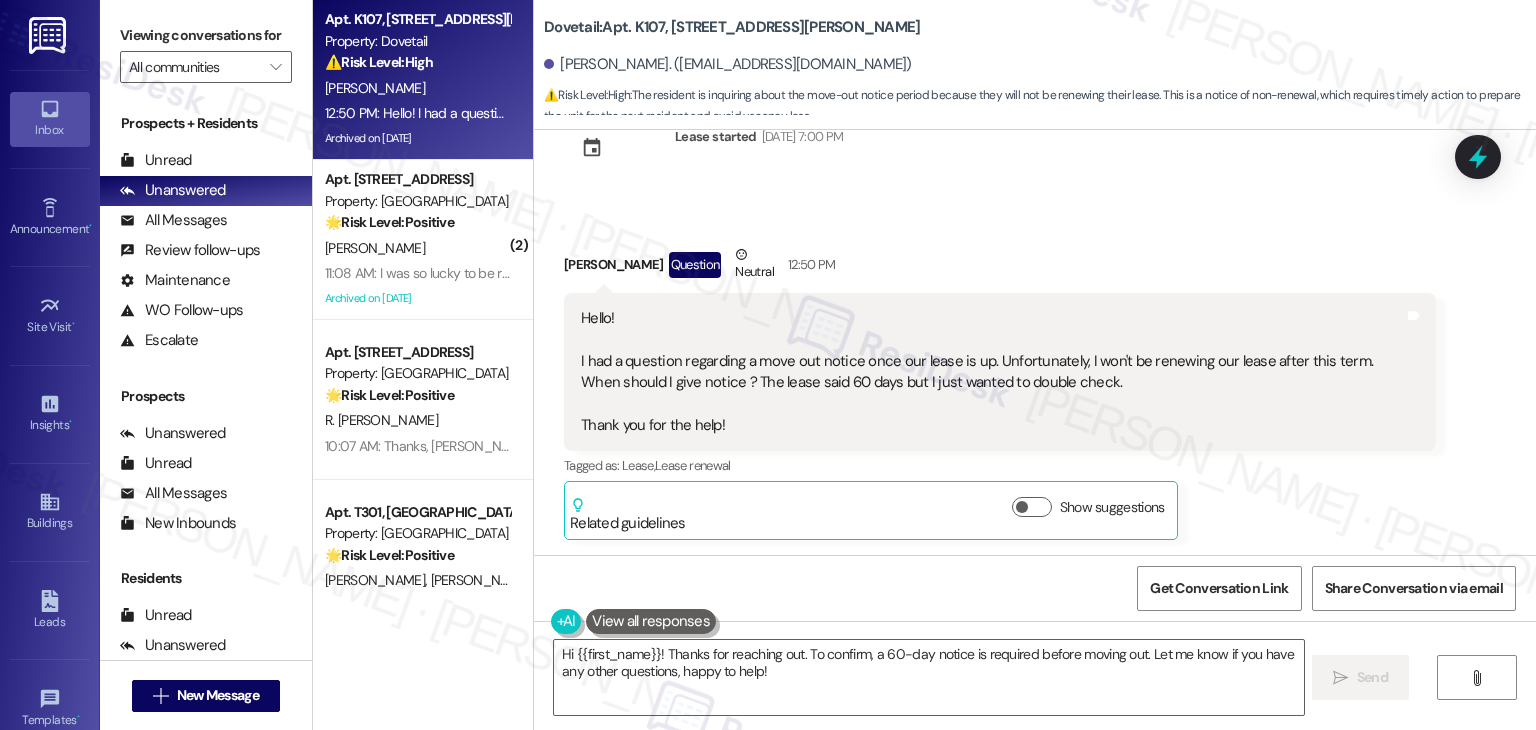 click on "[PERSON_NAME] Question   Neutral 12:50 PM Hello!
I had a question regarding a move out notice once our lease is up. Unfortunately, I won't be renewing our lease after this term. When should I give notice ? The lease said 60 days but I just wanted to double check.
Thank you for the help!  Tags and notes Tagged as:   Lease ,  Click to highlight conversations about Lease Lease renewal Click to highlight conversations about Lease renewal  Related guidelines Show suggestions" at bounding box center [1000, 392] 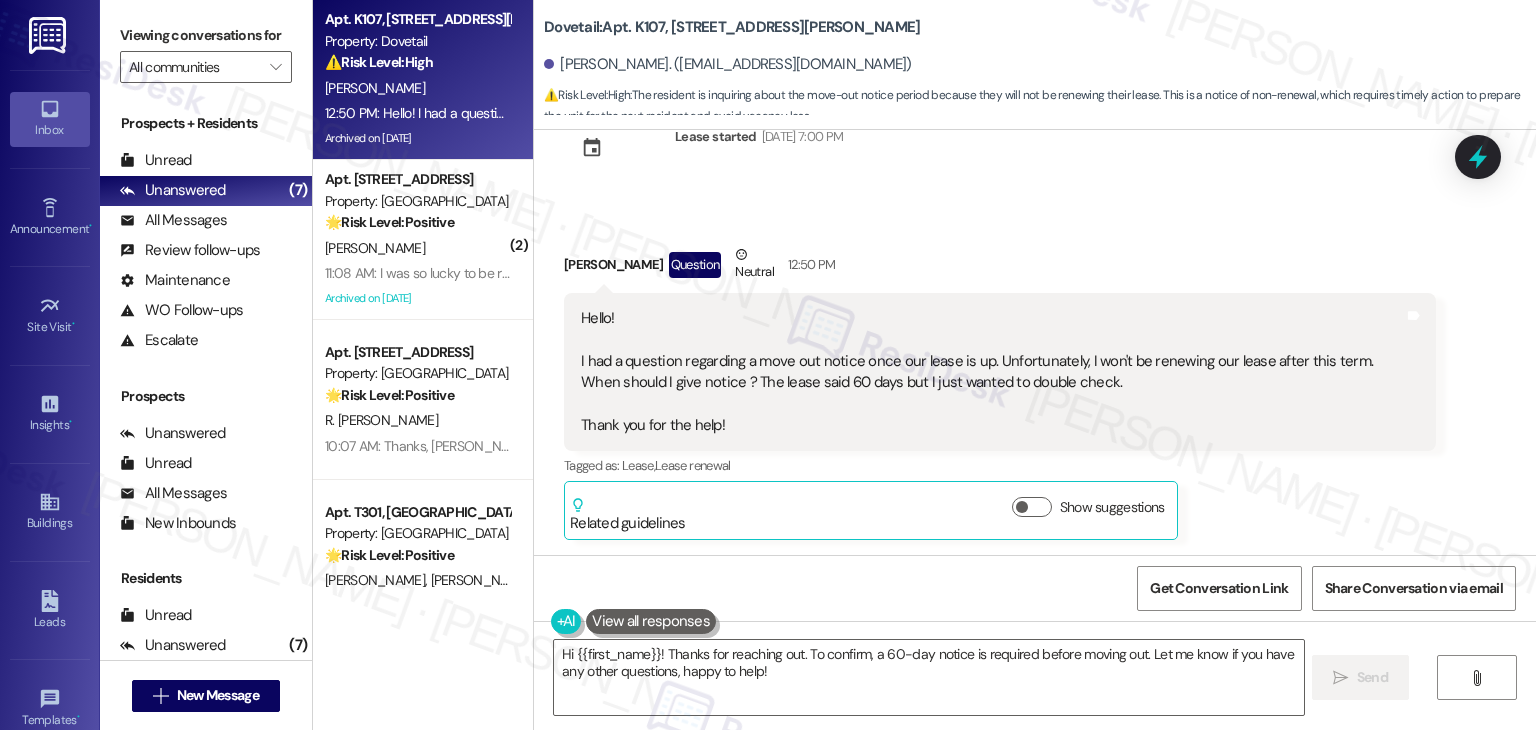 click on "Received via SMS [PERSON_NAME] Question   Neutral 12:50 PM Hello!
I had a question regarding a move out notice once our lease is up. Unfortunately, I won't be renewing our lease after this term. When should I give notice ? The lease said 60 days but I just wanted to double check.
Thank you for the help!  Tags and notes Tagged as:   Lease ,  Click to highlight conversations about Lease Lease renewal Click to highlight conversations about Lease renewal  Related guidelines Show suggestions" at bounding box center [1035, 377] 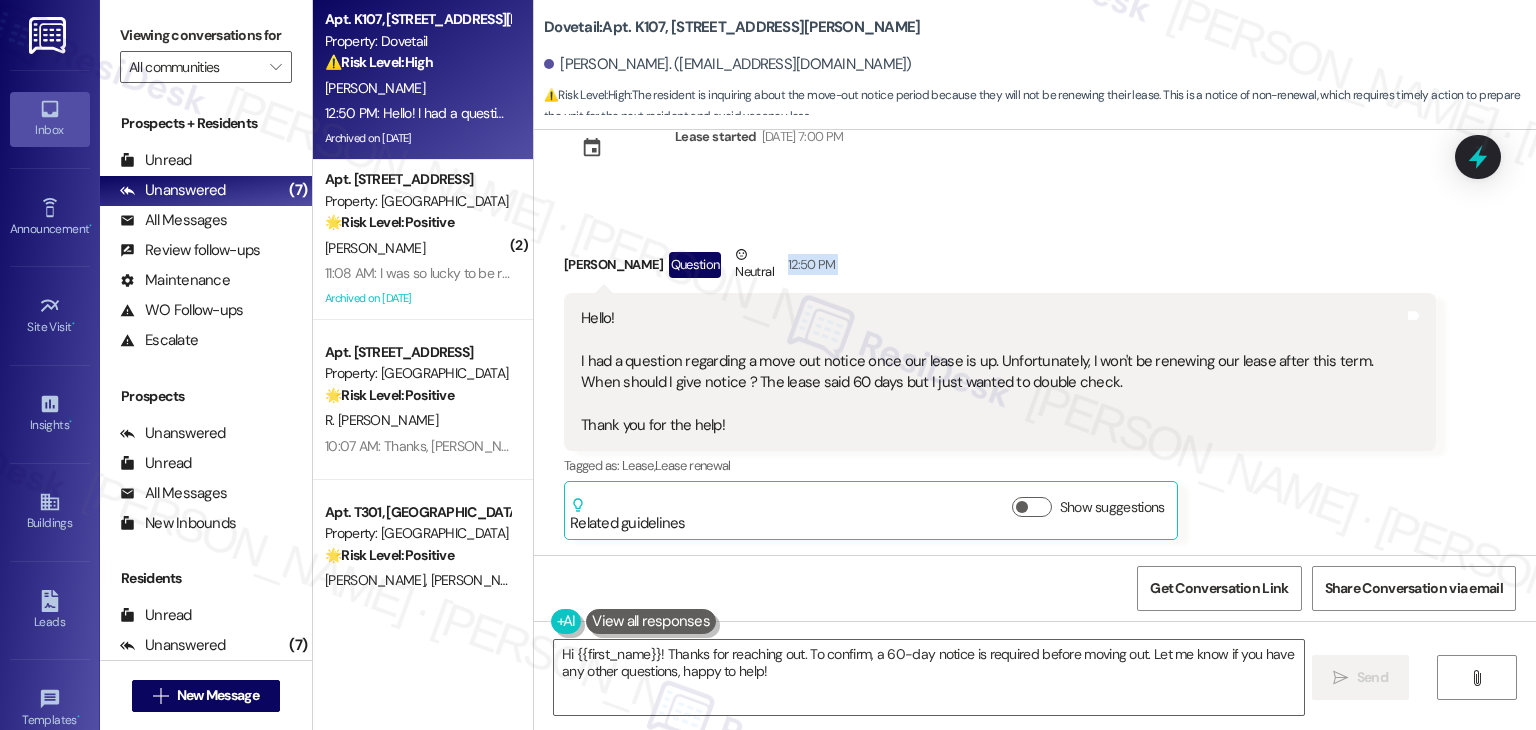 click on "Received via SMS [PERSON_NAME] Question   Neutral 12:50 PM Hello!
I had a question regarding a move out notice once our lease is up. Unfortunately, I won't be renewing our lease after this term. When should I give notice ? The lease said 60 days but I just wanted to double check.
Thank you for the help!  Tags and notes Tagged as:   Lease ,  Click to highlight conversations about Lease Lease renewal Click to highlight conversations about Lease renewal  Related guidelines Show suggestions" at bounding box center [1035, 377] 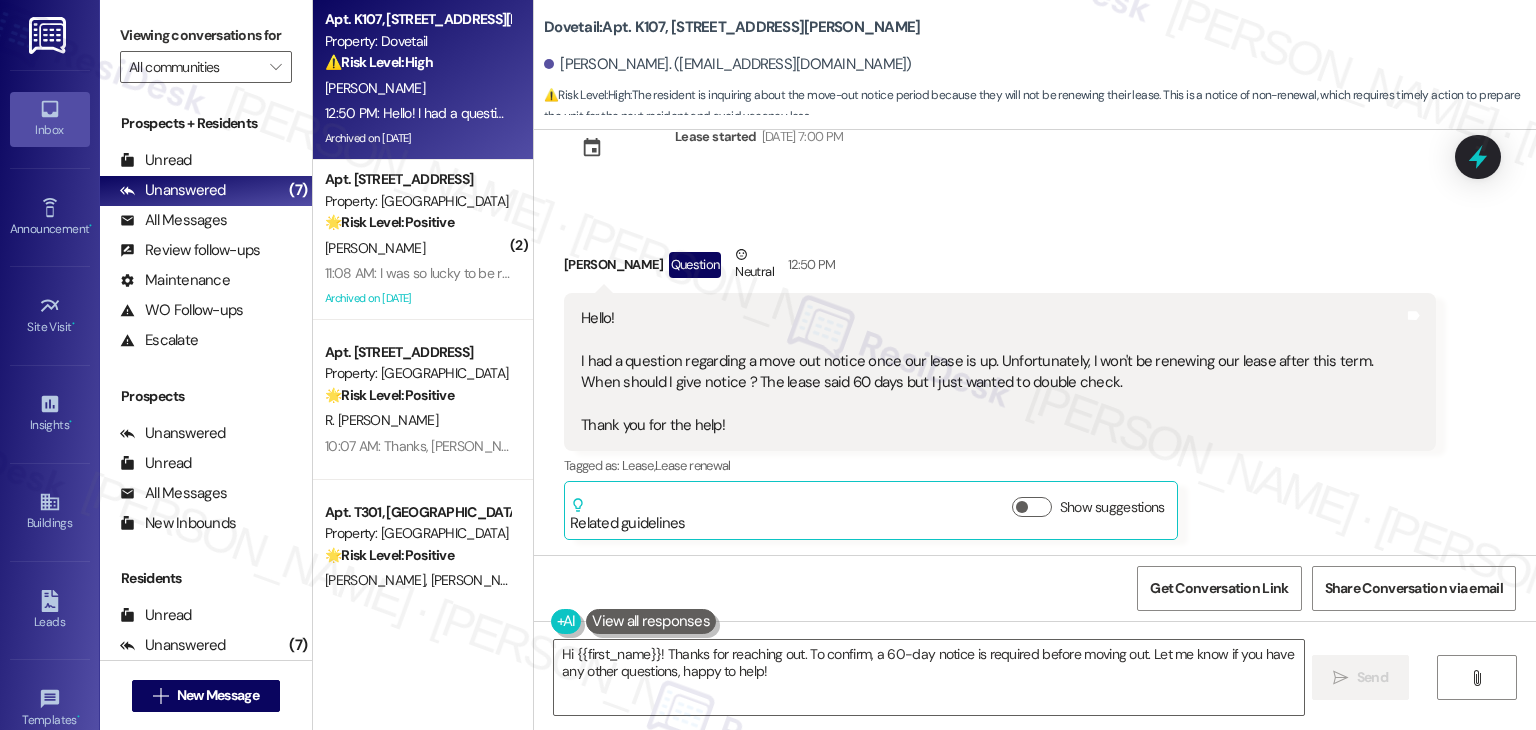 click on "Received via SMS [PERSON_NAME] Question   Neutral 12:50 PM Hello!
I had a question regarding a move out notice once our lease is up. Unfortunately, I won't be renewing our lease after this term. When should I give notice ? The lease said 60 days but I just wanted to double check.
Thank you for the help!  Tags and notes Tagged as:   Lease ,  Click to highlight conversations about Lease Lease renewal Click to highlight conversations about Lease renewal  Related guidelines Show suggestions" at bounding box center [1035, 377] 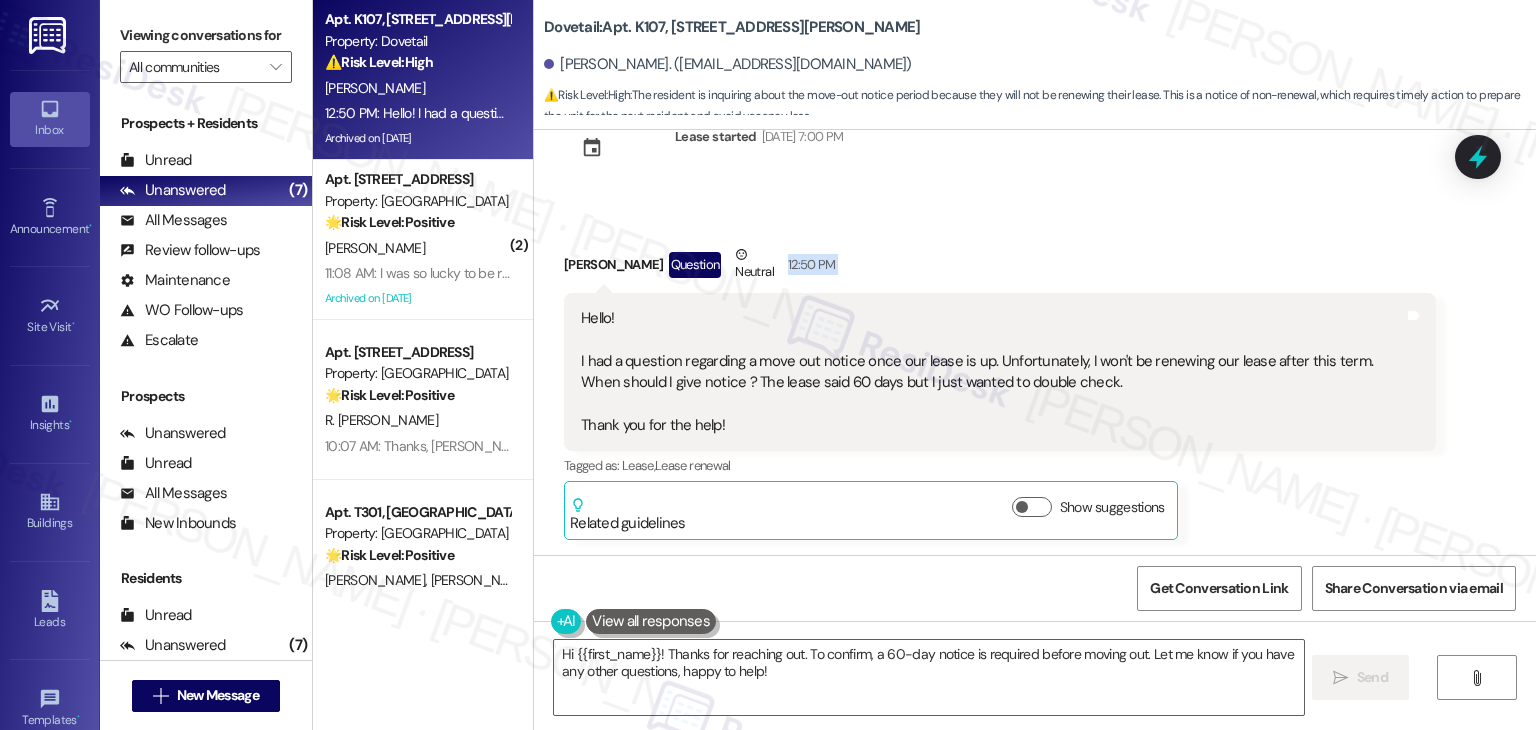 click on "Received via SMS [PERSON_NAME] Question   Neutral 12:50 PM Hello!
I had a question regarding a move out notice once our lease is up. Unfortunately, I won't be renewing our lease after this term. When should I give notice ? The lease said 60 days but I just wanted to double check.
Thank you for the help!  Tags and notes Tagged as:   Lease ,  Click to highlight conversations about Lease Lease renewal Click to highlight conversations about Lease renewal  Related guidelines Show suggestions" at bounding box center (1035, 377) 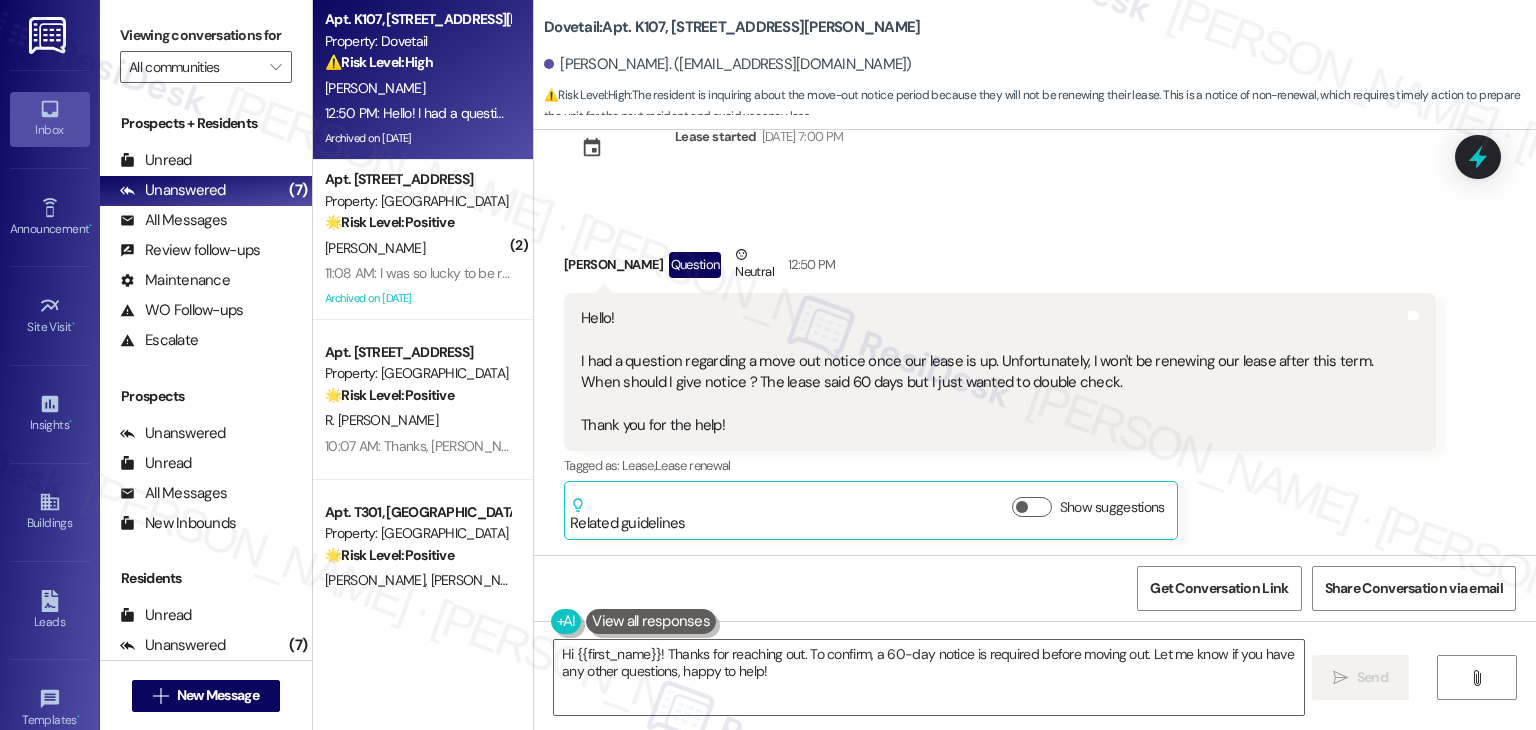click on "Received via SMS [PERSON_NAME] Question   Neutral 12:50 PM Hello!
I had a question regarding a move out notice once our lease is up. Unfortunately, I won't be renewing our lease after this term. When should I give notice ? The lease said 60 days but I just wanted to double check.
Thank you for the help!  Tags and notes Tagged as:   Lease ,  Click to highlight conversations about Lease Lease renewal Click to highlight conversations about Lease renewal  Related guidelines Show suggestions" at bounding box center [1000, 392] 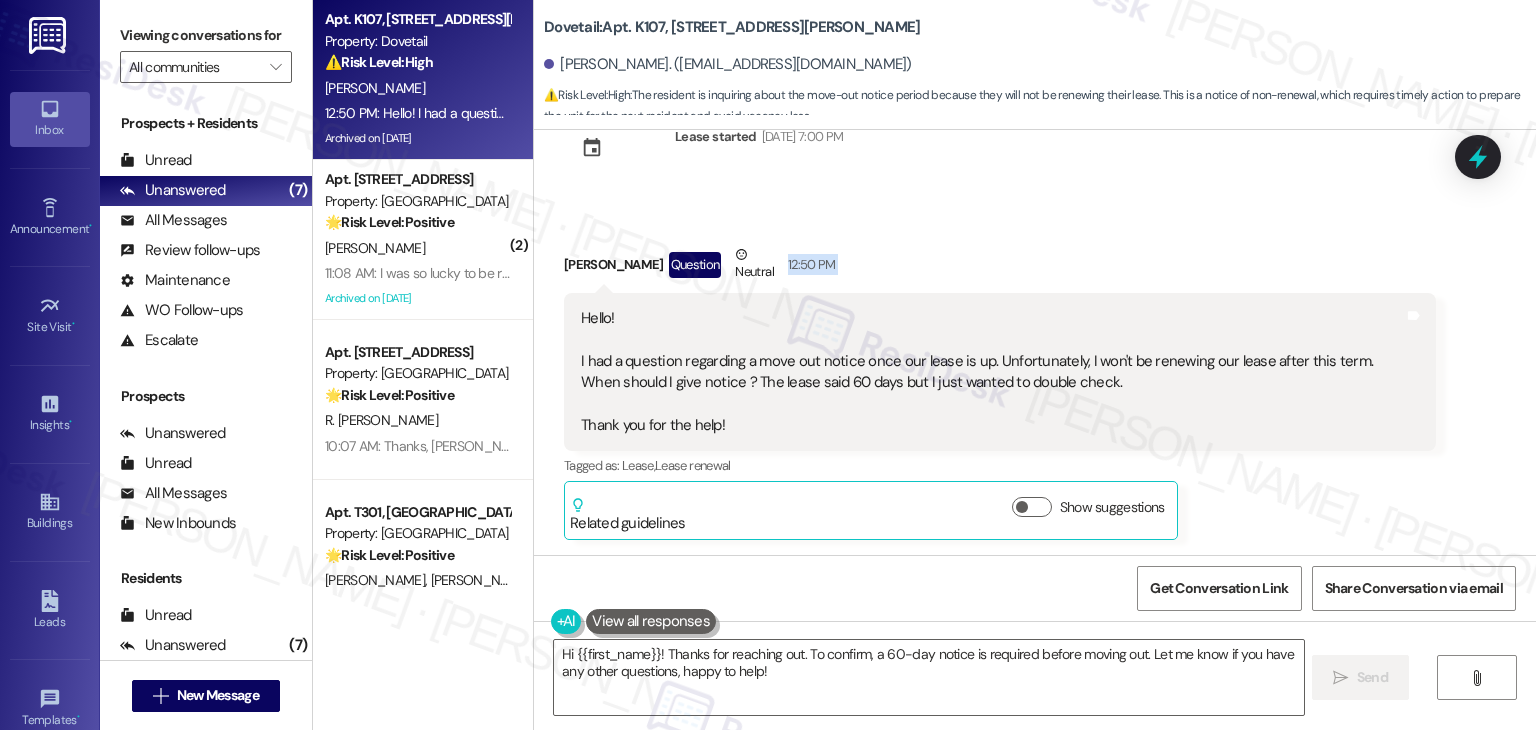 click on "Received via SMS [PERSON_NAME] Question   Neutral 12:50 PM Hello!
I had a question regarding a move out notice once our lease is up. Unfortunately, I won't be renewing our lease after this term. When should I give notice ? The lease said 60 days but I just wanted to double check.
Thank you for the help!  Tags and notes Tagged as:   Lease ,  Click to highlight conversations about Lease Lease renewal Click to highlight conversations about Lease renewal  Related guidelines Show suggestions" at bounding box center [1000, 392] 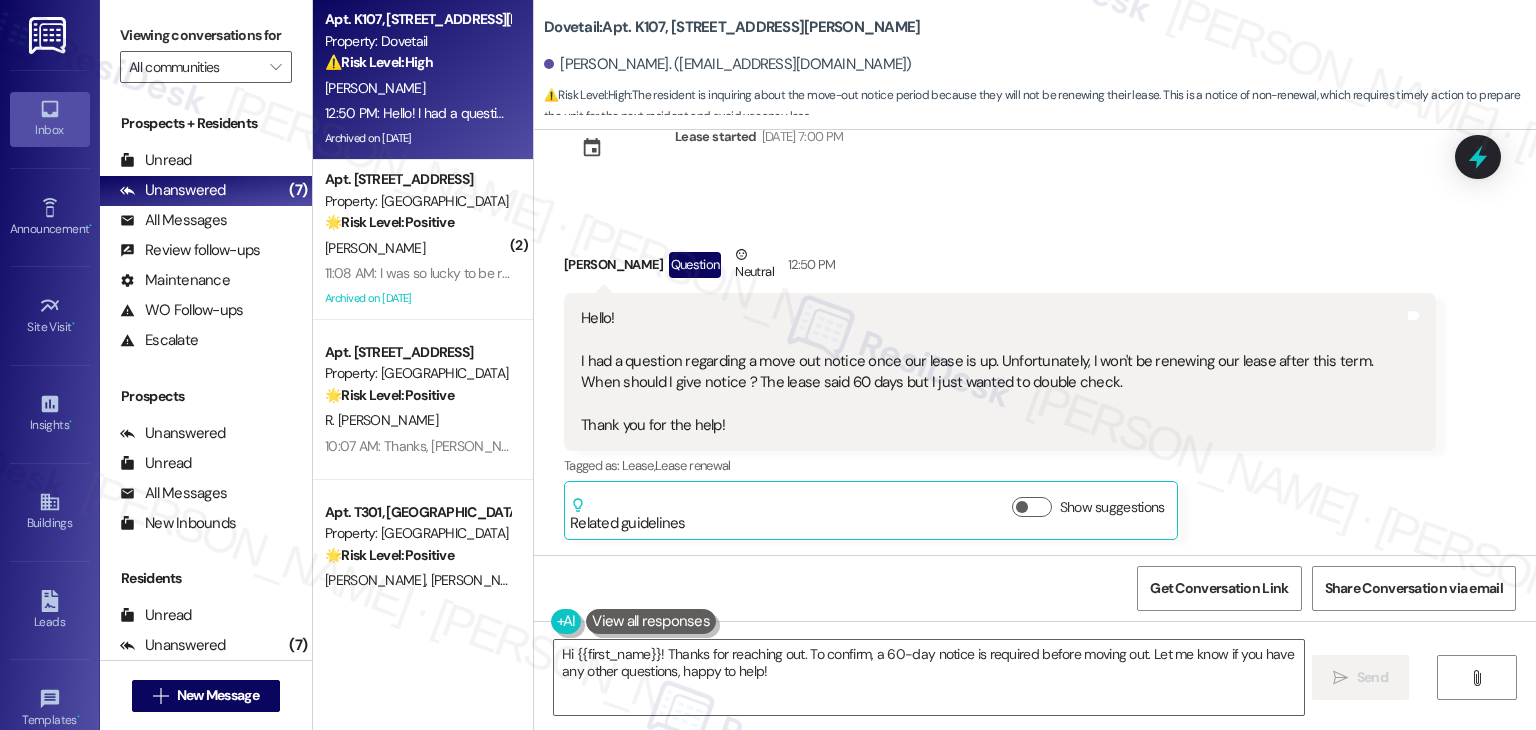 click on "Received via SMS [PERSON_NAME] Question   Neutral 12:50 PM Hello!
I had a question regarding a move out notice once our lease is up. Unfortunately, I won't be renewing our lease after this term. When should I give notice ? The lease said 60 days but I just wanted to double check.
Thank you for the help!  Tags and notes Tagged as:   Lease ,  Click to highlight conversations about Lease Lease renewal Click to highlight conversations about Lease renewal  Related guidelines Show suggestions" at bounding box center [1000, 392] 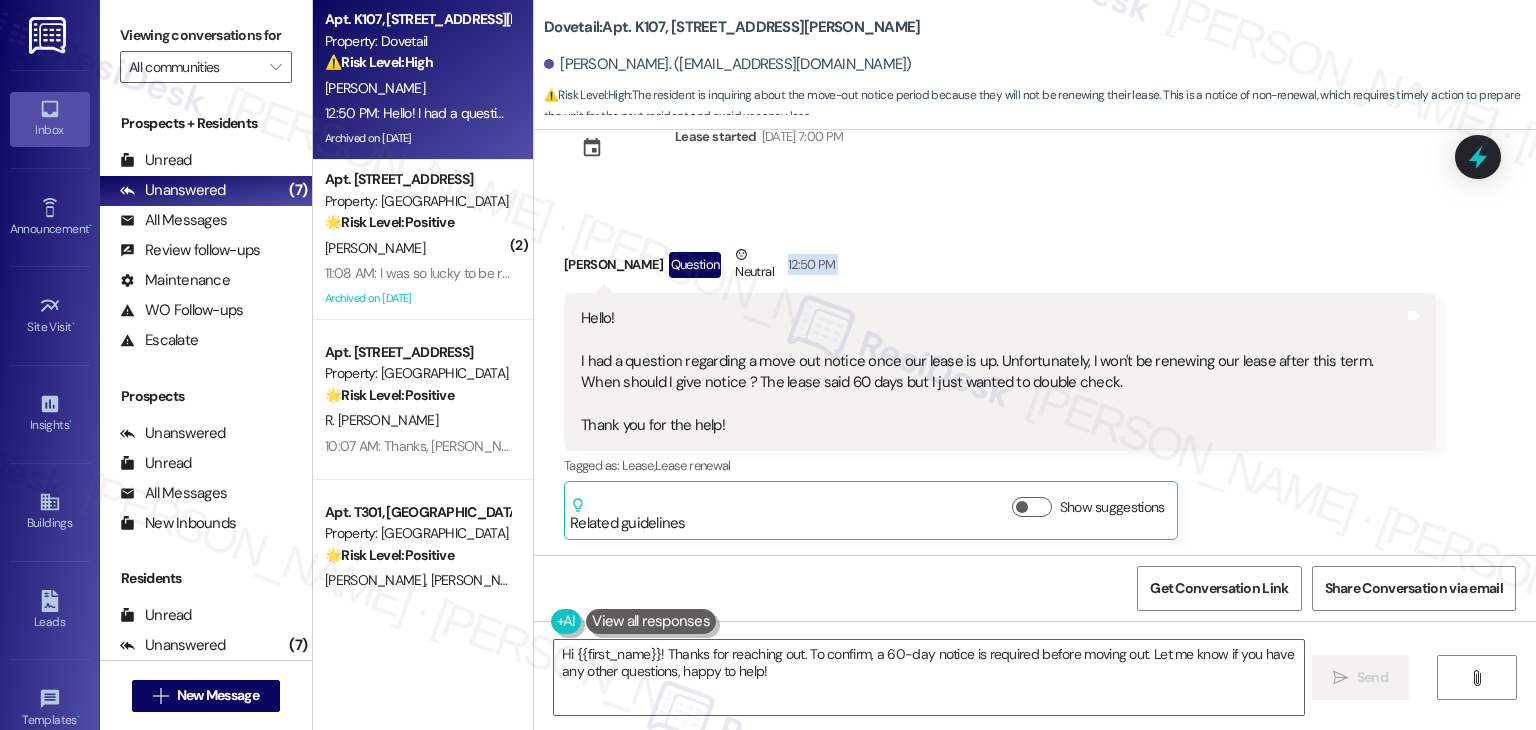 click on "Received via SMS [PERSON_NAME] Question   Neutral 12:50 PM Hello!
I had a question regarding a move out notice once our lease is up. Unfortunately, I won't be renewing our lease after this term. When should I give notice ? The lease said 60 days but I just wanted to double check.
Thank you for the help!  Tags and notes Tagged as:   Lease ,  Click to highlight conversations about Lease Lease renewal Click to highlight conversations about Lease renewal  Related guidelines Show suggestions" at bounding box center [1000, 392] 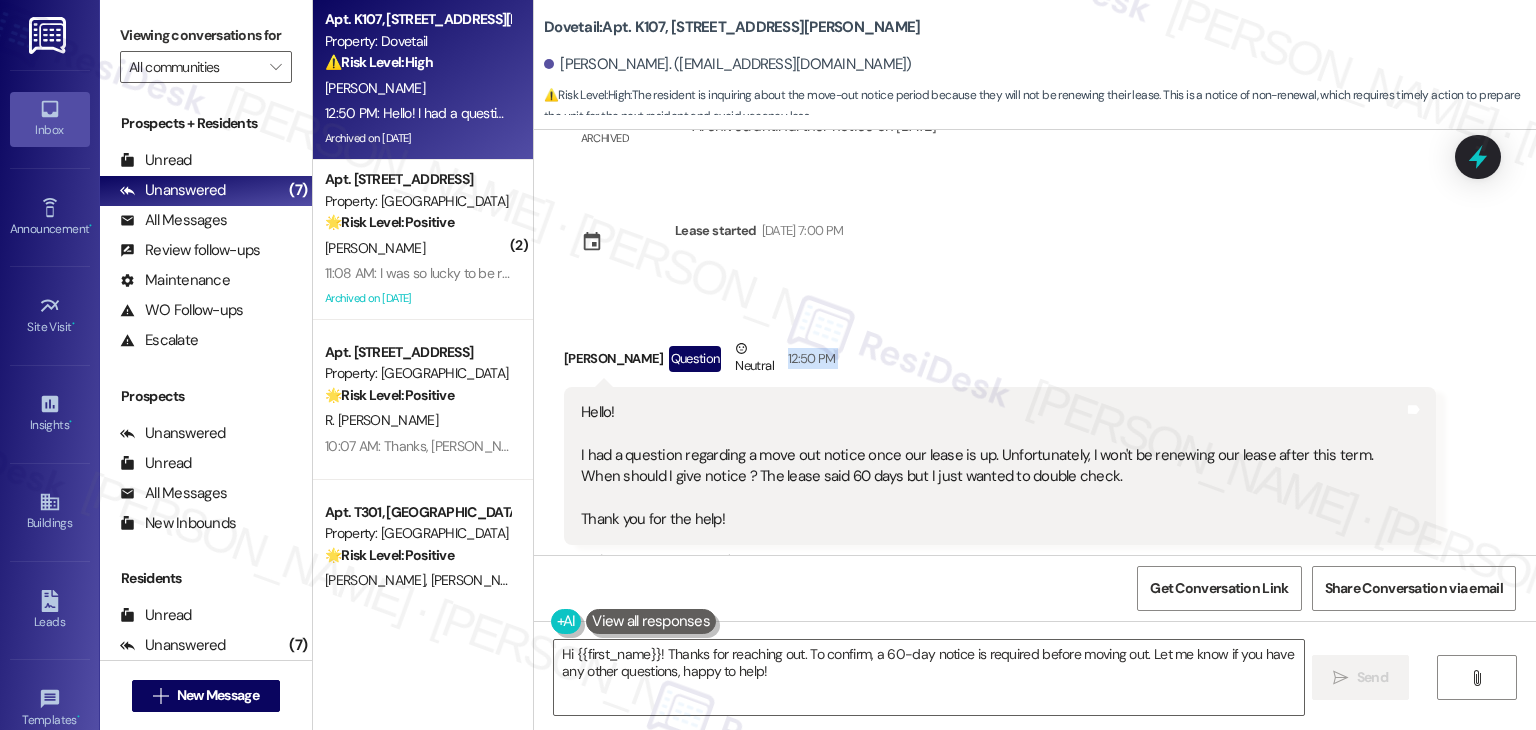 scroll, scrollTop: 1728, scrollLeft: 0, axis: vertical 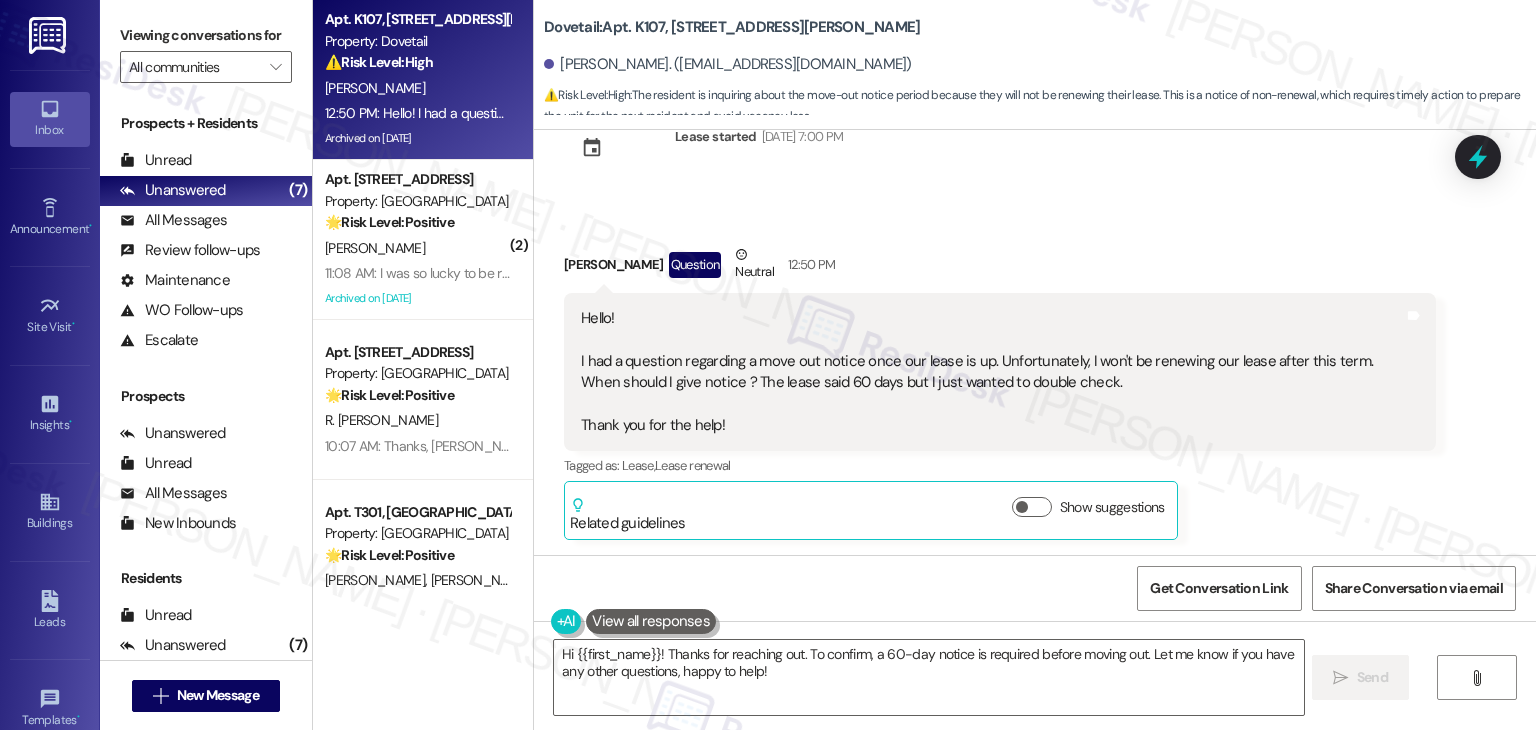 click on "Tagged as:   [PERSON_NAME] ,  Click to highlight conversations about Lease Lease renewal Click to highlight conversations about Lease renewal" at bounding box center [1000, 465] 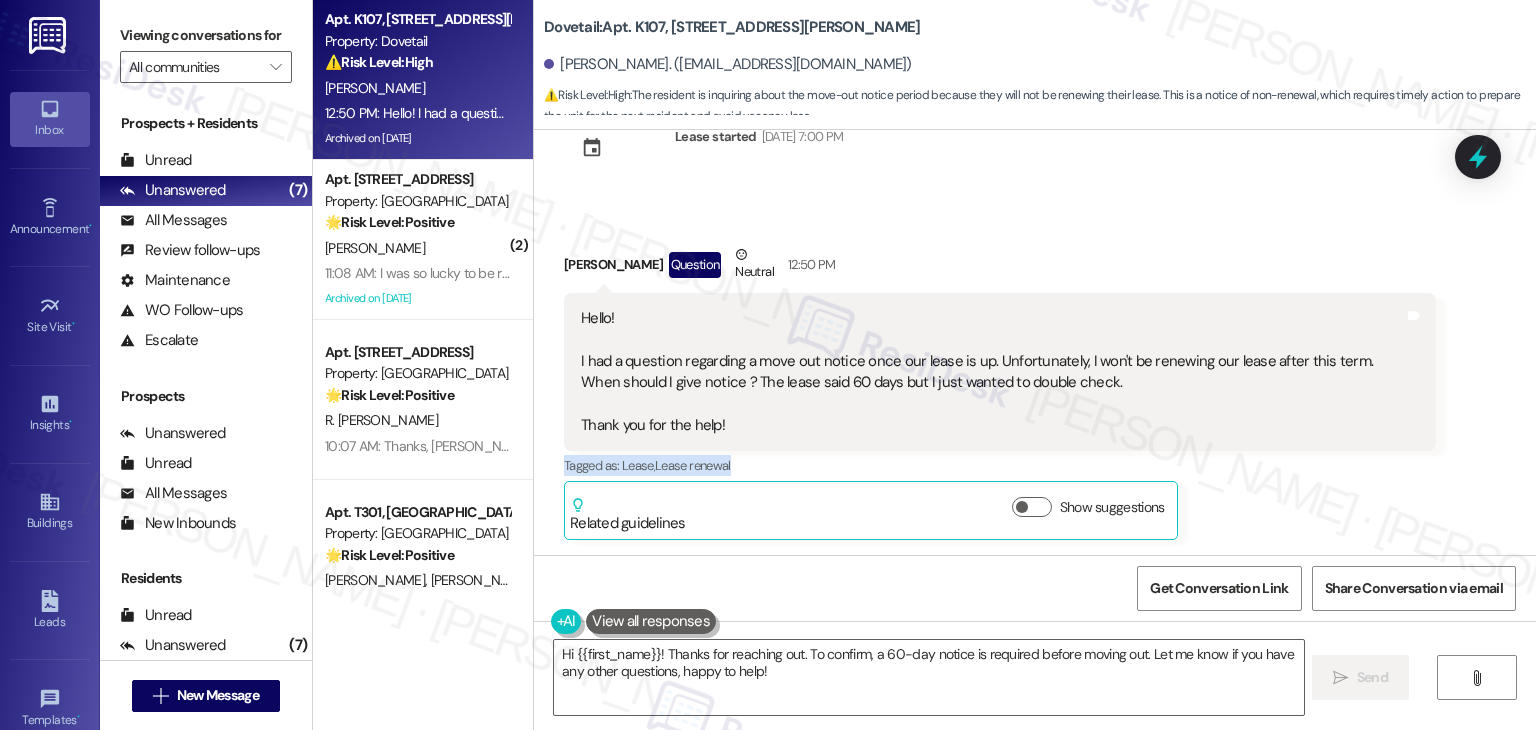 click on "Tagged as:   [PERSON_NAME] ,  Click to highlight conversations about Lease Lease renewal Click to highlight conversations about Lease renewal" at bounding box center [1000, 465] 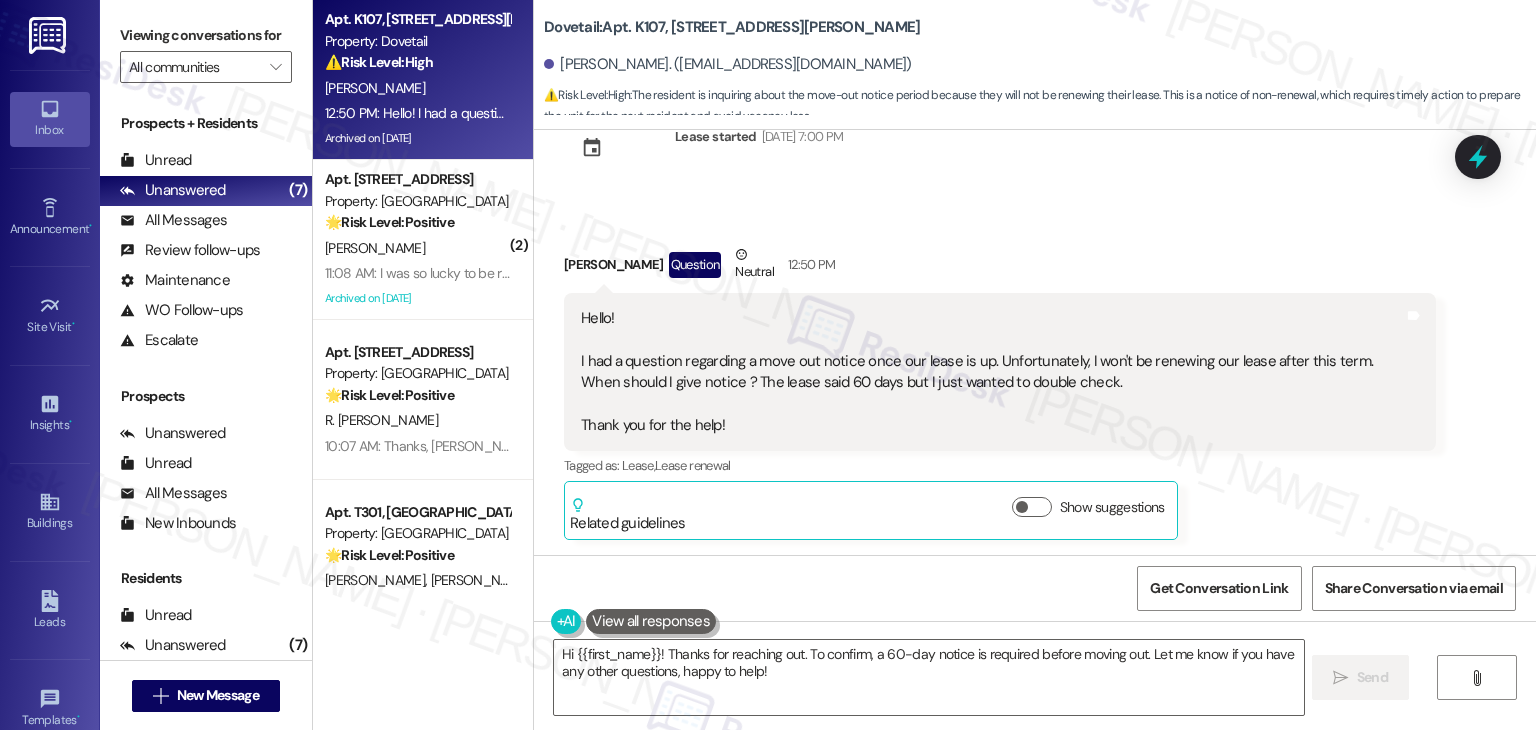 click on "[PERSON_NAME] Question   Neutral 12:50 PM Hello!
I had a question regarding a move out notice once our lease is up. Unfortunately, I won't be renewing our lease after this term. When should I give notice ? The lease said 60 days but I just wanted to double check.
Thank you for the help!  Tags and notes Tagged as:   Lease ,  Click to highlight conversations about Lease Lease renewal Click to highlight conversations about Lease renewal  Related guidelines Show suggestions" at bounding box center [1000, 392] 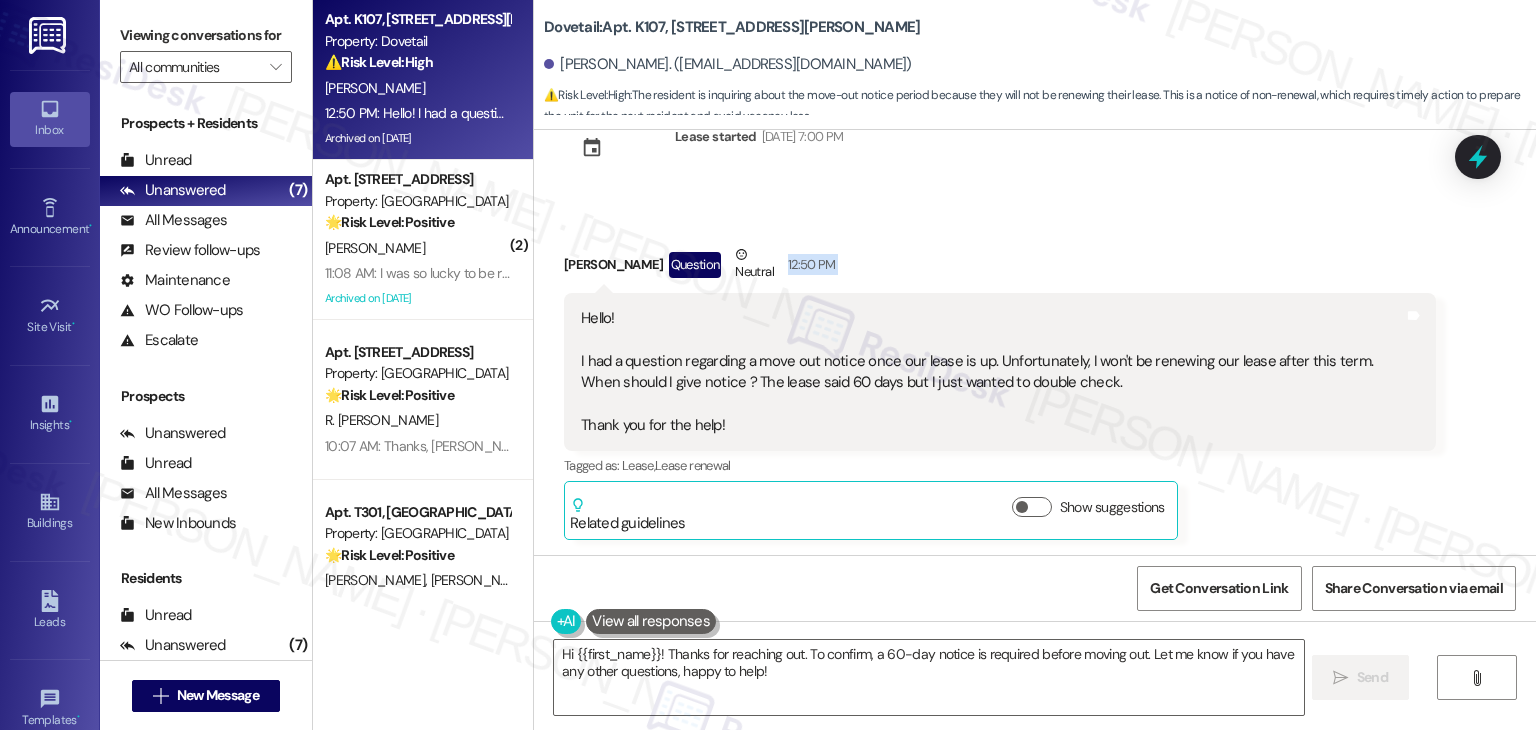 click on "[PERSON_NAME] Question   Neutral 12:50 PM" at bounding box center [1000, 268] 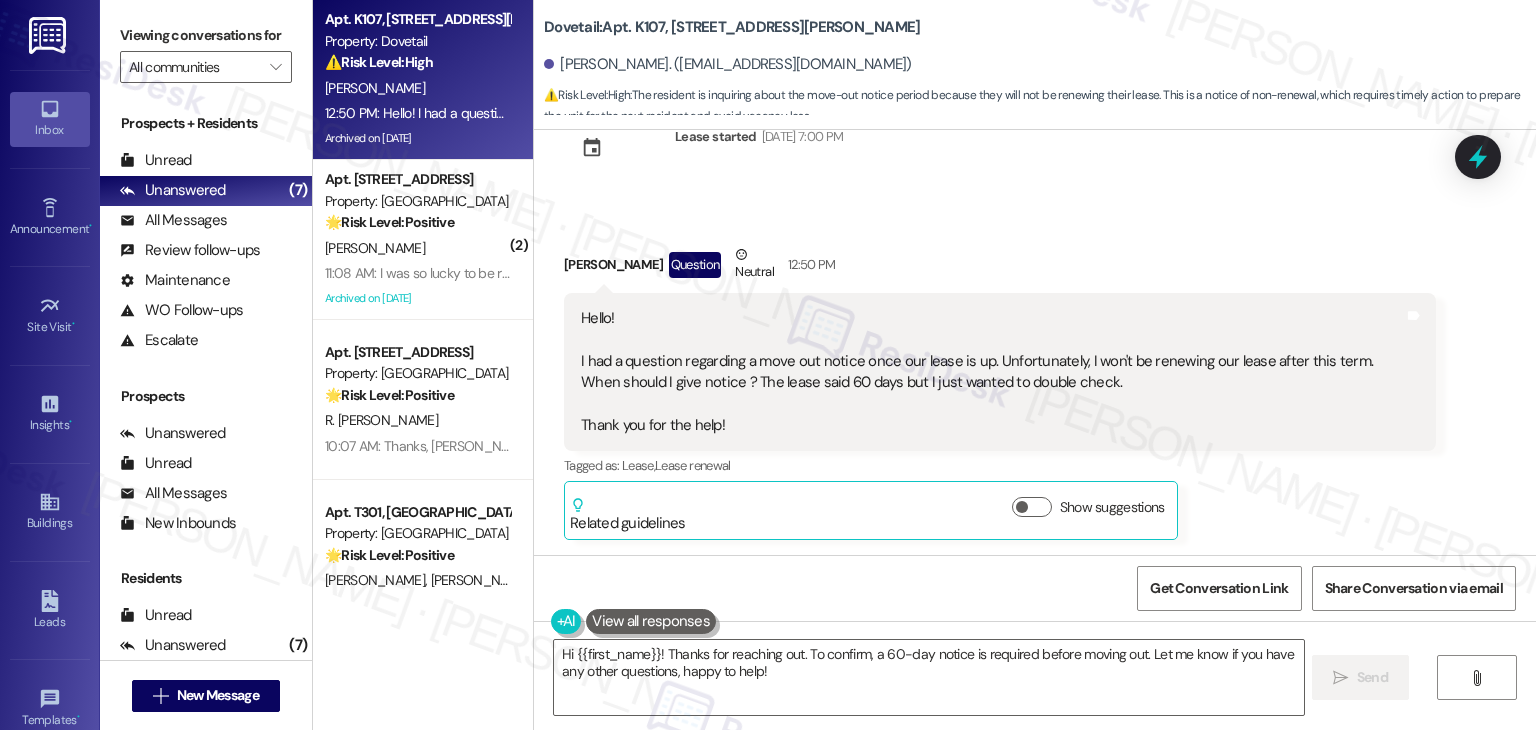 click on "[PERSON_NAME] Question   Neutral 12:50 PM" at bounding box center (1000, 268) 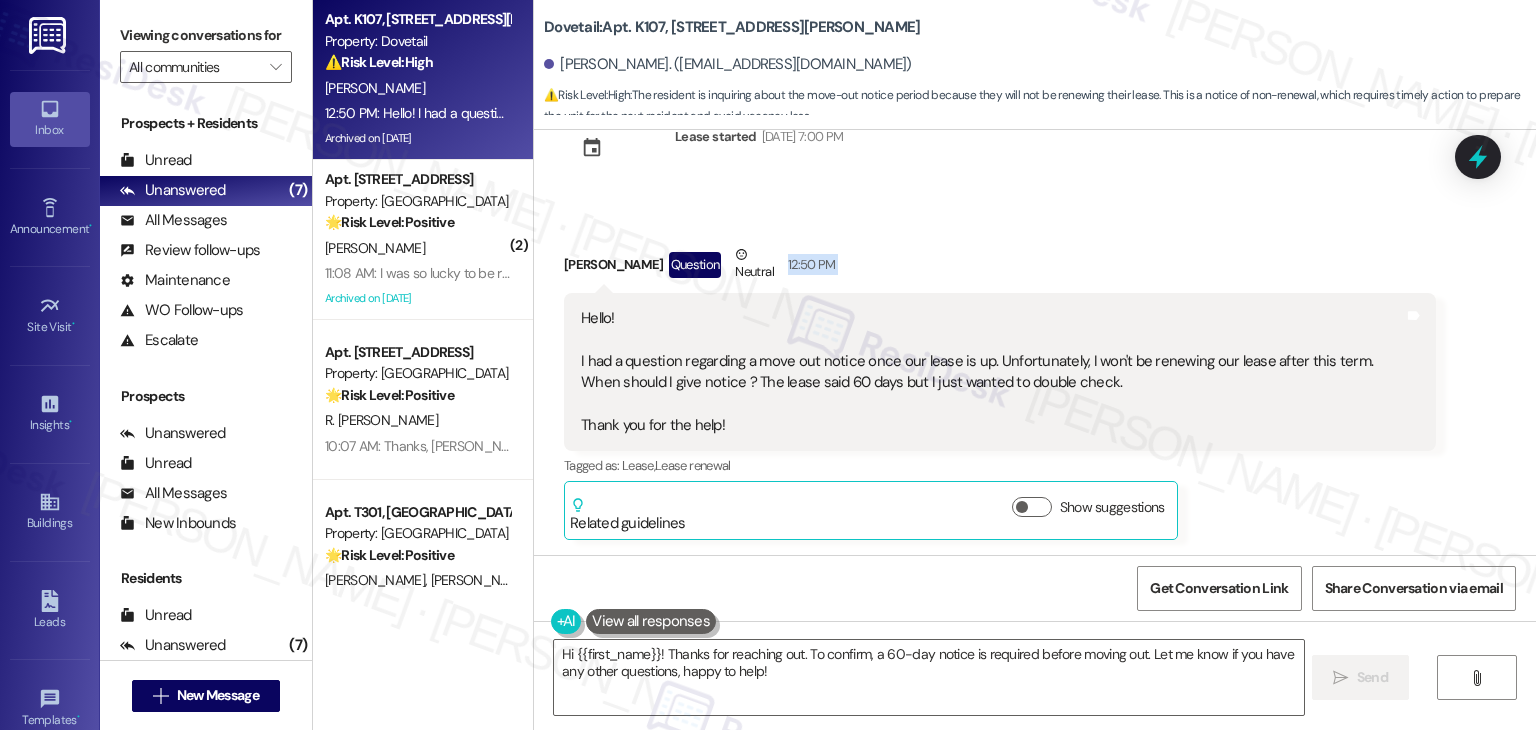 click on "[PERSON_NAME] Question   Neutral 12:50 PM" at bounding box center (1000, 268) 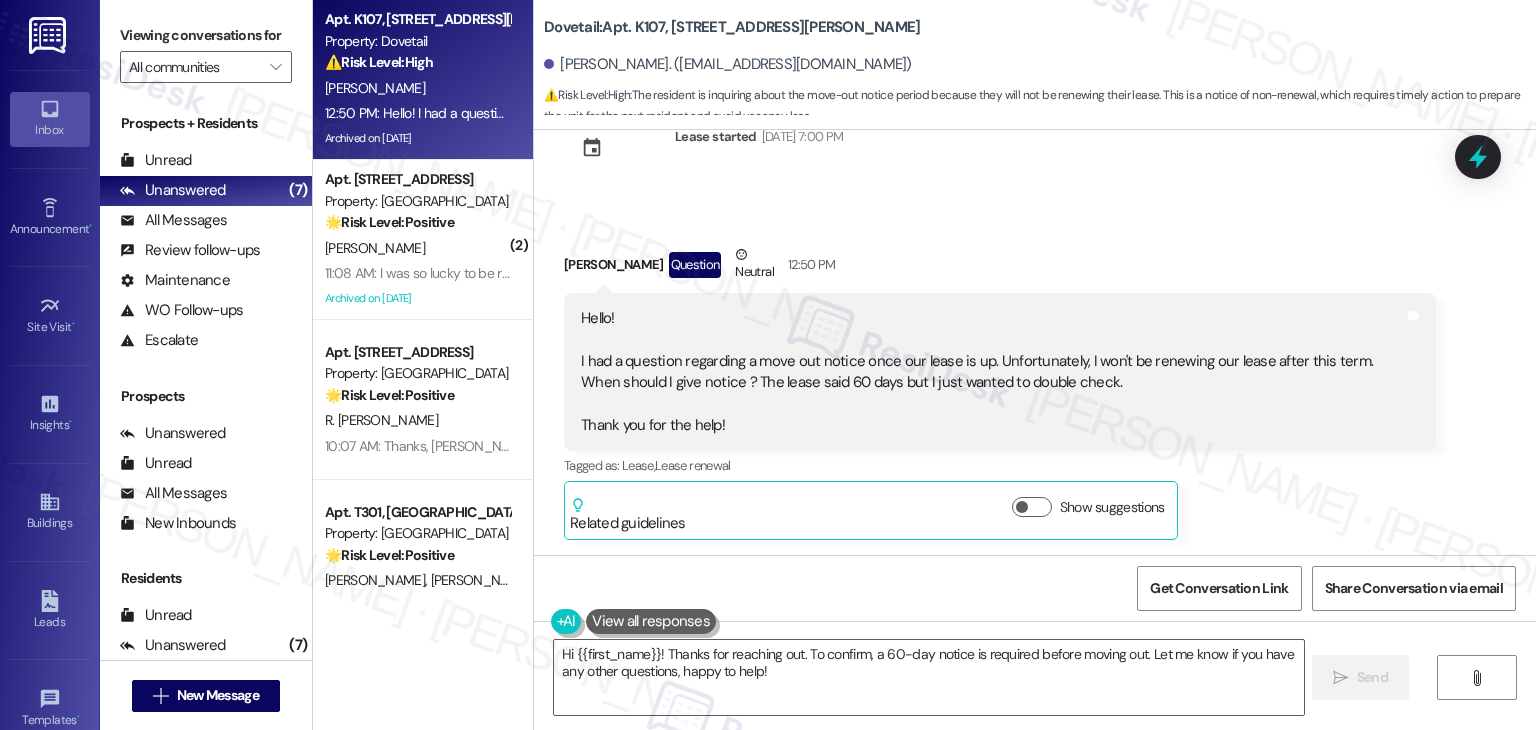 click on "[PERSON_NAME] Question   Neutral 12:50 PM" at bounding box center (1000, 268) 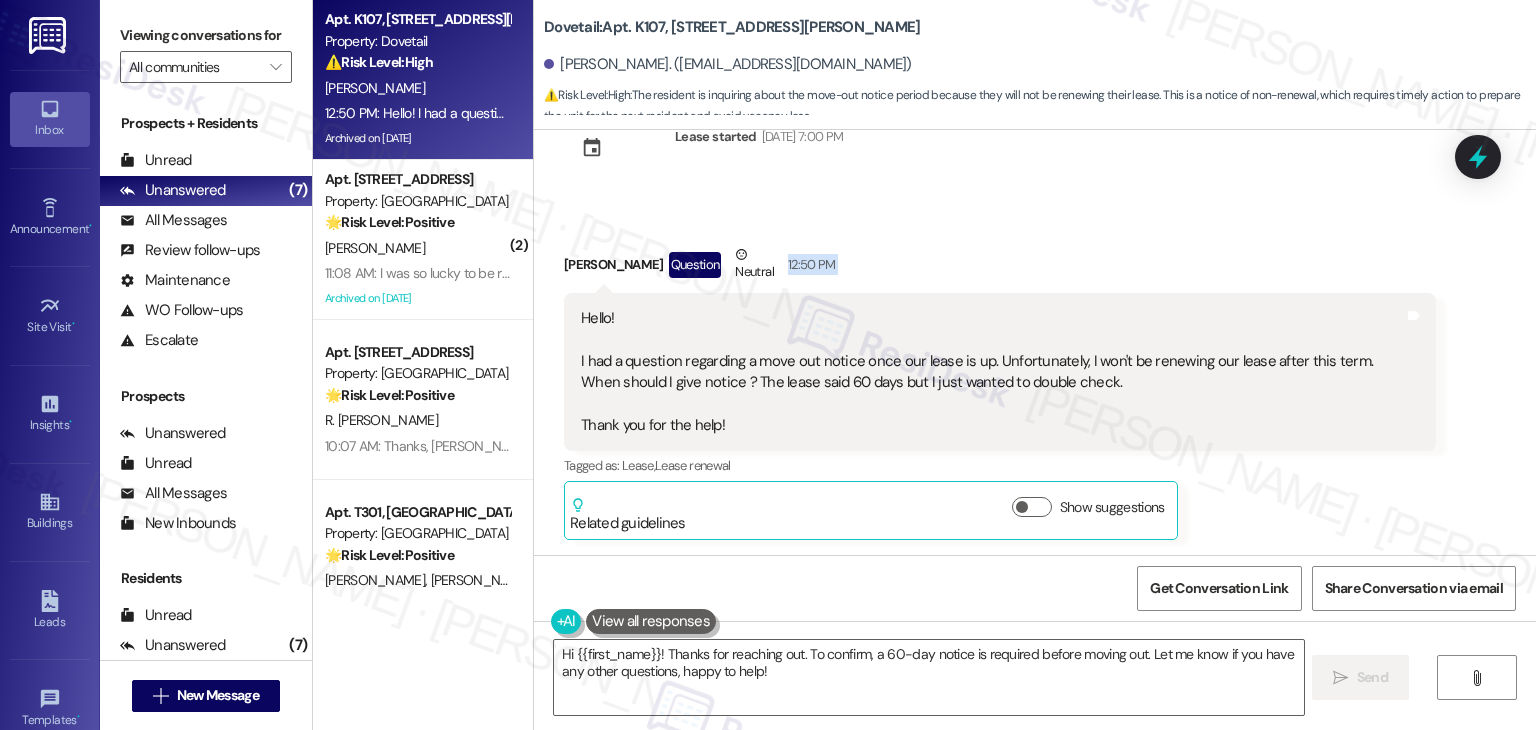 click on "[PERSON_NAME] Question   Neutral 12:50 PM" at bounding box center (1000, 268) 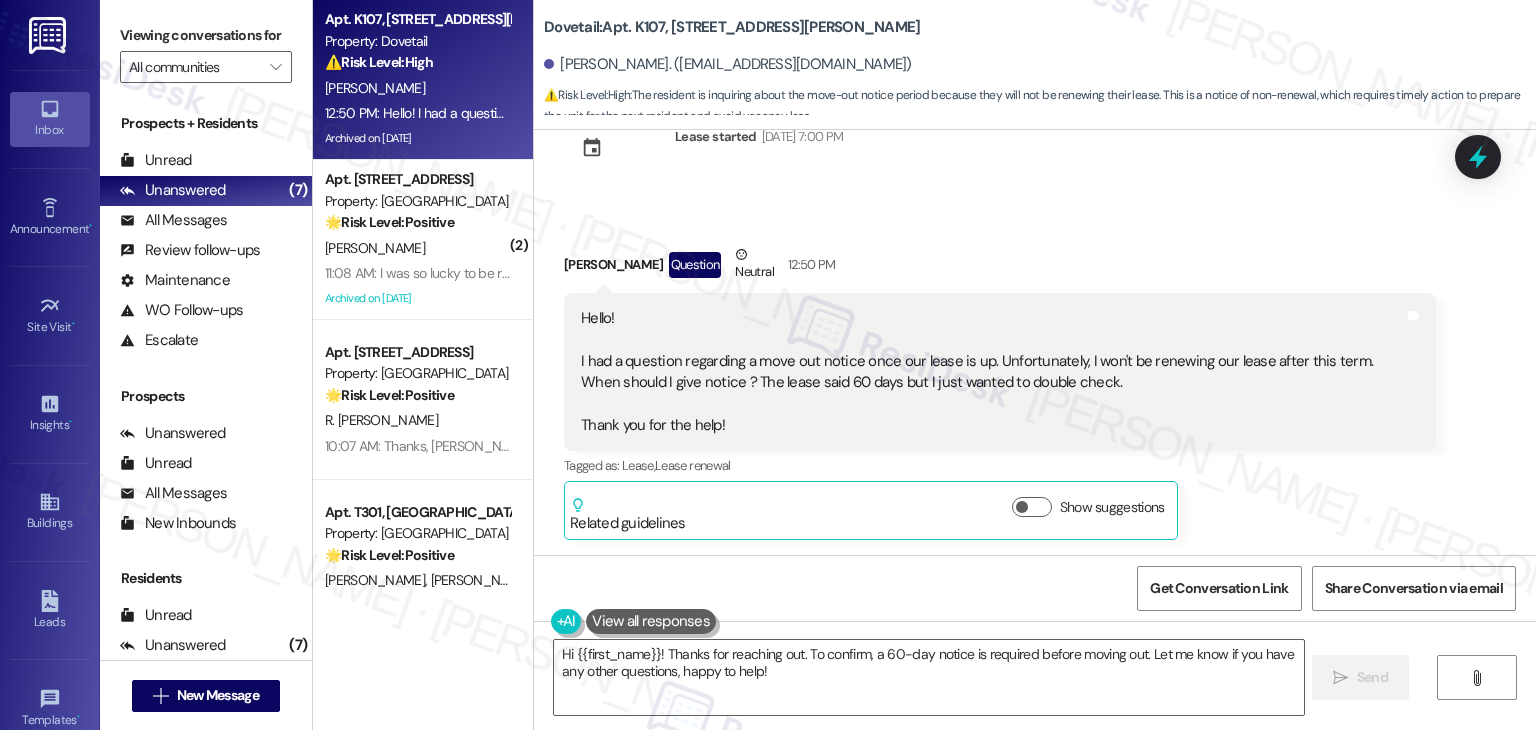 click on "[PERSON_NAME] Question   Neutral 12:50 PM" at bounding box center [1000, 268] 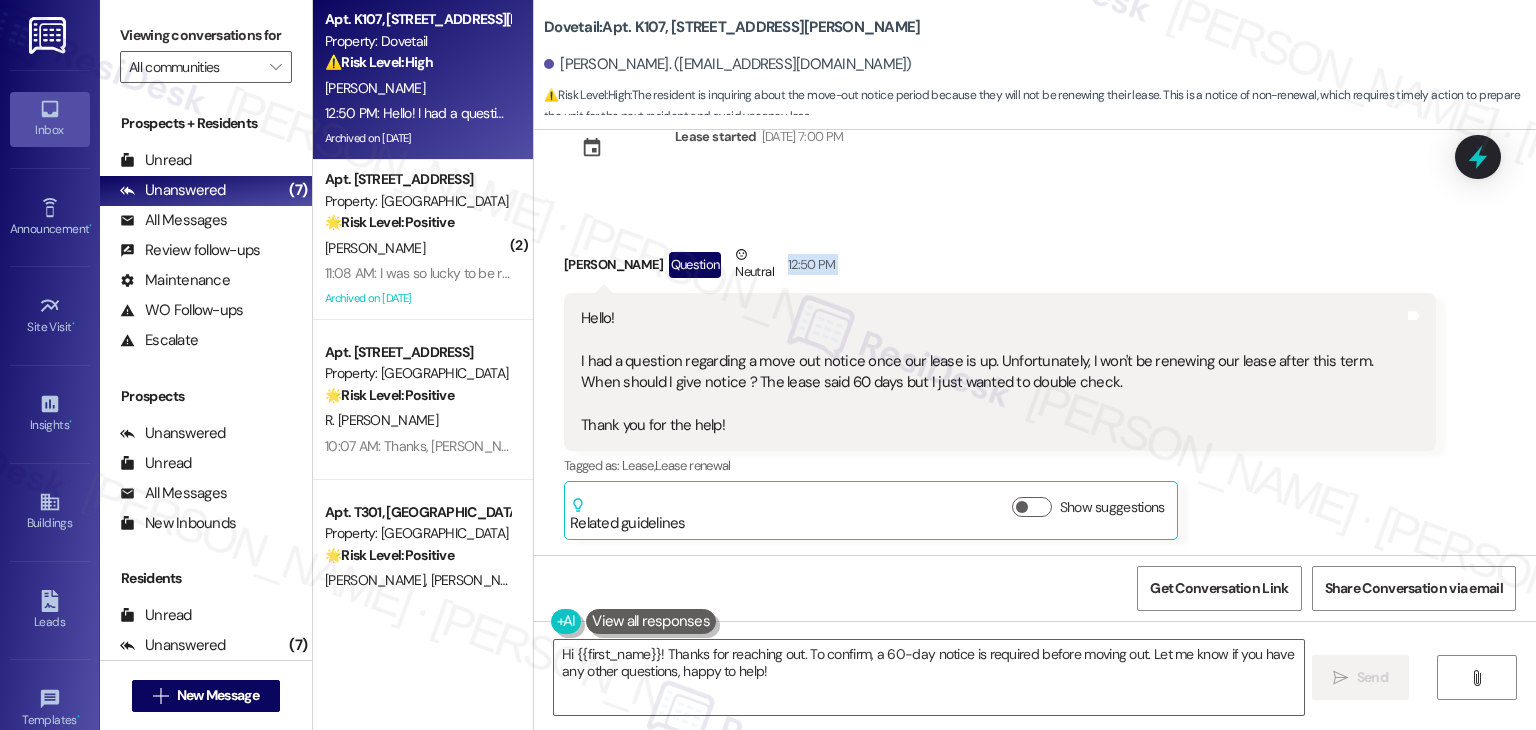 click on "[PERSON_NAME] Question   Neutral 12:50 PM" at bounding box center (1000, 268) 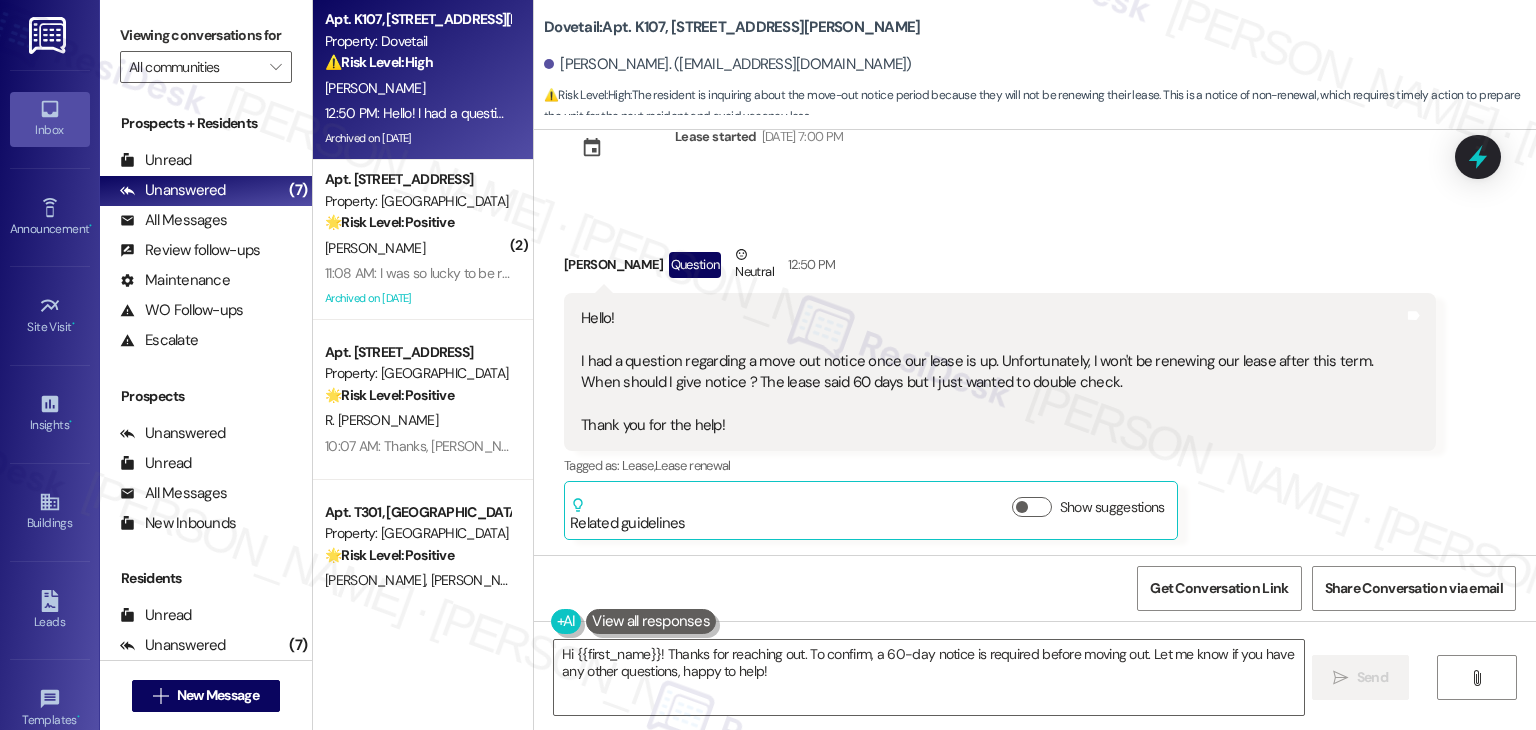 click on "[PERSON_NAME] Question   Neutral 12:50 PM" at bounding box center [1000, 268] 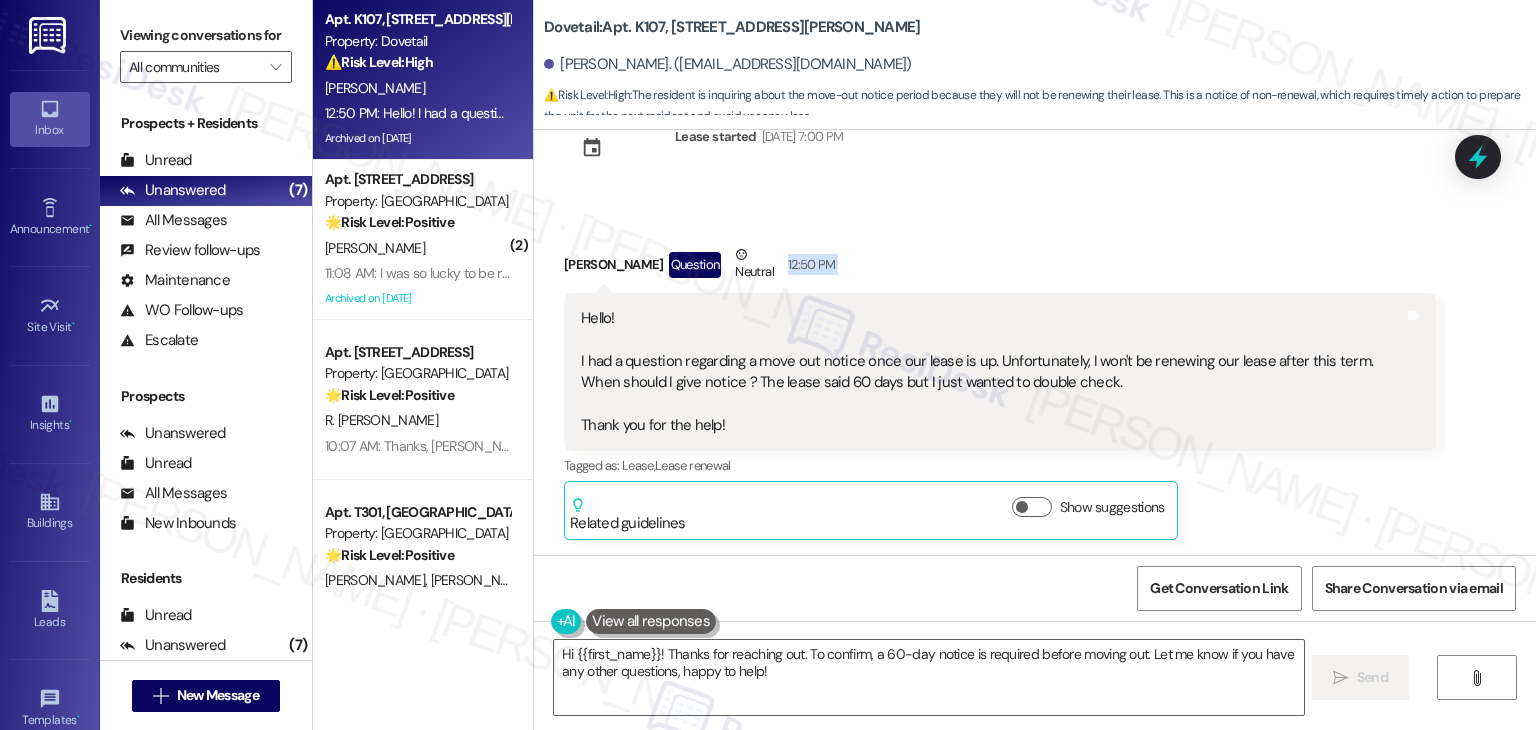 click on "[PERSON_NAME] Question   Neutral 12:50 PM" at bounding box center [1000, 268] 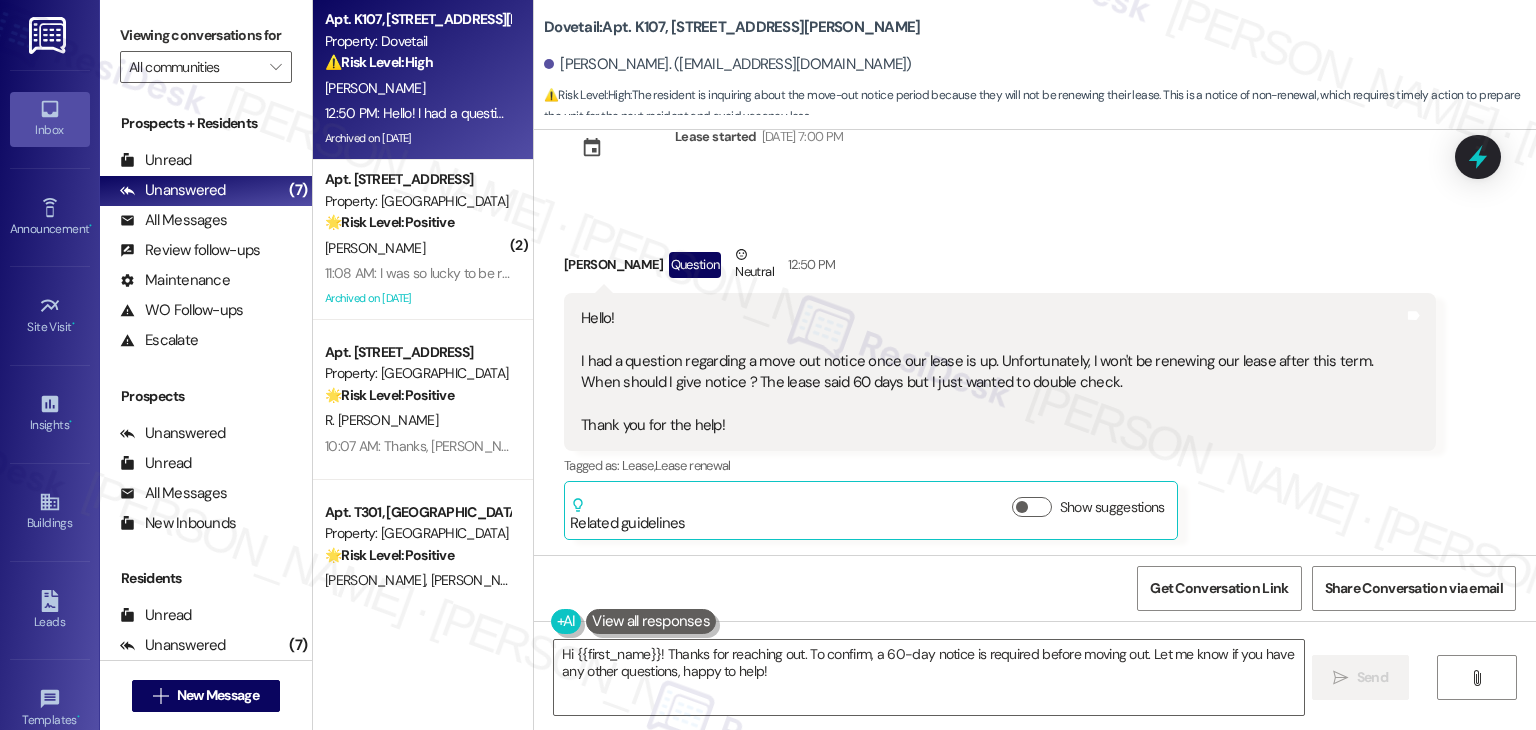 click on "[PERSON_NAME] Question   Neutral 12:50 PM" at bounding box center [1000, 268] 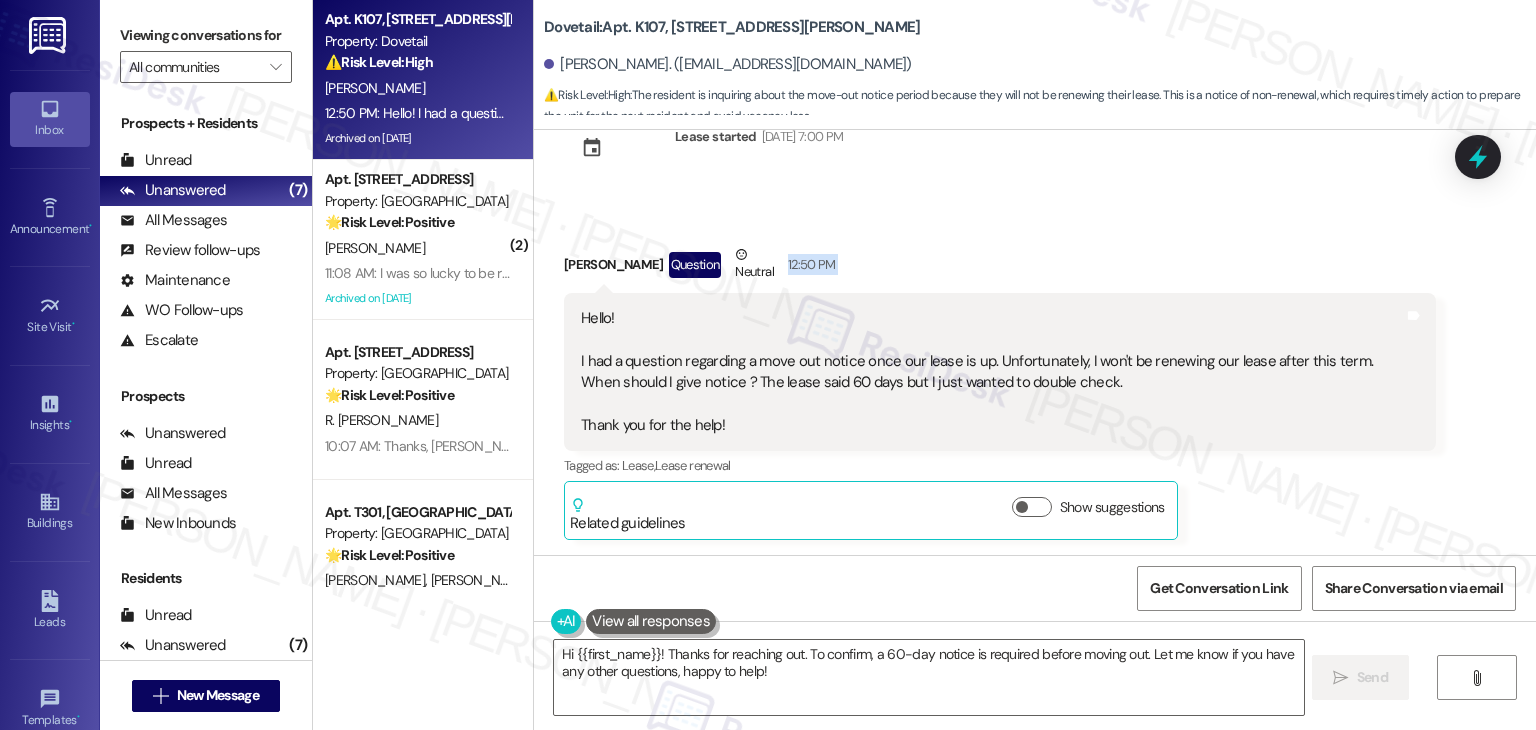 click on "[PERSON_NAME] Question   Neutral 12:50 PM" at bounding box center (1000, 268) 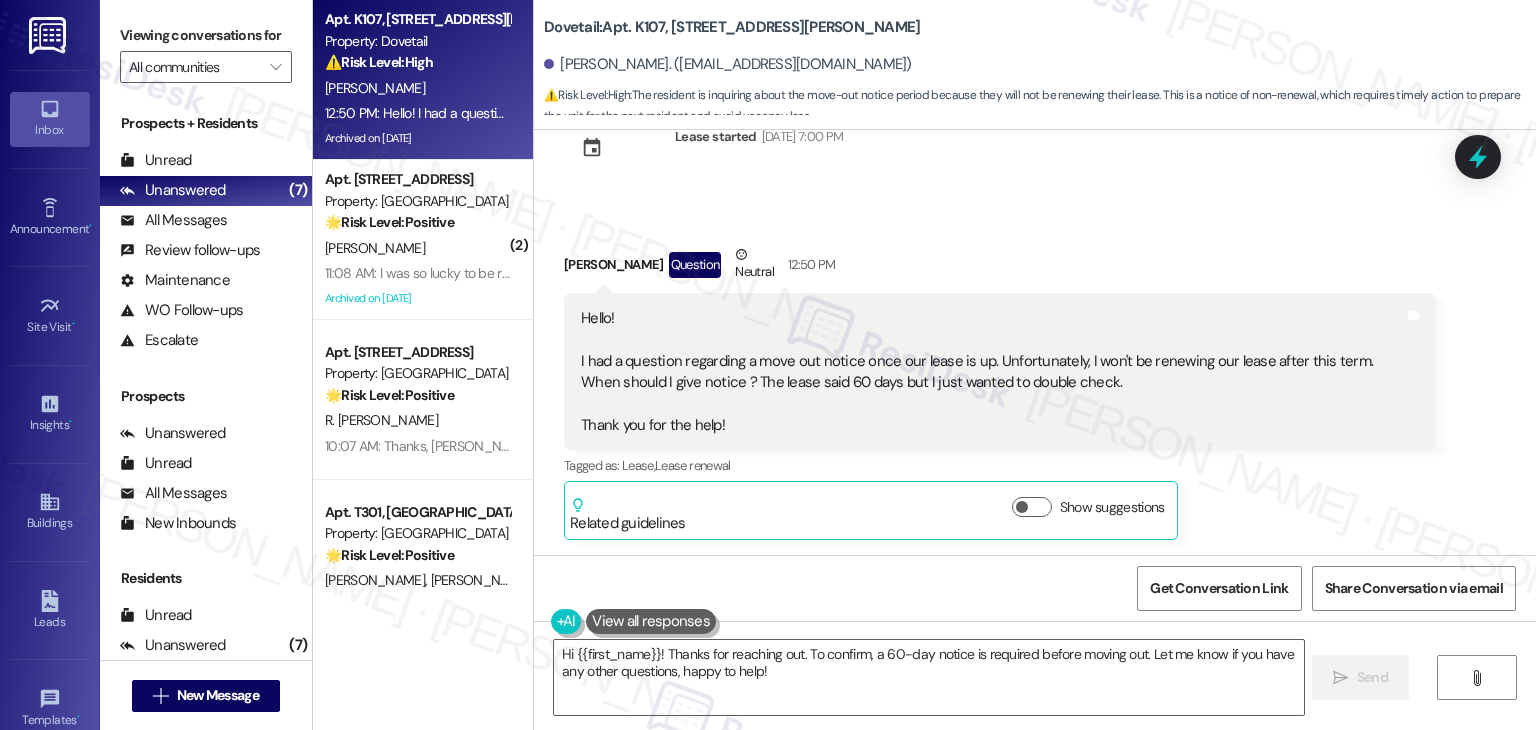 click on "[PERSON_NAME] Question   Neutral 12:50 PM" at bounding box center (1000, 268) 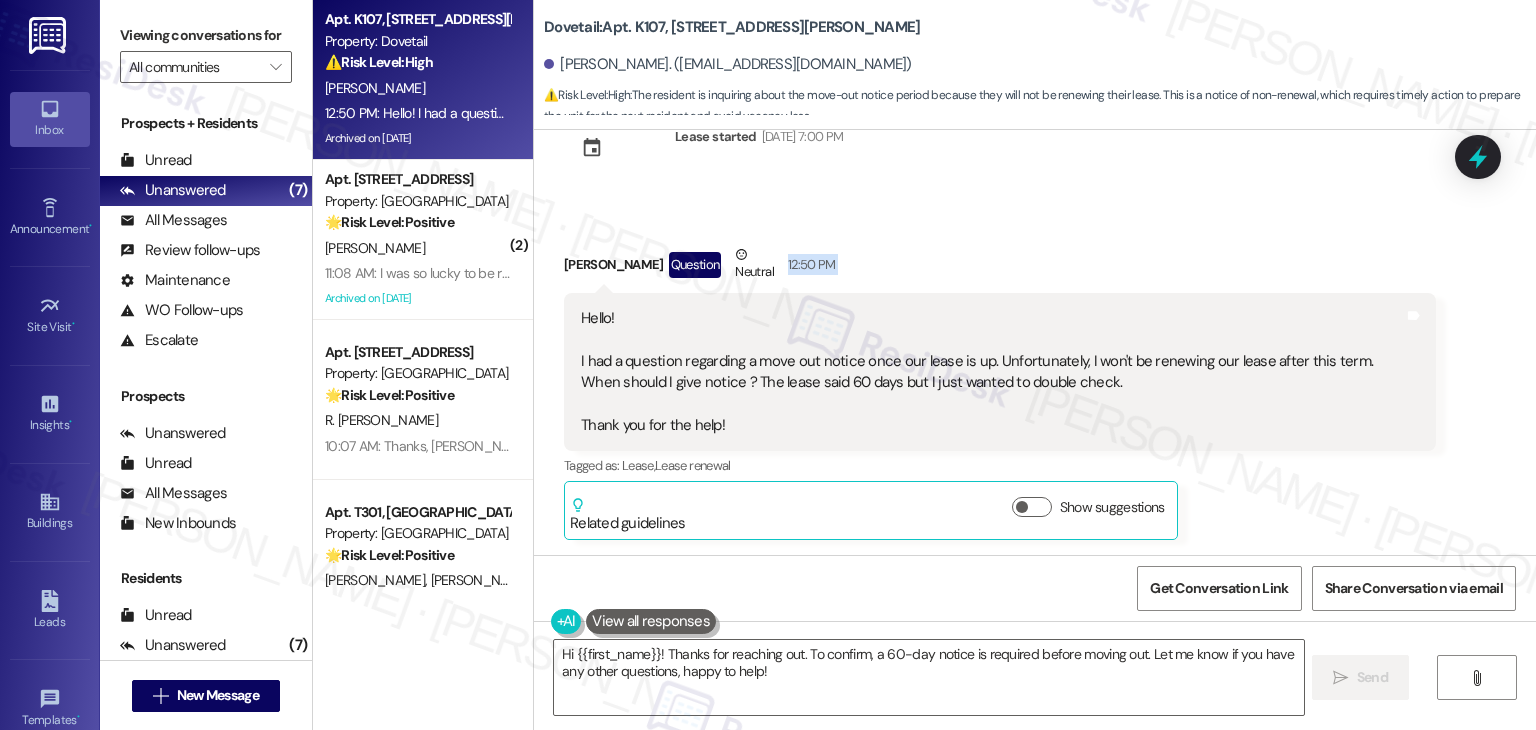 click on "[PERSON_NAME] Question   Neutral 12:50 PM" at bounding box center [1000, 268] 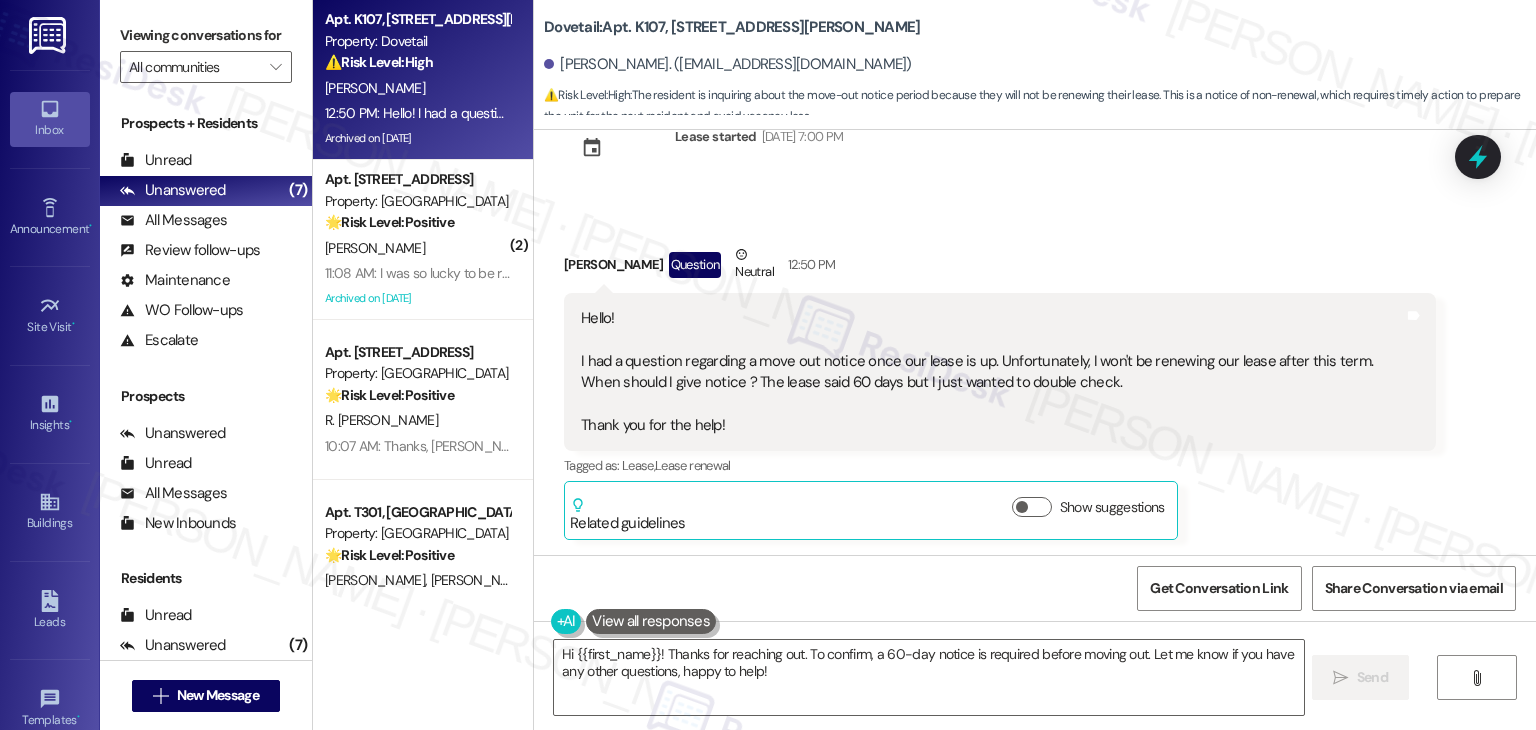 click on "[PERSON_NAME] Question   Neutral 12:50 PM" at bounding box center [1000, 268] 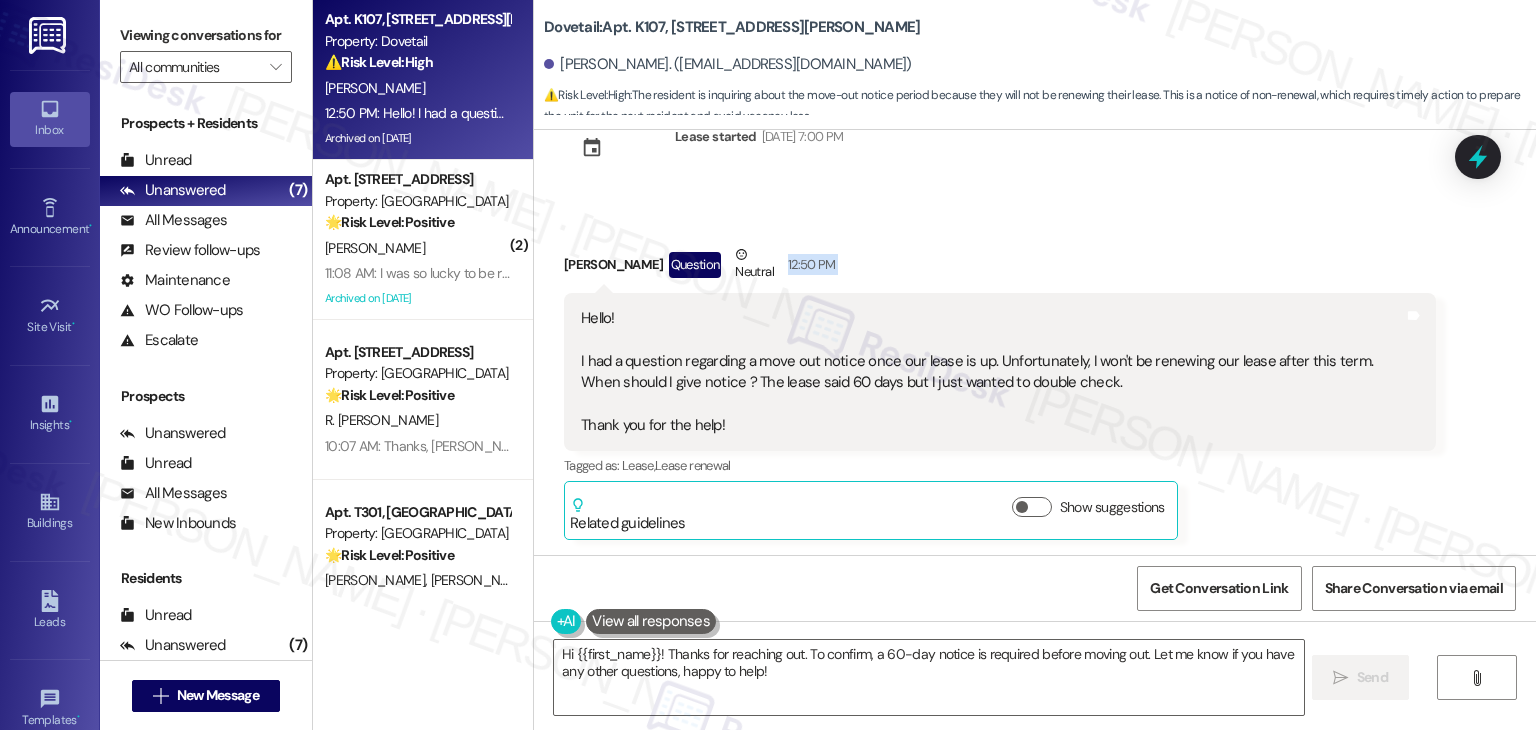 click on "[PERSON_NAME] Question   Neutral 12:50 PM" at bounding box center [1000, 268] 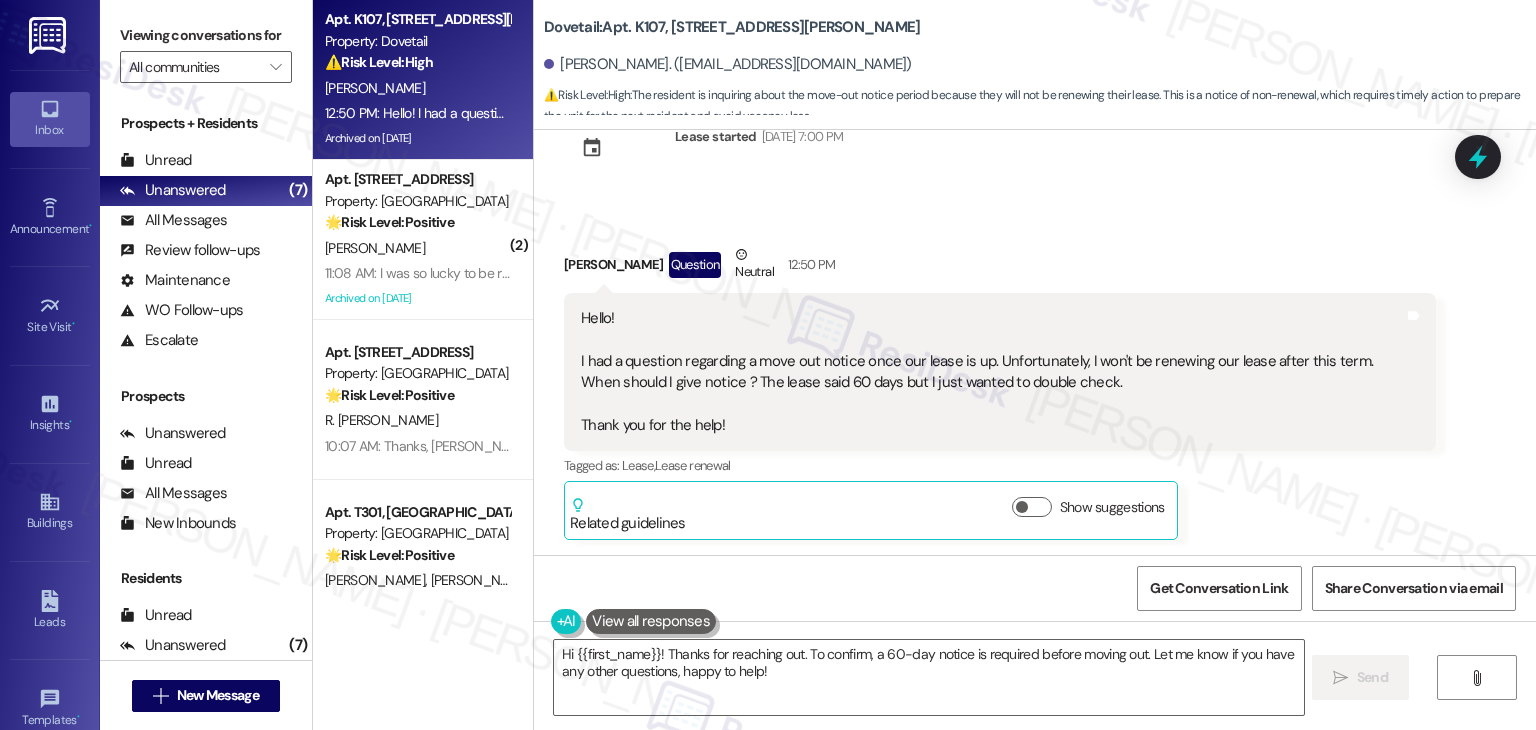 click on "[PERSON_NAME] Question   Neutral 12:50 PM" at bounding box center [1000, 268] 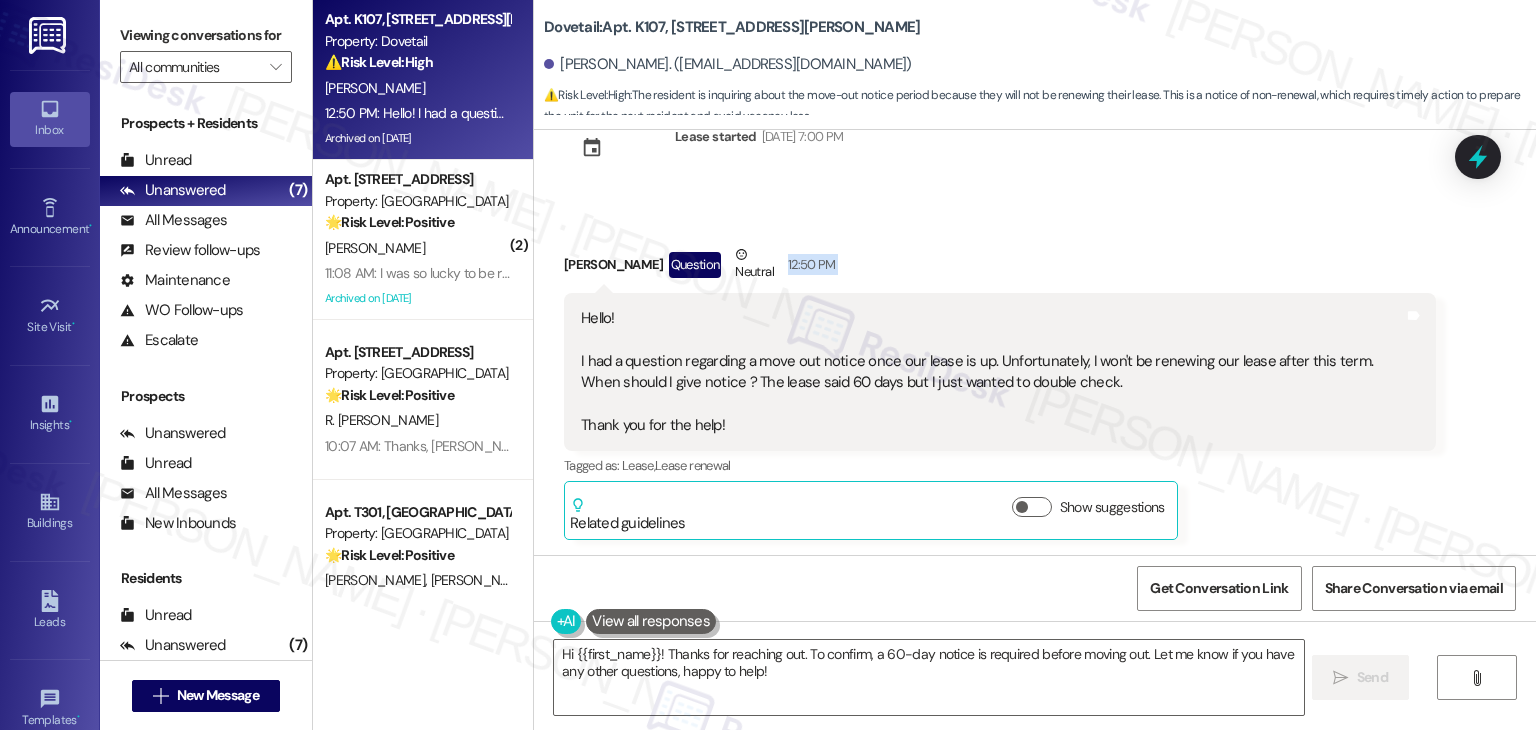 click on "[PERSON_NAME] Question   Neutral 12:50 PM" at bounding box center (1000, 268) 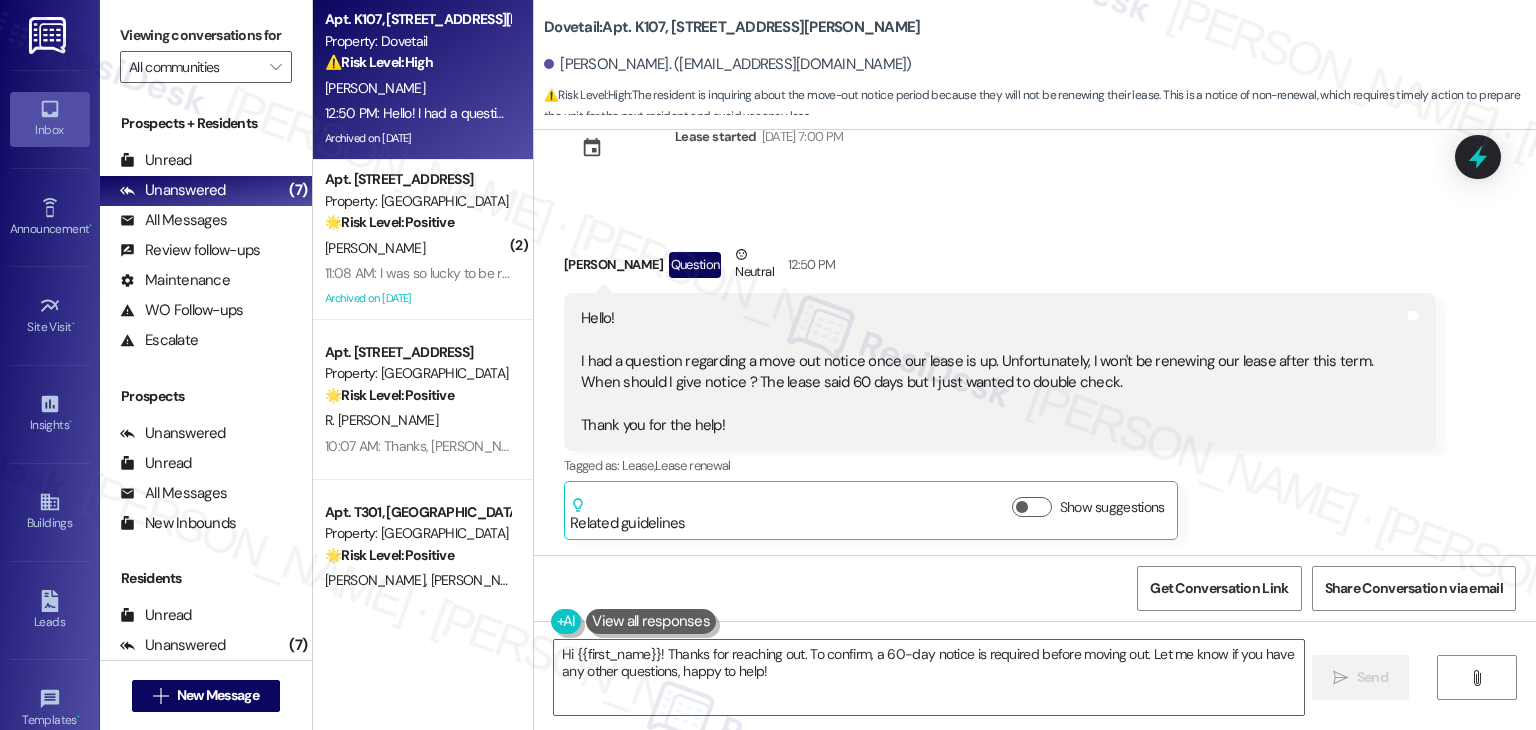 click on "[PERSON_NAME] Question   Neutral 12:50 PM" at bounding box center (1000, 268) 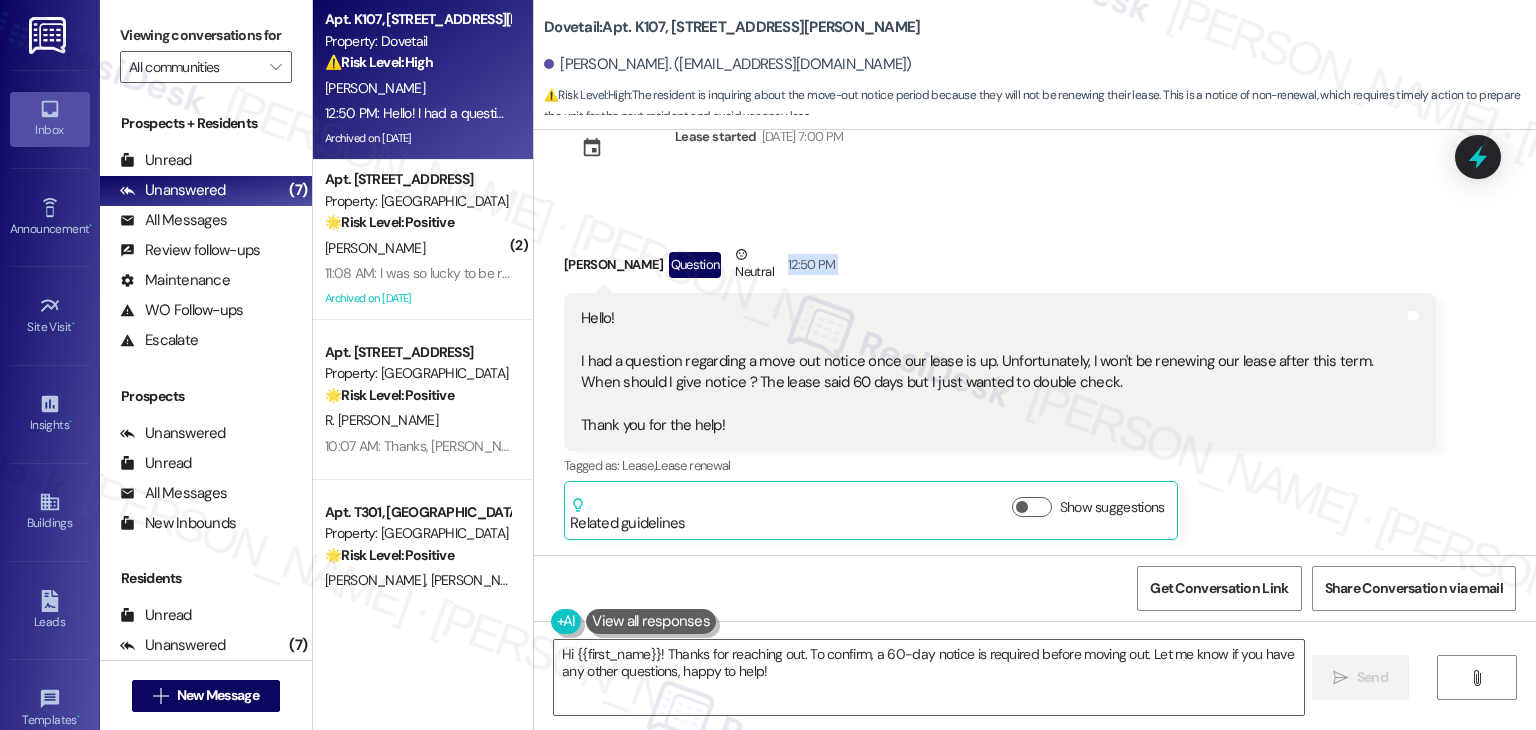 click on "[PERSON_NAME] Question   Neutral 12:50 PM" at bounding box center [1000, 268] 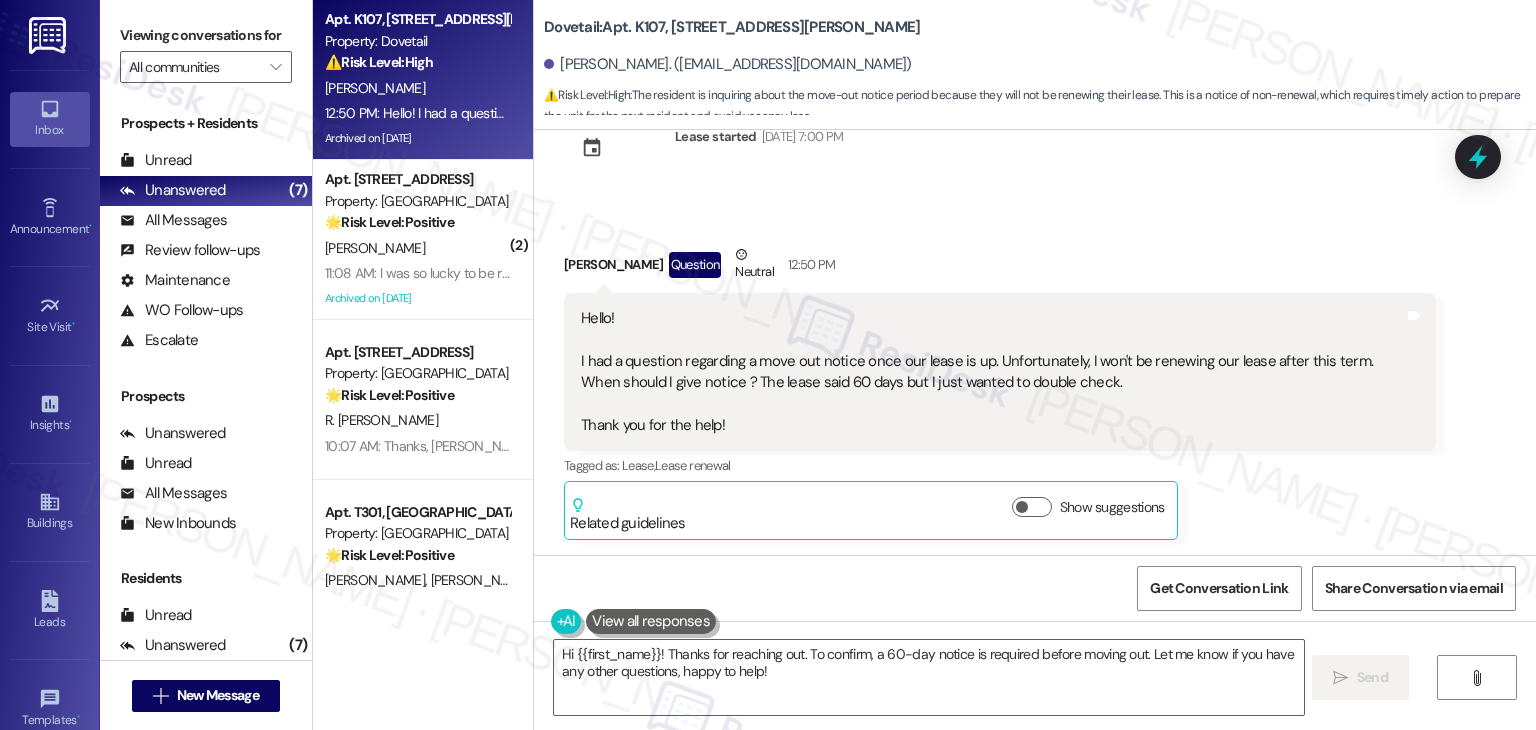 click on "[PERSON_NAME] Question   Neutral 12:50 PM" at bounding box center (1000, 268) 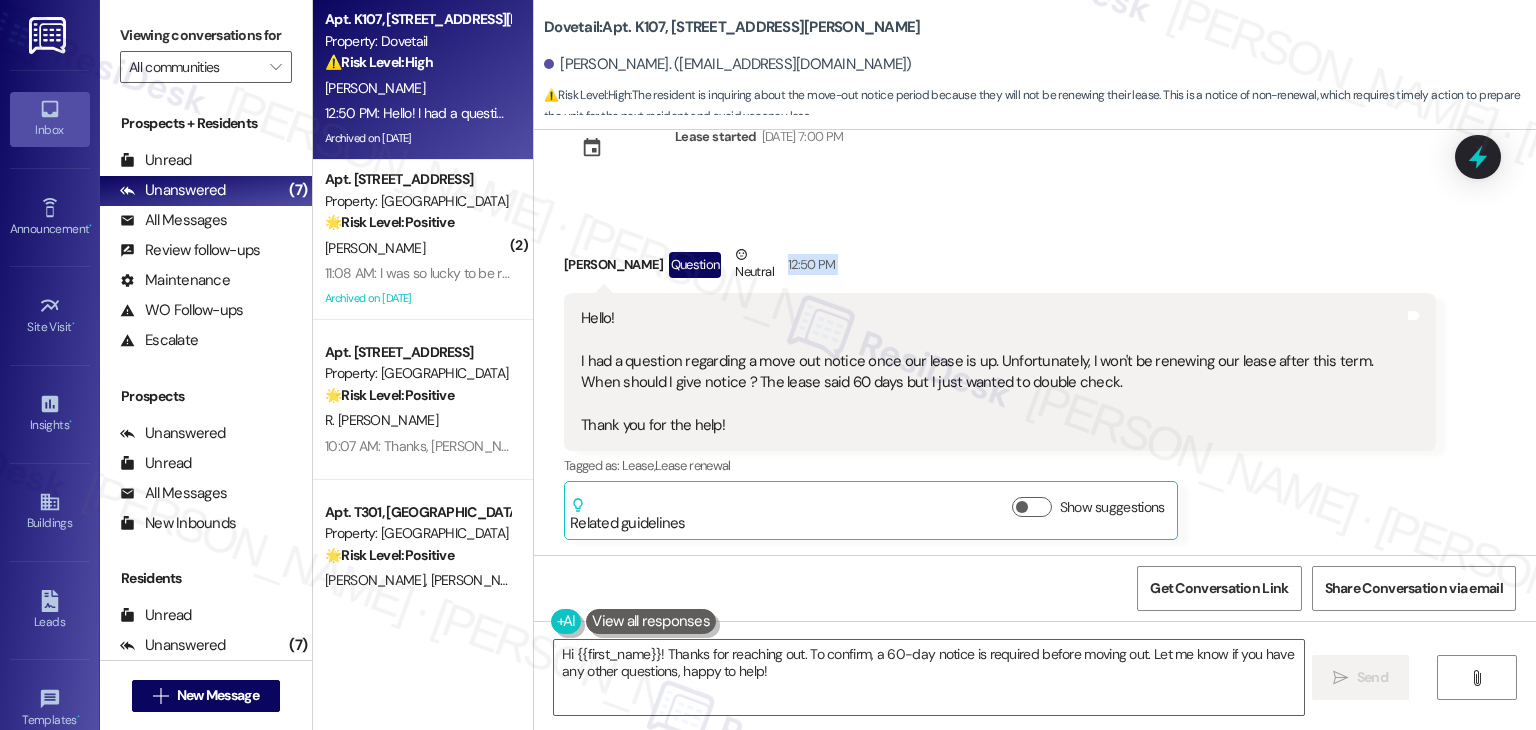 click on "[PERSON_NAME] Question   Neutral 12:50 PM" at bounding box center [1000, 268] 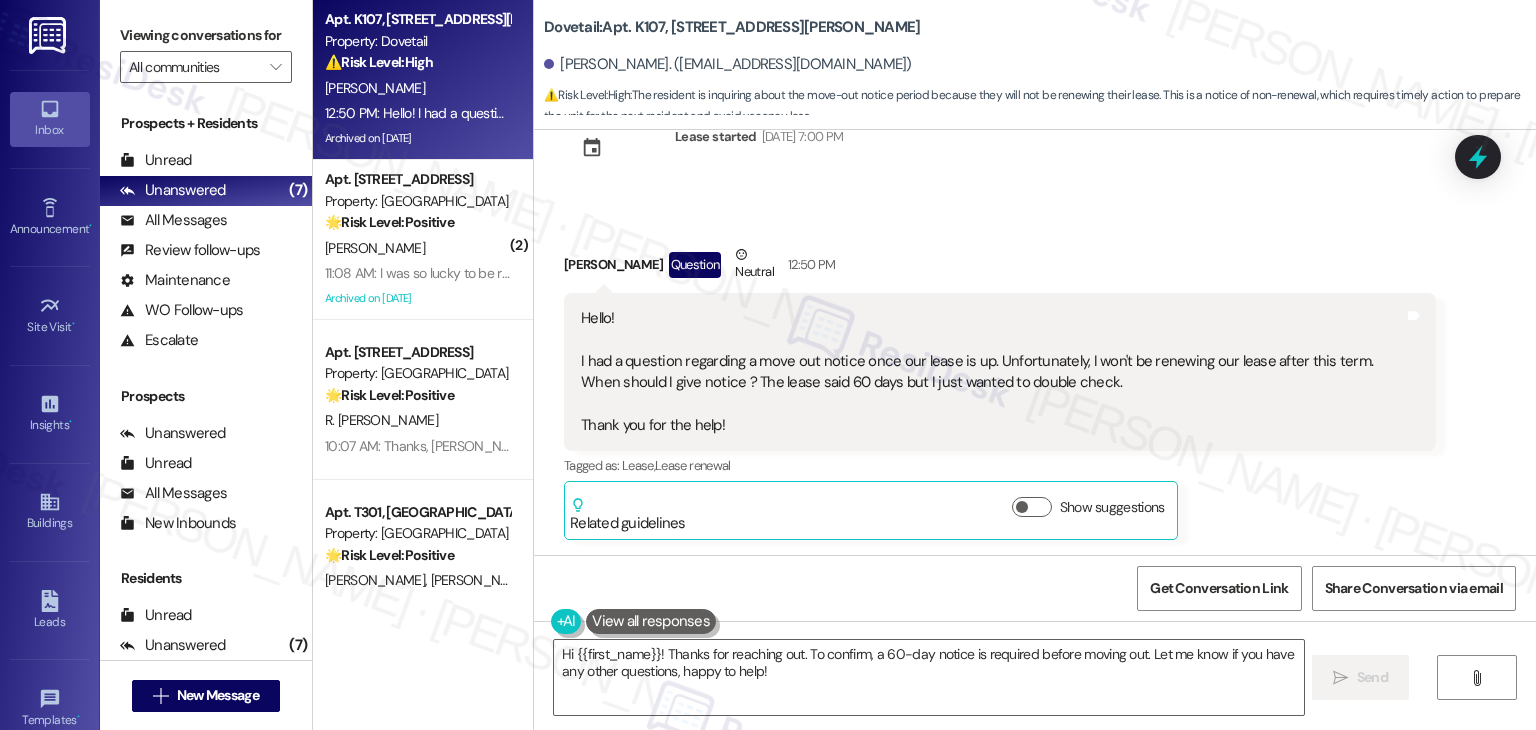 click on "[PERSON_NAME] Question   Neutral 12:50 PM" at bounding box center [1000, 268] 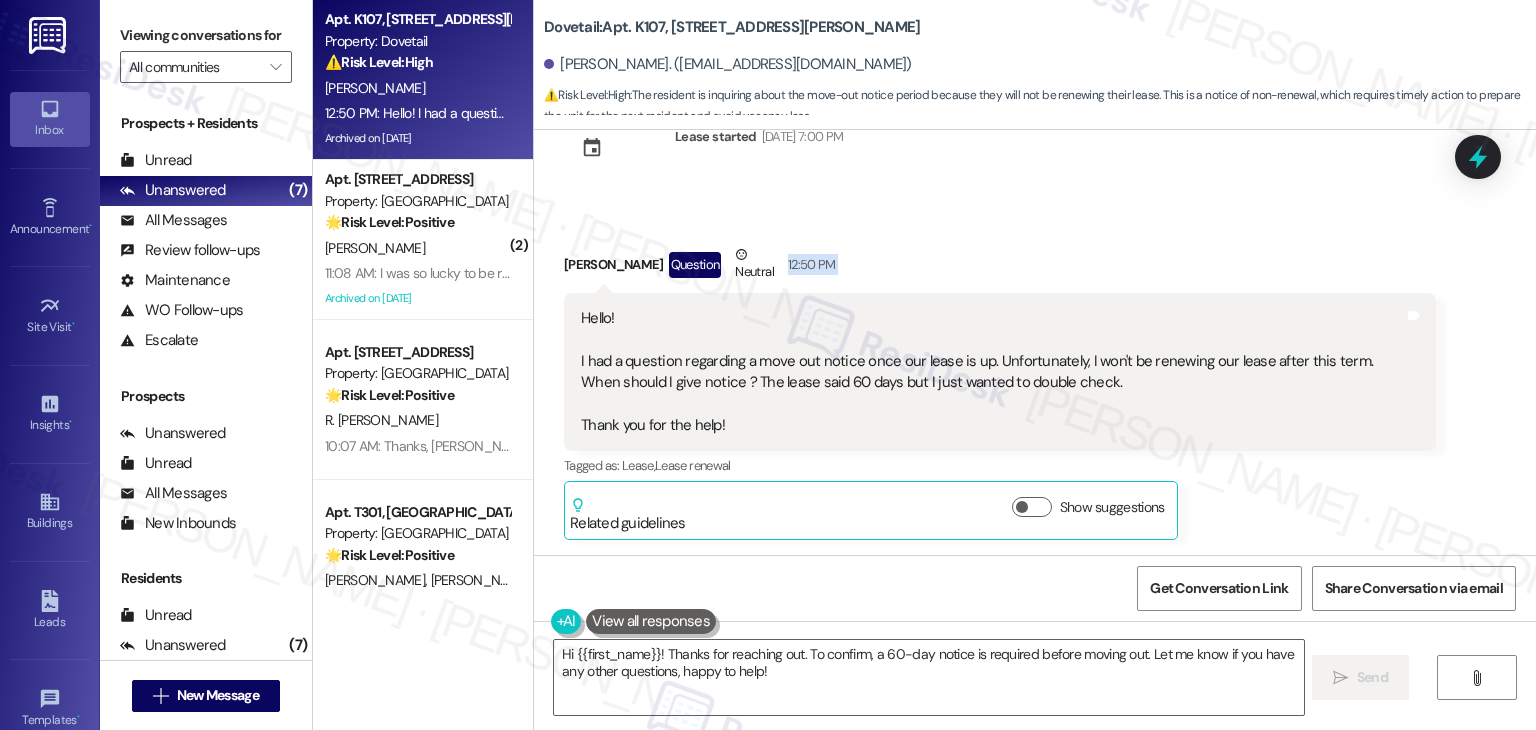 click on "[PERSON_NAME] Question   Neutral 12:50 PM" at bounding box center (1000, 268) 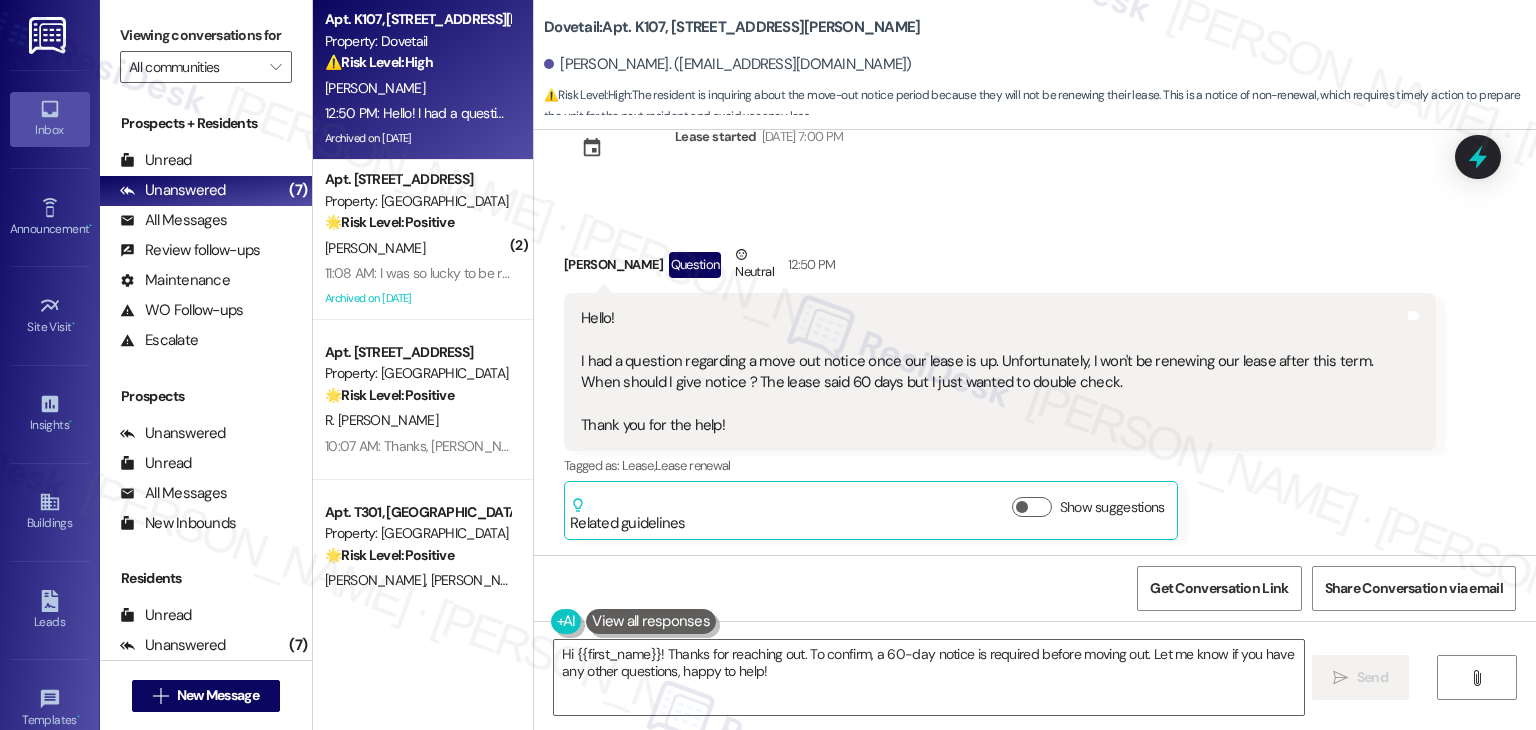 click on "[PERSON_NAME] Question   Neutral 12:50 PM" at bounding box center [1000, 268] 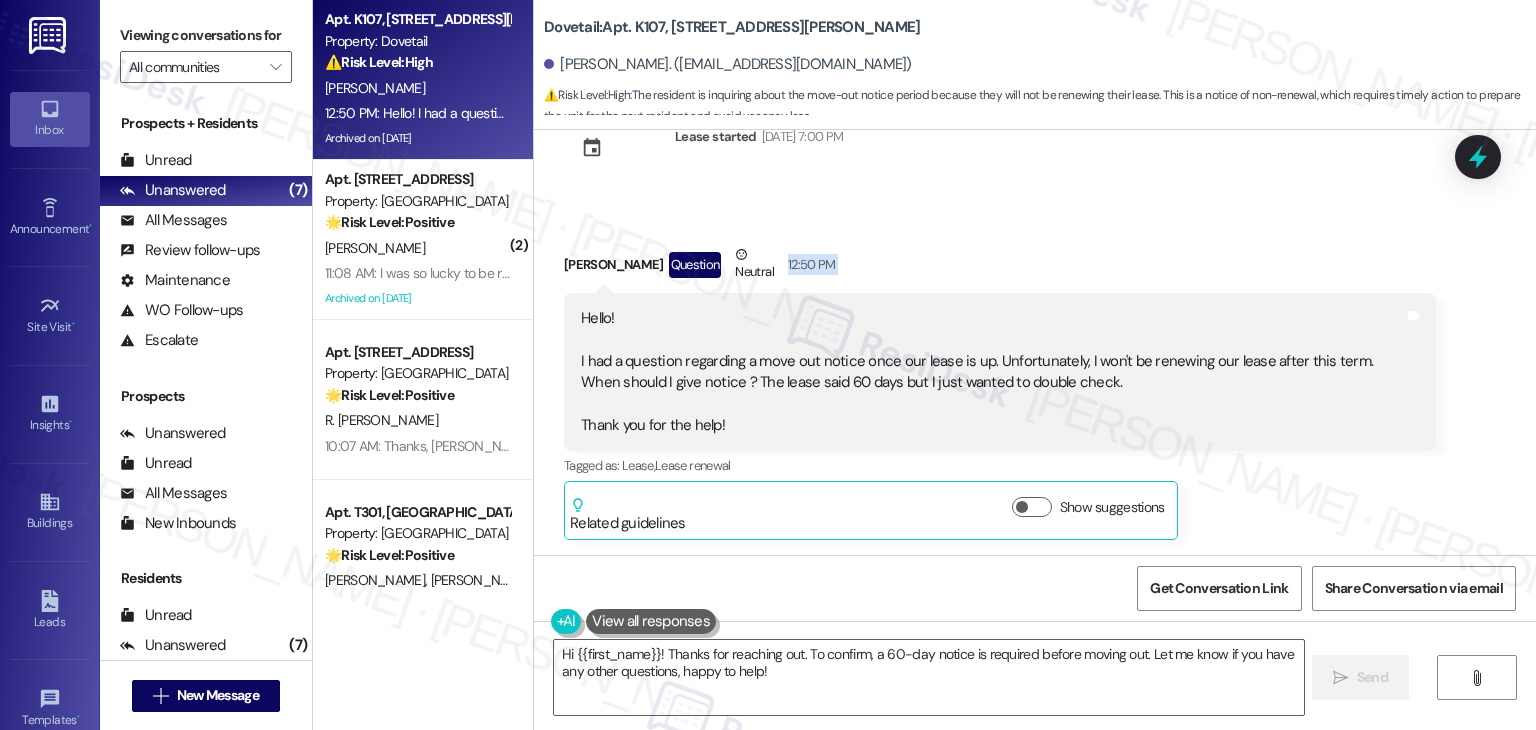 click on "[PERSON_NAME] Question   Neutral 12:50 PM" at bounding box center [1000, 268] 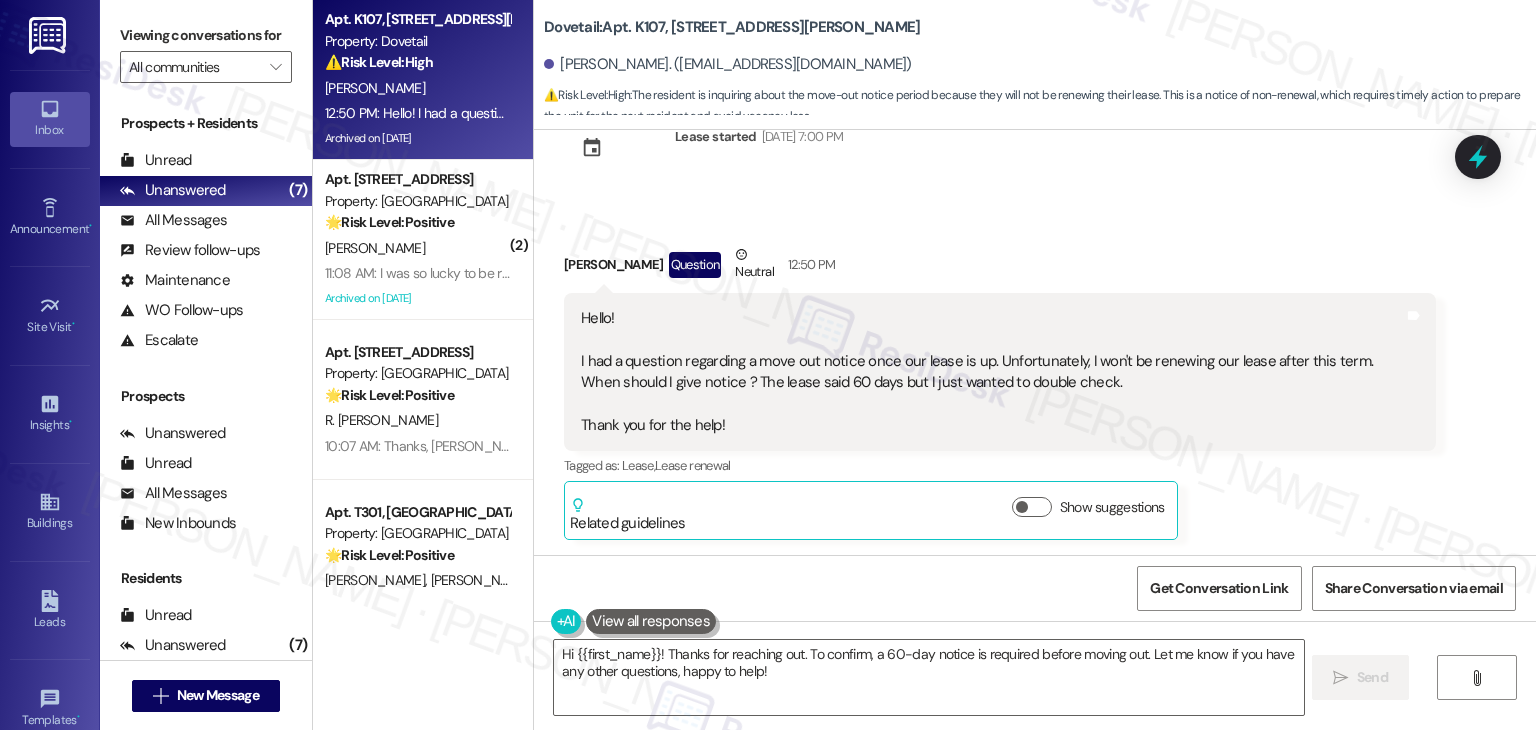 click on "[PERSON_NAME] Question   Neutral 12:50 PM" at bounding box center [1000, 268] 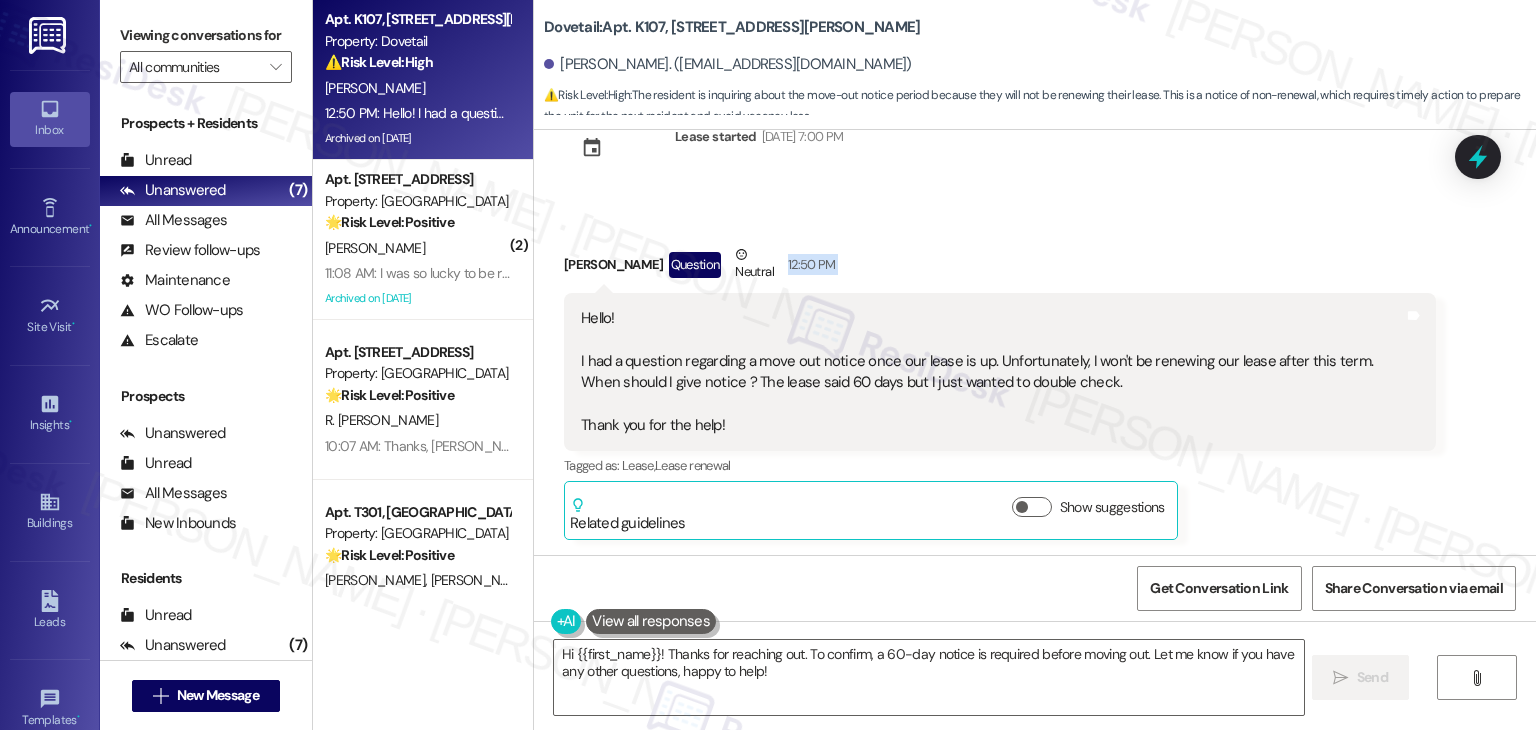 click on "[PERSON_NAME] Question   Neutral 12:50 PM" at bounding box center [1000, 268] 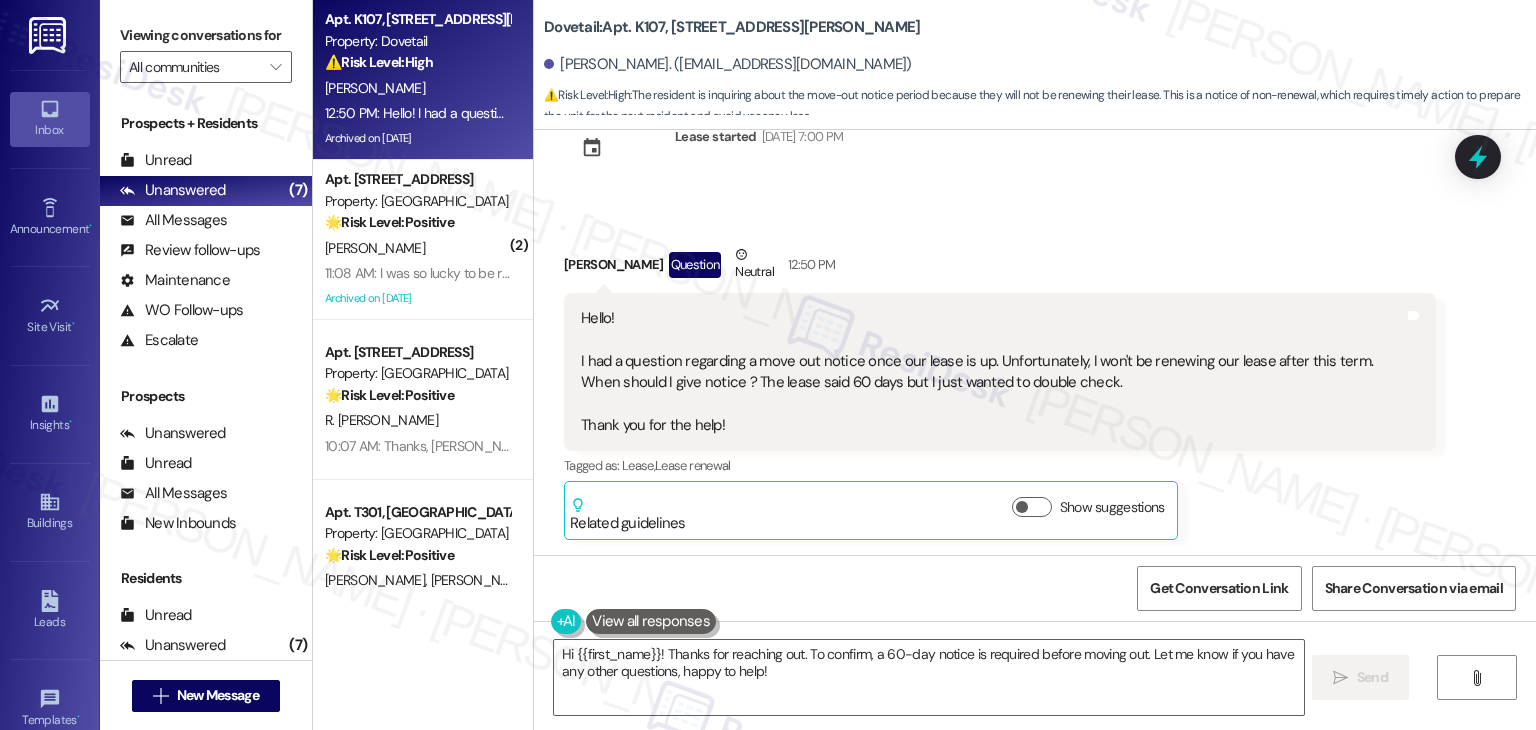 click on "[PERSON_NAME] Question   Neutral 12:50 PM" at bounding box center (1000, 268) 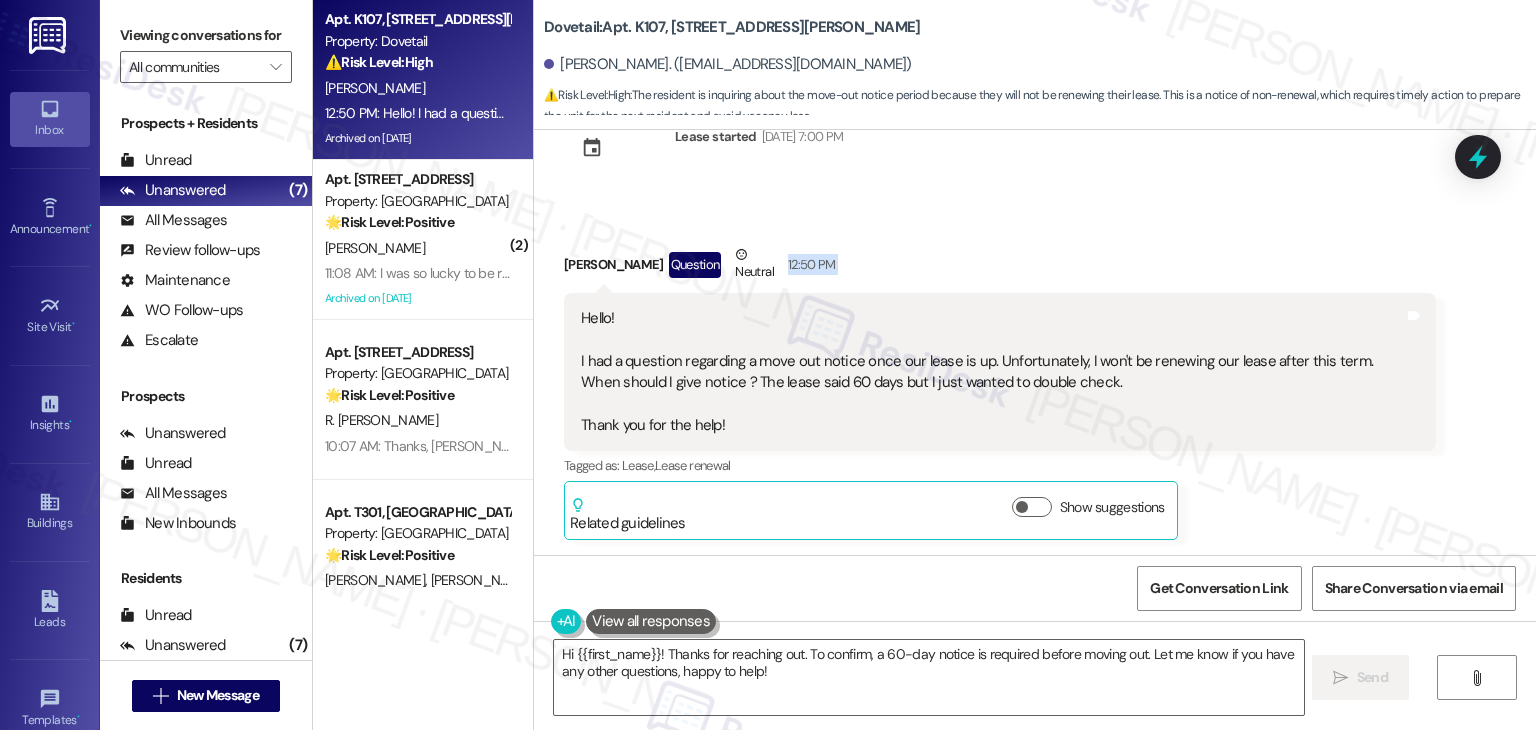 click on "[PERSON_NAME] Question   Neutral 12:50 PM" at bounding box center (1000, 268) 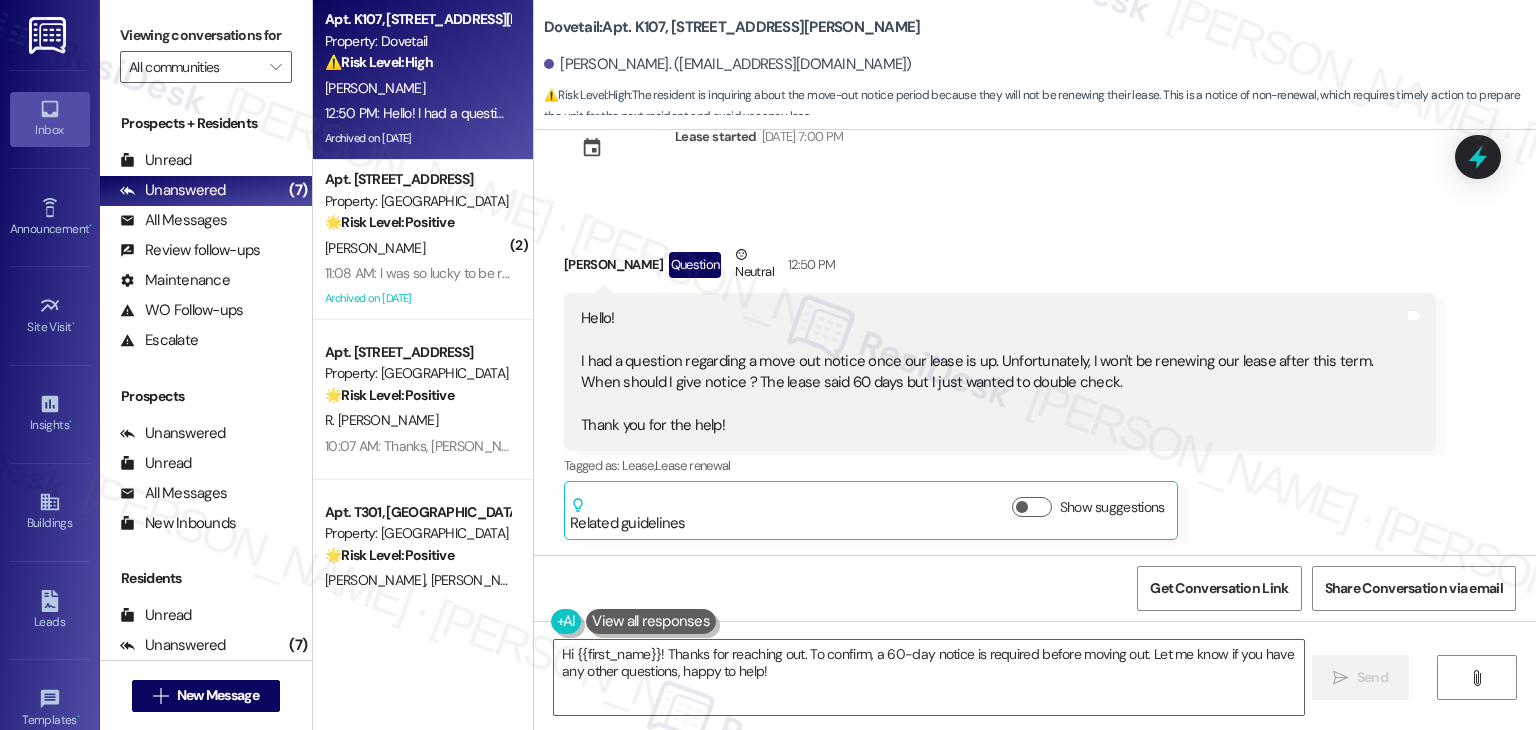 click on "[PERSON_NAME] Question   Neutral 12:50 PM" at bounding box center [1000, 268] 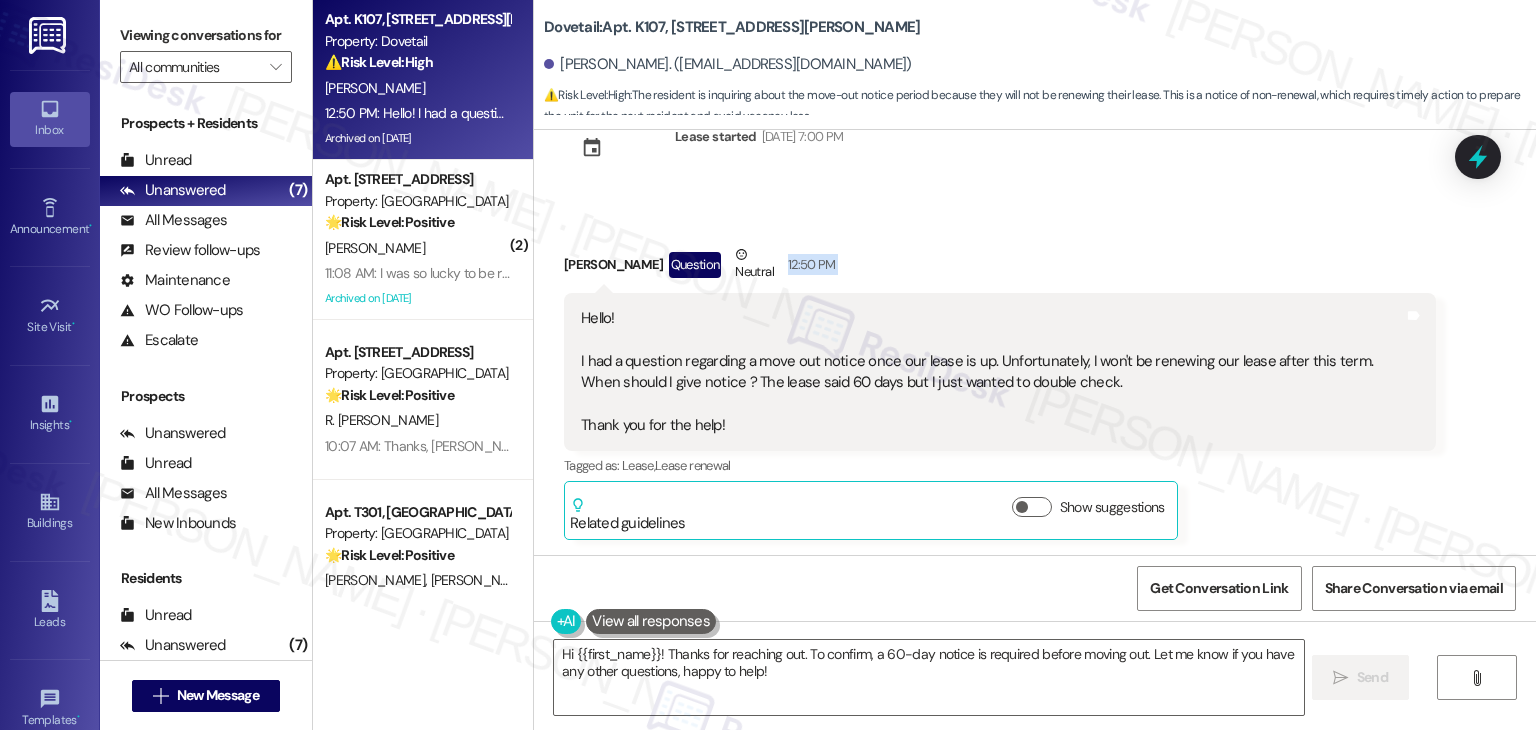 click on "[PERSON_NAME] Question   Neutral 12:50 PM" at bounding box center [1000, 268] 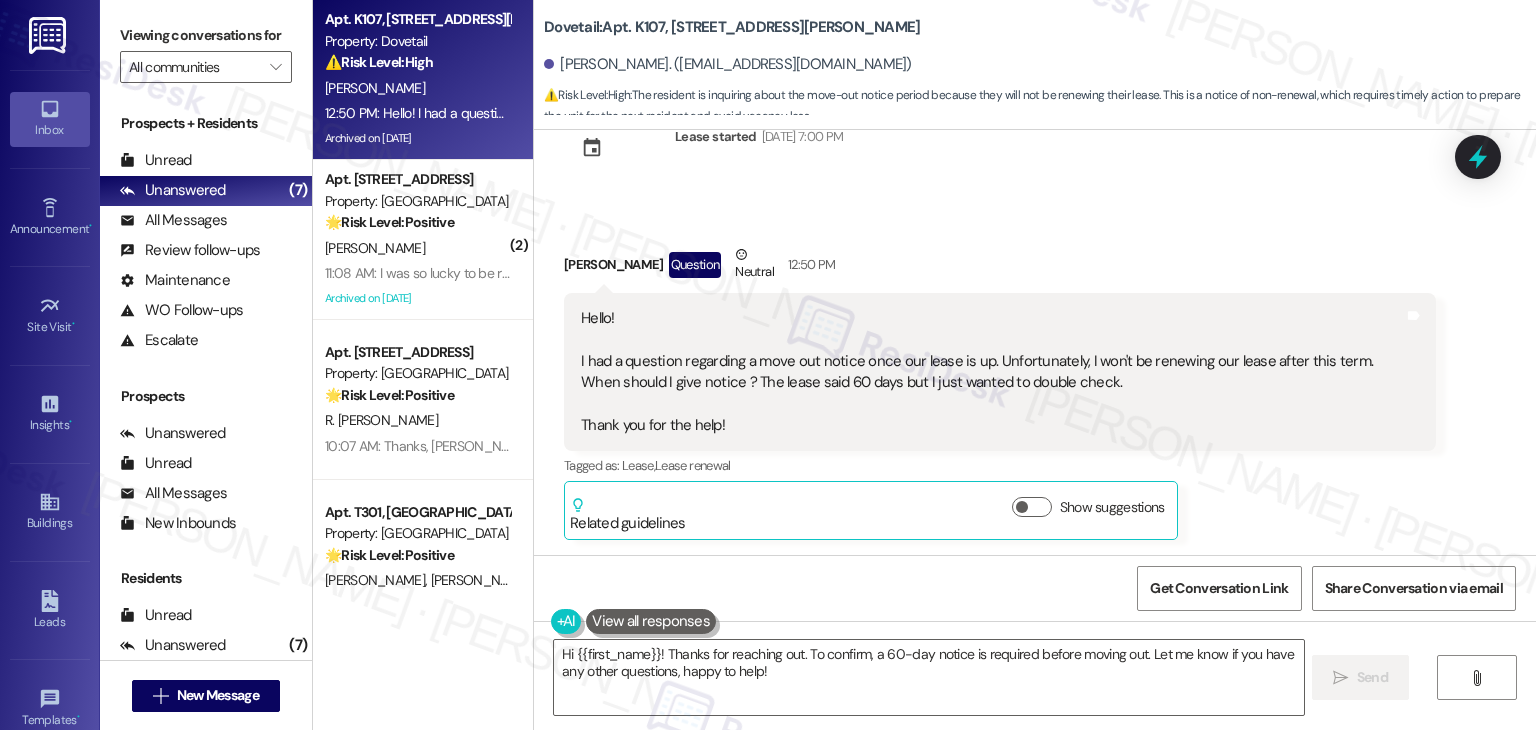 click on "[PERSON_NAME] Question   Neutral 12:50 PM" at bounding box center (1000, 268) 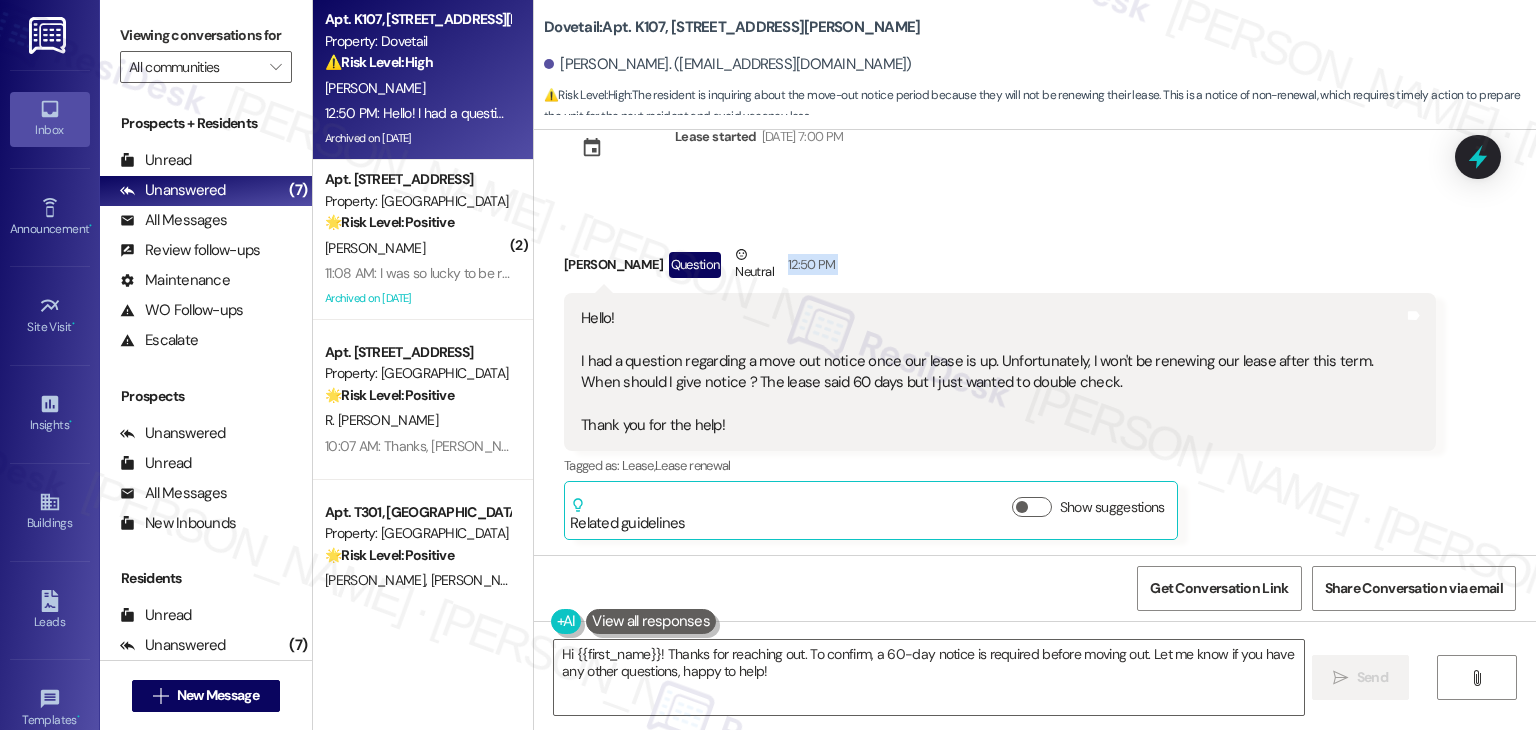 click on "[PERSON_NAME] Question   Neutral 12:50 PM" at bounding box center (1000, 268) 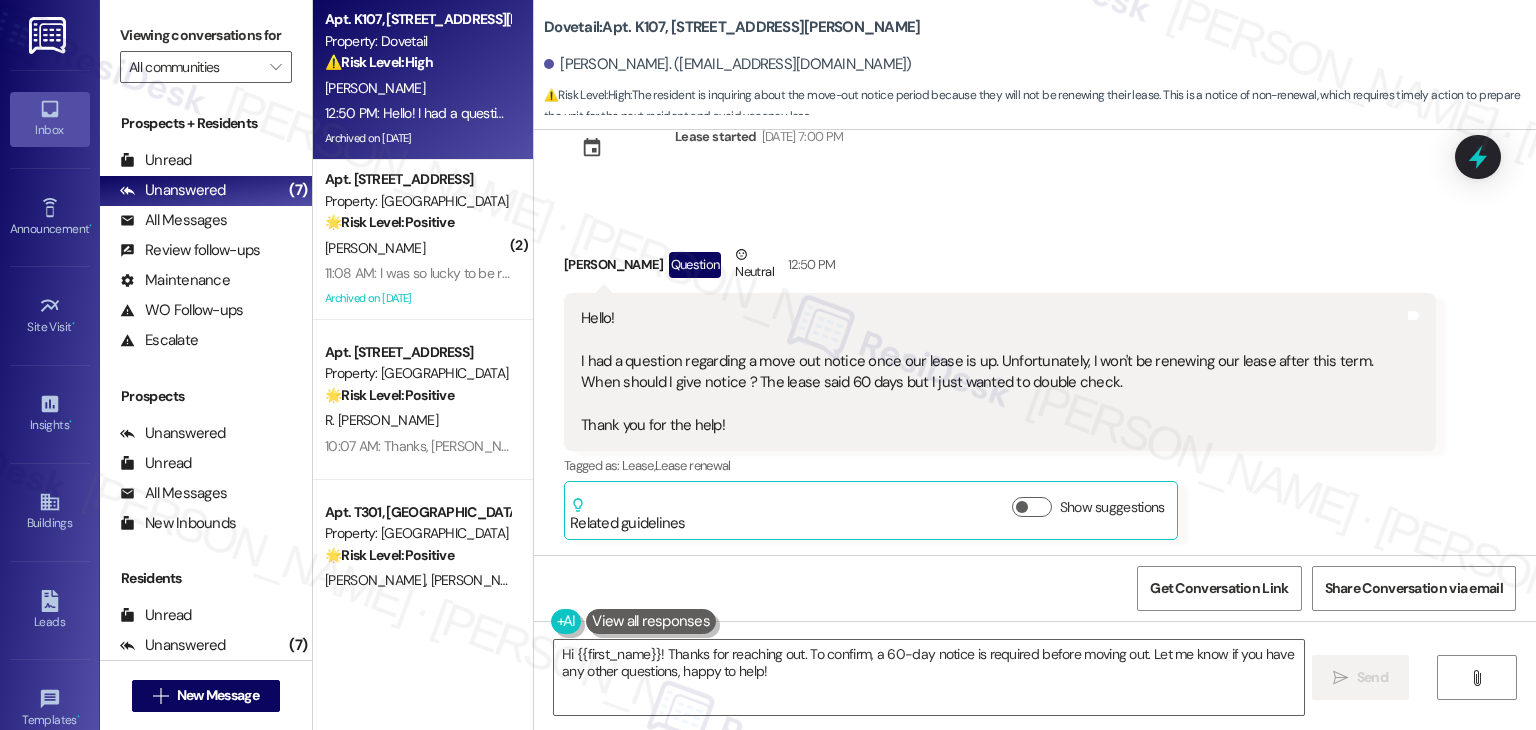 click on "[PERSON_NAME] Question   Neutral 12:50 PM Hello!
I had a question regarding a move out notice once our lease is up. Unfortunately, I won't be renewing our lease after this term. When should I give notice ? The lease said 60 days but I just wanted to double check.
Thank you for the help!  Tags and notes Tagged as:   Lease ,  Click to highlight conversations about Lease Lease renewal Click to highlight conversations about Lease renewal  Related guidelines Show suggestions" at bounding box center [1000, 392] 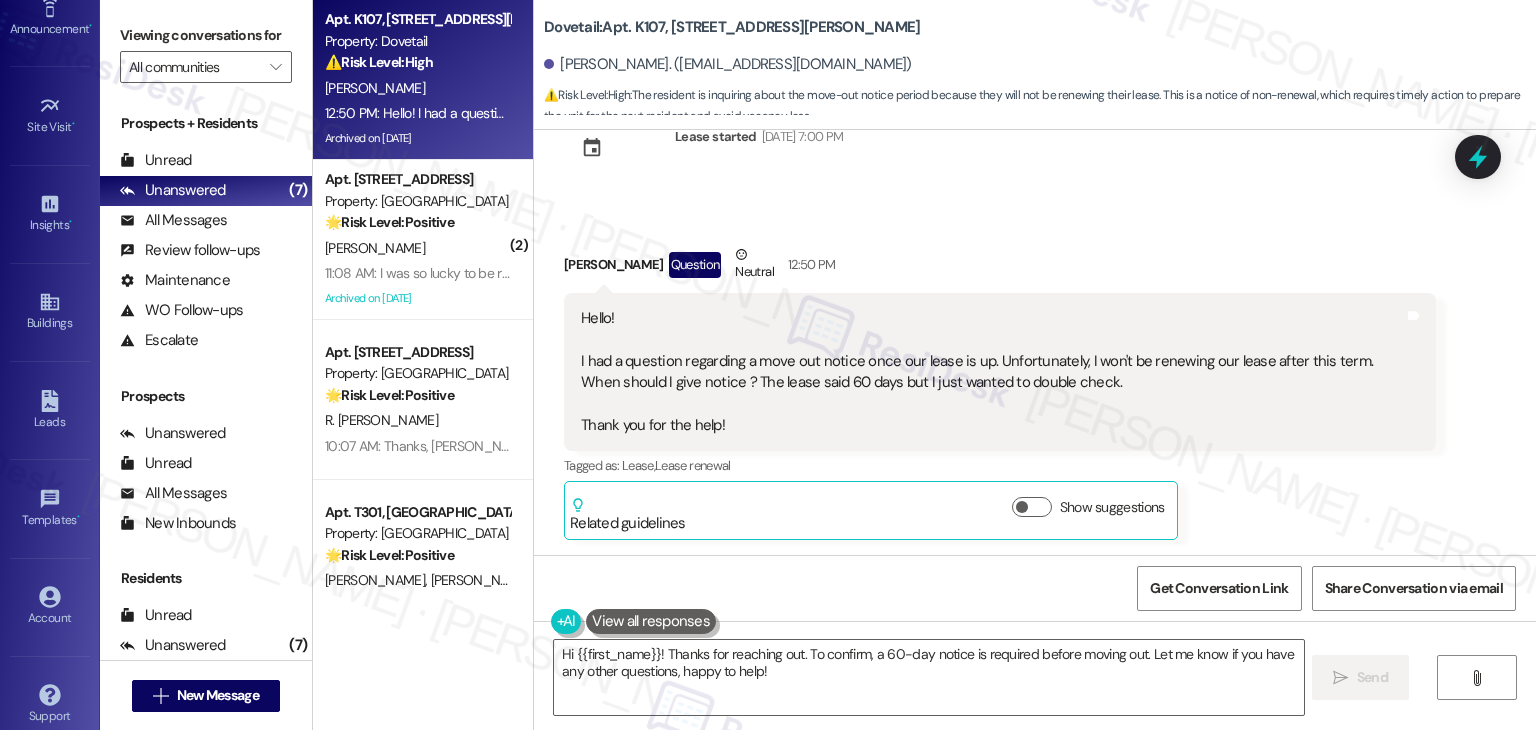 scroll, scrollTop: 219, scrollLeft: 0, axis: vertical 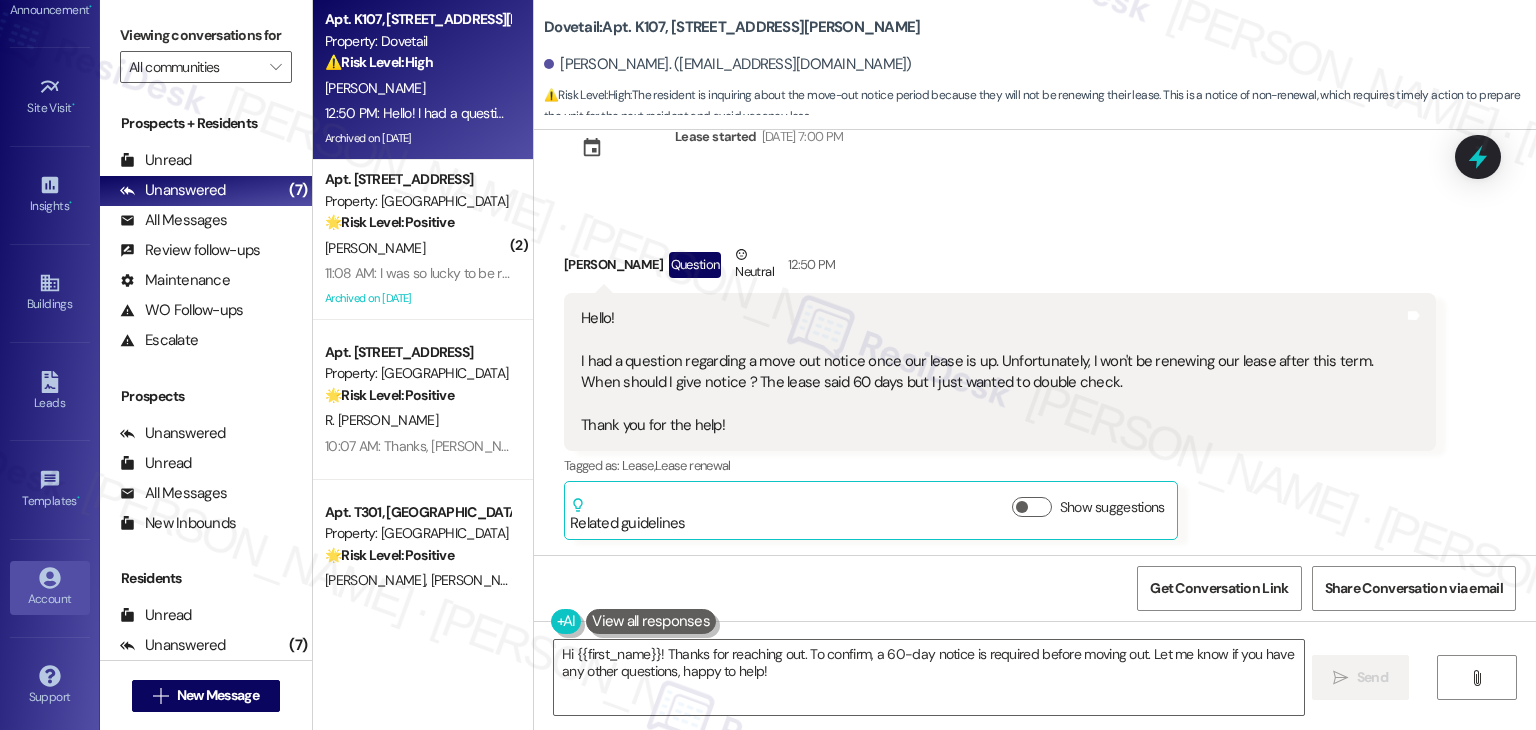 click on "Account" at bounding box center [50, 599] 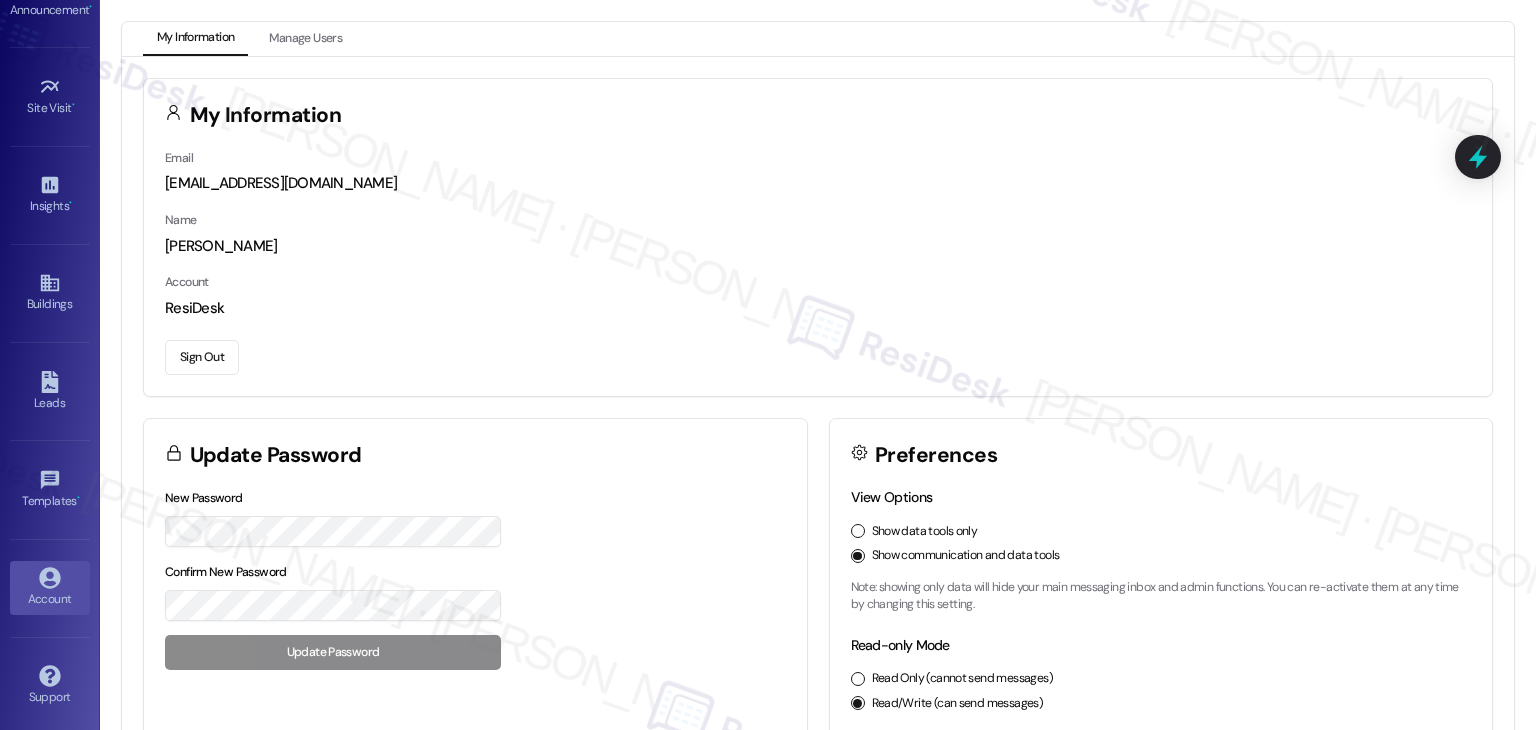click on "Sign Out" at bounding box center [202, 357] 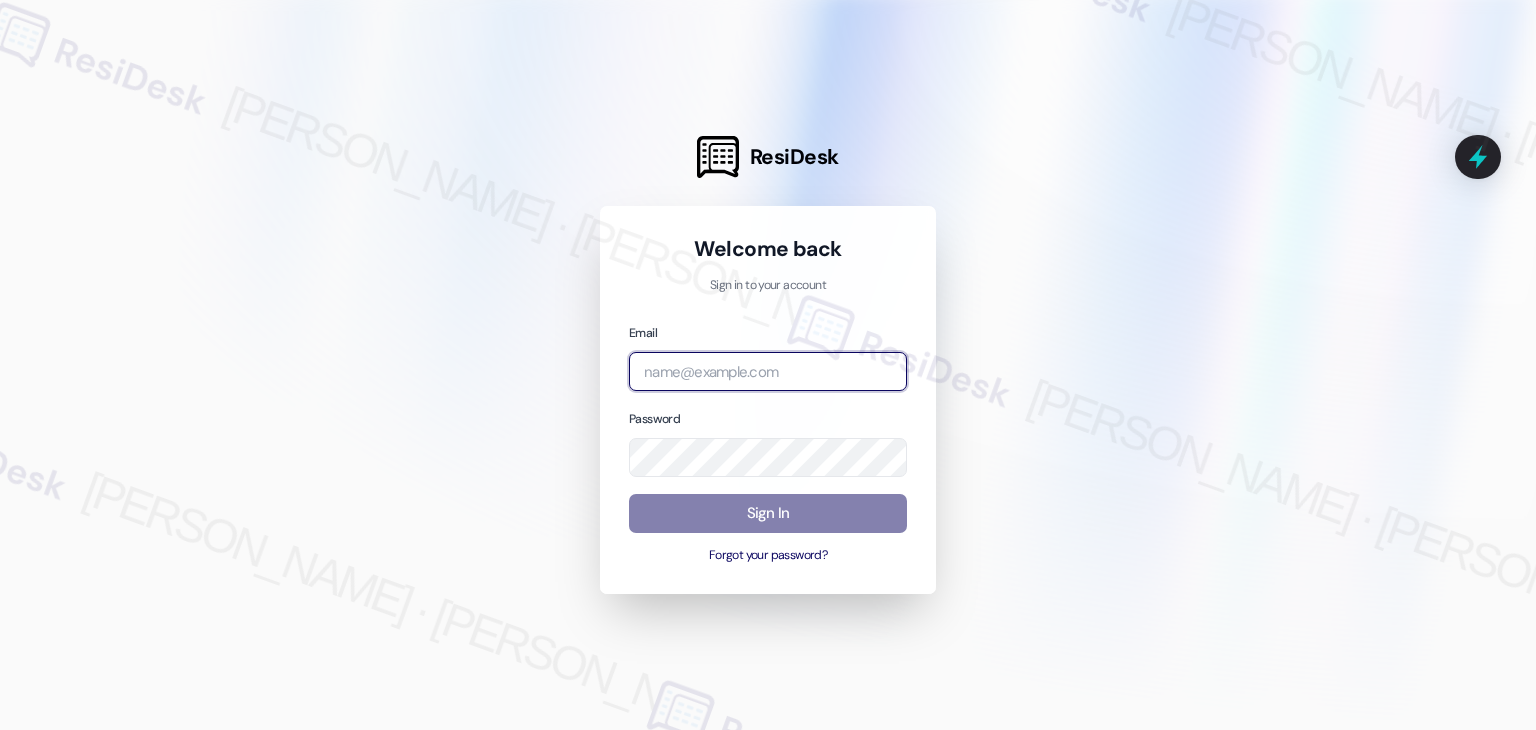 click at bounding box center (768, 371) 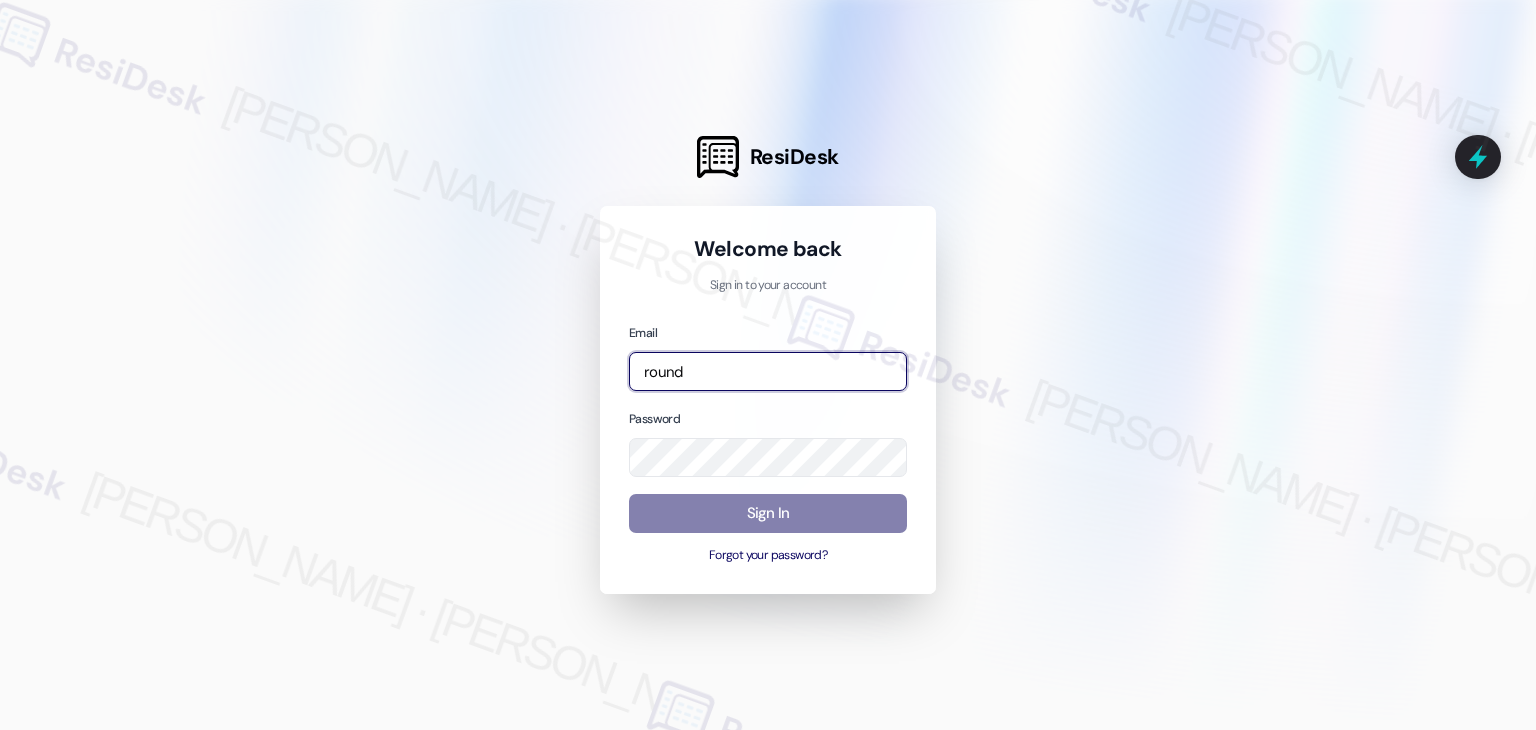 click on "round" at bounding box center [768, 371] 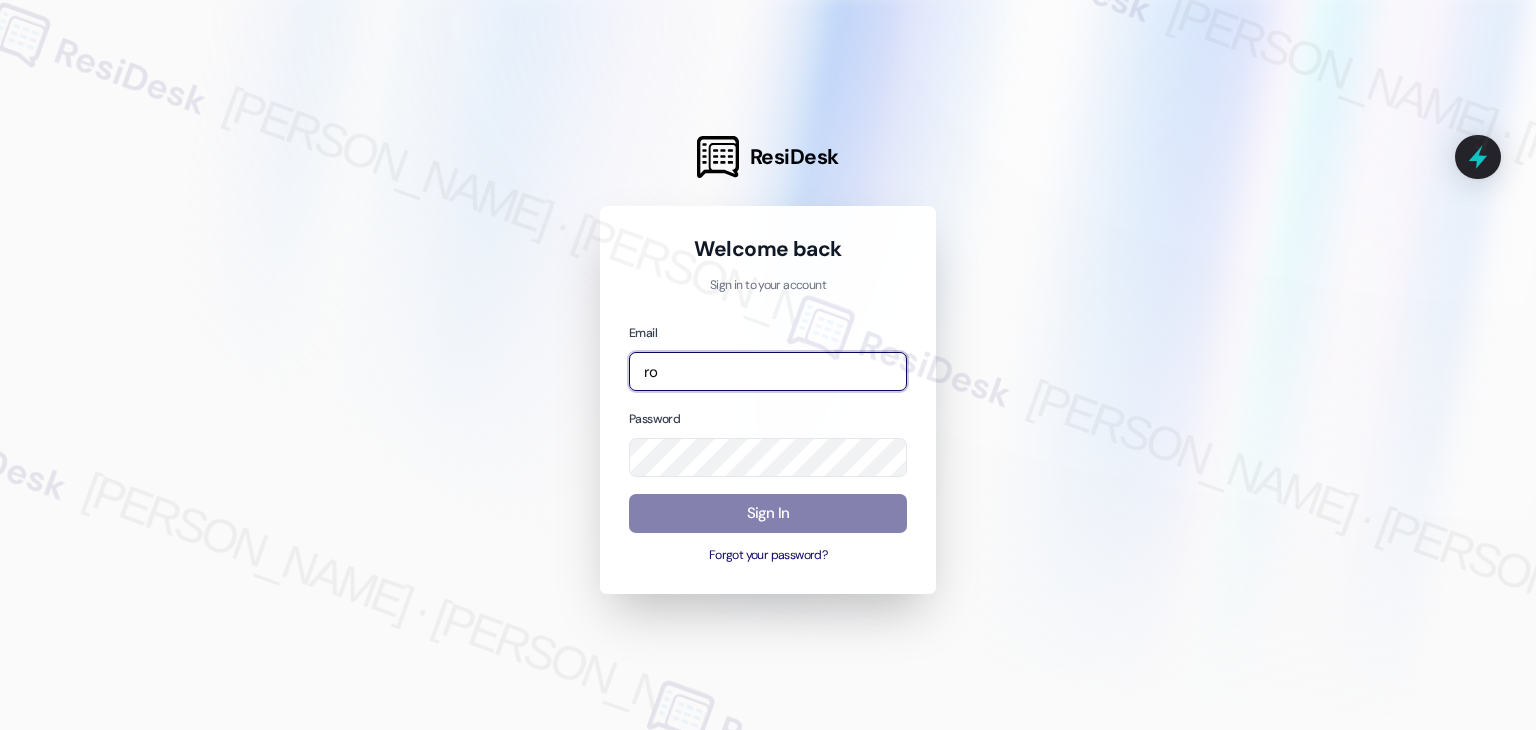 type on "r" 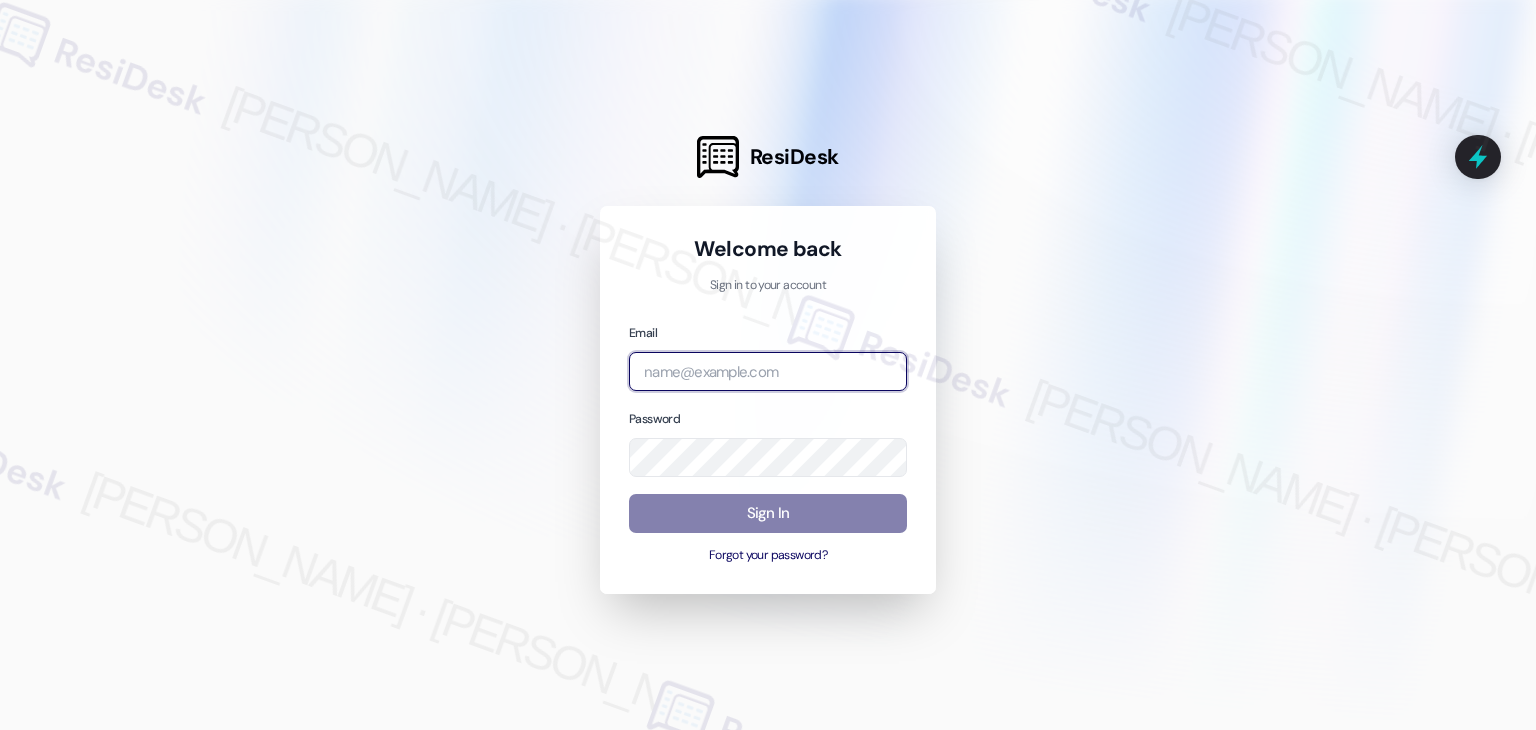 paste on "[EMAIL_ADDRESS][DOMAIN_NAME]" 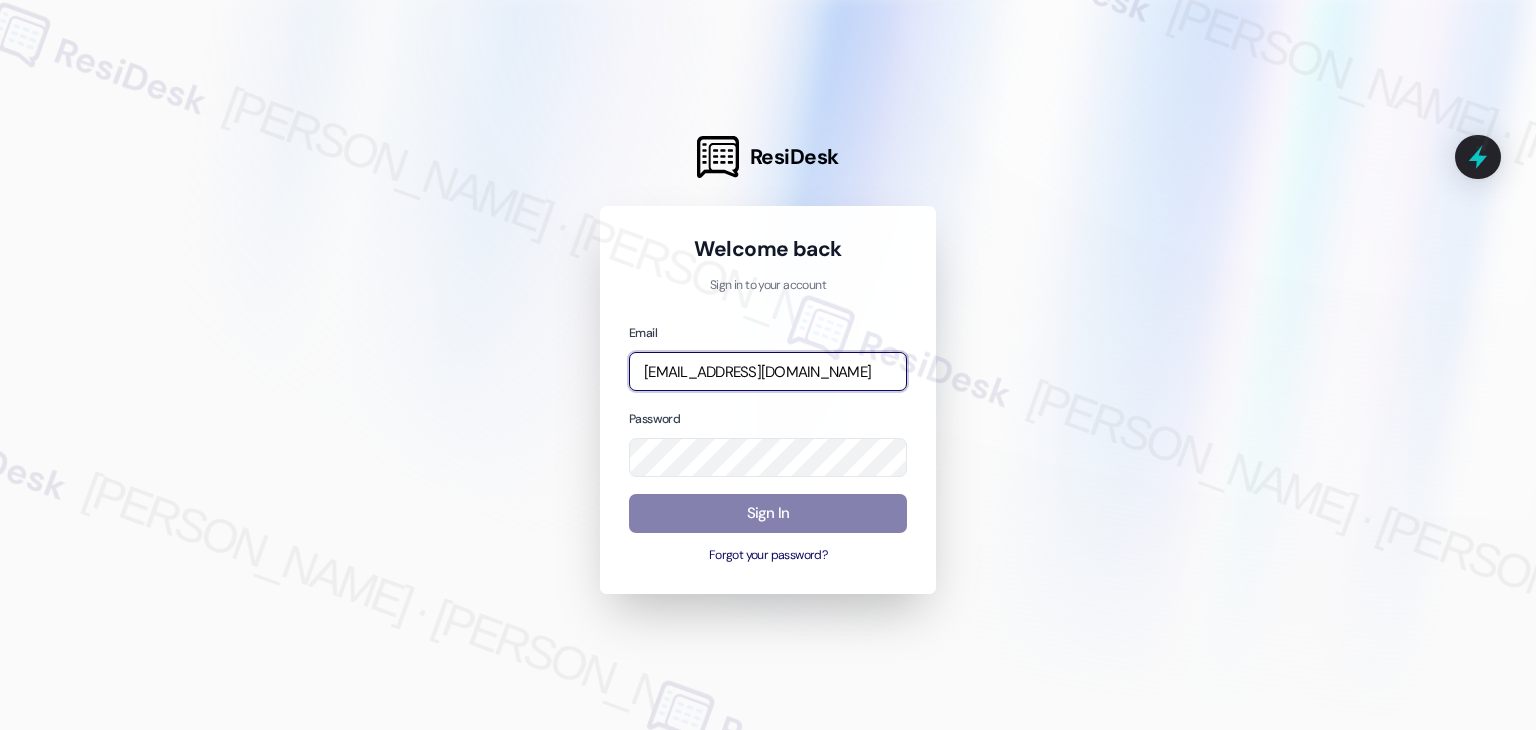 scroll, scrollTop: 0, scrollLeft: 148, axis: horizontal 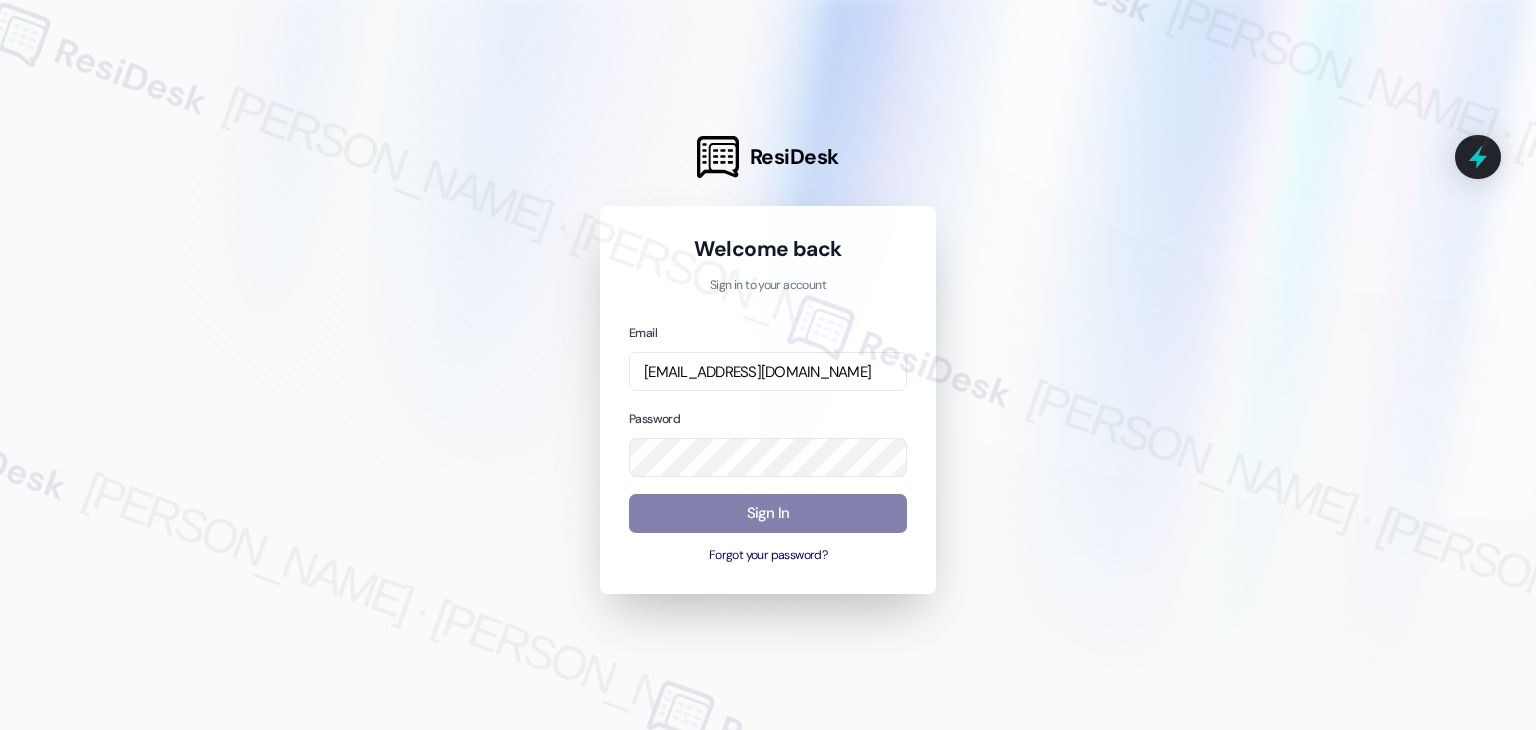 click at bounding box center (768, 365) 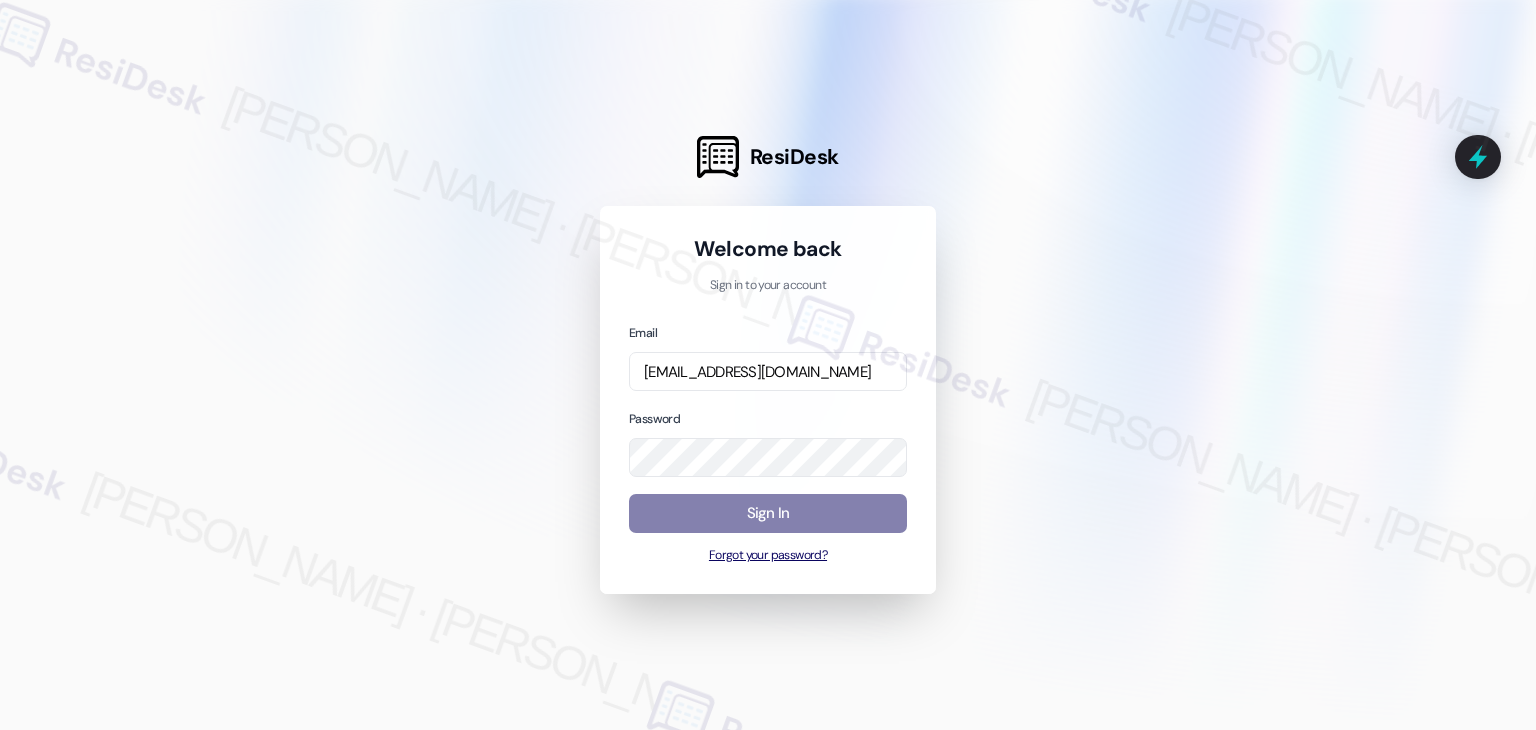 click on "Forgot your password?" at bounding box center (768, 556) 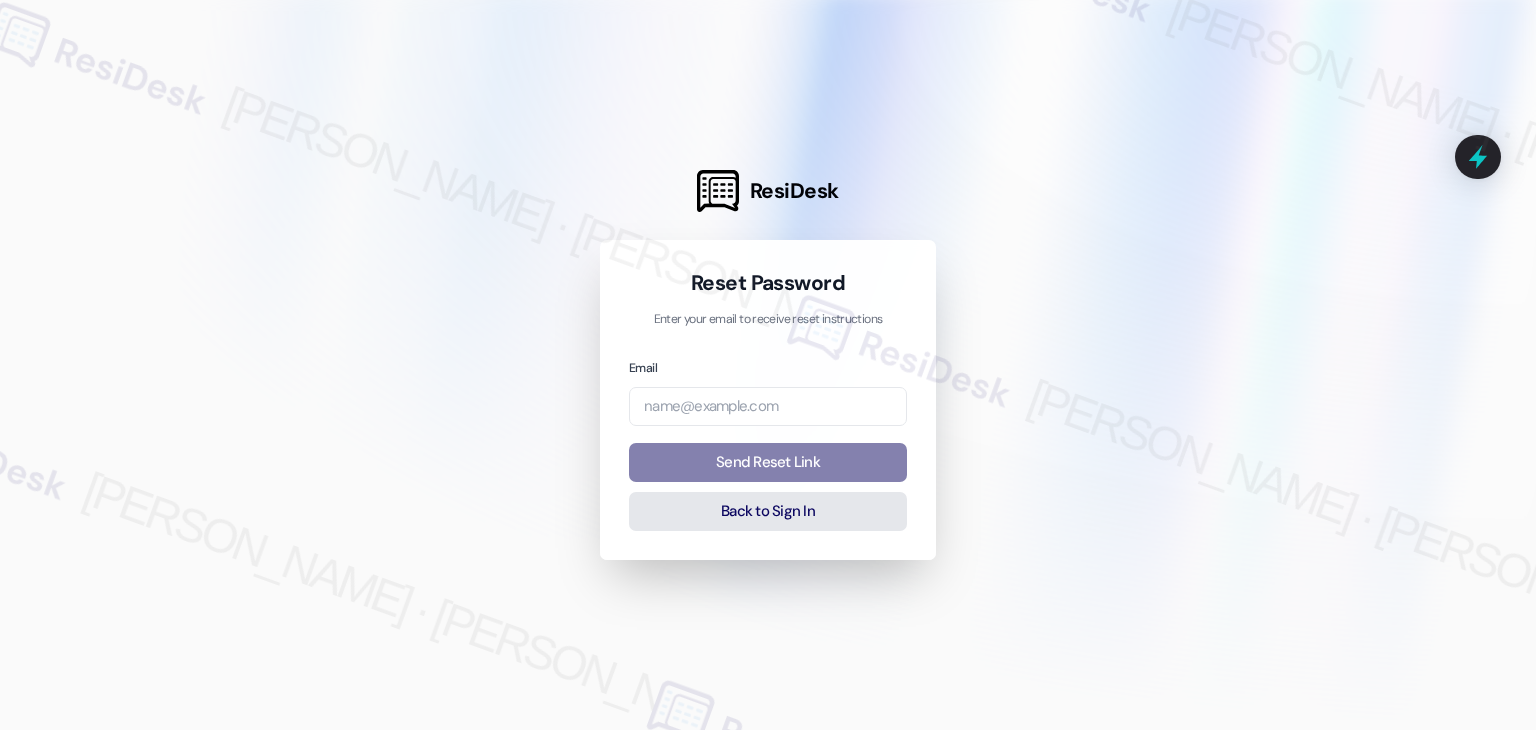 click on "Back to Sign In" at bounding box center (768, 511) 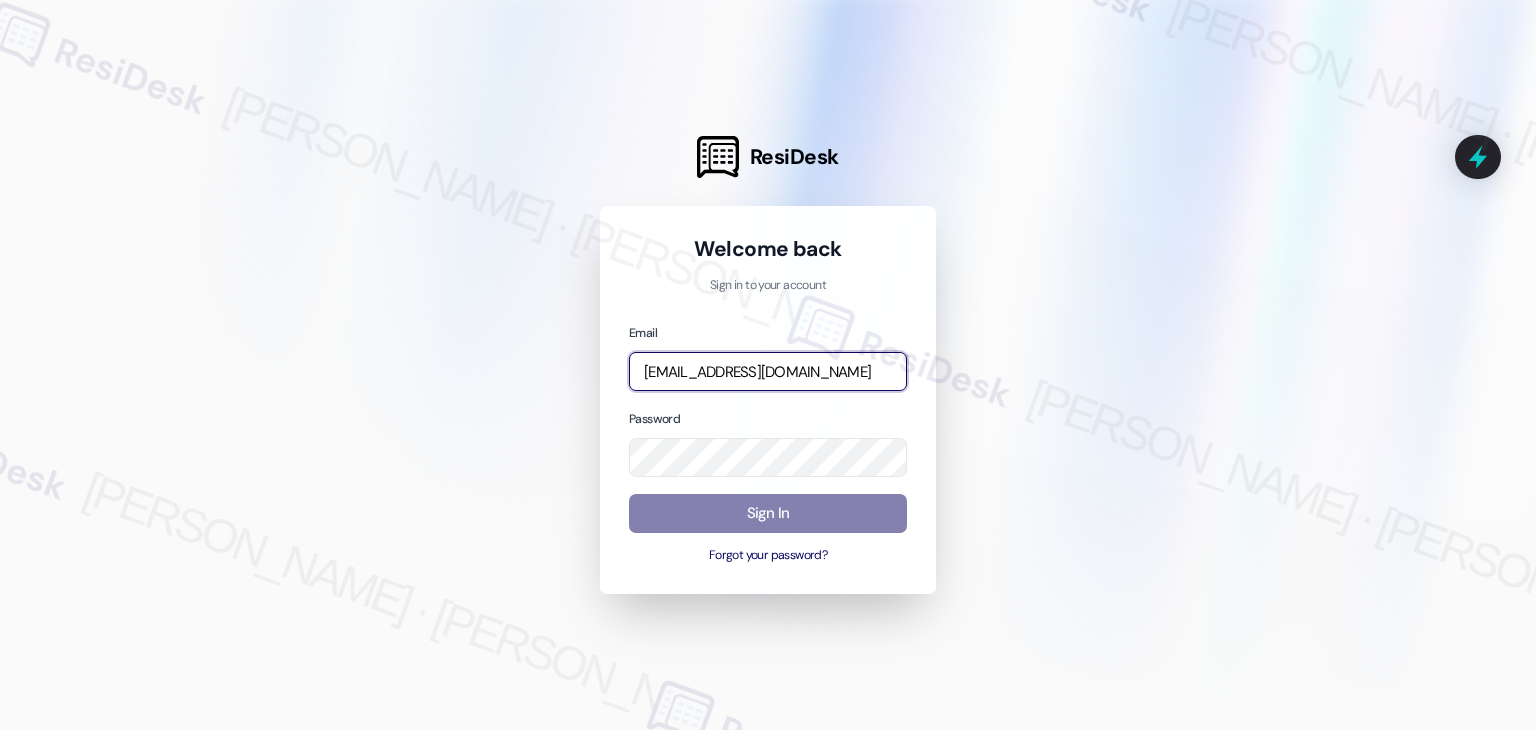 click on "[EMAIL_ADDRESS][DOMAIN_NAME]" at bounding box center (768, 371) 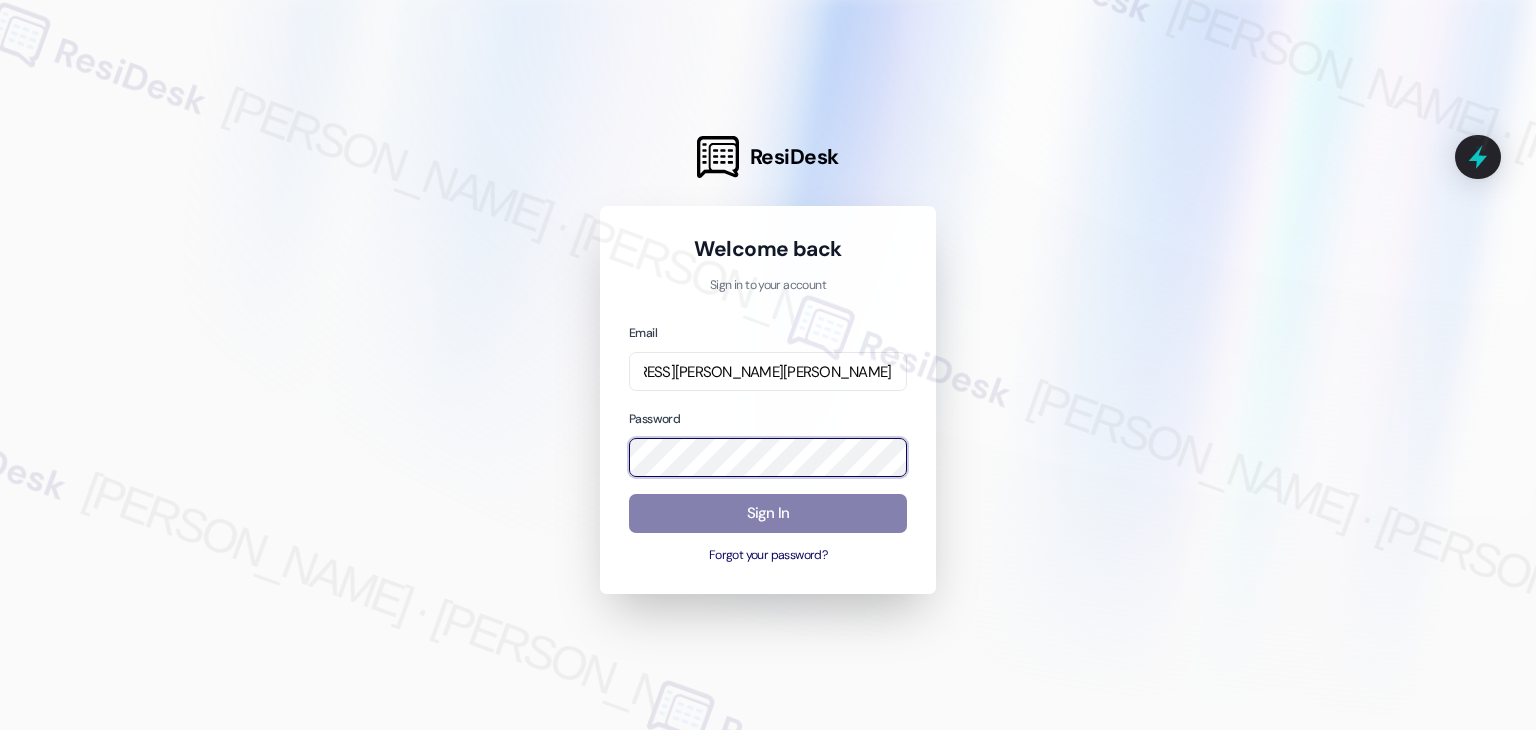 scroll, scrollTop: 0, scrollLeft: 0, axis: both 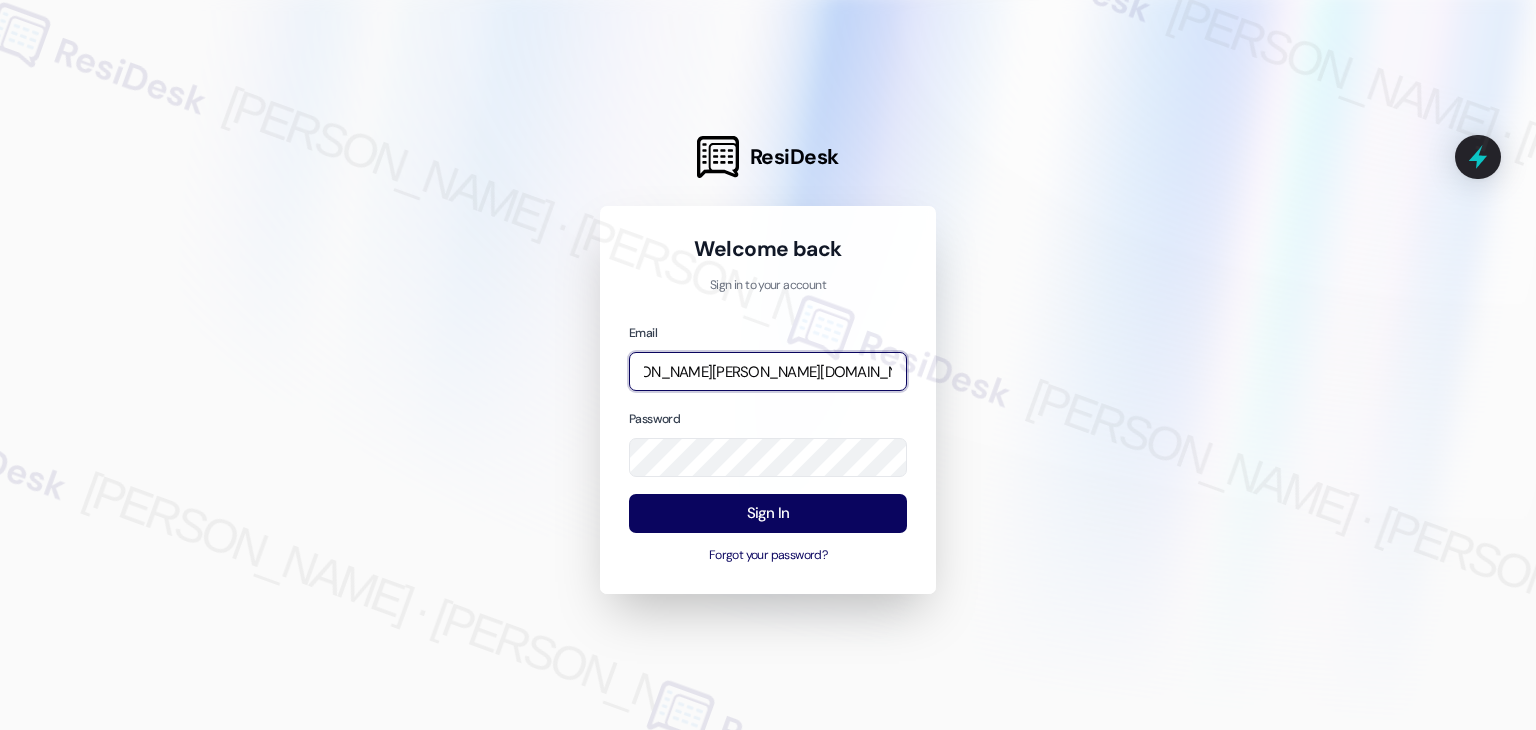 drag, startPoint x: 806, startPoint y: 372, endPoint x: 944, endPoint y: 369, distance: 138.03261 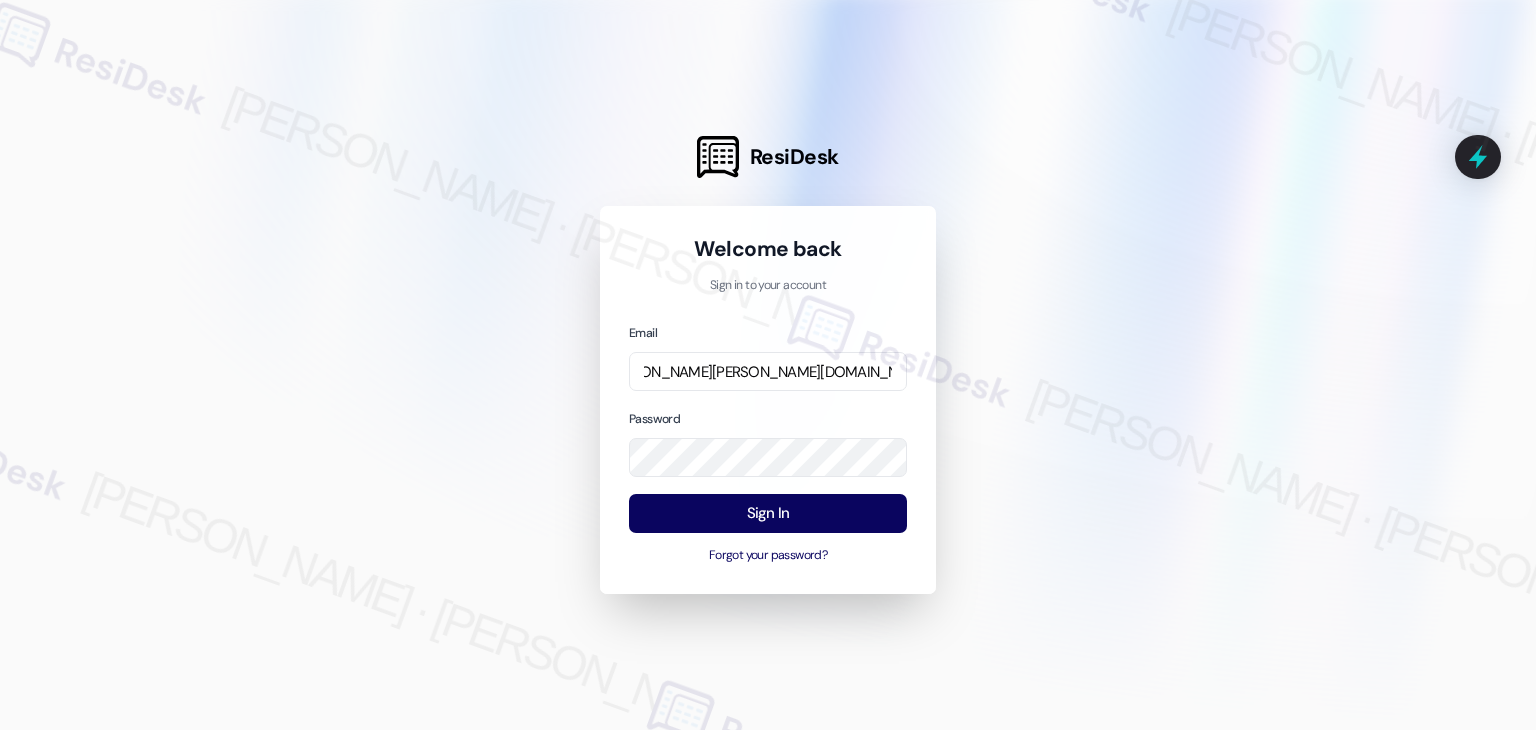 click on "Email [EMAIL_ADDRESS][PERSON_NAME][PERSON_NAME][DOMAIN_NAME]" at bounding box center [768, 356] 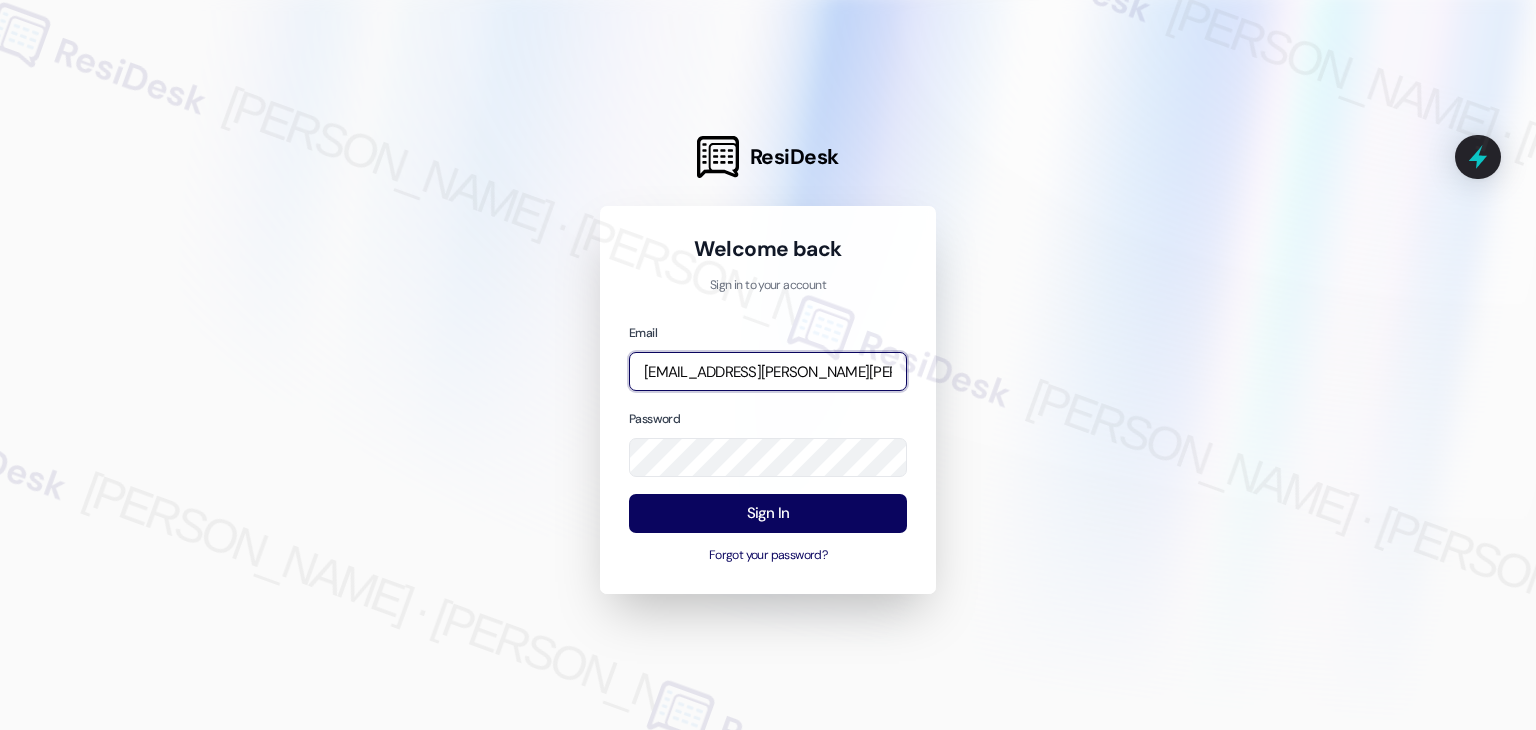 click on "[EMAIL_ADDRESS][PERSON_NAME][PERSON_NAME][DOMAIN_NAME]" at bounding box center [768, 371] 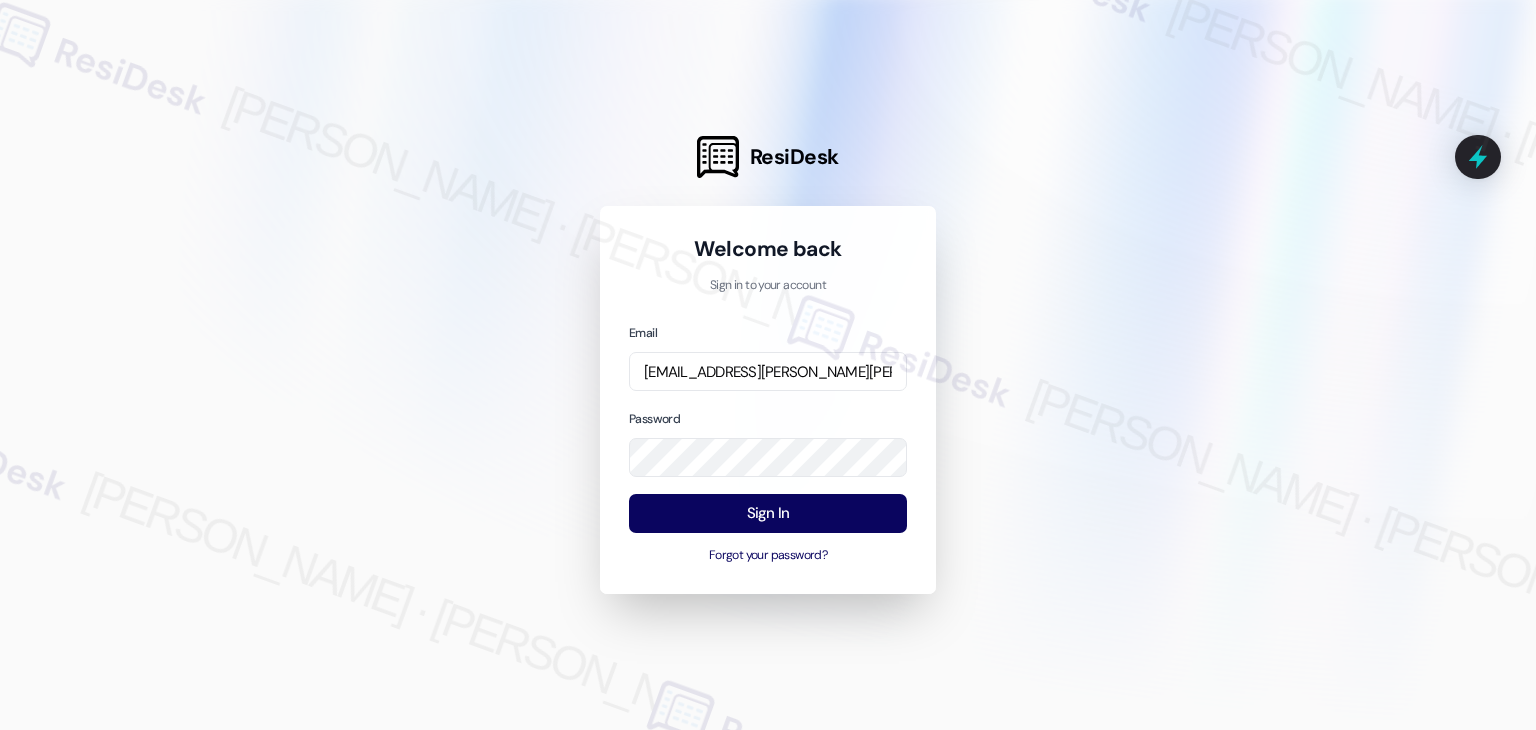 click on "Sign in to your account" at bounding box center [768, 286] 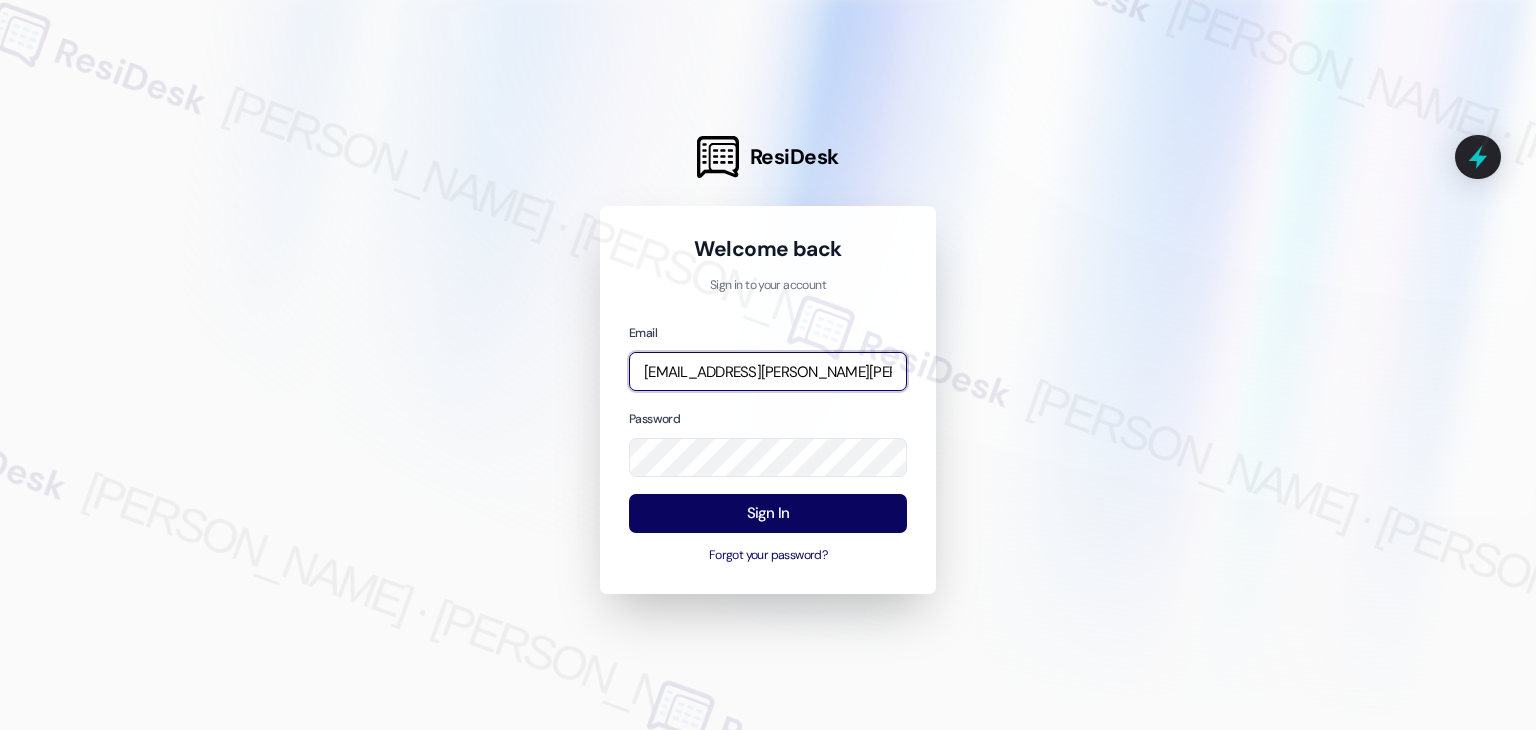 click on "[EMAIL_ADDRESS][PERSON_NAME][PERSON_NAME][DOMAIN_NAME]" at bounding box center (768, 371) 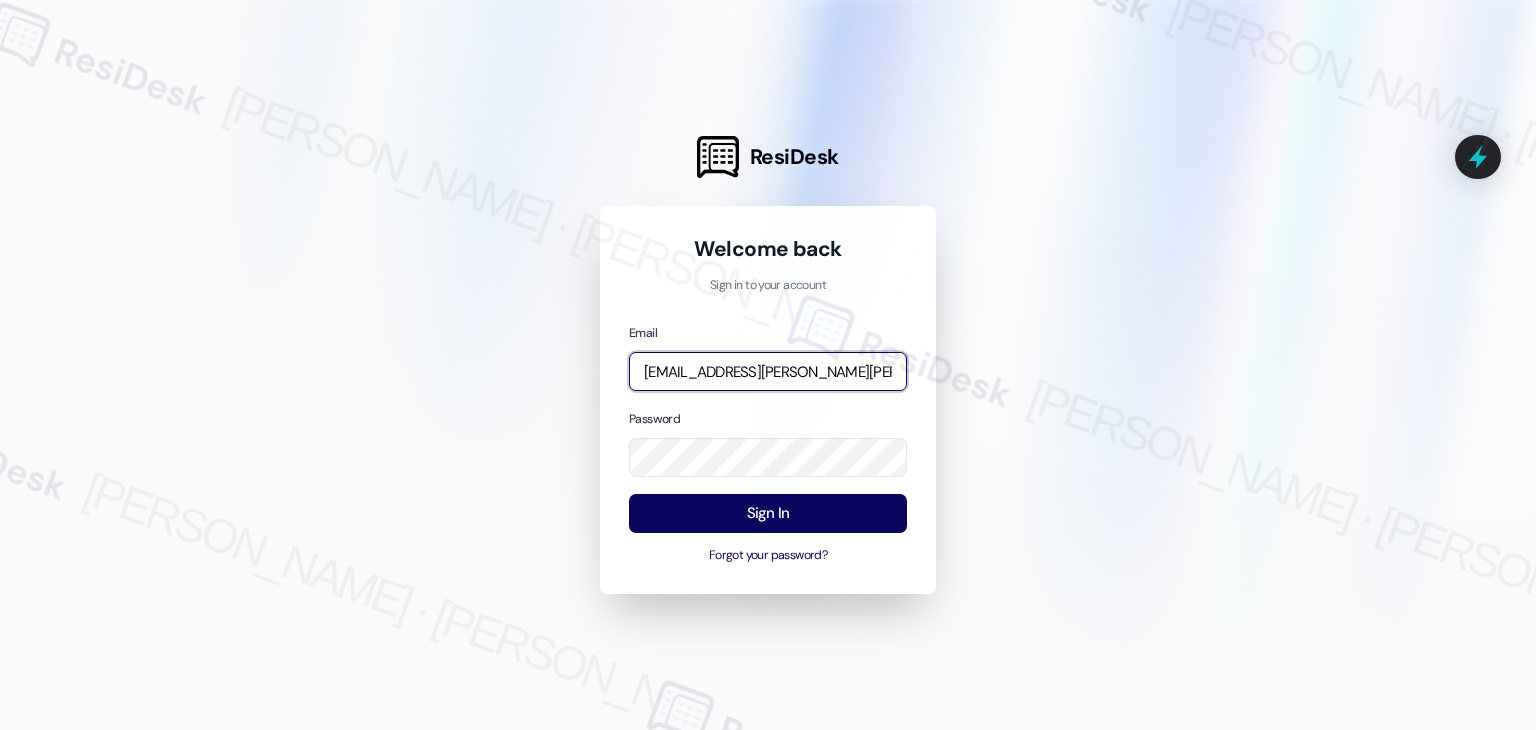 scroll, scrollTop: 0, scrollLeft: 157, axis: horizontal 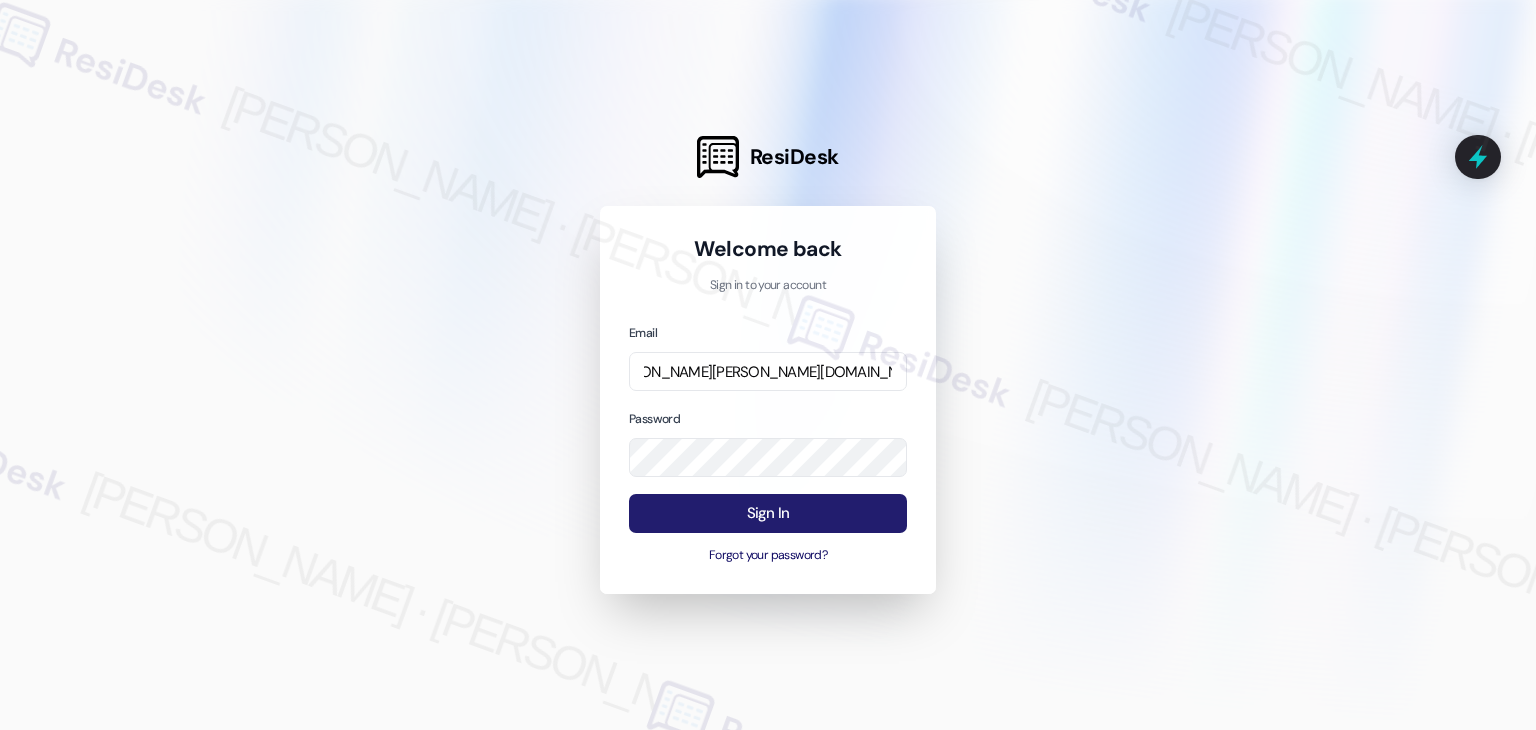 click on "Sign In" at bounding box center (768, 513) 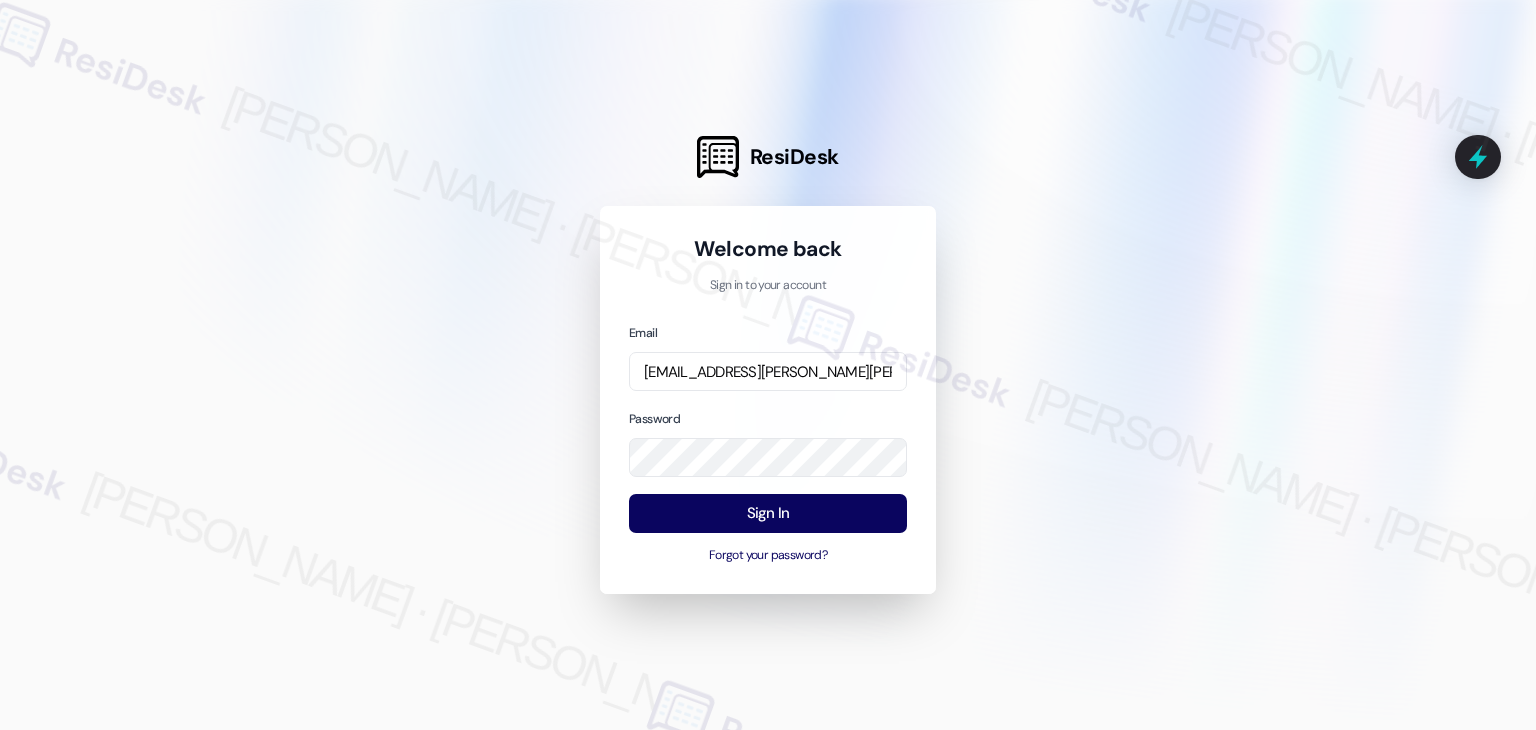 click on "Welcome back Sign in to your account Email [EMAIL_ADDRESS][PERSON_NAME][PERSON_NAME][DOMAIN_NAME] Password Sign In Forgot your password?" at bounding box center [768, 400] 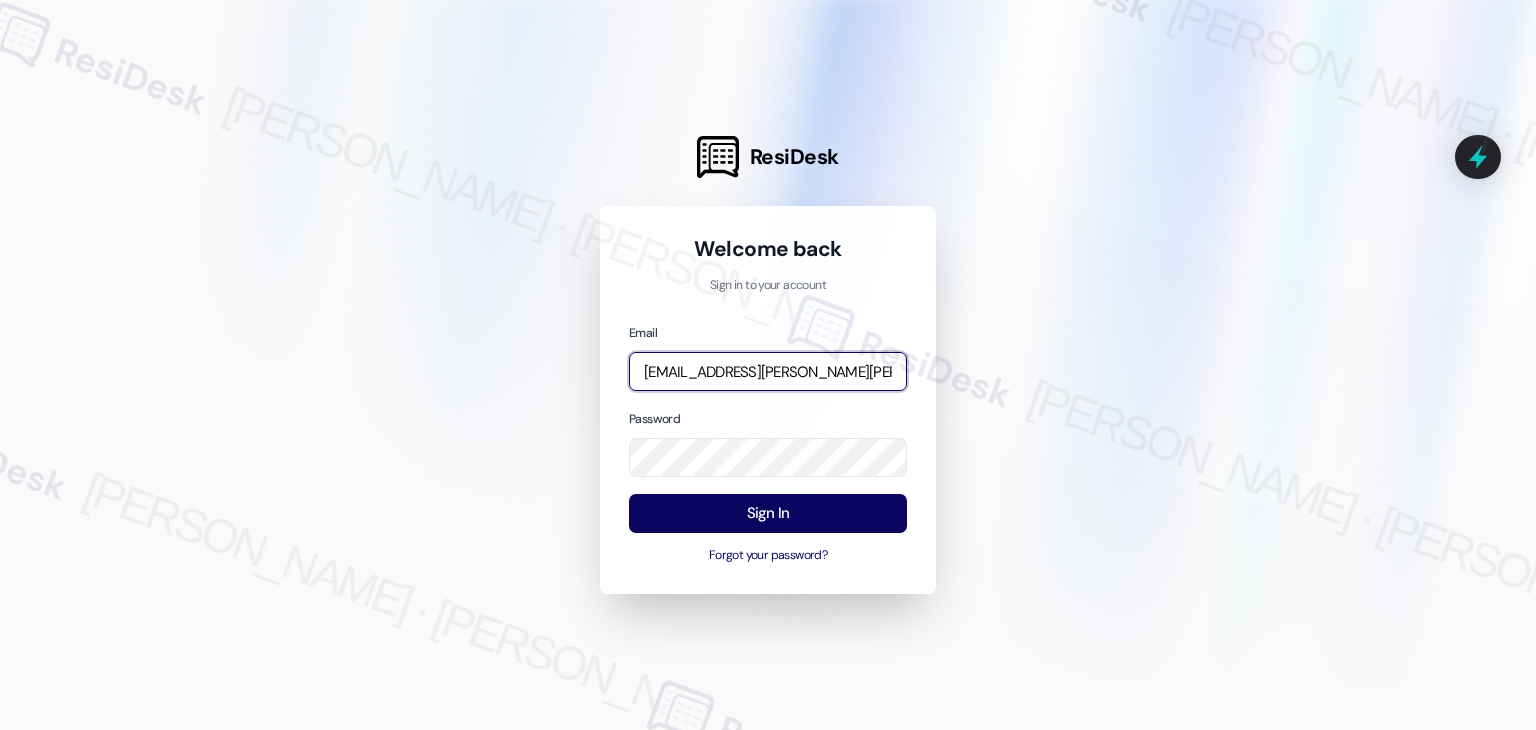 click on "[EMAIL_ADDRESS][PERSON_NAME][PERSON_NAME][DOMAIN_NAME]" at bounding box center (768, 371) 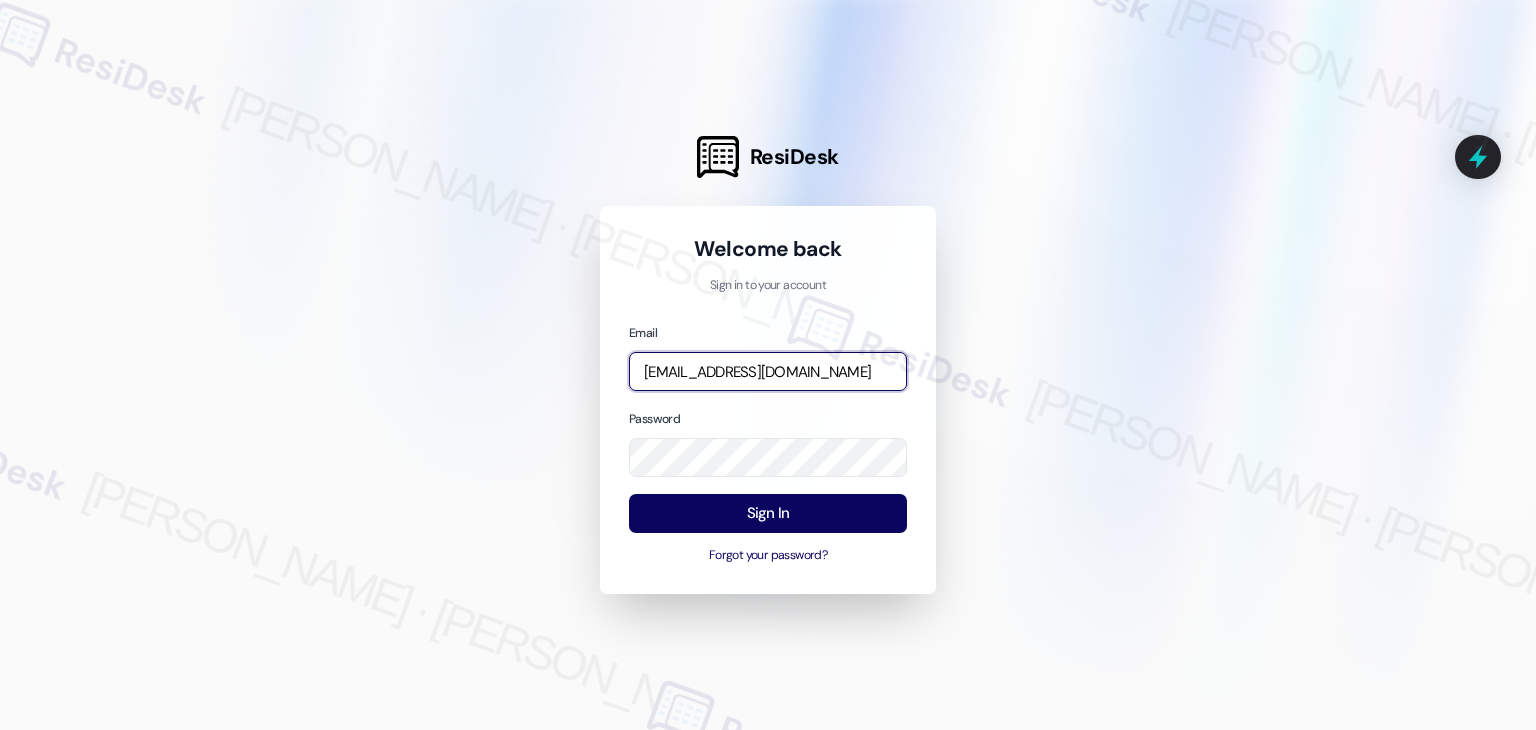 scroll, scrollTop: 0, scrollLeft: 148, axis: horizontal 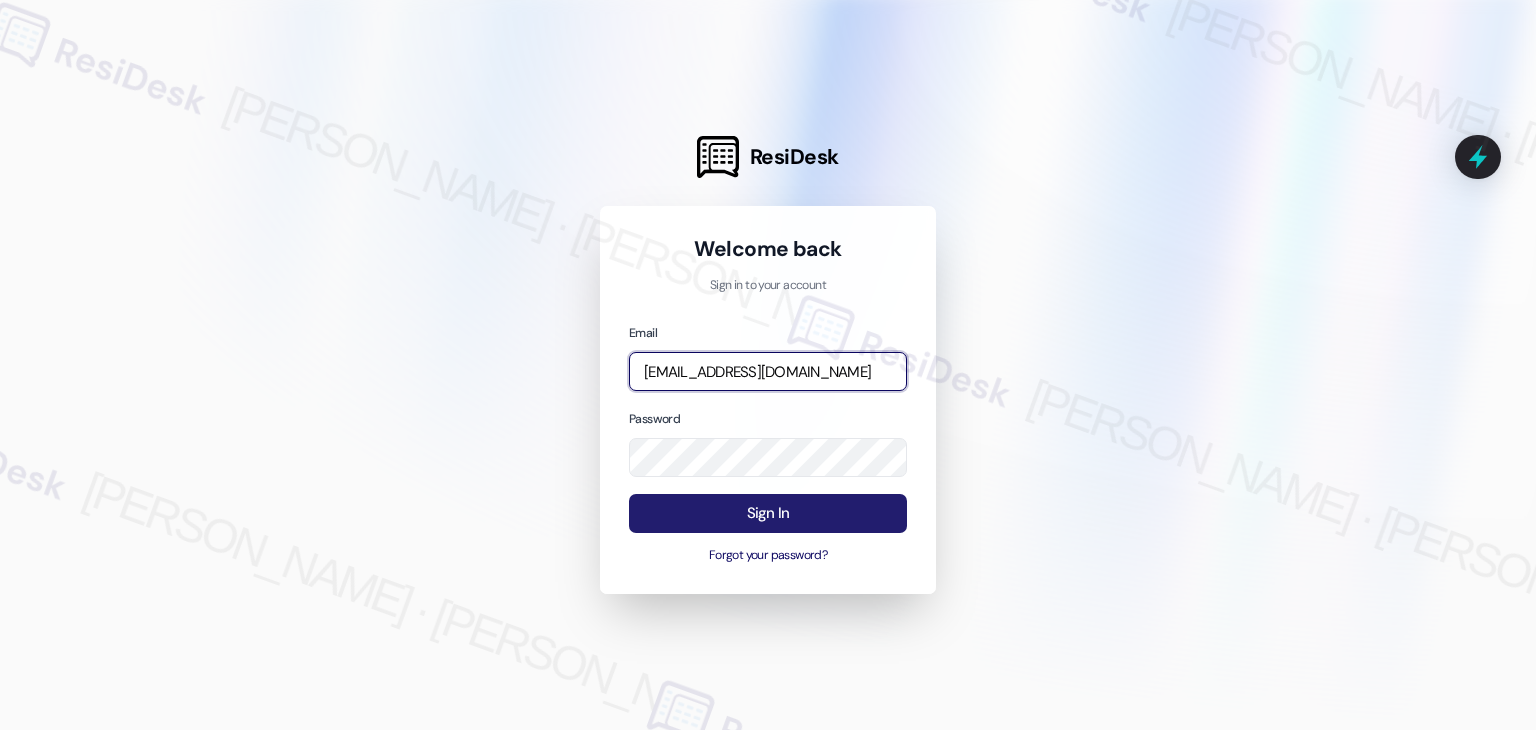 type on "[EMAIL_ADDRESS][DOMAIN_NAME]" 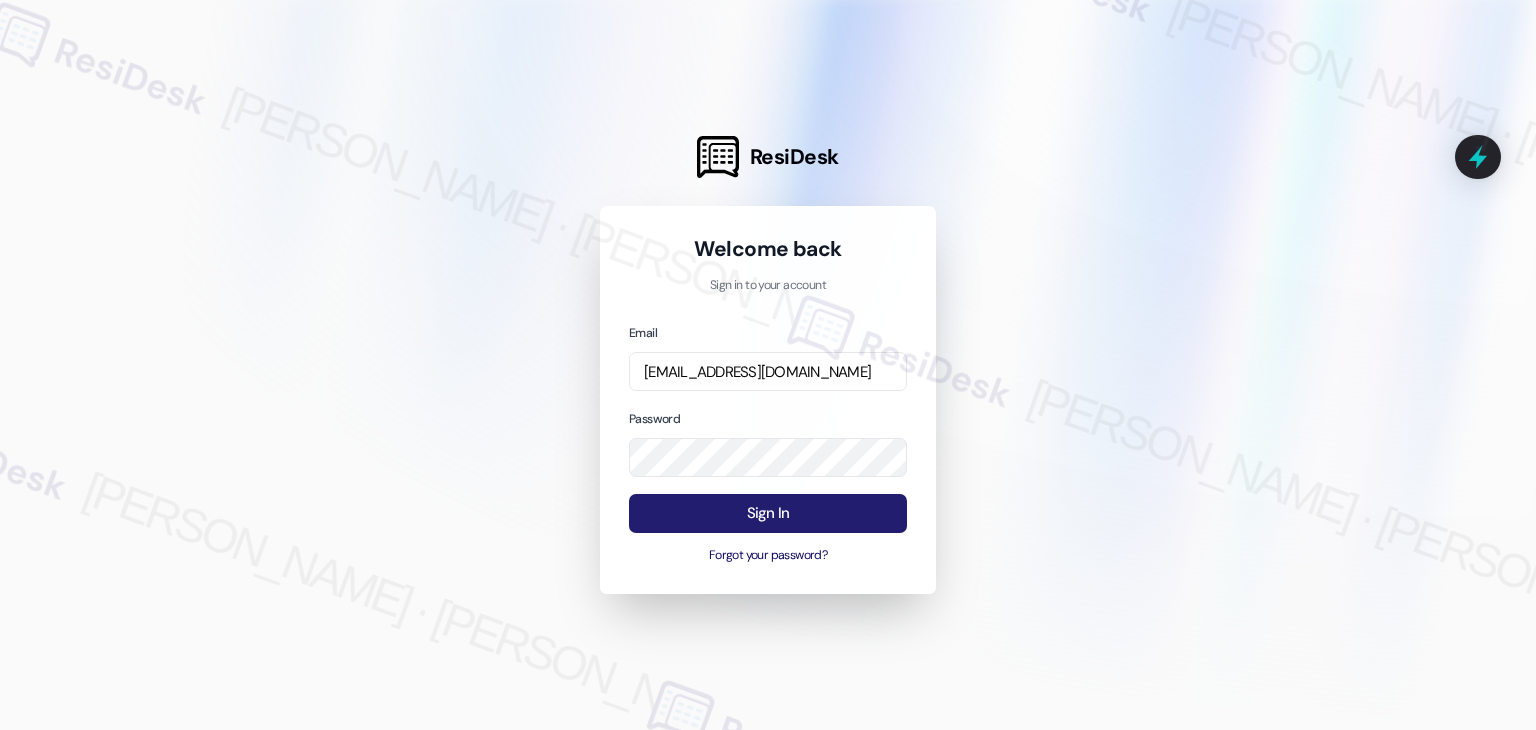 click on "Sign In" at bounding box center (768, 513) 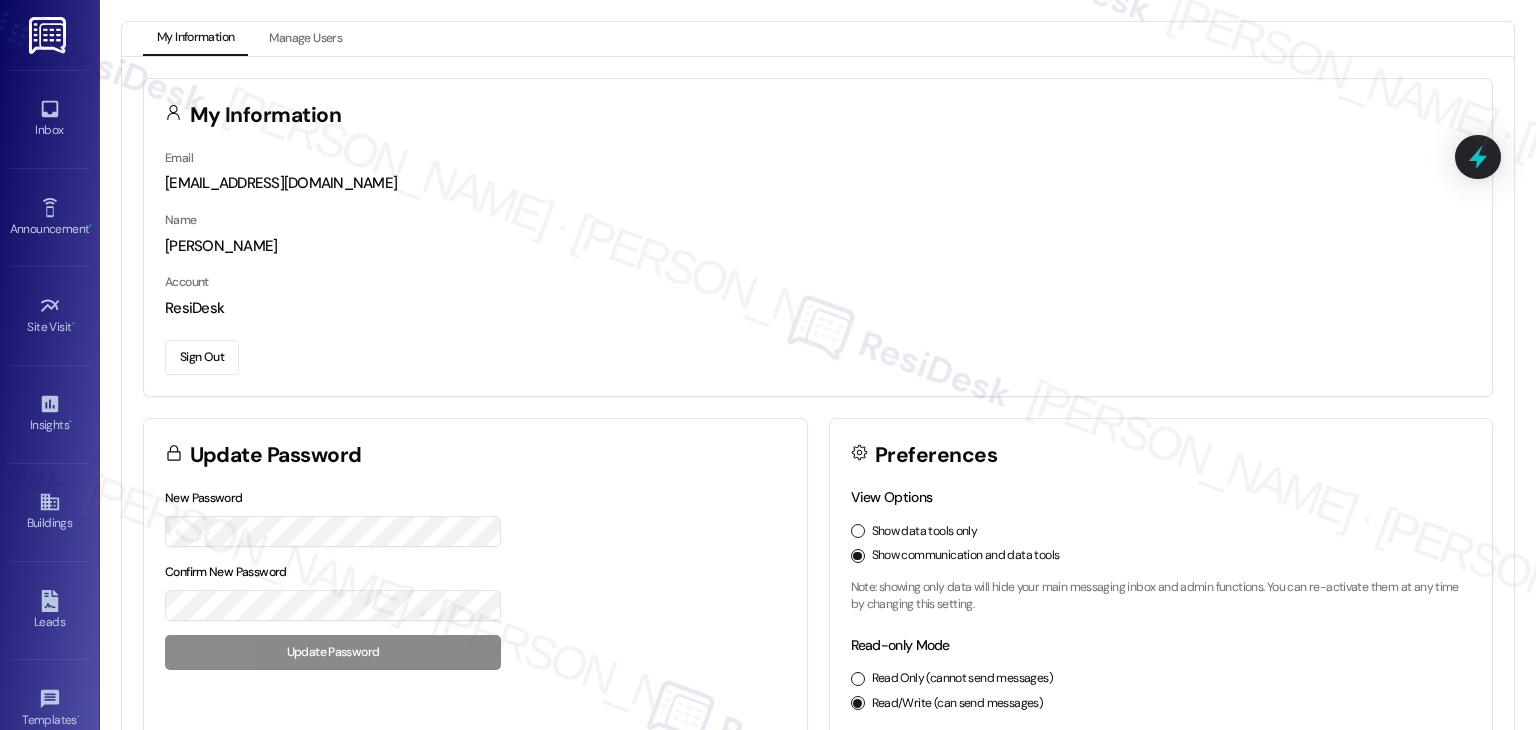 click on "Sign Out" at bounding box center [818, 354] 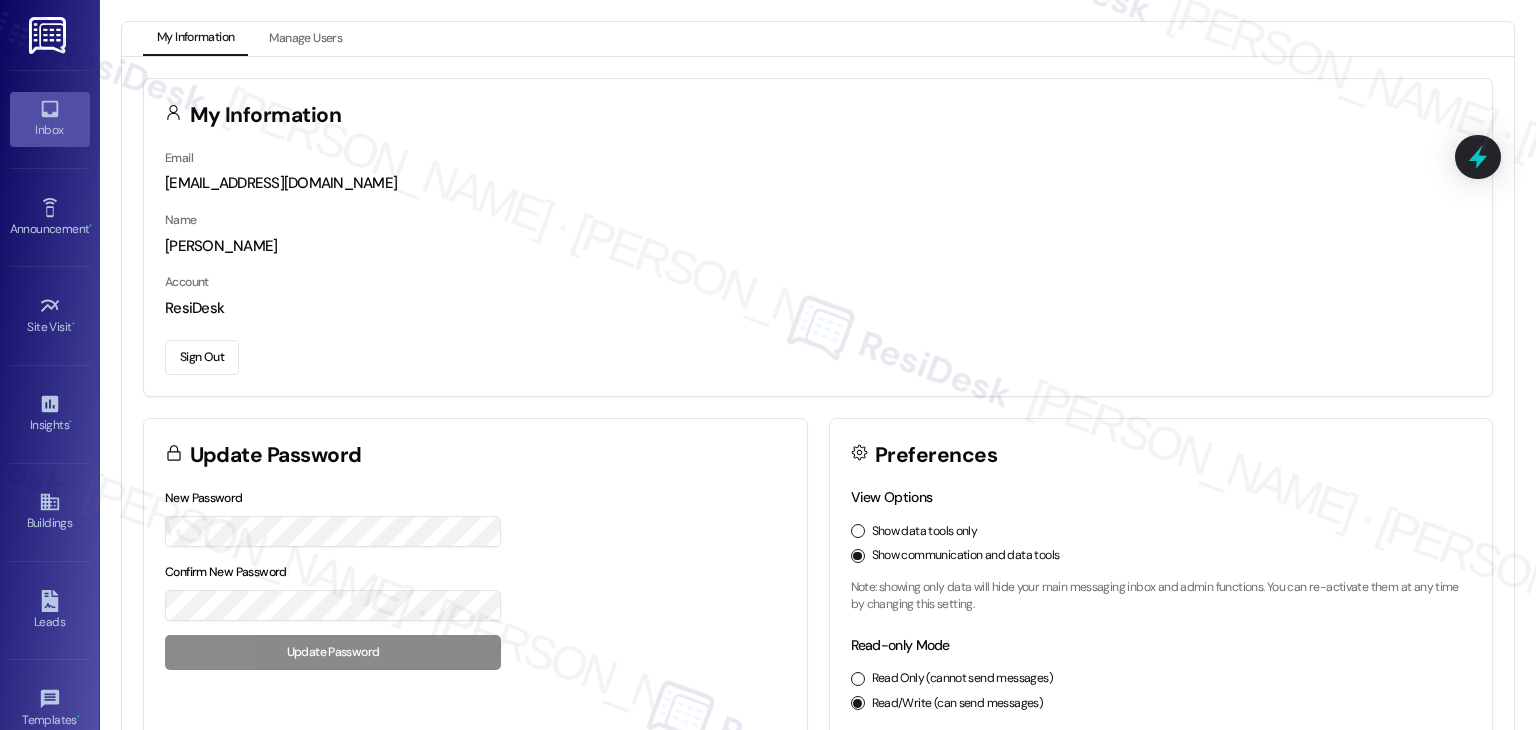 click on "Inbox" at bounding box center (50, 130) 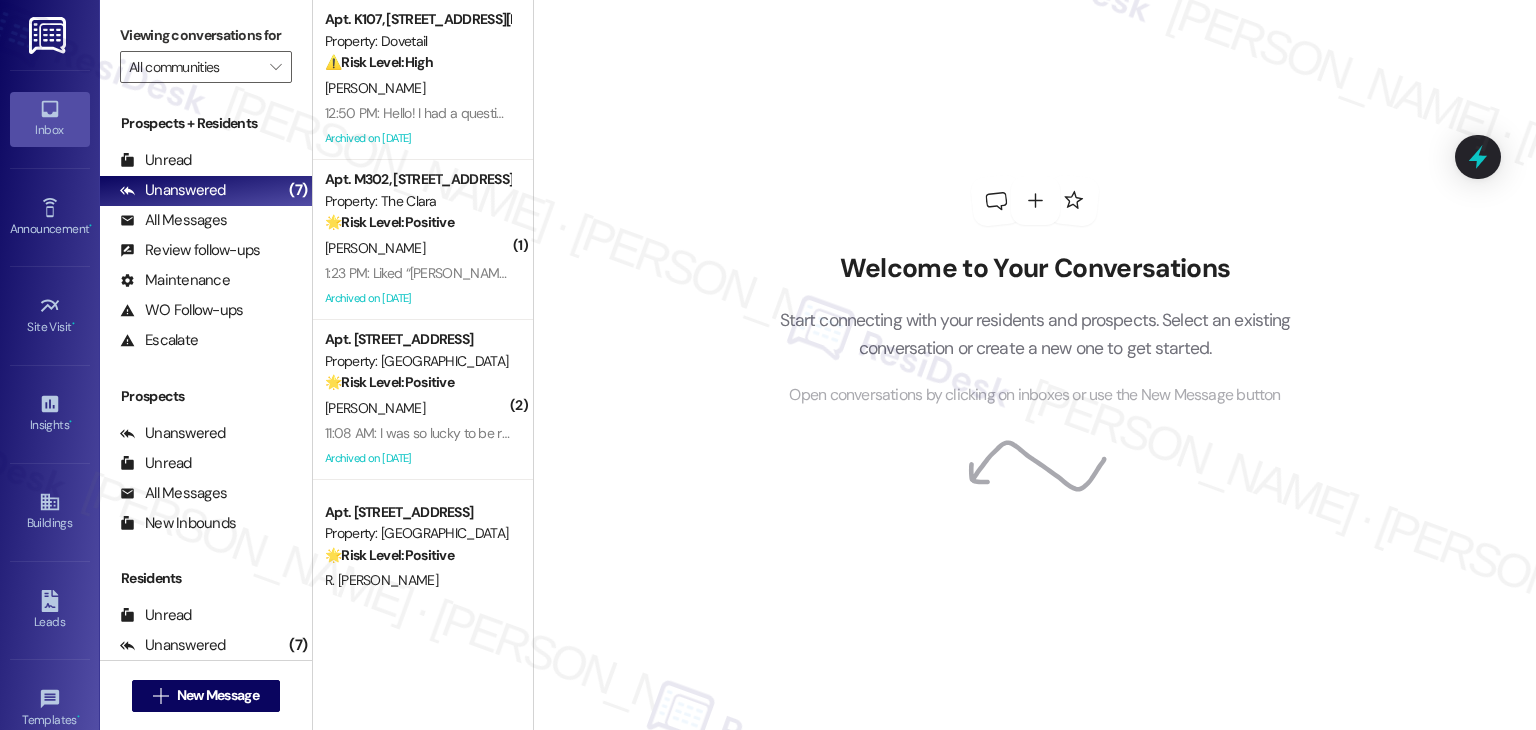 click on "Welcome to Your Conversations Start connecting with your residents and prospects. Select an existing conversation or create a new one to get started. Open conversations by clicking on inboxes or use the New Message button" at bounding box center [1034, 365] 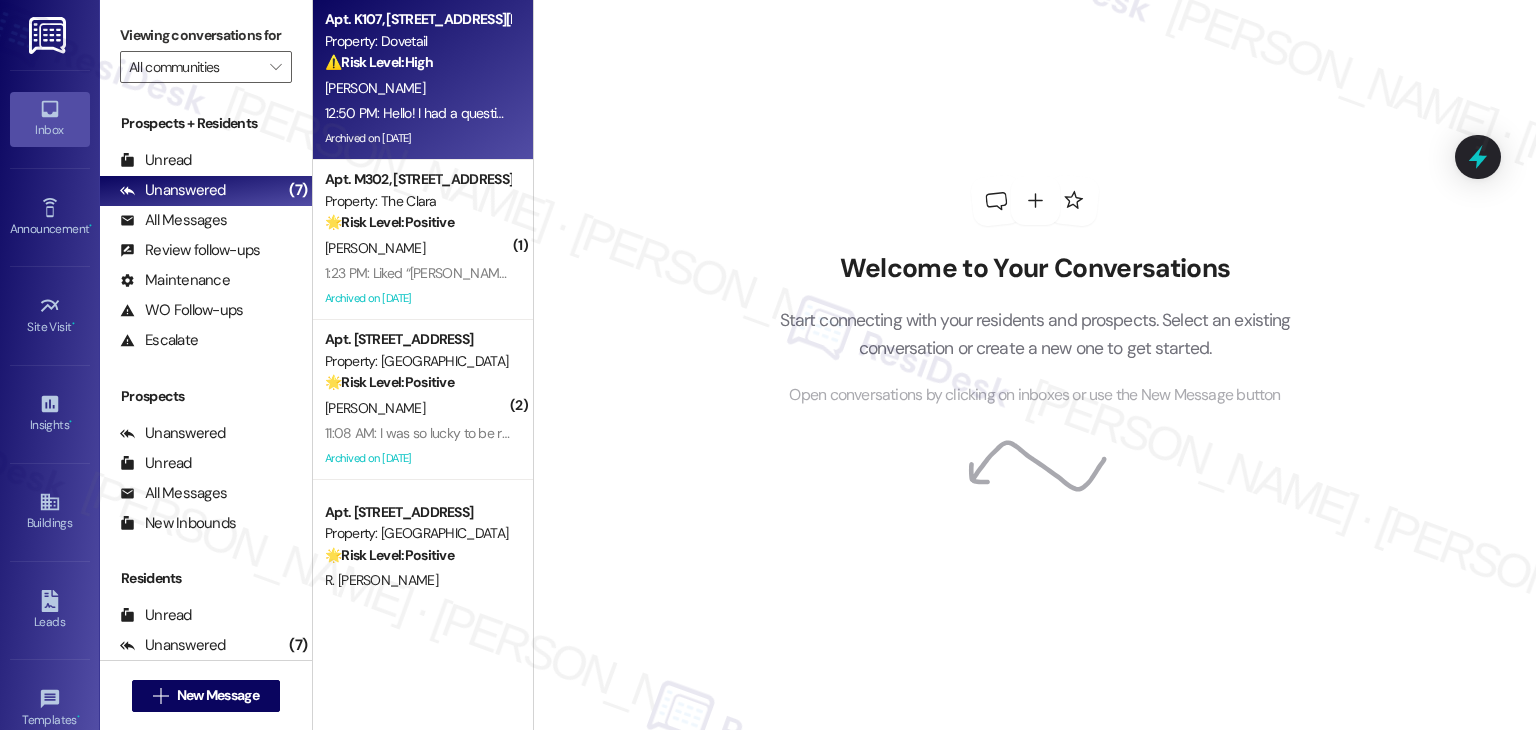 click on "12:50 PM: Hello!
I had a question regarding a move out notice once our lease is up. Unfortunately, I won't be renewing our lease after this term. When should I give notice ? The lease said 60 days but I just wanted to double check.
Thank you for the help!  12:50 PM: Hello!
I had a question regarding a move out notice once our lease is up. Unfortunately, I won't be renewing our lease after this term. When should I give notice ? The lease said 60 days but I just wanted to double check.
Thank you for the help!" at bounding box center (417, 113) 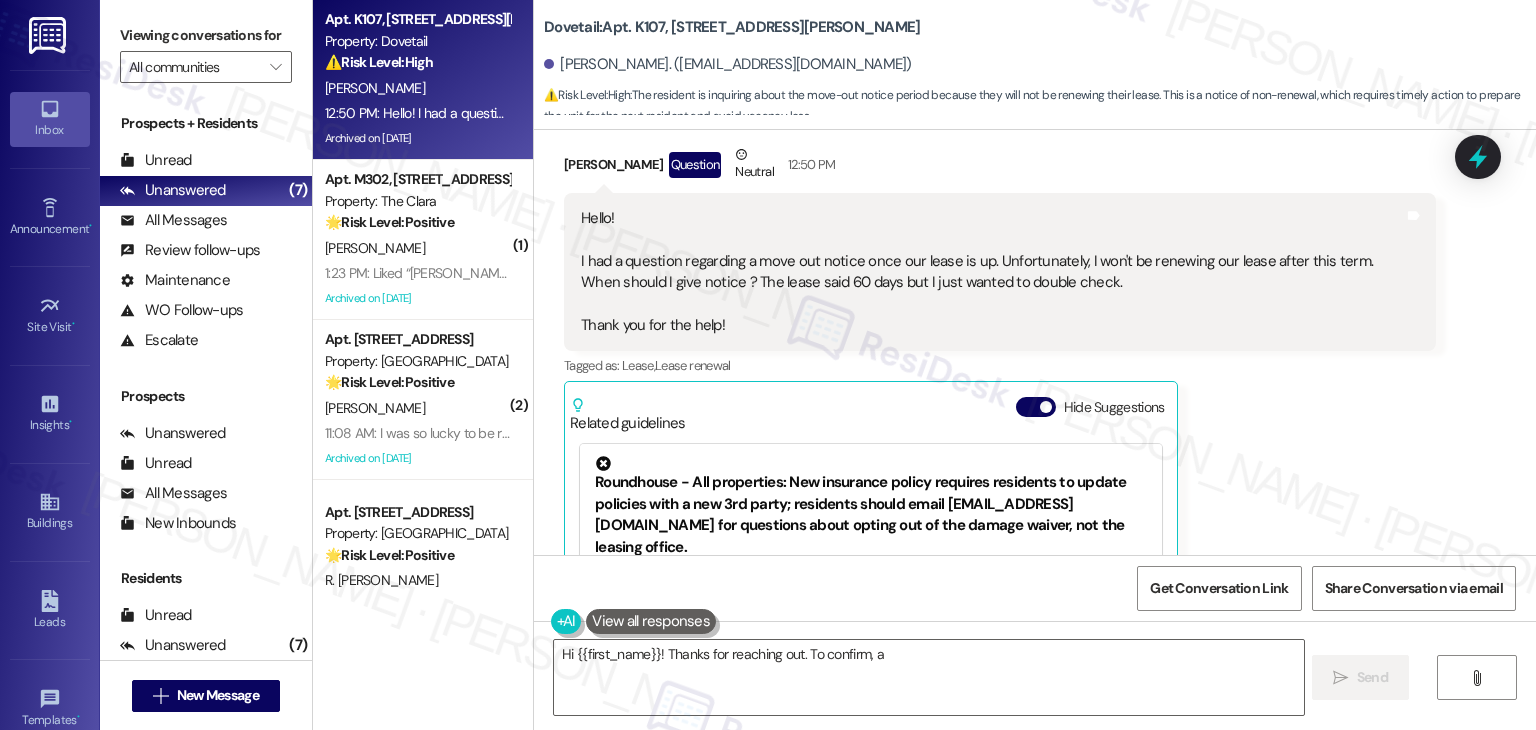 scroll, scrollTop: 2019, scrollLeft: 0, axis: vertical 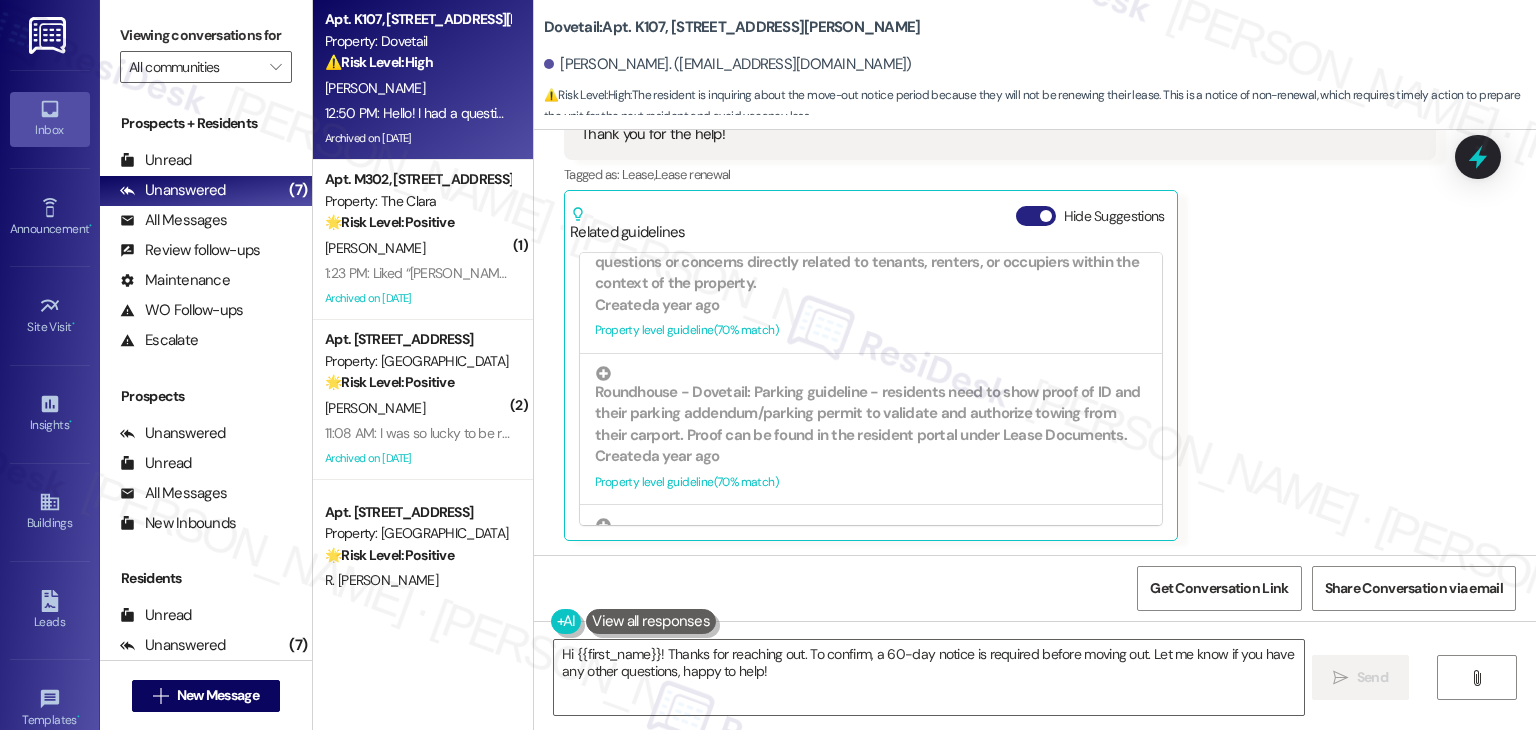 click on "Hide Suggestions" at bounding box center [1036, 216] 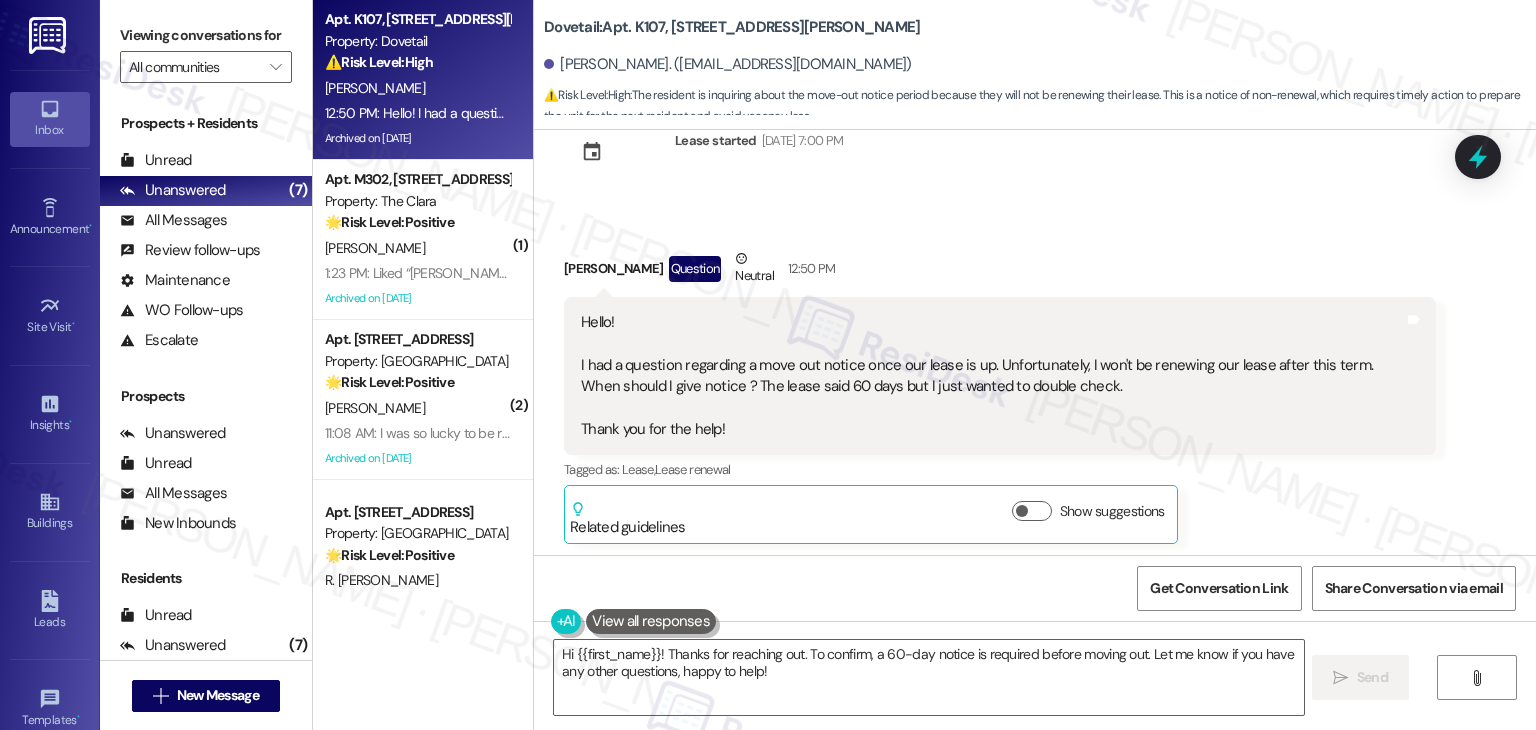 scroll, scrollTop: 1728, scrollLeft: 0, axis: vertical 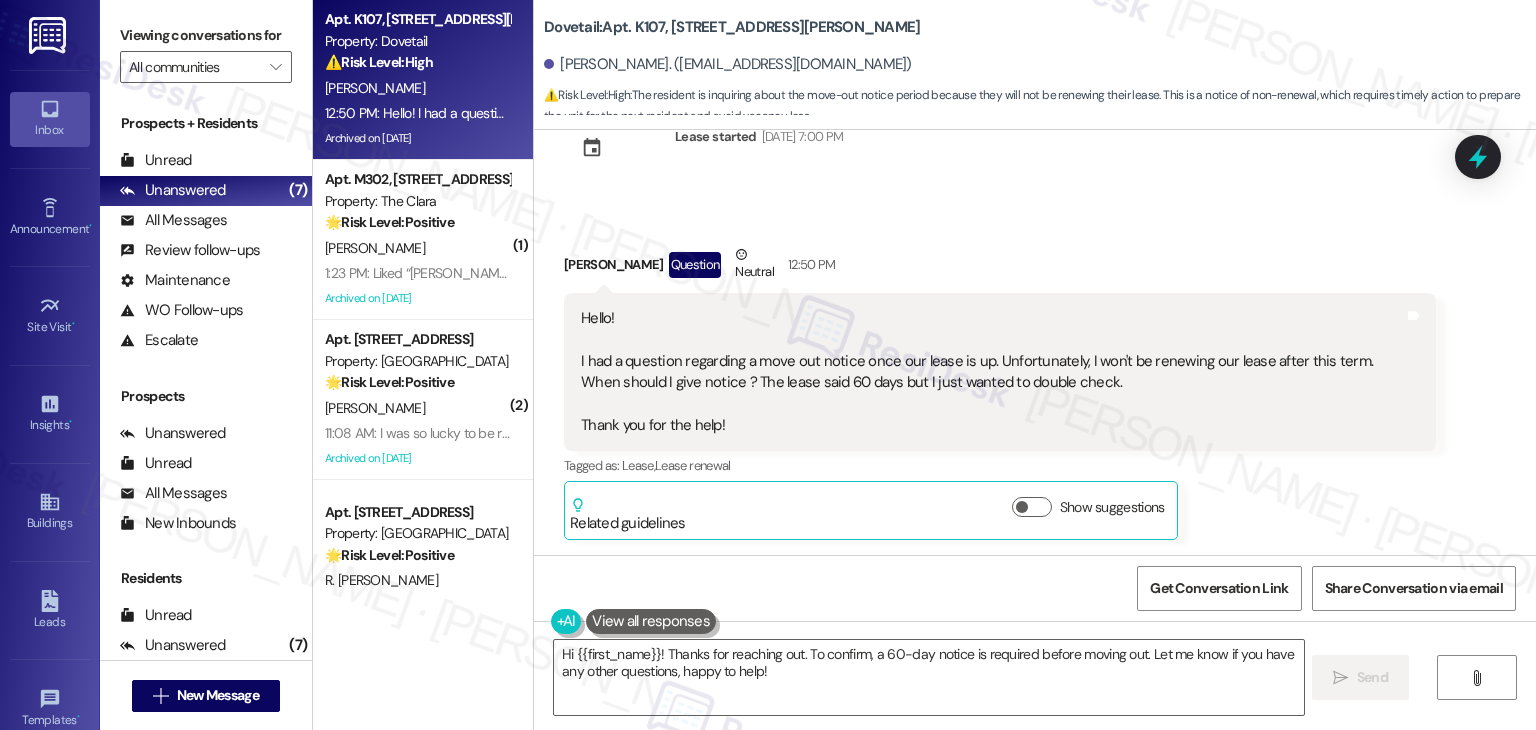 click on "Received via SMS [PERSON_NAME] Question   Neutral 12:50 PM Hello!
I had a question regarding a move out notice once our lease is up. Unfortunately, I won't be renewing our lease after this term. When should I give notice ? The lease said 60 days but I just wanted to double check.
Thank you for the help!  Tags and notes Tagged as:   Lease ,  Click to highlight conversations about Lease Lease renewal Click to highlight conversations about Lease renewal  Related guidelines Show suggestions" at bounding box center (1035, 377) 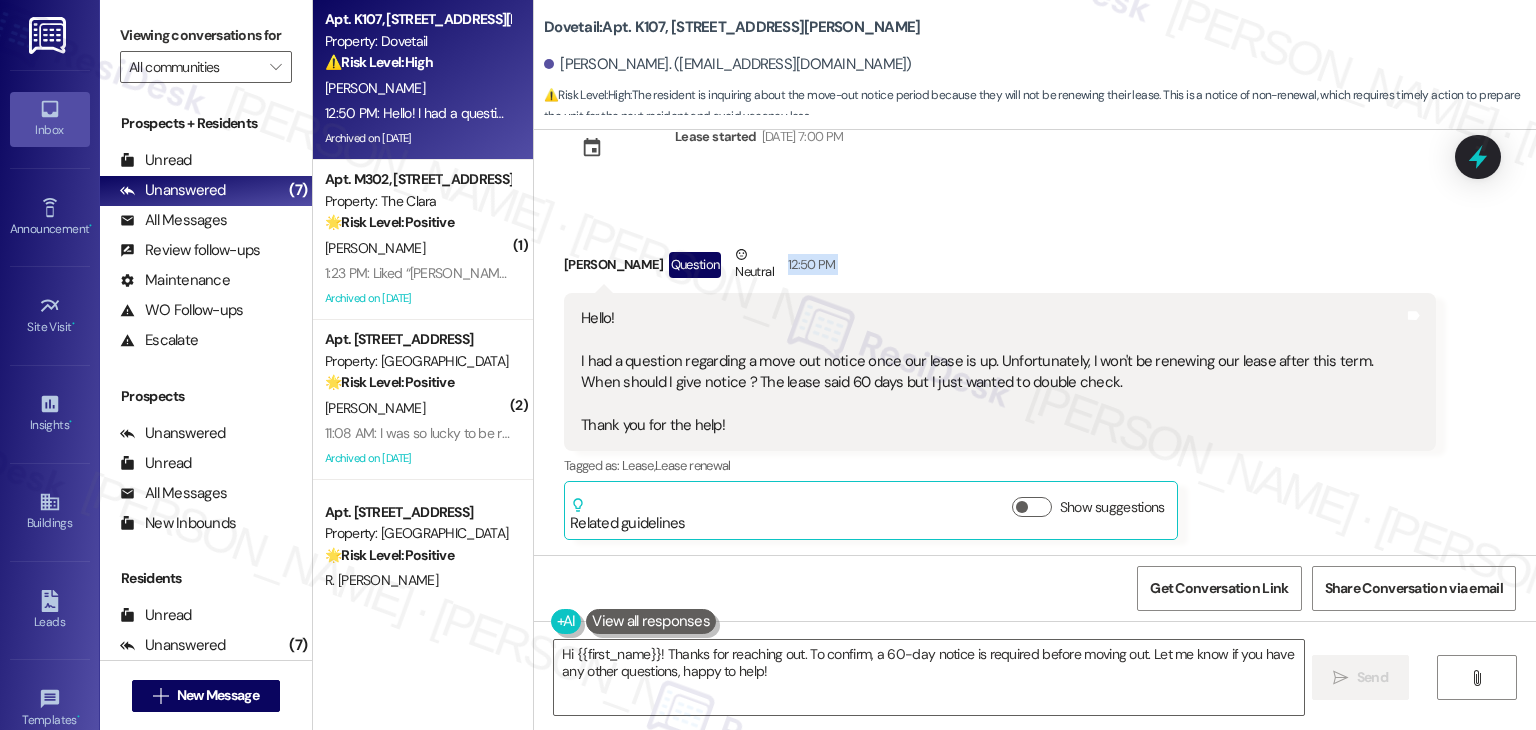 click on "Received via SMS [PERSON_NAME] Question   Neutral 12:50 PM Hello!
I had a question regarding a move out notice once our lease is up. Unfortunately, I won't be renewing our lease after this term. When should I give notice ? The lease said 60 days but I just wanted to double check.
Thank you for the help!  Tags and notes Tagged as:   Lease ,  Click to highlight conversations about Lease Lease renewal Click to highlight conversations about Lease renewal  Related guidelines Show suggestions" at bounding box center (1035, 377) 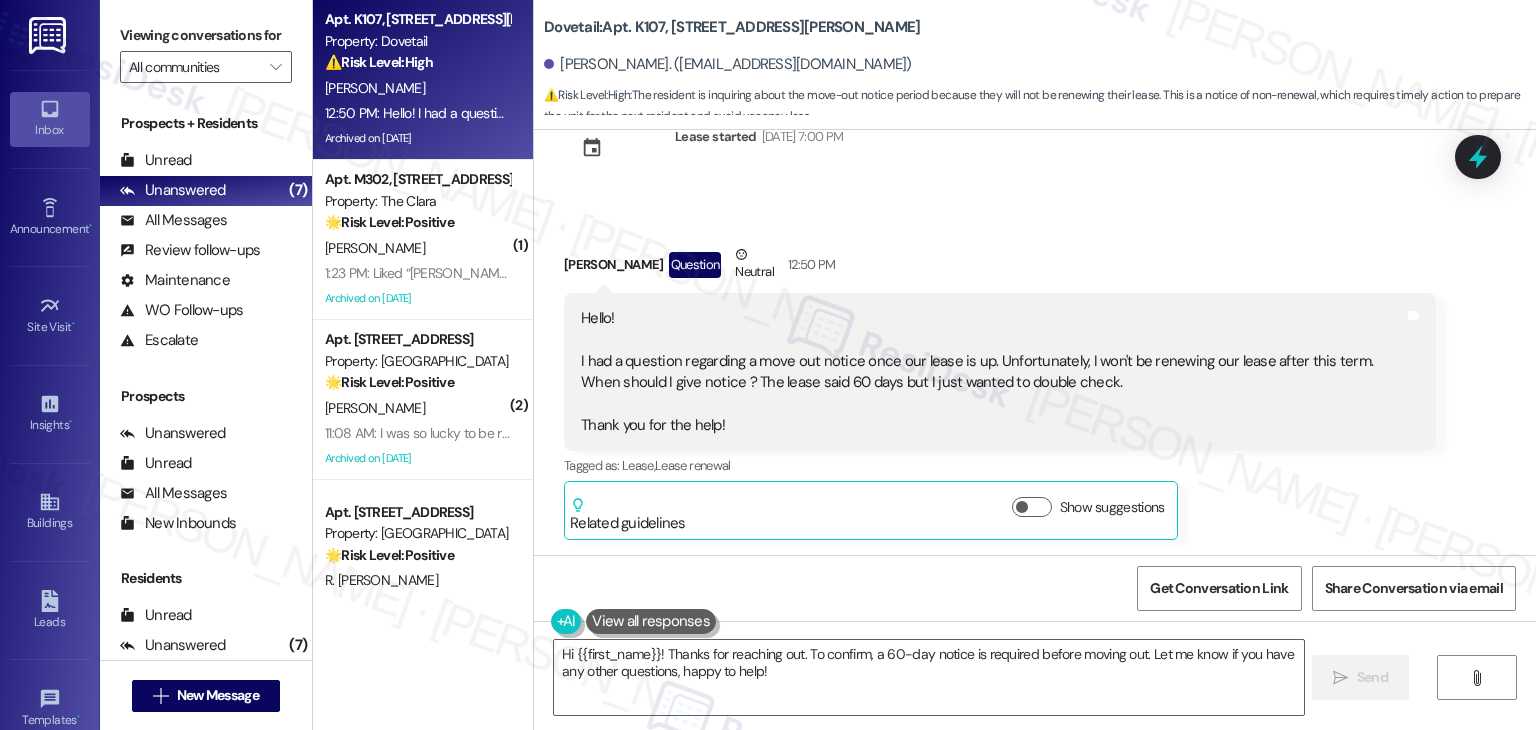 click on "Received via SMS [PERSON_NAME] Question   Neutral 12:50 PM Hello!
I had a question regarding a move out notice once our lease is up. Unfortunately, I won't be renewing our lease after this term. When should I give notice ? The lease said 60 days but I just wanted to double check.
Thank you for the help!  Tags and notes Tagged as:   Lease ,  Click to highlight conversations about Lease Lease renewal Click to highlight conversations about Lease renewal  Related guidelines Show suggestions" at bounding box center (1035, 377) 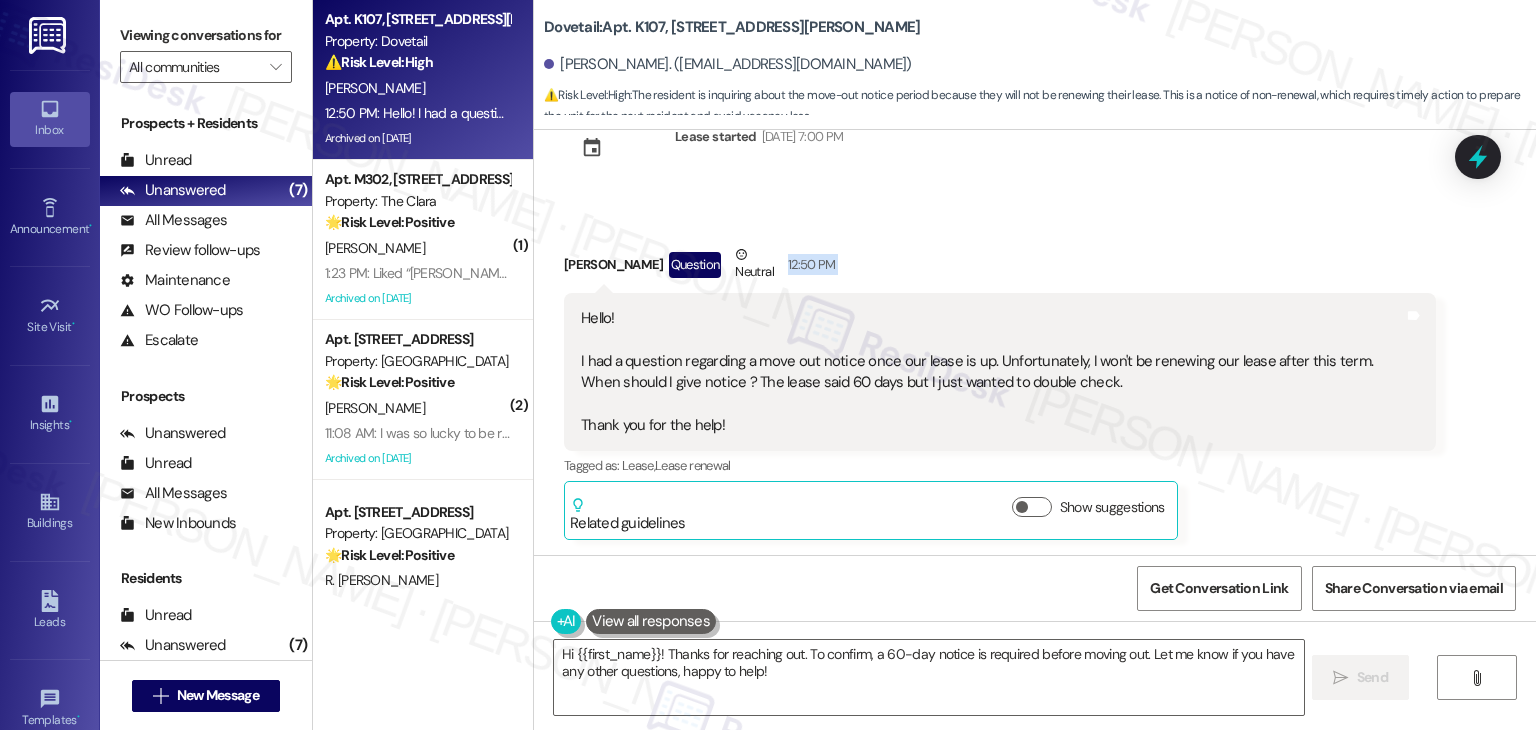 click on "Received via SMS [PERSON_NAME] Question   Neutral 12:50 PM Hello!
I had a question regarding a move out notice once our lease is up. Unfortunately, I won't be renewing our lease after this term. When should I give notice ? The lease said 60 days but I just wanted to double check.
Thank you for the help!  Tags and notes Tagged as:   Lease ,  Click to highlight conversations about Lease Lease renewal Click to highlight conversations about Lease renewal  Related guidelines Show suggestions" at bounding box center [1035, 377] 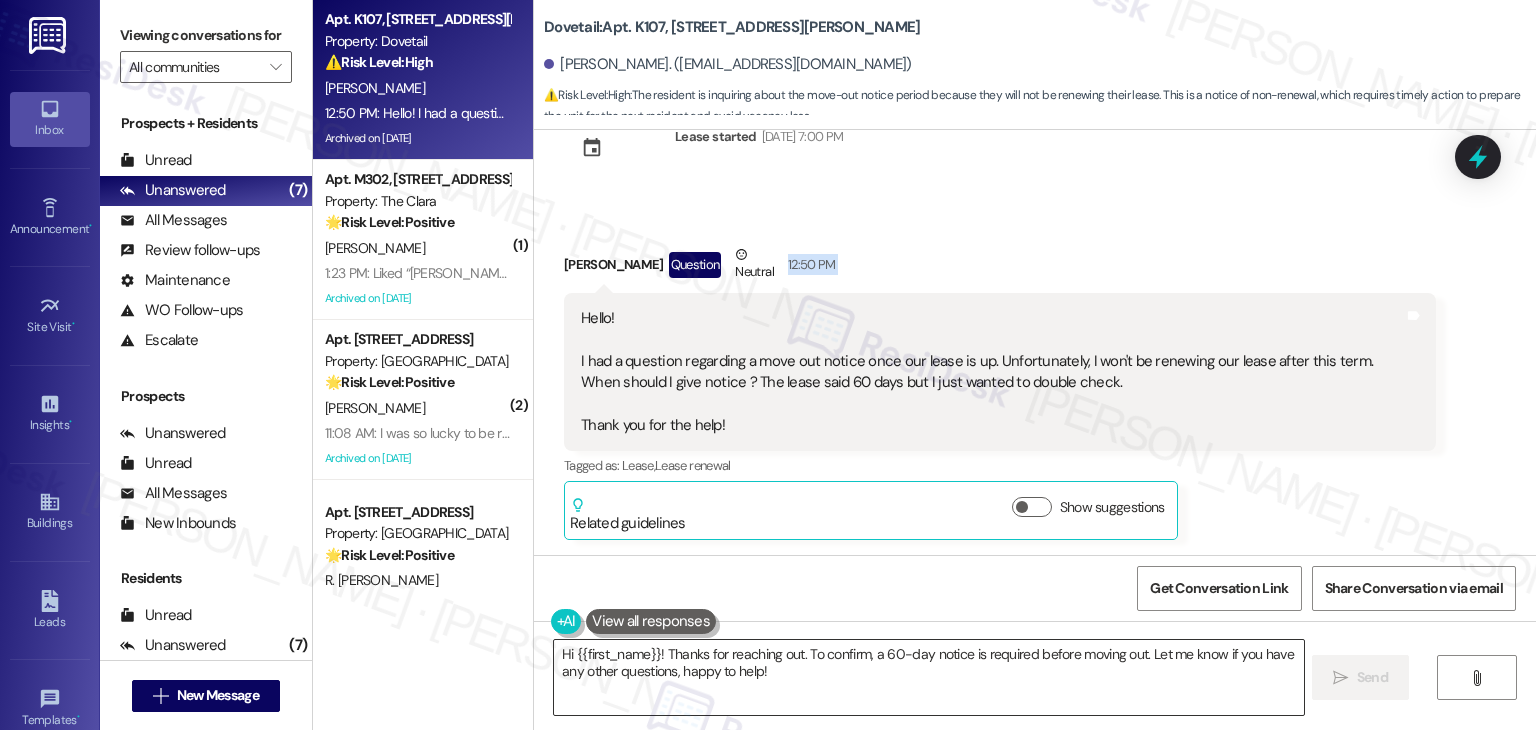 click on "Hi {{first_name}}! Thanks for reaching out. To confirm, a 60-day notice is required before moving out. Let me know if you have any other questions, happy to help!" at bounding box center (928, 677) 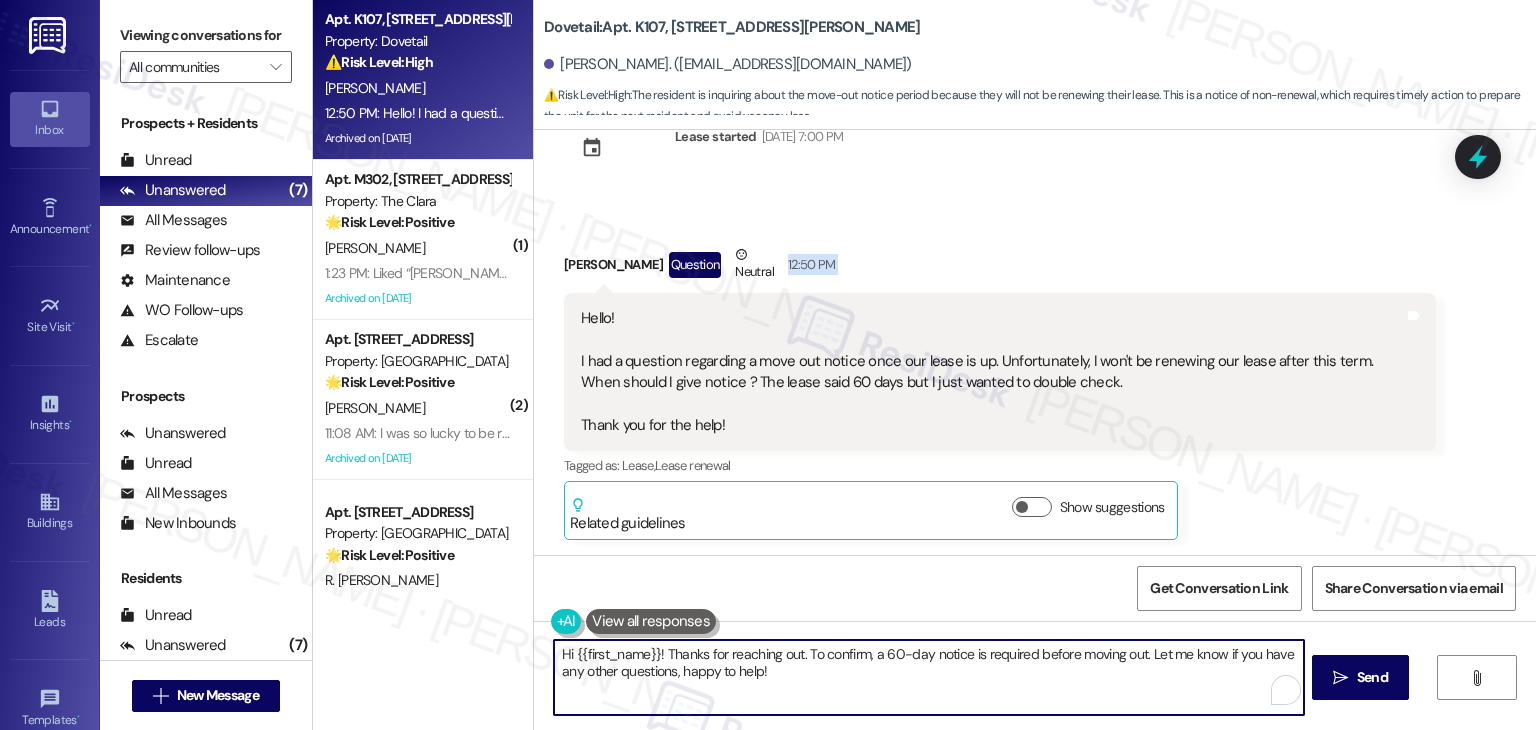 click on "Hi {{first_name}}! Thanks for reaching out. To confirm, a 60-day notice is required before moving out. Let me know if you have any other questions, happy to help!" at bounding box center [928, 677] 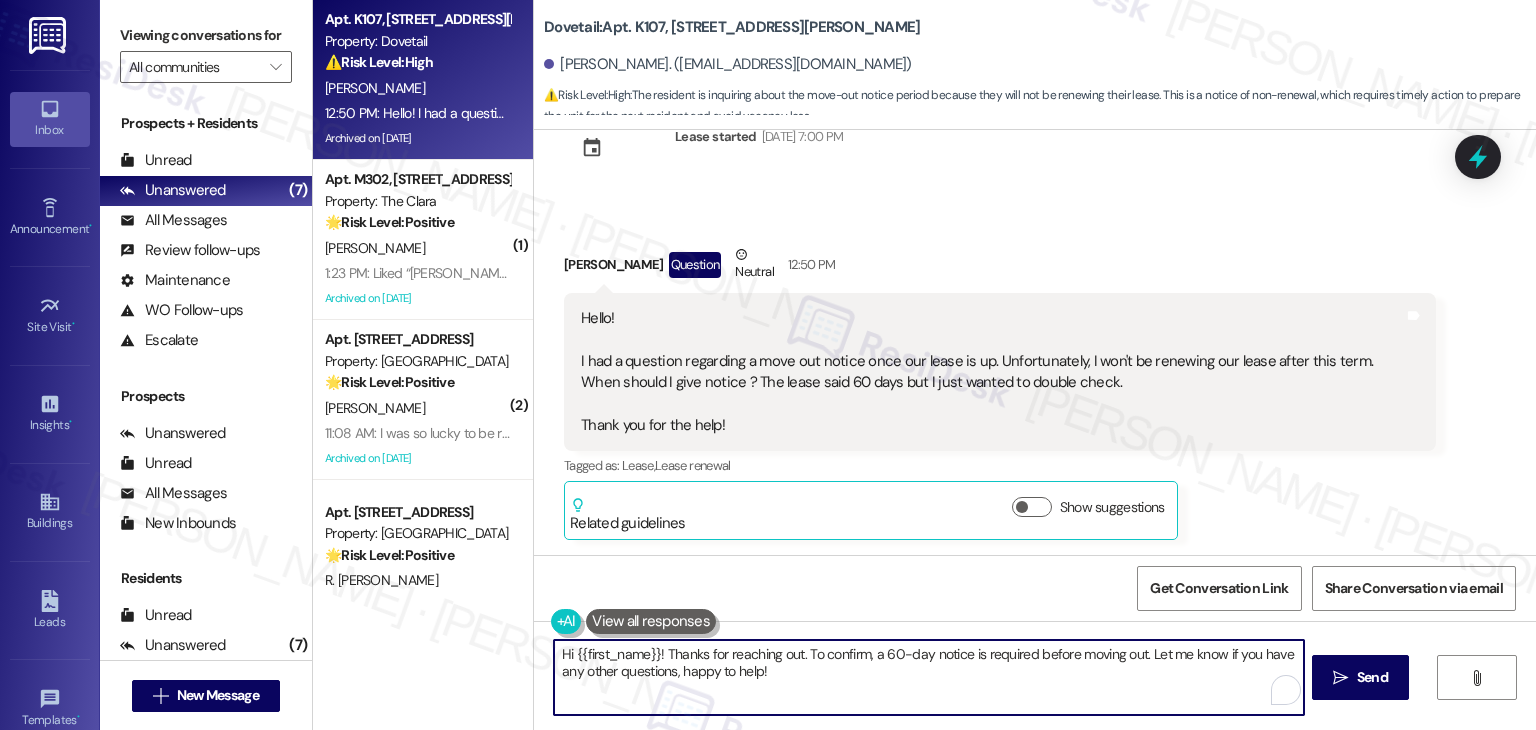 click on "Hi {{first_name}}! Thanks for reaching out. To confirm, a 60-day notice is required before moving out. Let me know if you have any other questions, happy to help!" at bounding box center (928, 677) 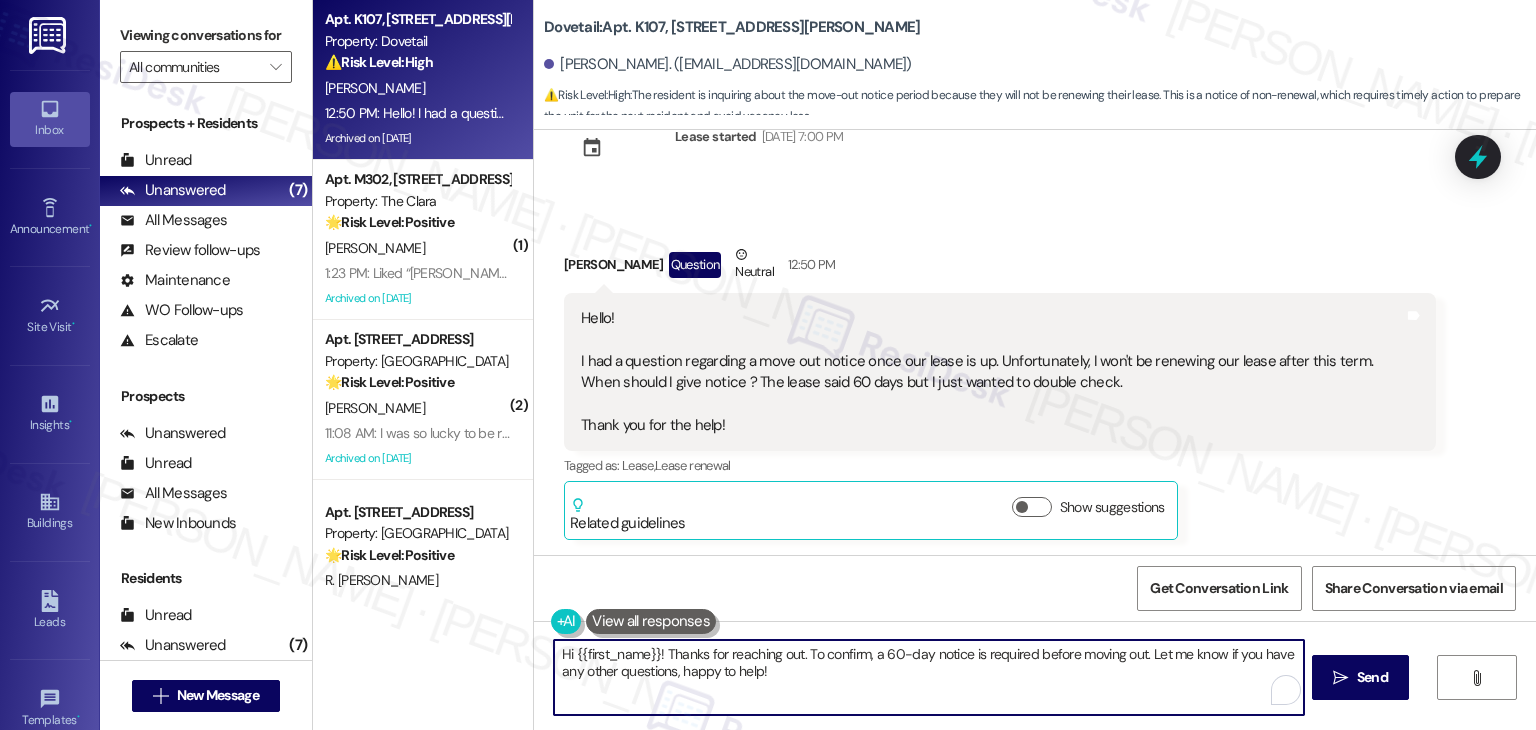 paste on "Cyanne, thanks for reaching out! You’re right—most leases do require a 60-day notice before move-out, but it’s always best to double-check your lease or confirm directly with the leasing office. I recommend stopping by or giving them a call to submit your official notice. I’ve also passed your question along to the site team, and we’re here if you need anything else!" 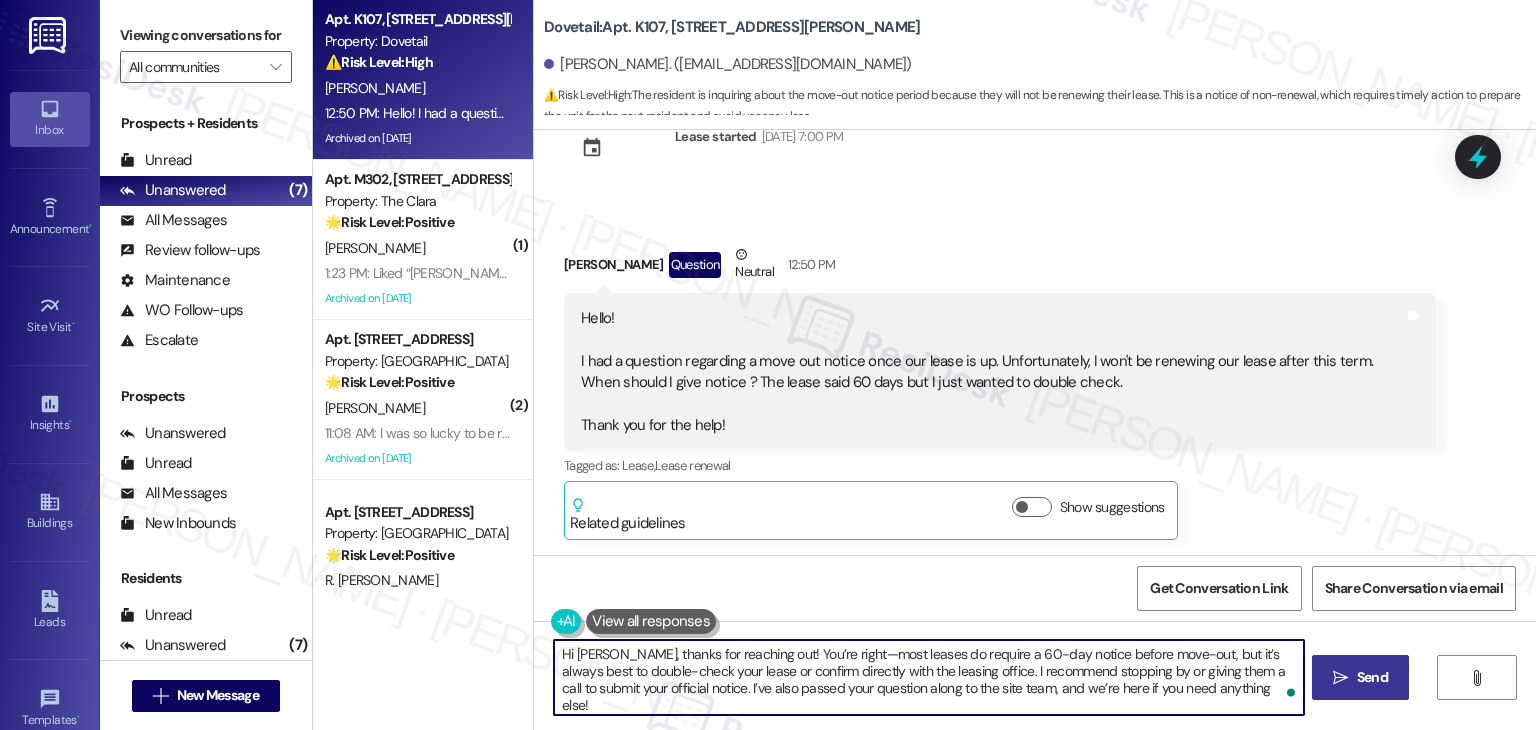 type on "Hi [PERSON_NAME], thanks for reaching out! You’re right—most leases do require a 60-day notice before move-out, but it’s always best to double-check your lease or confirm directly with the leasing office. I recommend stopping by or giving them a call to submit your official notice. I’ve also passed your question along to the site team, and we’re here if you need anything else!" 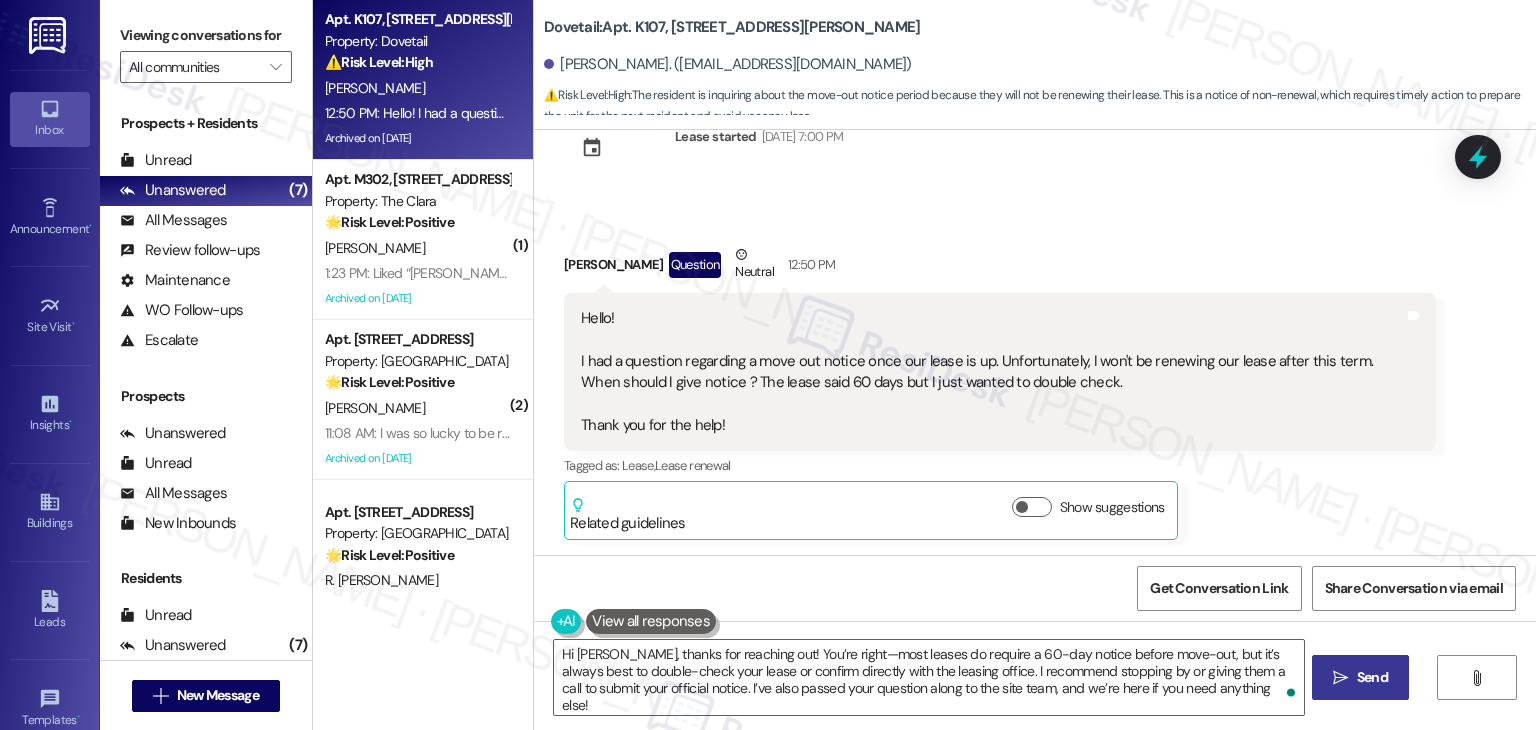 click on "Send" at bounding box center (1372, 677) 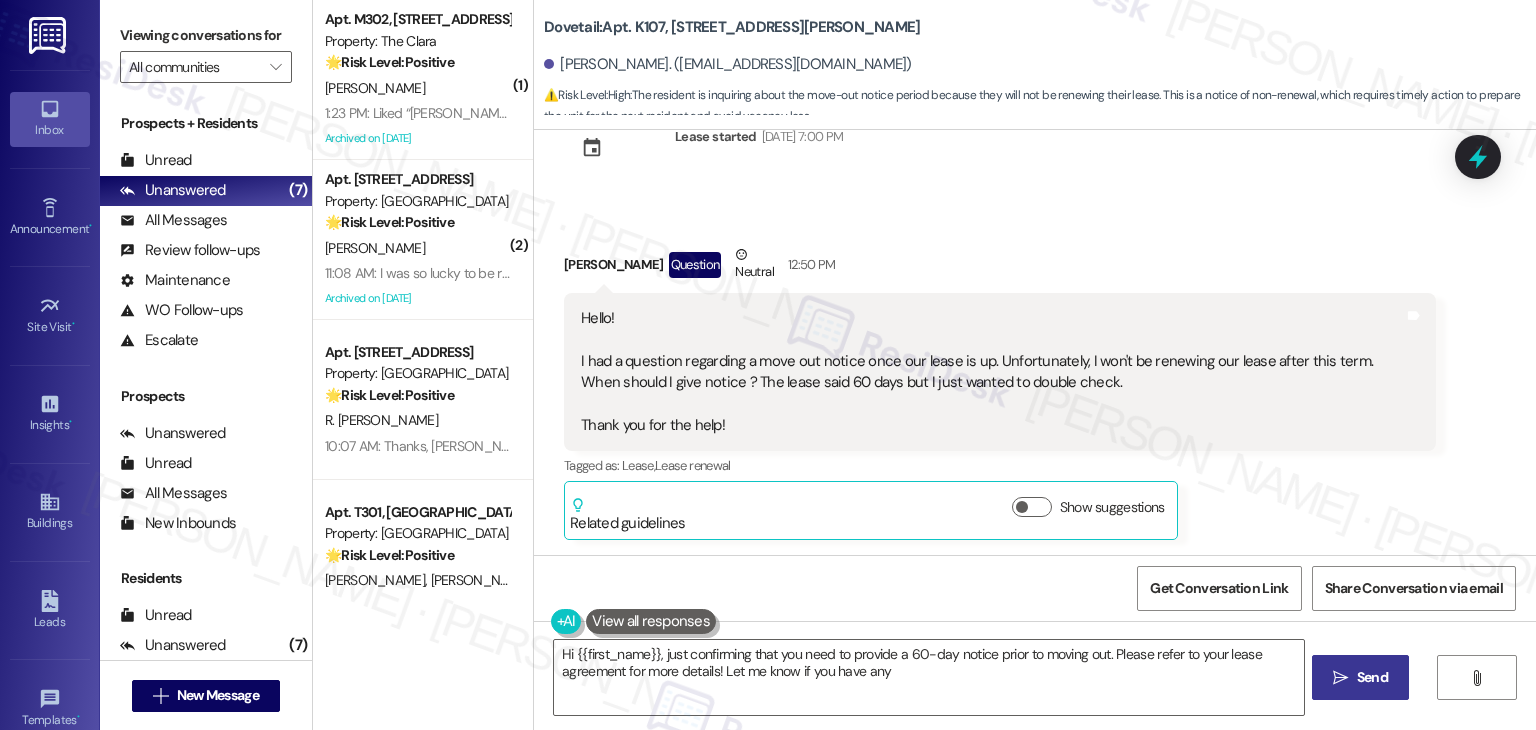 scroll, scrollTop: 1727, scrollLeft: 0, axis: vertical 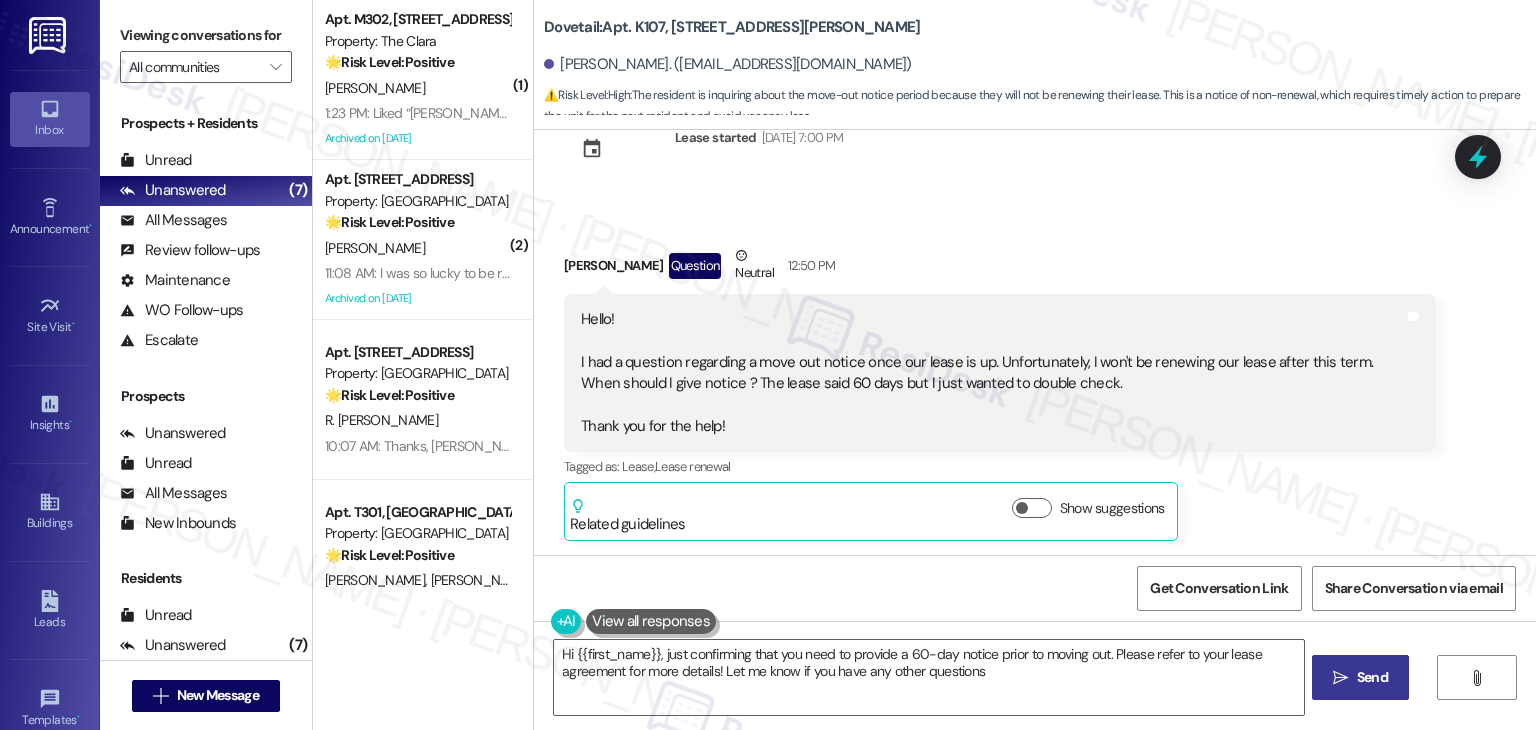 type on "Hi {{first_name}}, just confirming that you need to provide a 60-day notice prior to moving out. Please refer to your lease agreement for more details! Let me know if you have any other questions!" 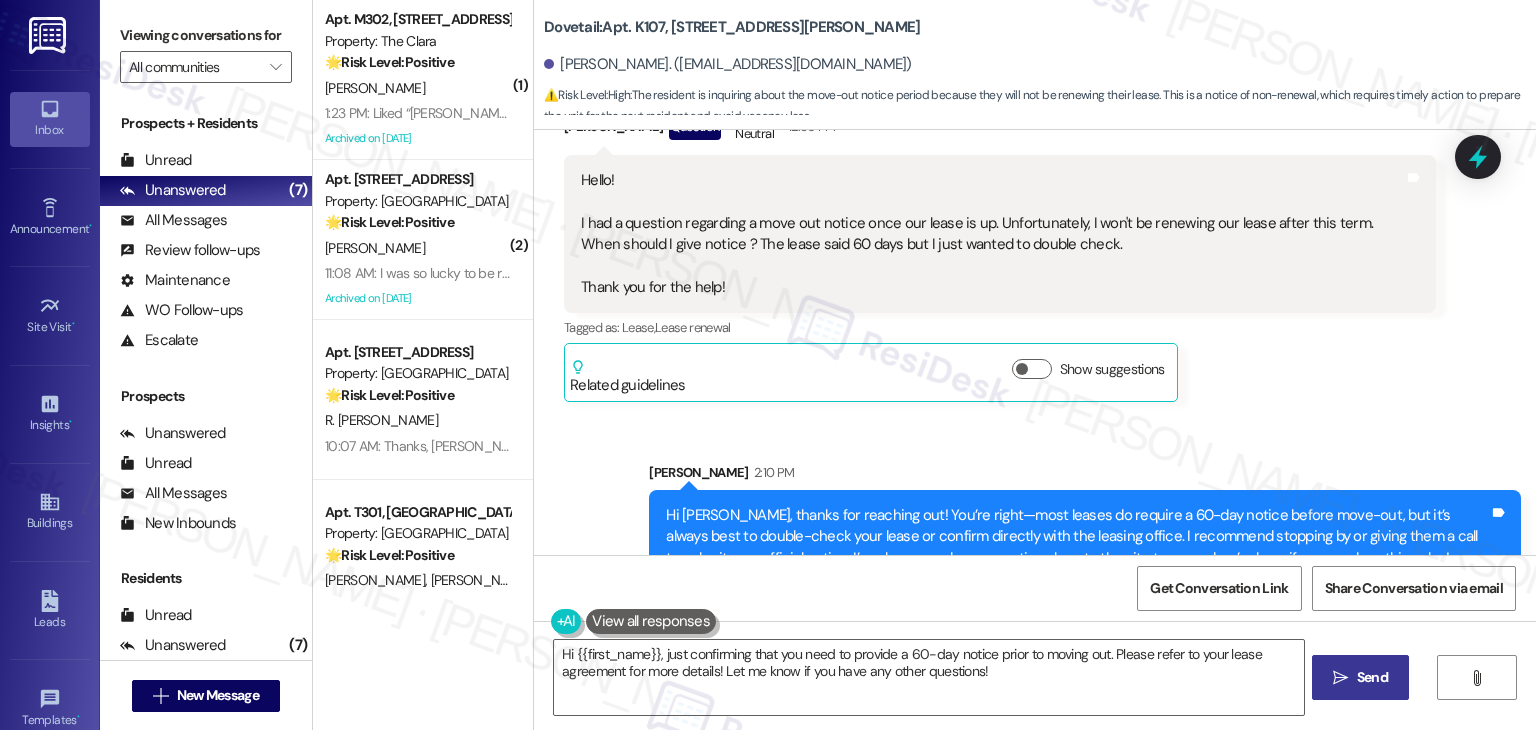 scroll, scrollTop: 1910, scrollLeft: 0, axis: vertical 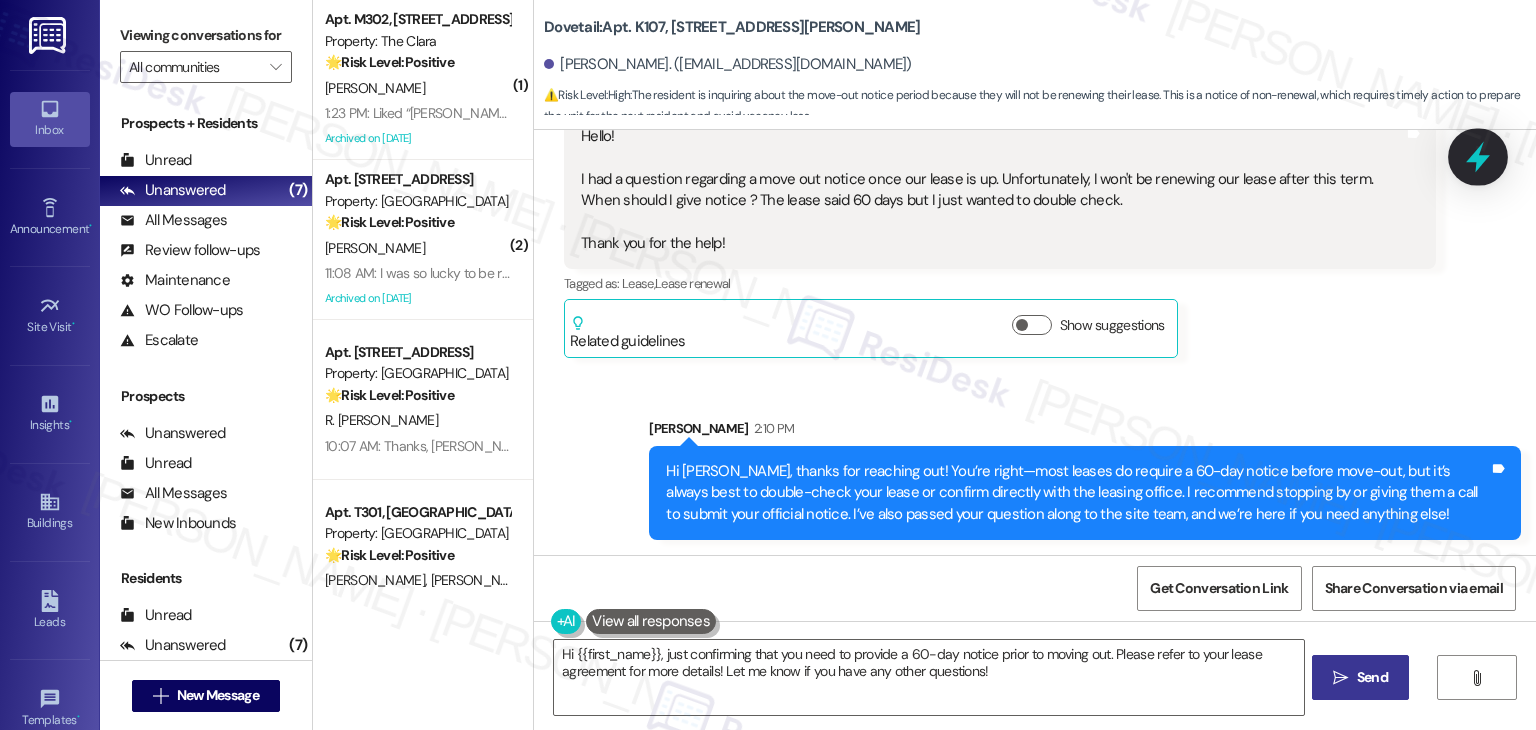 click 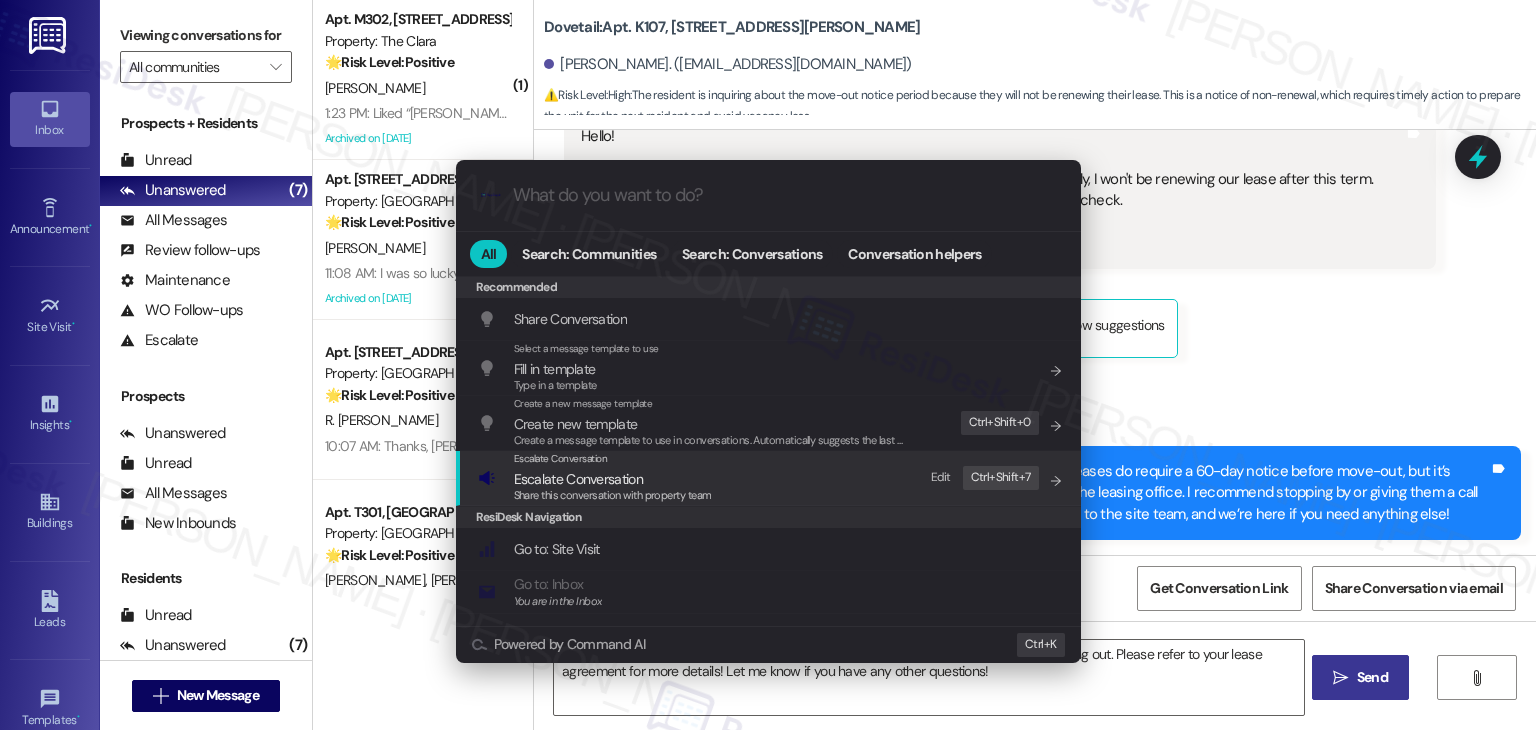 click on "Share this conversation with property team" at bounding box center [613, 496] 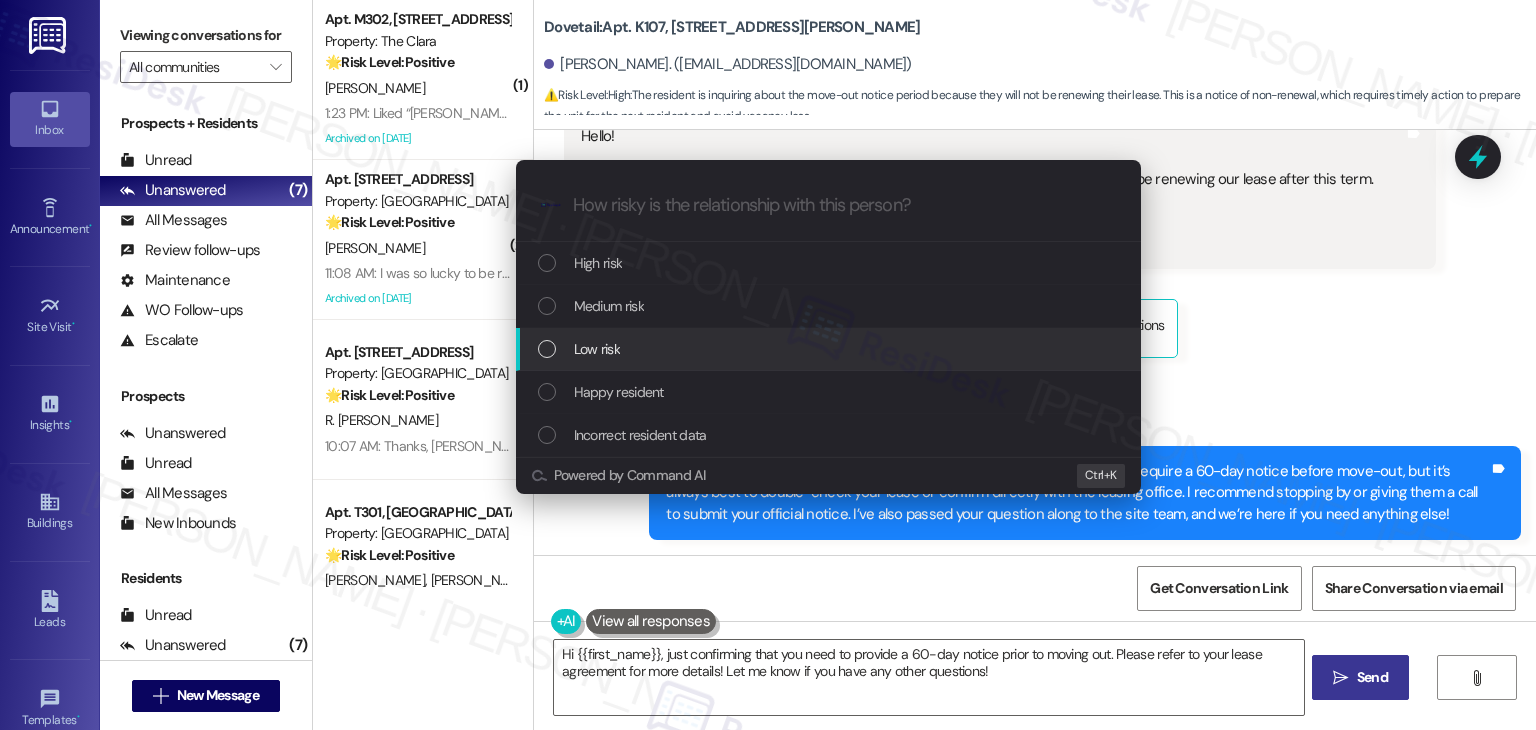 click at bounding box center [547, 349] 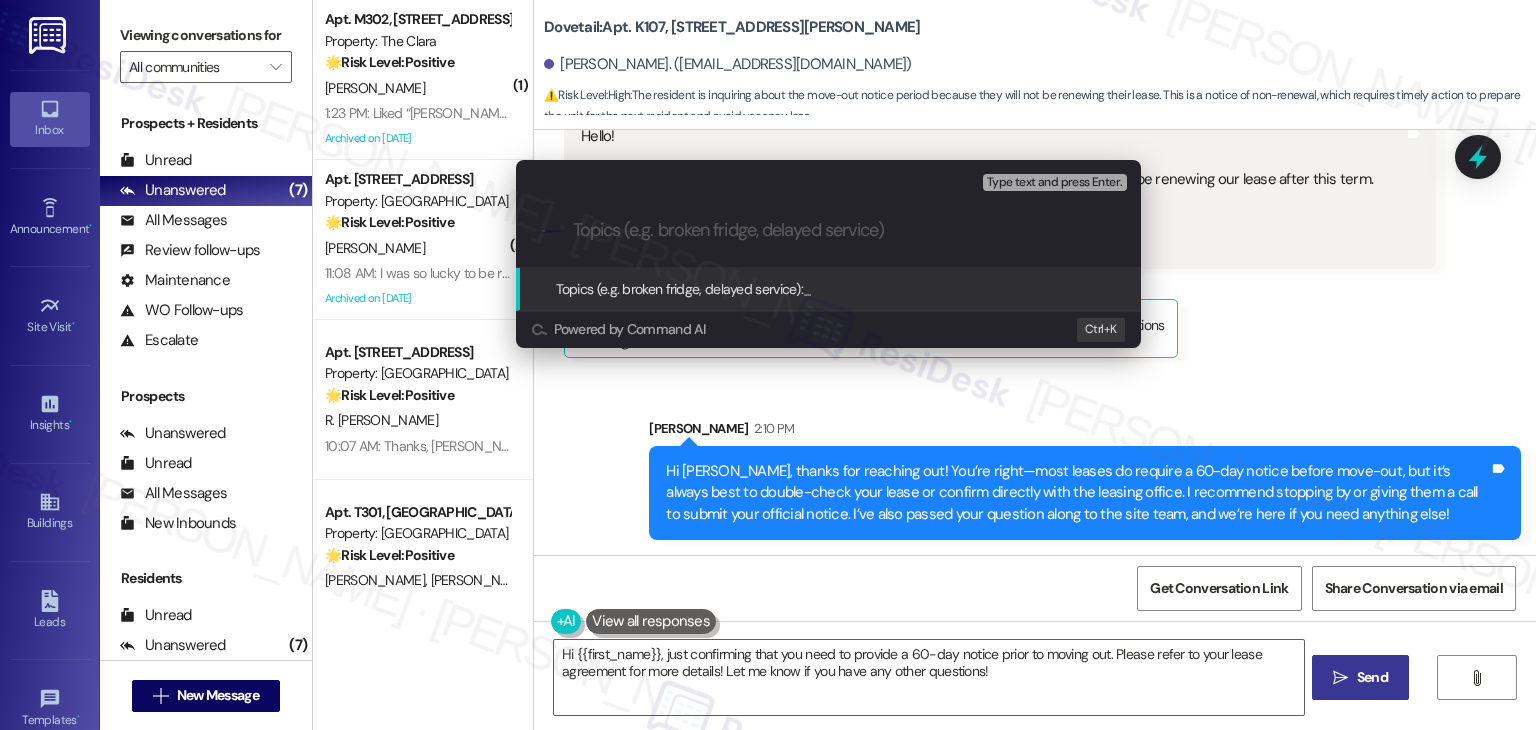 paste on "Move-Out Notice Timing and Lease Confirmation" 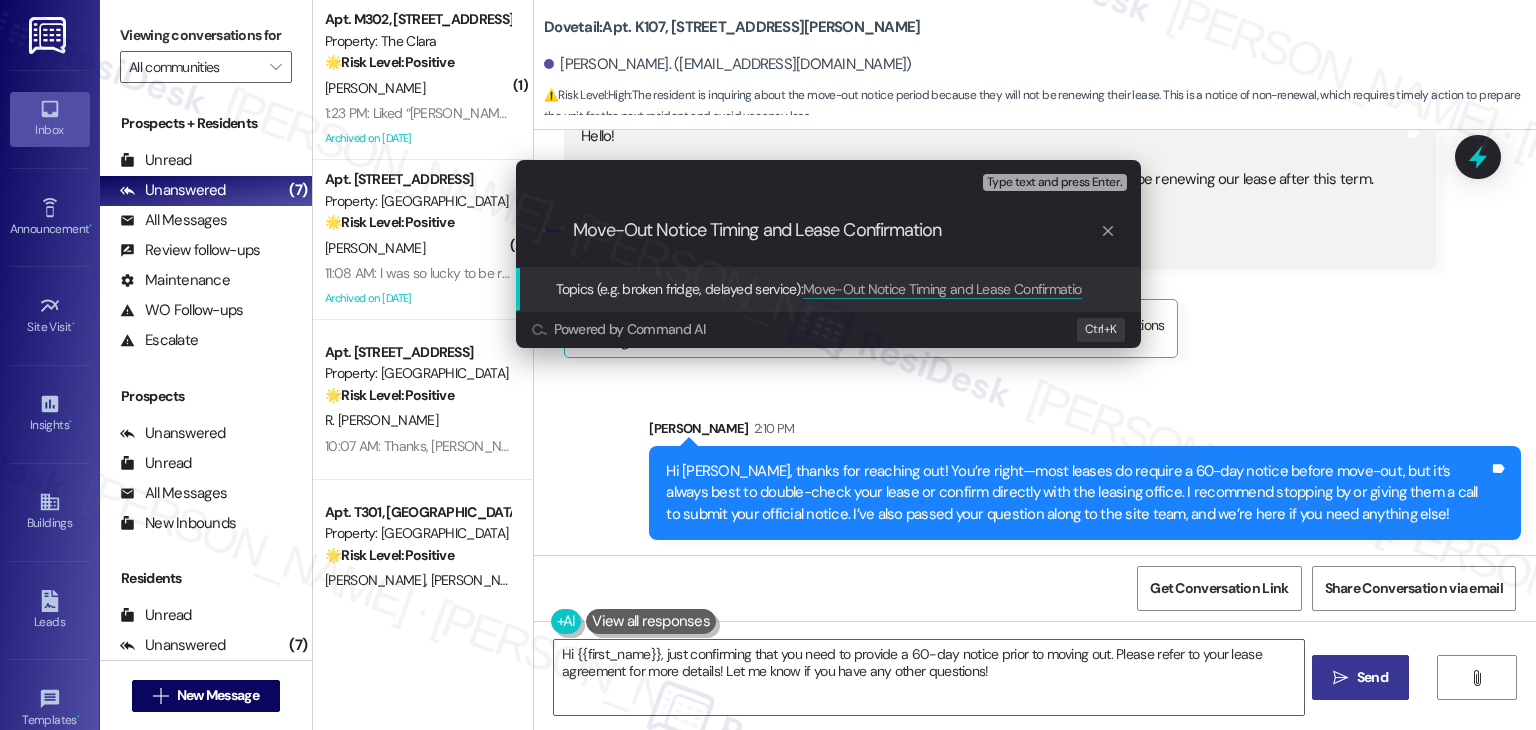 type 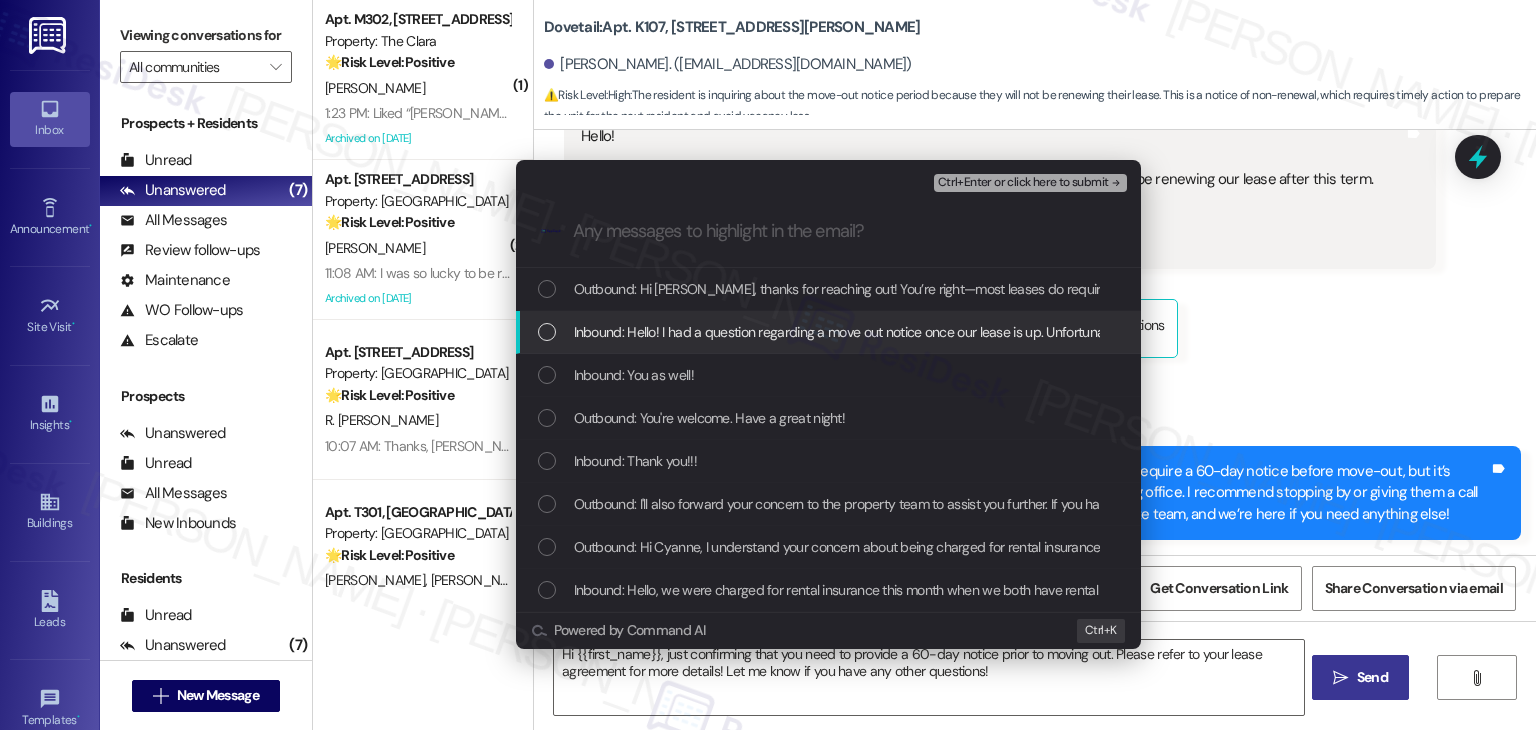 click on "Inbound: Hello!
I had a question regarding a move out notice once our lease is up. Unfortunately, I won't be renewing our lease after this term. When should I give notice ? The lease said 60 days but I just wanted to double check.
Thank you for the help!" at bounding box center (828, 332) 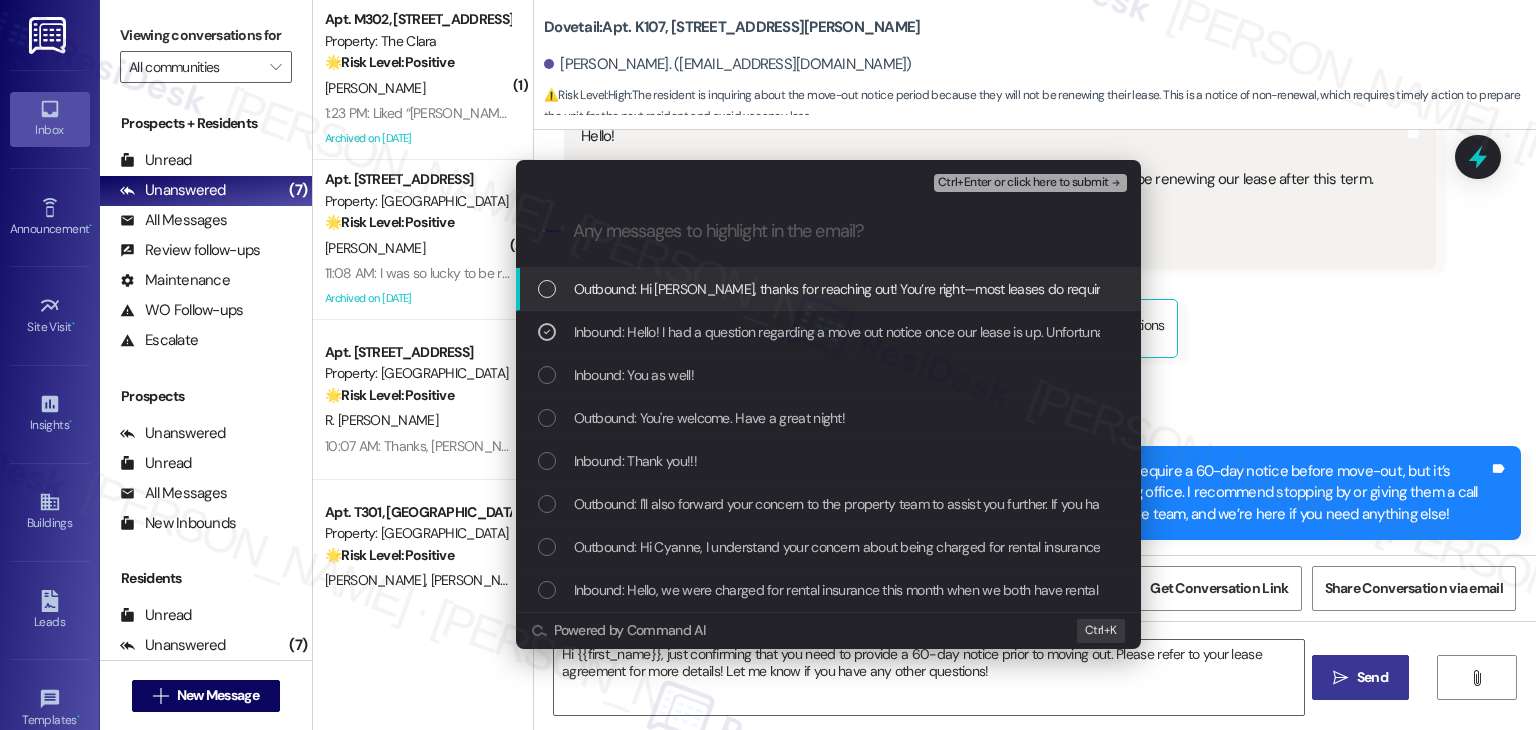 click on "Ctrl+Enter or click here to submit" at bounding box center [1023, 183] 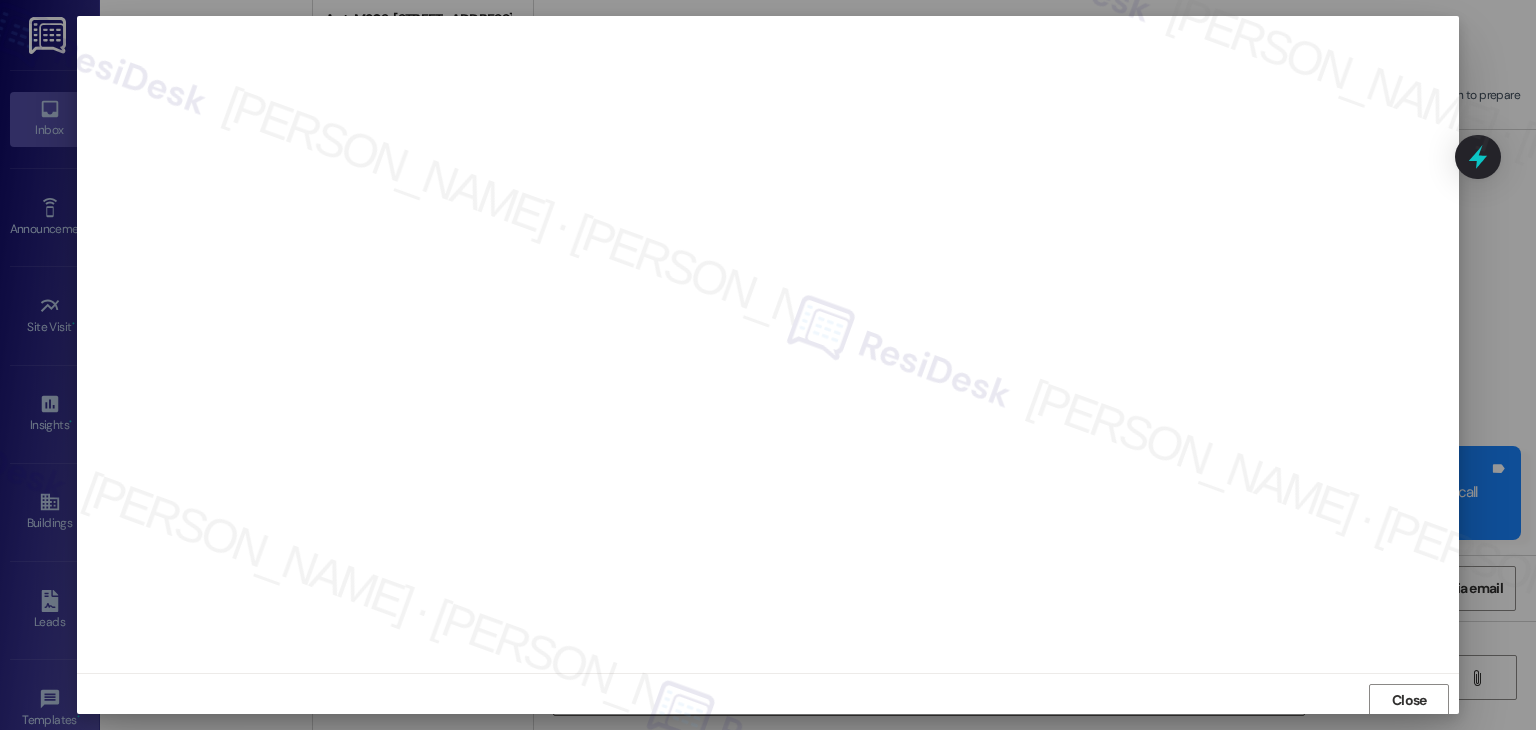 scroll, scrollTop: 1, scrollLeft: 0, axis: vertical 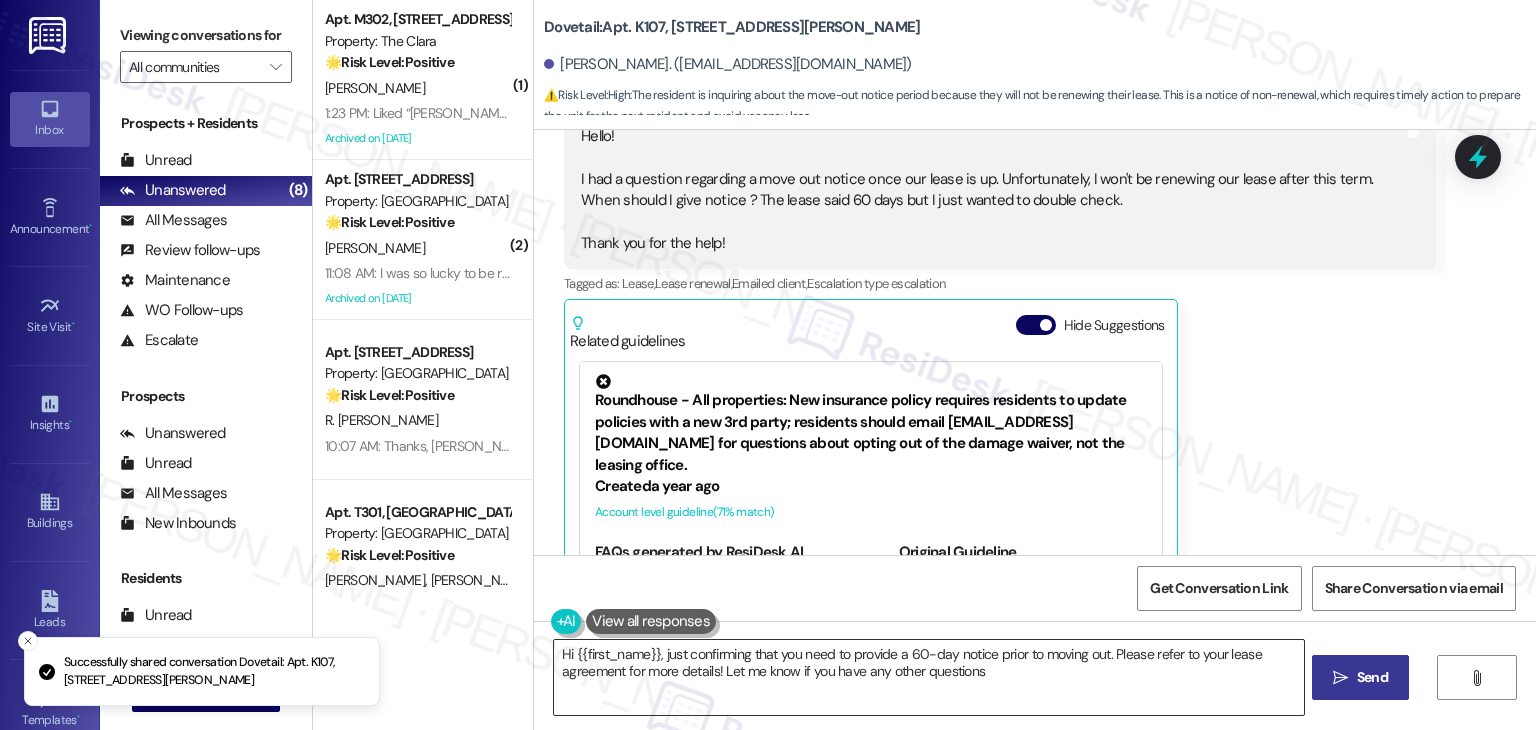 type on "Hi {{first_name}}, just confirming that you need to provide a 60-day notice prior to moving out. Please refer to your lease agreement for more details! Let me know if you have any other questions!" 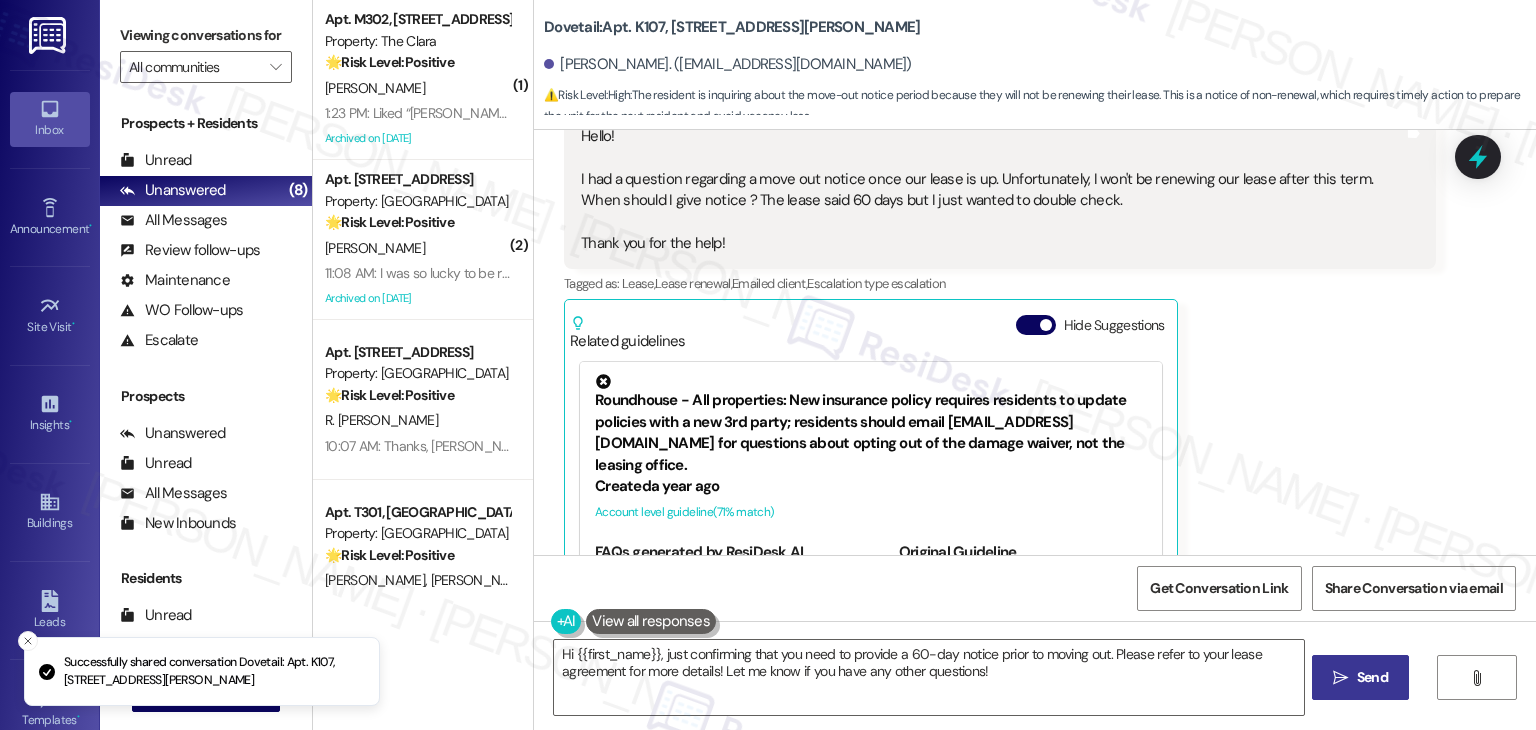 scroll, scrollTop: 2019, scrollLeft: 0, axis: vertical 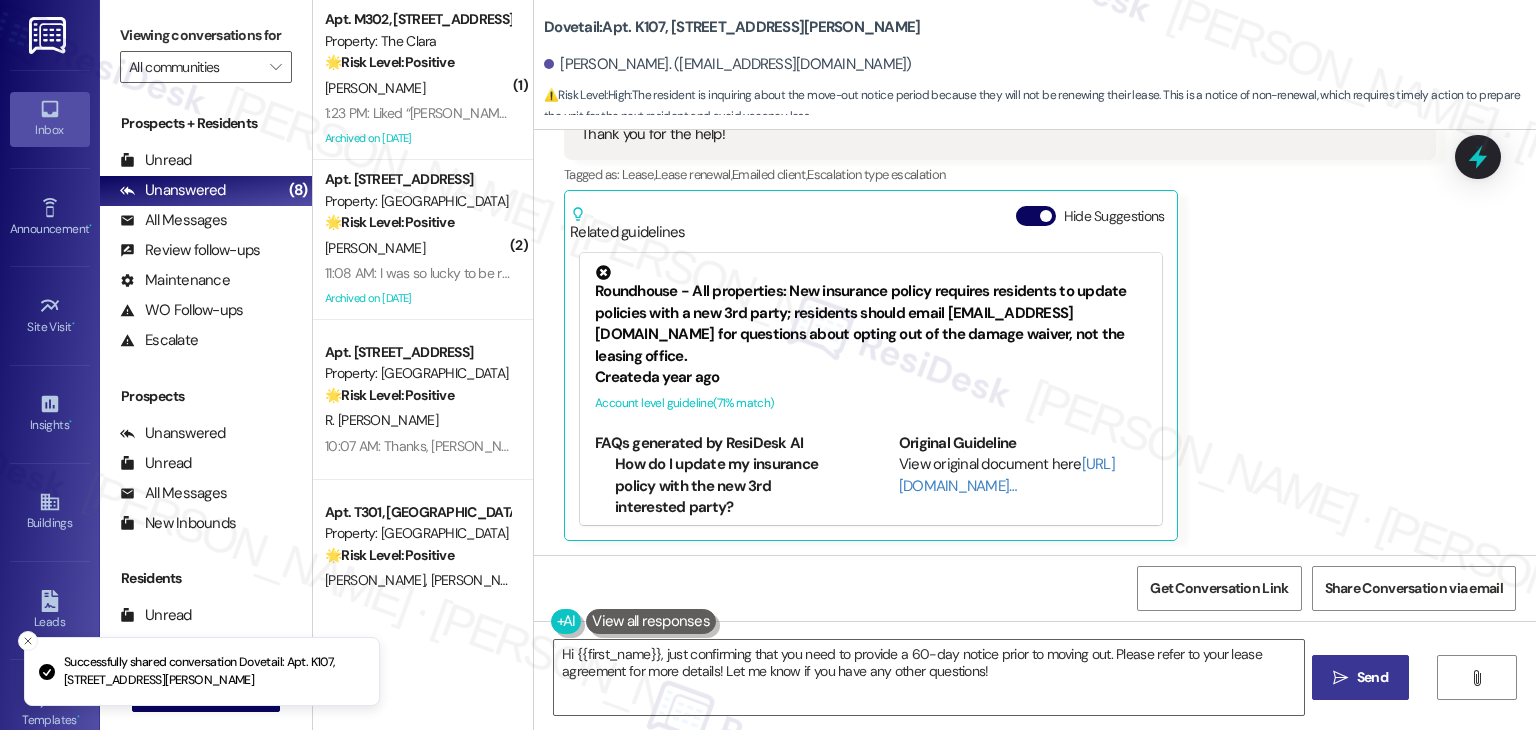 click on "[PERSON_NAME] Question   Neutral 12:50 PM Hello!
I had a question regarding a move out notice once our lease is up. Unfortunately, I won't be renewing our lease after this term. When should I give notice ? The lease said 60 days but I just wanted to double check.
Thank you for the help!  Tags and notes Tagged as:   Lease ,  Click to highlight conversations about Lease Lease renewal ,  Click to highlight conversations about Lease renewal Emailed client ,  Click to highlight conversations about Emailed client Escalation type escalation Click to highlight conversations about Escalation type escalation  Related guidelines Hide Suggestions Roundhouse - All properties: New insurance policy requires residents to update policies with a new 3rd party; residents should email [EMAIL_ADDRESS][DOMAIN_NAME] for questions about opting out of the damage waiver, not the leasing office. Created  a year ago Account level guideline  ( 71 % match) FAQs generated by ResiDesk AI Can I opt out of the new damage waiver policy?" at bounding box center [1000, 247] 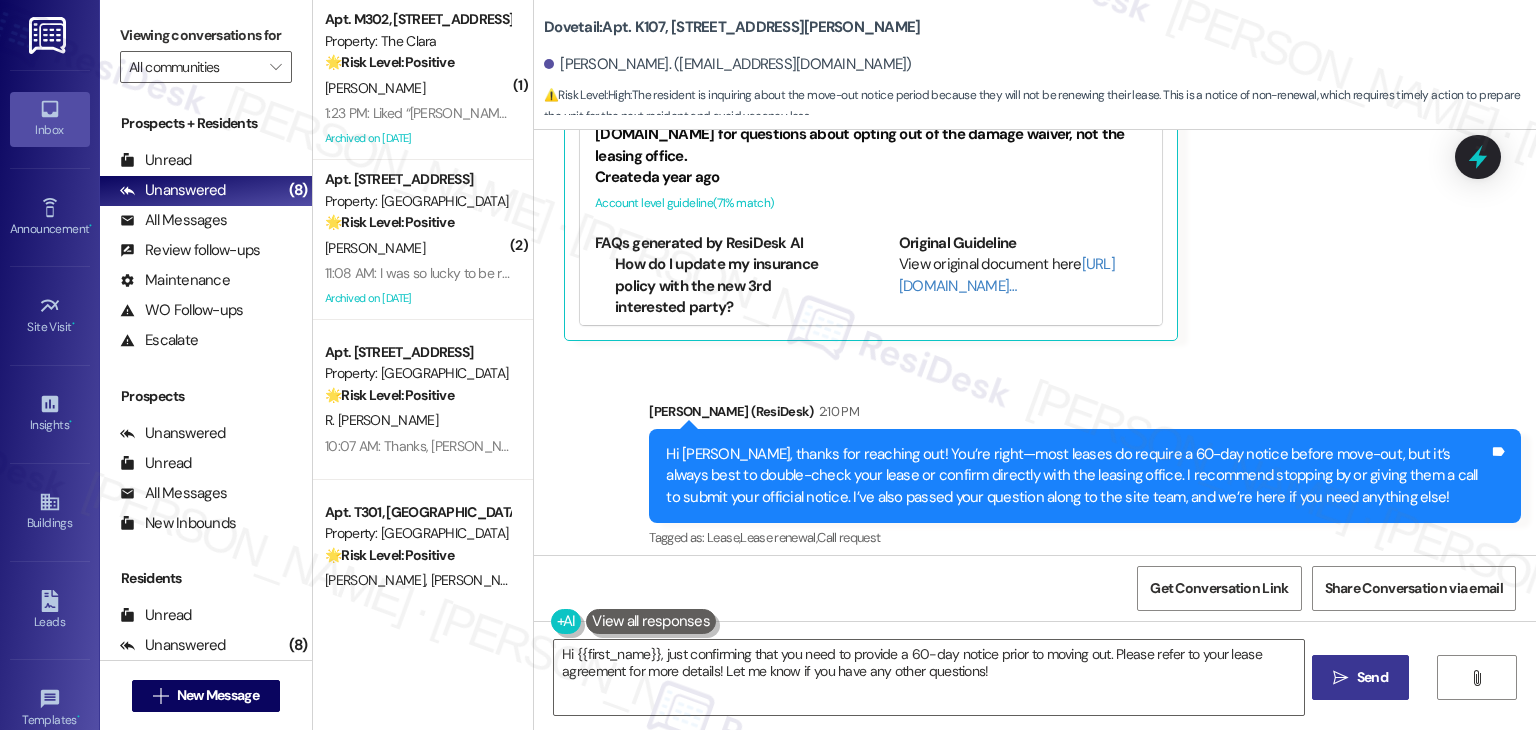 scroll, scrollTop: 2119, scrollLeft: 0, axis: vertical 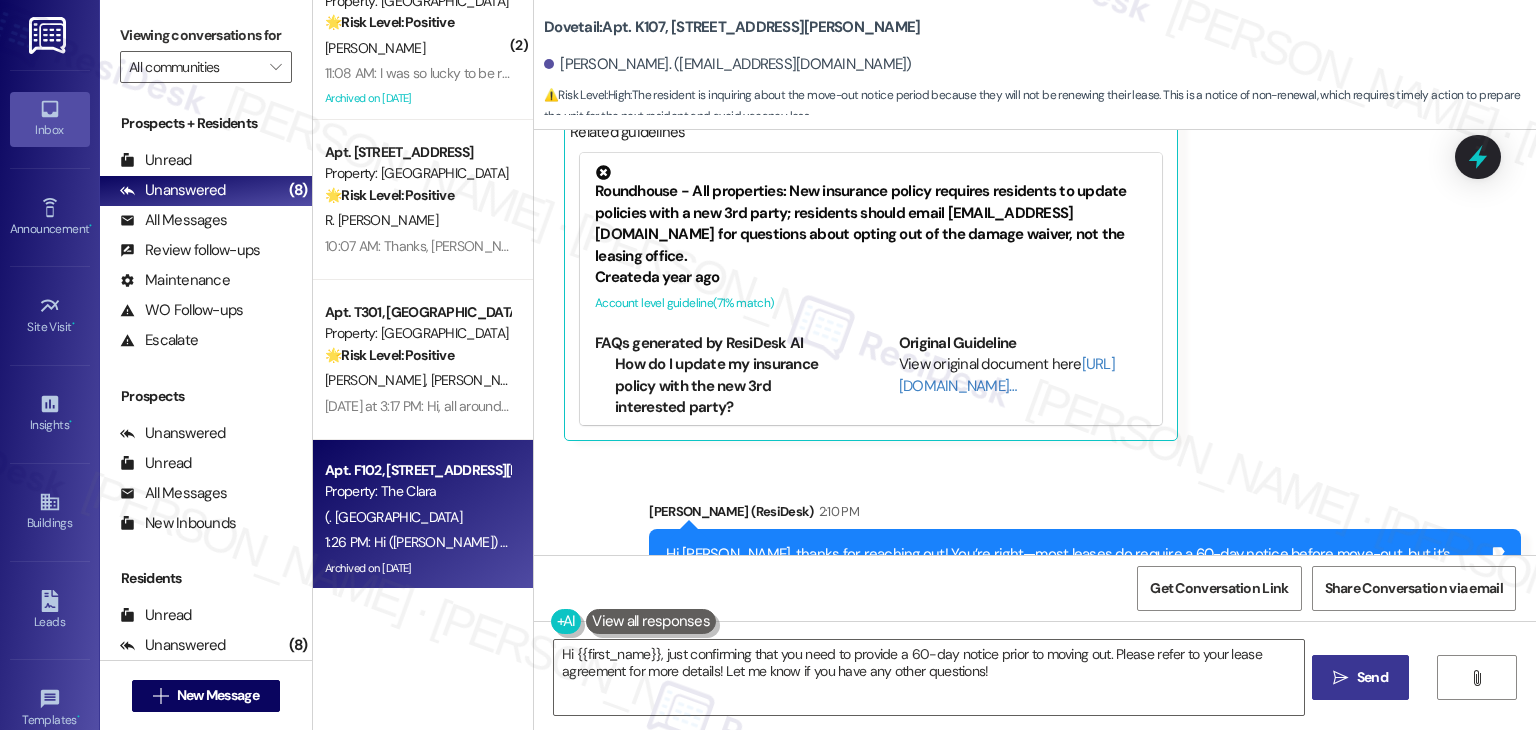 click on "1:26 PM: Hi ([PERSON_NAME]) [PERSON_NAME]!
🎶 Live Music [DATE]! 🎶
Friendly reminder to all residents:
Join us for a fun evening of live music!
📅 Date: [DATE]
🕒 Time: 5:00–7:00 PM
📍 Location: The [PERSON_NAME]
[PERSON_NAME] will be entertaining us with classic covers—plus a touch of his signature country soul!
Bring a camp chair and enjoy the tunes—light snacks will be provided.
Please be mindful of quiet hours after 10:00 PM.
We hope to see you there!
-Your [PERSON_NAME] Team 1:26 PM: Hi ([PERSON_NAME]) [PERSON_NAME]!
🎶 Live Music [DATE]! 🎶
Friendly reminder to all residents:
Join us for a fun evening of live music!
📅 Date: [DATE]
🕒 Time: 5:00–7:00 PM
📍 Location: The [PERSON_NAME]
[PERSON_NAME] will be entertaining us with classic covers—plus a touch of his signature country soul!
Bring a camp chair and enjoy the tunes—light snacks will be provided.
Please be mindful of quiet hours after 10:00 PM.
We hope to see you there!
-Your [PERSON_NAME] Team" at bounding box center [1771, 542] 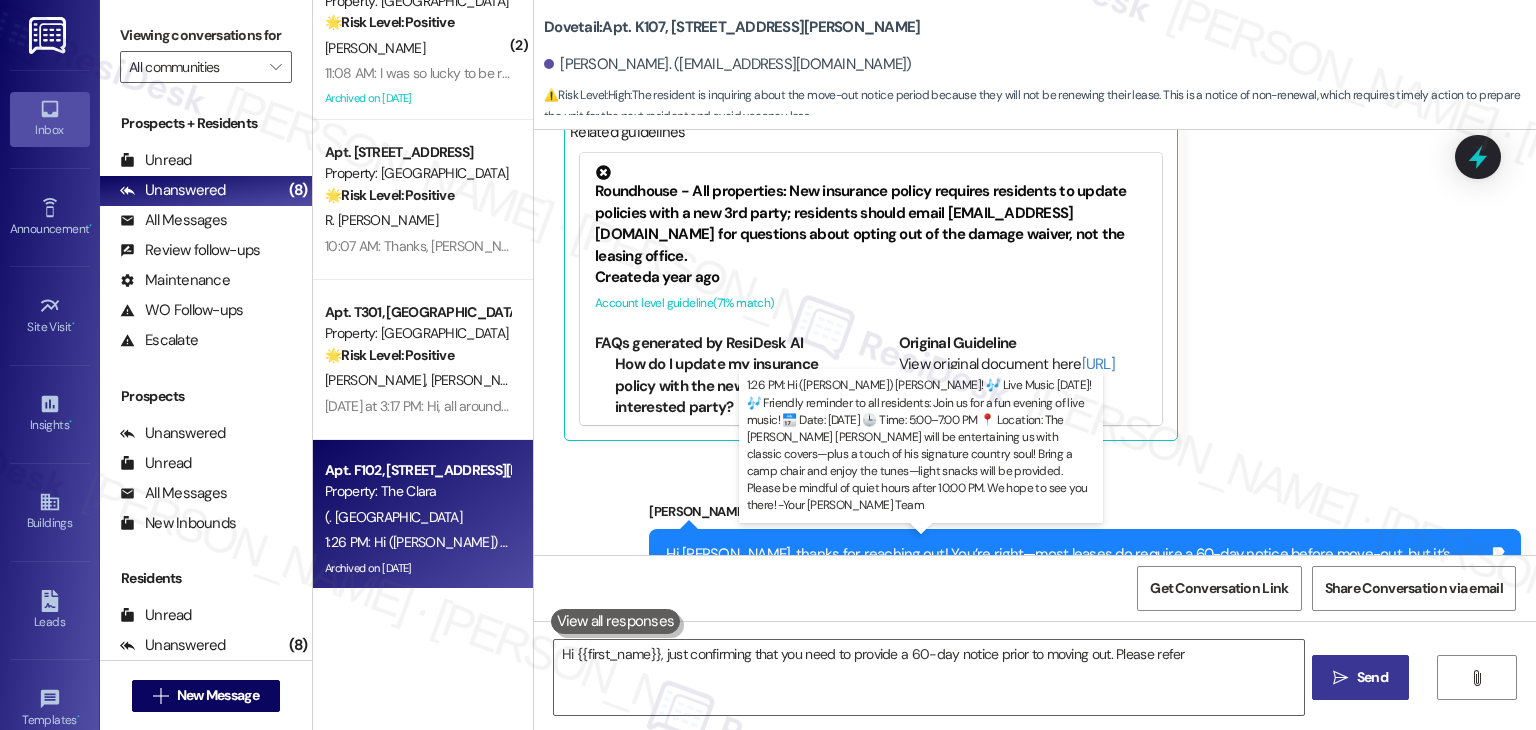 type on "Hi {{first_name}}, just confirming that you need to provide a 60-day notice prior to moving out. Please refer" 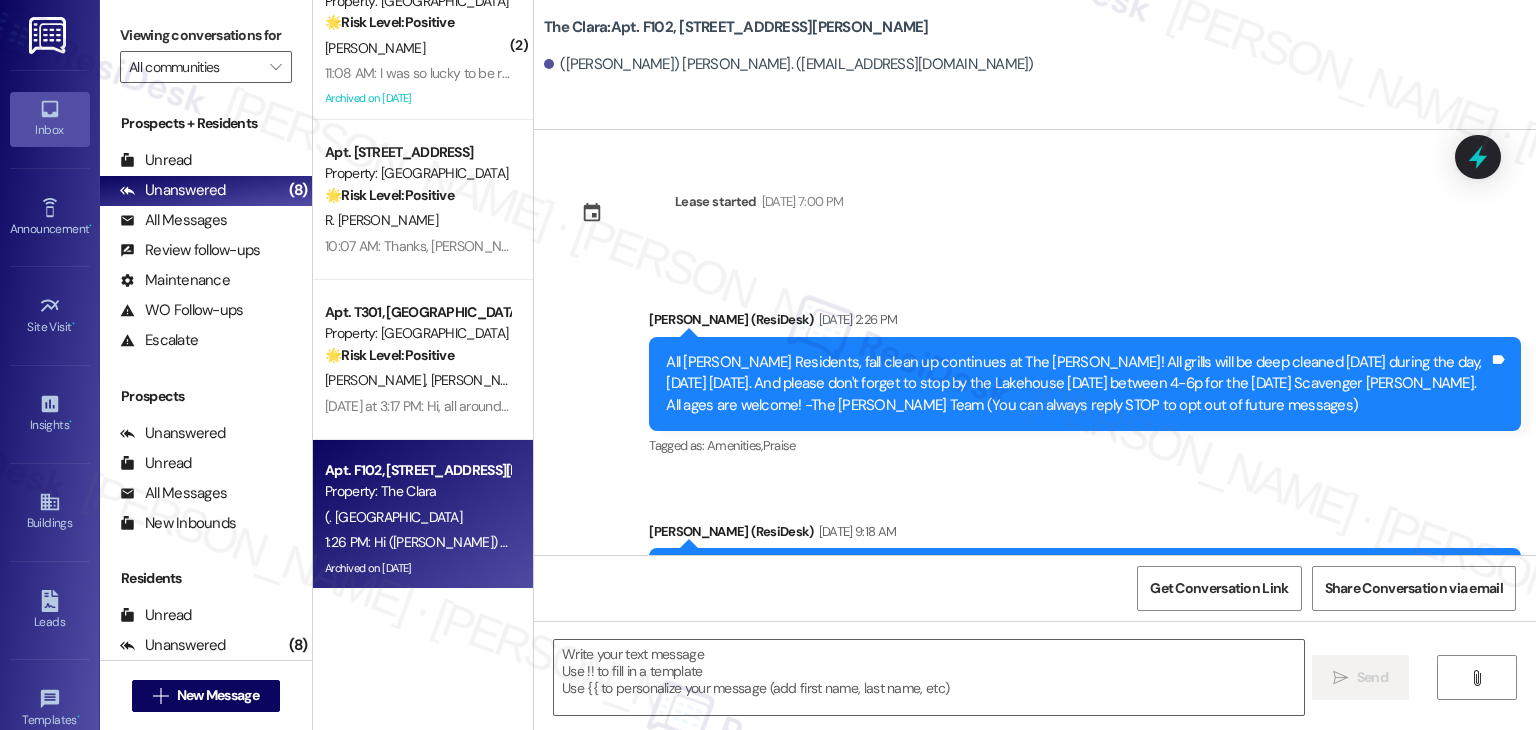scroll, scrollTop: 35551, scrollLeft: 0, axis: vertical 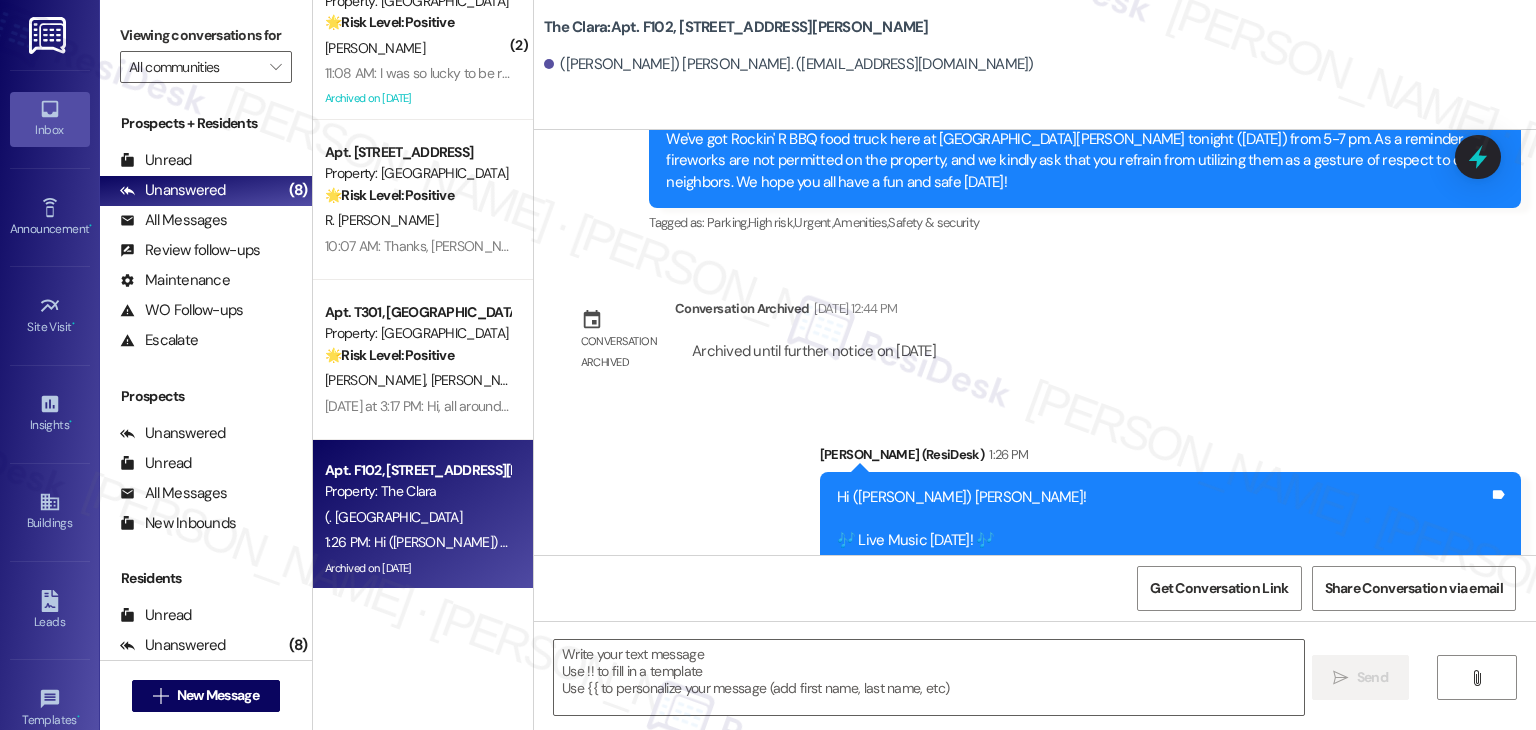 click on "Hi ([PERSON_NAME]) [PERSON_NAME]!
🎶 Live Music [DATE]! 🎶
Friendly reminder to all residents:
Join us for a fun evening of live music!
📅 Date: [DATE]
🕒 Time: 5:00–7:00 PM
📍 Location: The [PERSON_NAME]
[PERSON_NAME] will be entertaining us with classic covers—plus a touch of his signature country soul!
Bring a camp chair and enjoy the tunes—light snacks will be provided.
Please be mindful of quiet hours after 10:00 PM.
We hope to see you there!
-Your [PERSON_NAME] Team" at bounding box center [1163, 647] 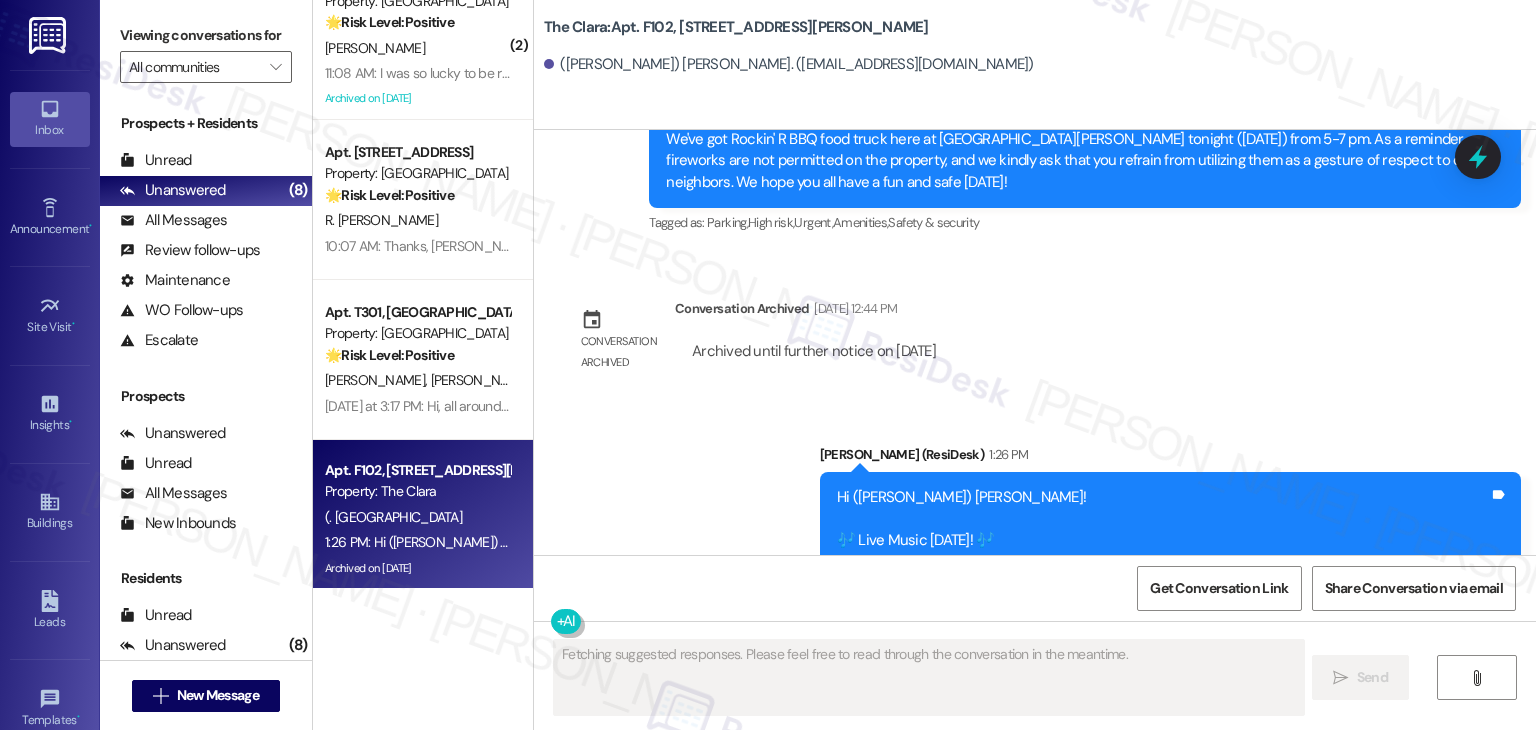 type 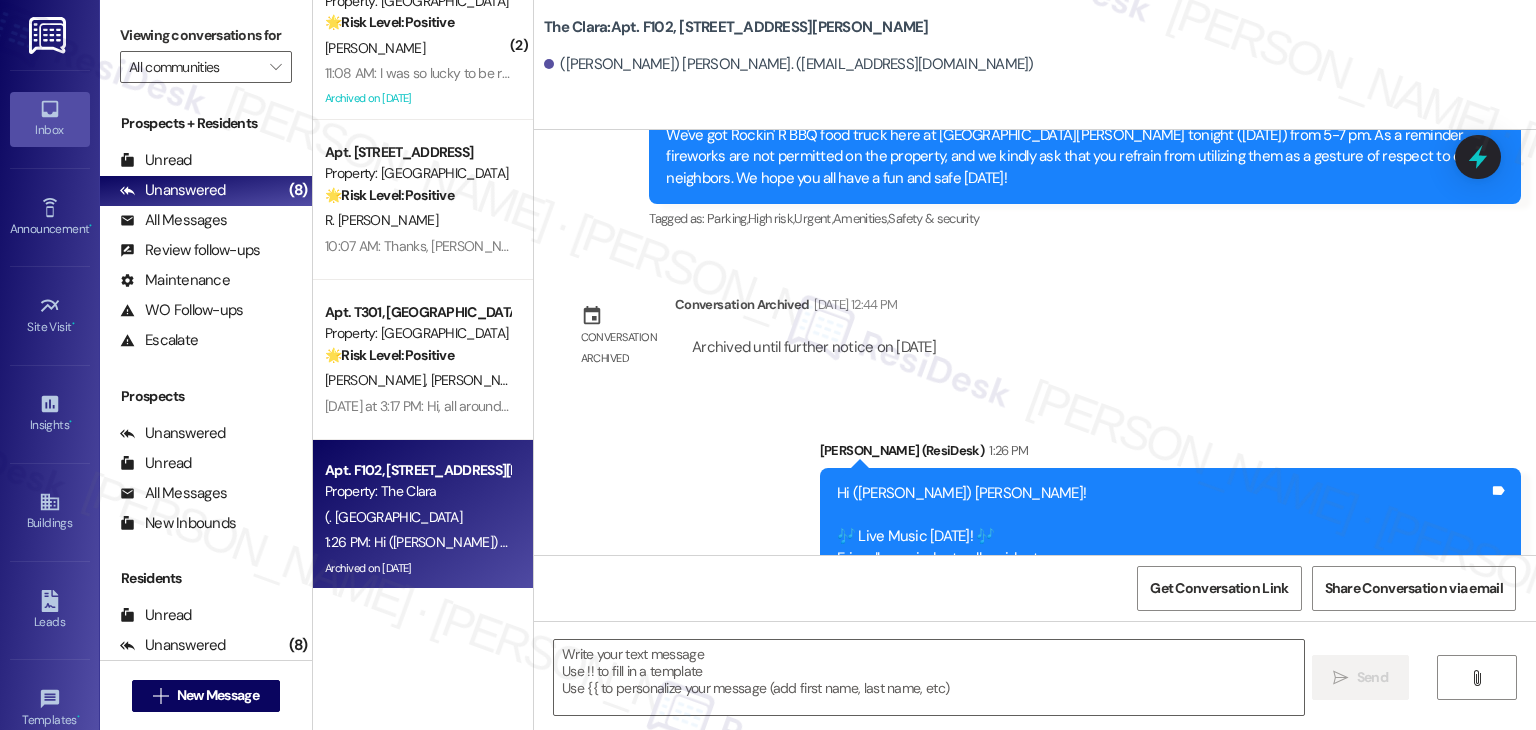 scroll, scrollTop: 35155, scrollLeft: 0, axis: vertical 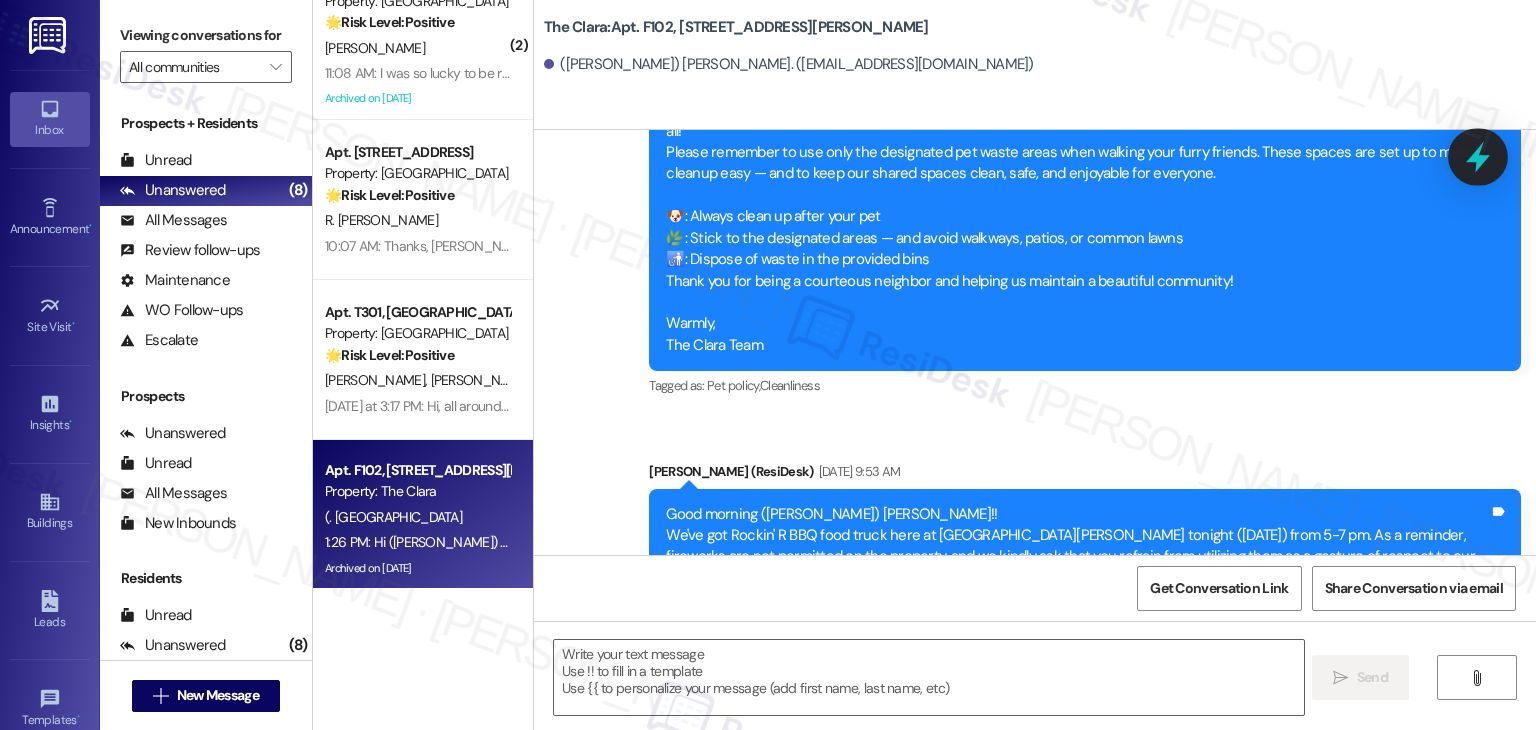 click 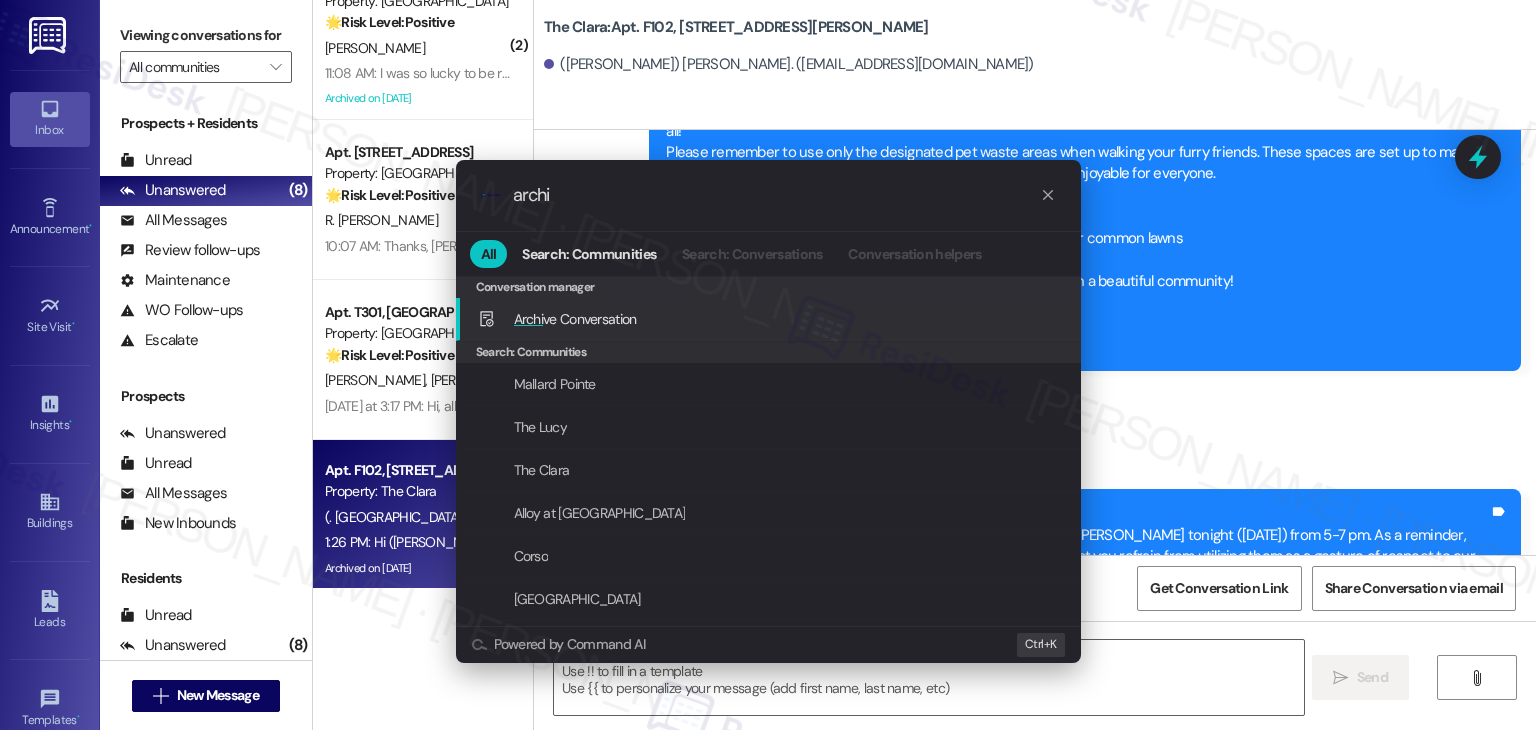 type on "archi" 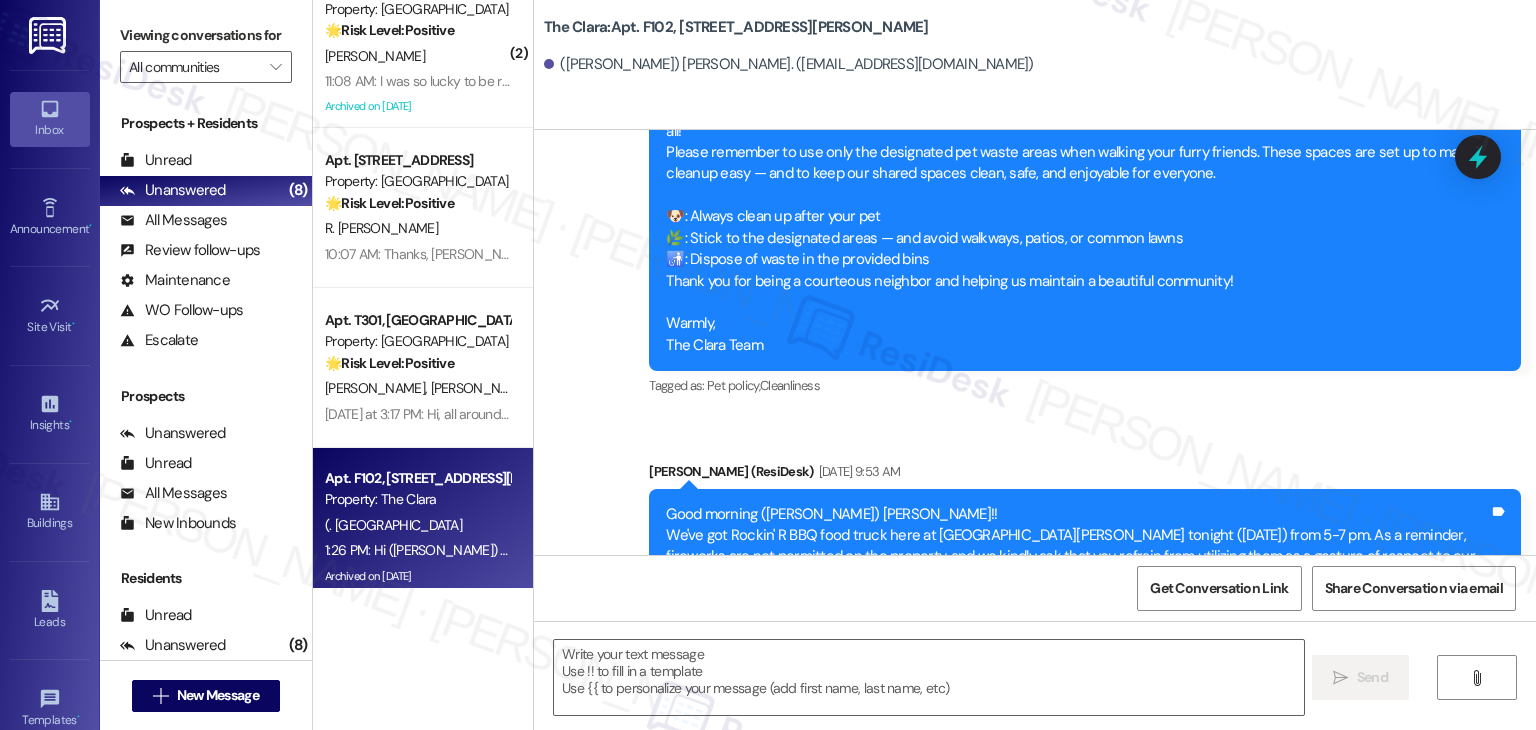 scroll, scrollTop: 0, scrollLeft: 0, axis: both 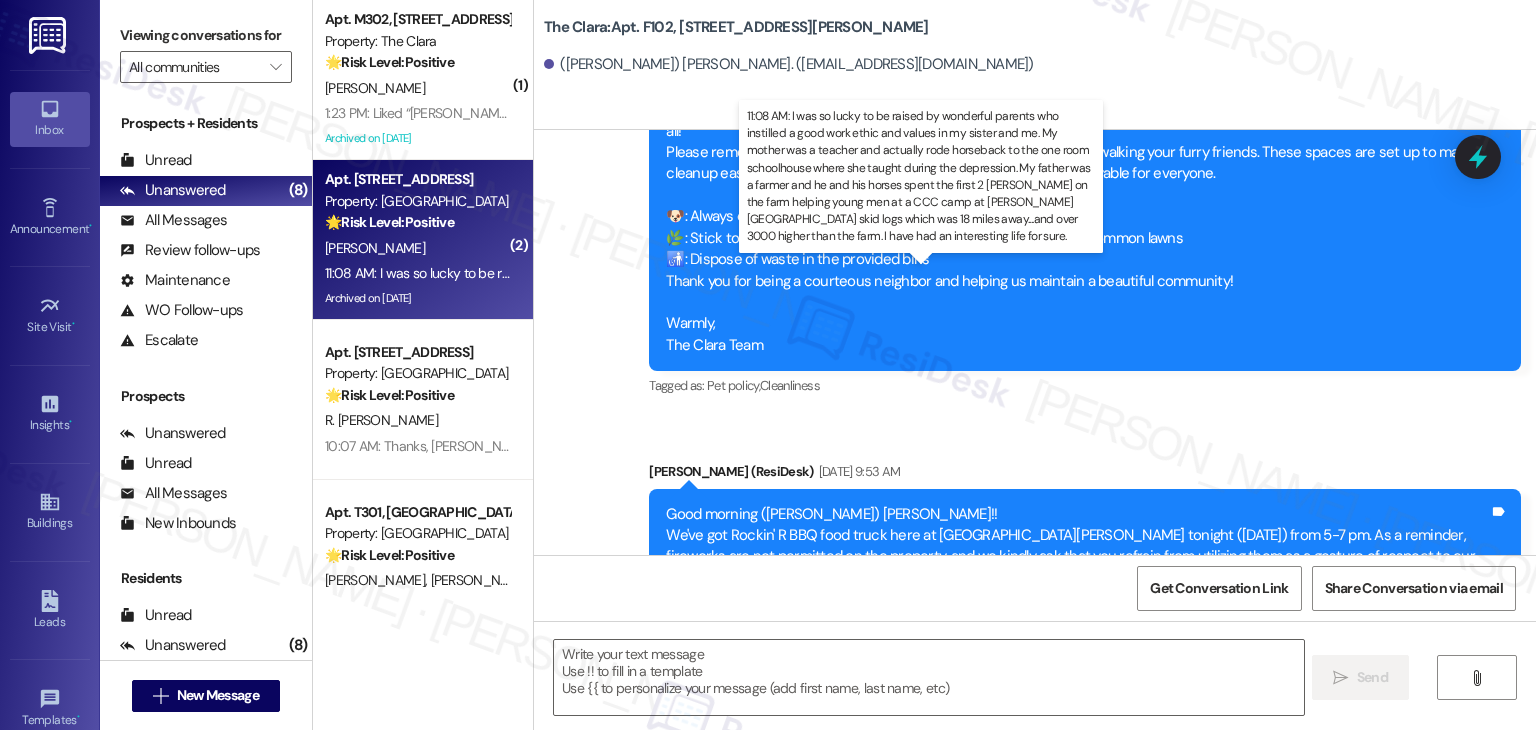 click on "11:08 AM: I was so lucky to be raised by wonderful parents who instilled a good work ethic and values in my sister and me. My mother was a teacher and actually rode horseback to the one room schoolhouse where she taught during the depression.  My father was a farmer and he and his horses spent the first 2 [PERSON_NAME] on the farm helping young men at a CCC camp at [PERSON_NAME][GEOGRAPHIC_DATA] skid logs which was 18 miles away....and over 3000 higher than the farm. I have had an interesting life for sure. 11:08 AM: I was so lucky to be raised by wonderful parents who instilled a good work ethic and values in my sister and me. My mother was a teacher and actually rode horseback to the one room schoolhouse where she taught during the depression.  My father was a farmer and he and his horses spent the first 2 [PERSON_NAME] on the farm helping young men at a CCC camp at [PERSON_NAME][GEOGRAPHIC_DATA] skid logs which was 18 miles away....and over 3000 higher than the farm. I have had an interesting life for sure." at bounding box center (1858, 273) 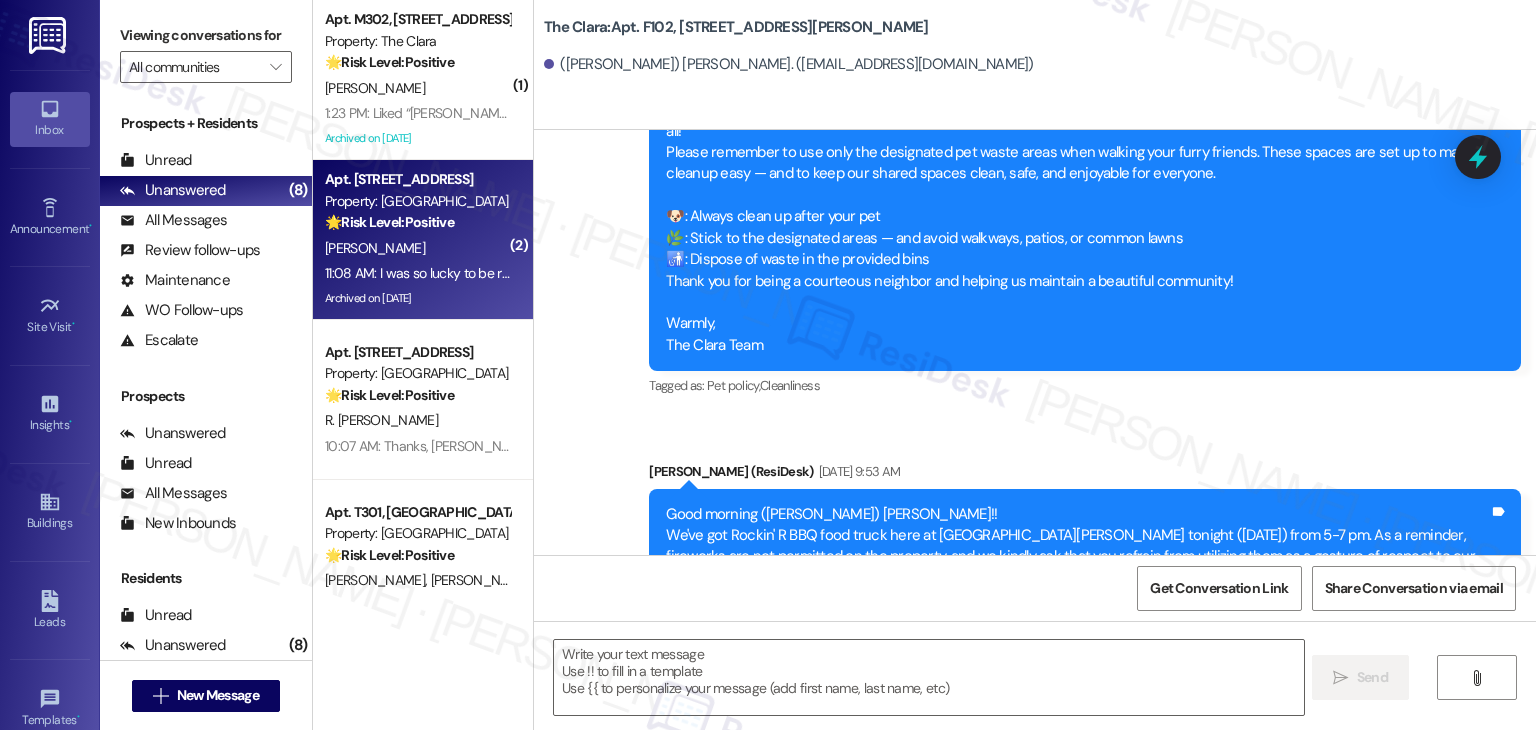type on "Fetching suggested responses. Please feel free to read through the conversation in the meantime." 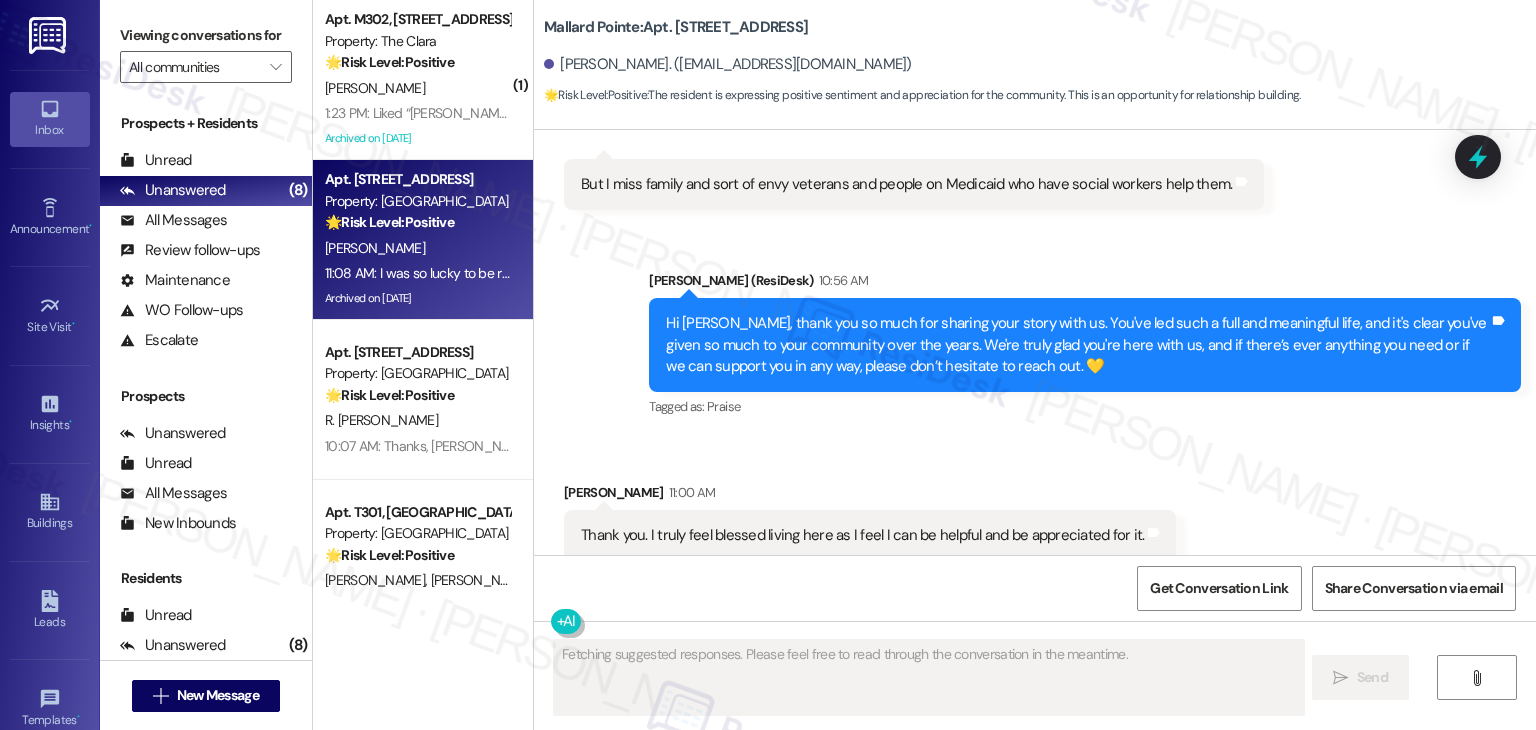 scroll, scrollTop: 12574, scrollLeft: 0, axis: vertical 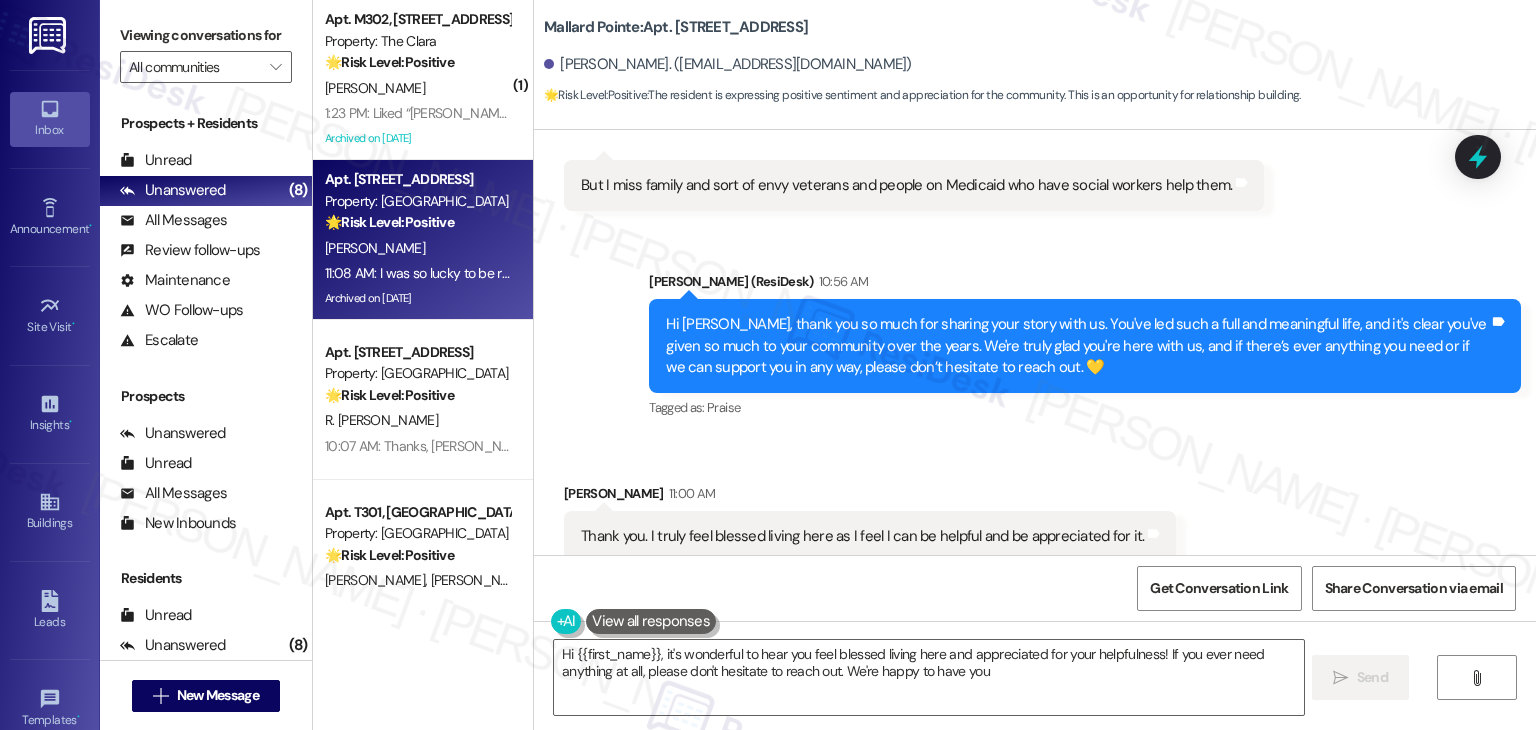 type on "Hi {{first_name}}, it's wonderful to hear you feel blessed living here and appreciated for your helpfulness! If you ever need anything at all, please don't hesitate to reach out. We're happy to have you!" 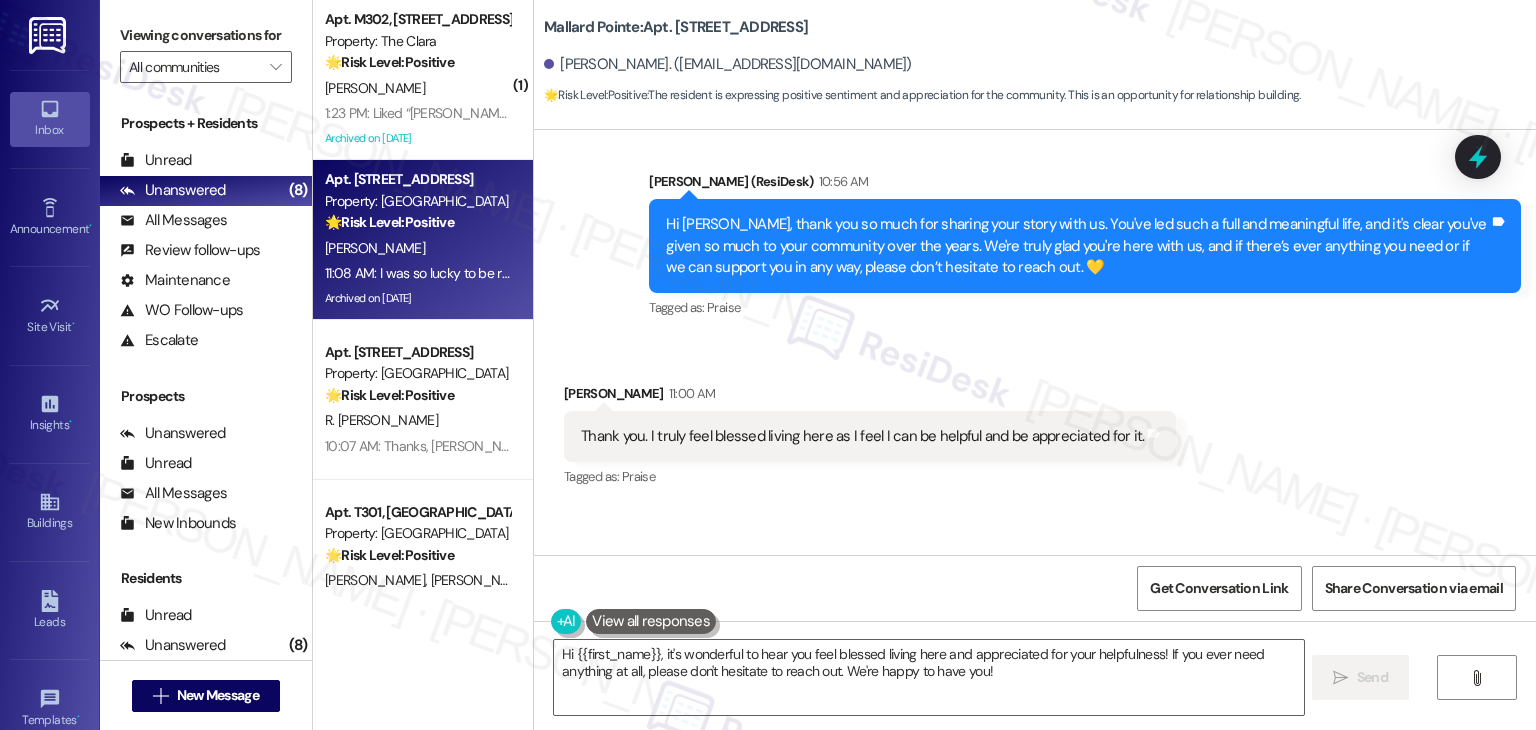 scroll, scrollTop: 12675, scrollLeft: 0, axis: vertical 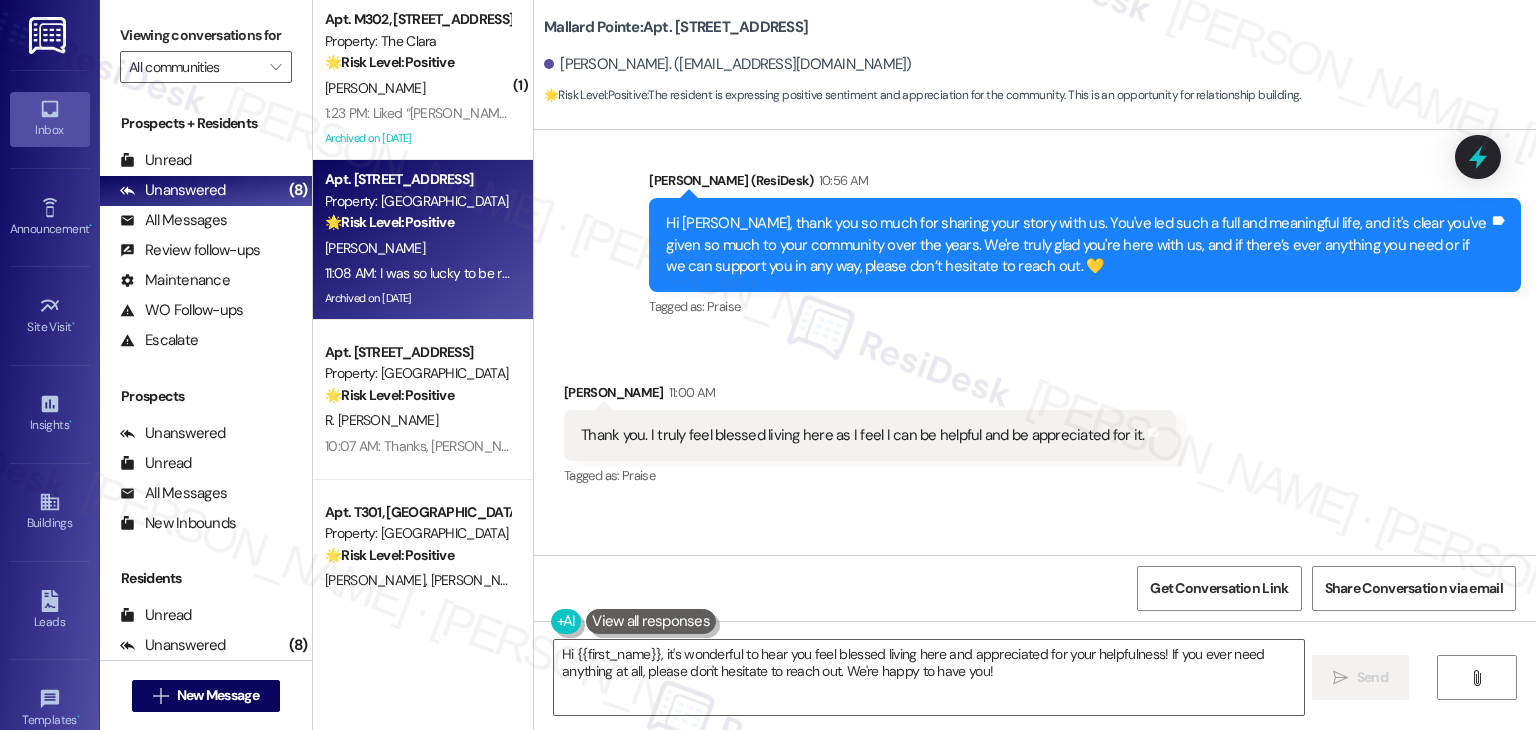 click on "Received via SMS [PERSON_NAME] 11:00 AM Thank you.  I truly feel blessed living here as I feel I can be helpful and be appreciated for it. Tags and notes Tagged as:   Praise Click to highlight conversations about Praise Received via SMS [PERSON_NAME] 11:08 AM I was so lucky to be raised by wonderful parents who instilled a good work ethic and values in my sister and me. My mother was a teacher and actually rode horseback to the one room schoolhouse where she taught during the depression.  My father was a farmer and he and his horses spent the first 2 [PERSON_NAME] on the farm helping young men at a CCC camp at [PERSON_NAME][GEOGRAPHIC_DATA] skid logs which was 18 miles away....and over 3000 higher than the farm. I have had an interesting life for sure. Tags and notes" at bounding box center [1035, 534] 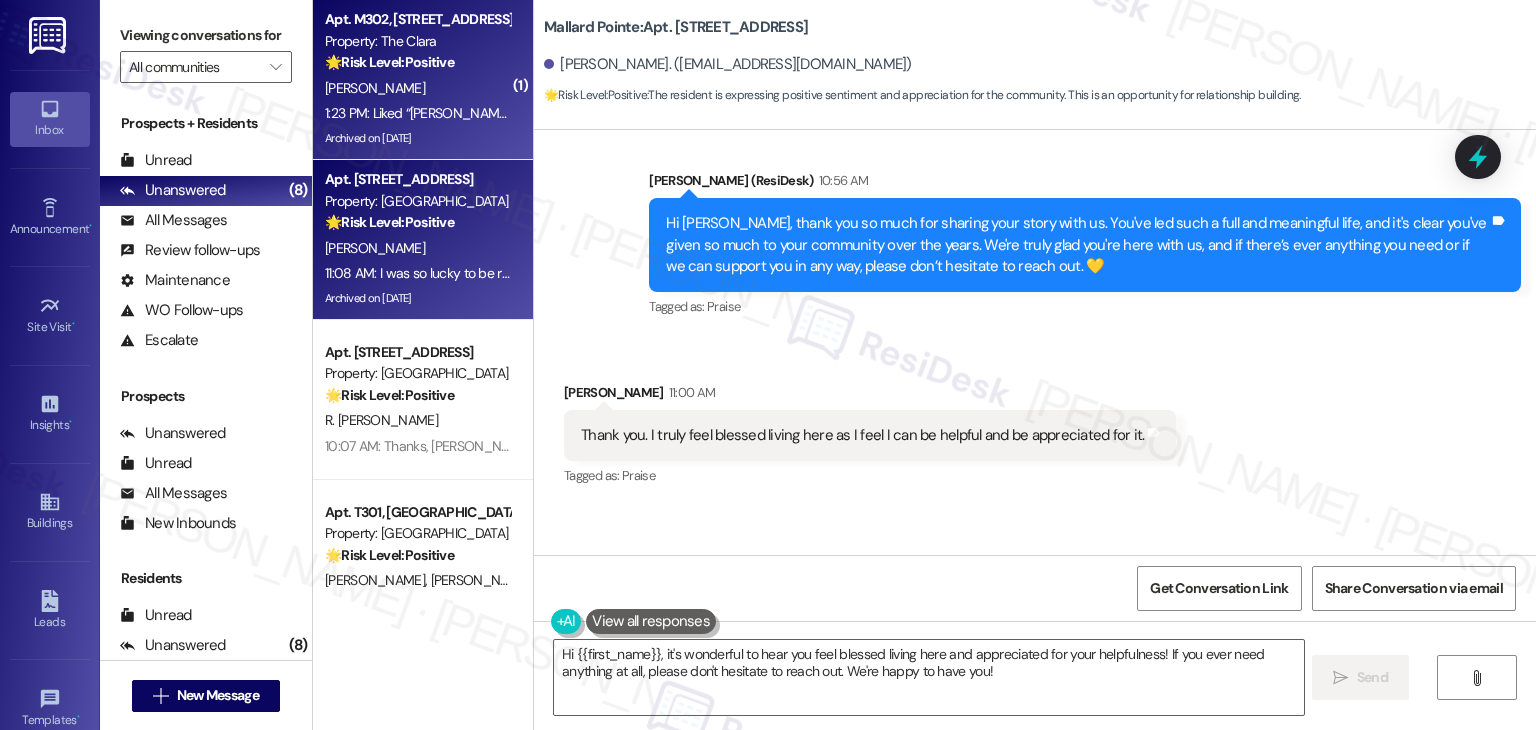 click on "1:23 PM: Liked “[PERSON_NAME] (The [PERSON_NAME]): Hi [PERSON_NAME]!
🎶 Live Music [DATE]! 🎶
Friendly reminder to all residents:
Join us for a fun evening of live music!
📅 Date: [DATE]
🕒 Time: 5:00–7:00 PM
📍 Location: The [PERSON_NAME]
[PERSON_NAME] will be entertaining us with classic covers—plus a touch of his signature country soul!
Bring a camp chair and enjoy the tunes—light snacks will be provided.
Please be mindful of quiet hours after 10:00 PM.
We hope to see you there!
-Your [PERSON_NAME] Team”" at bounding box center [1856, 113] 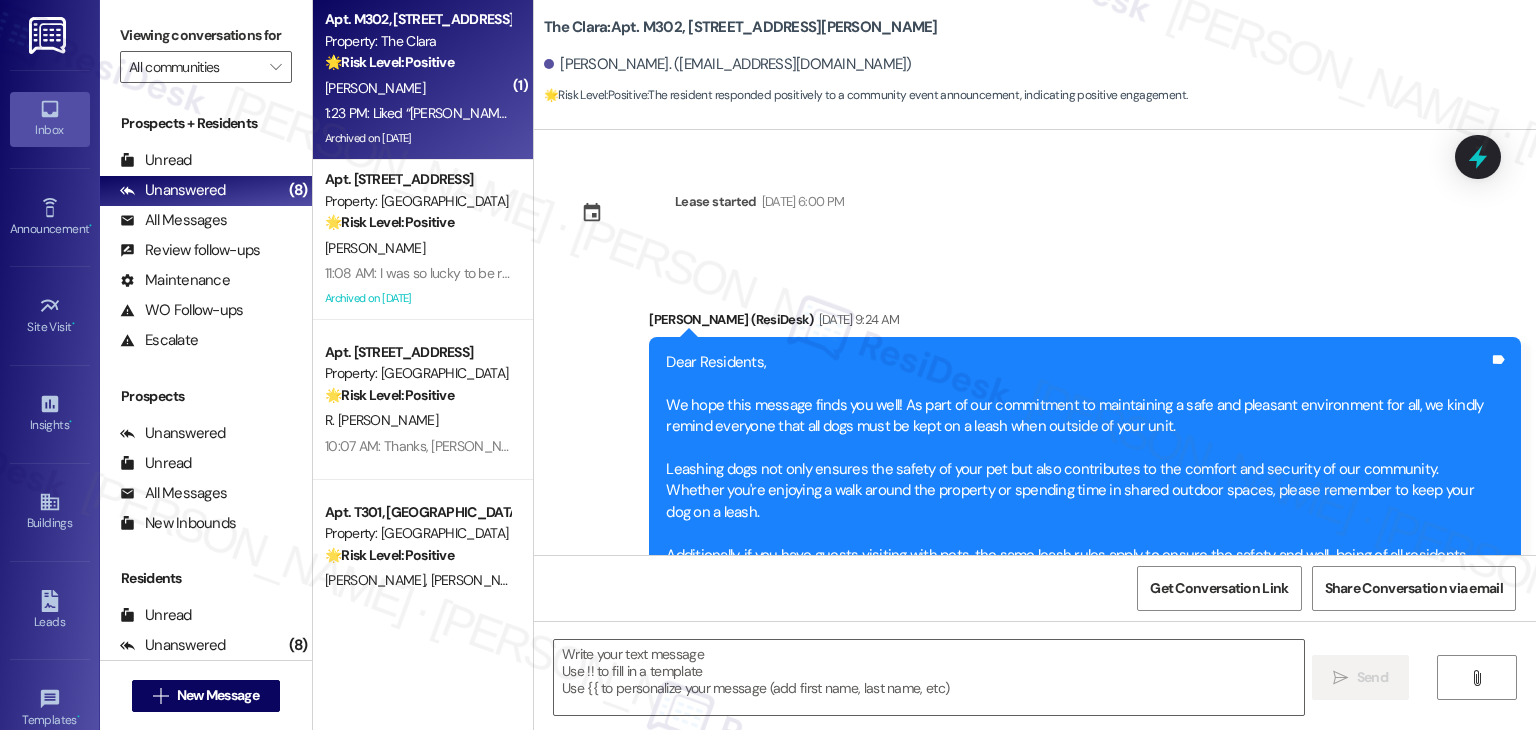 scroll, scrollTop: 22512, scrollLeft: 0, axis: vertical 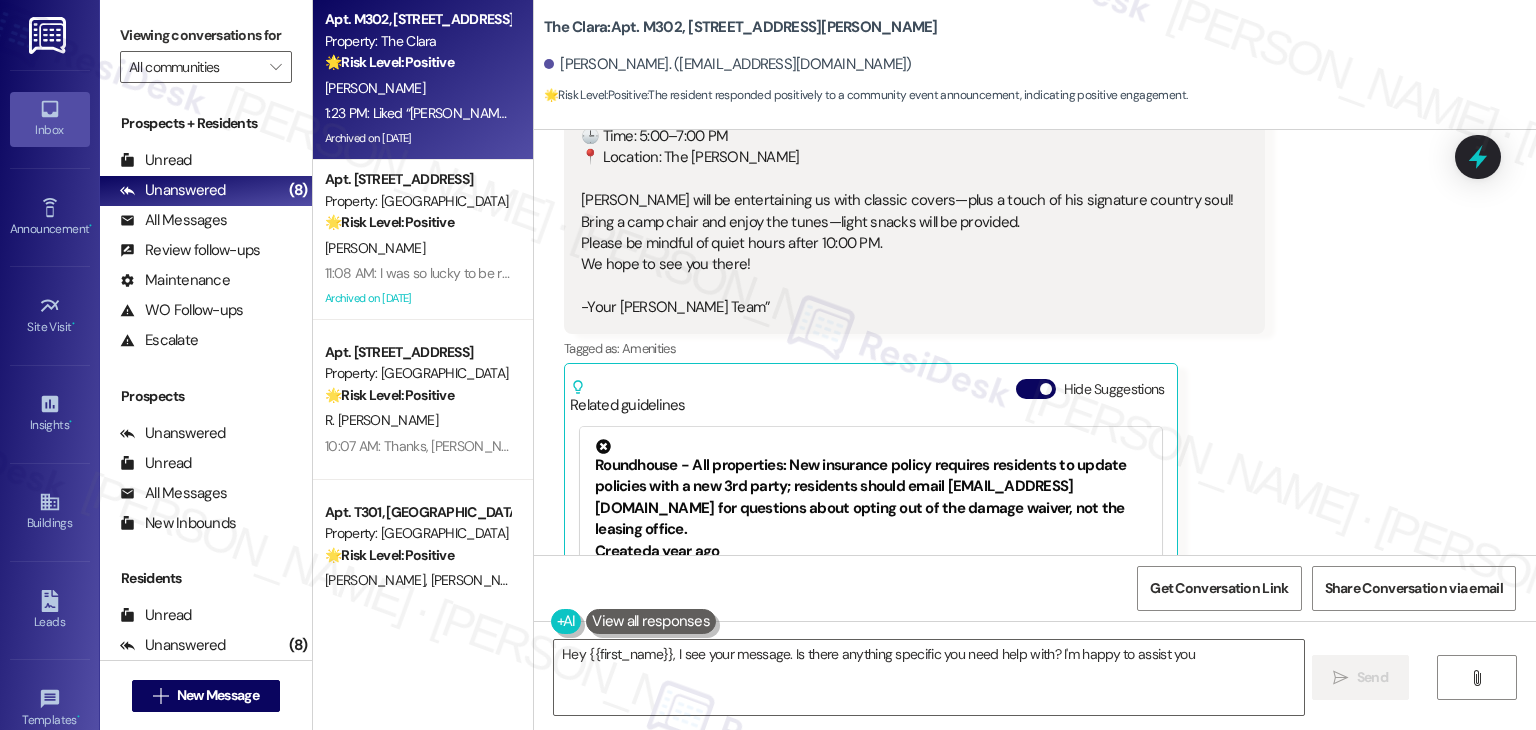 type on "Hey {{first_name}}, I see your message. Is there anything specific you need help with? I'm happy to assist you!" 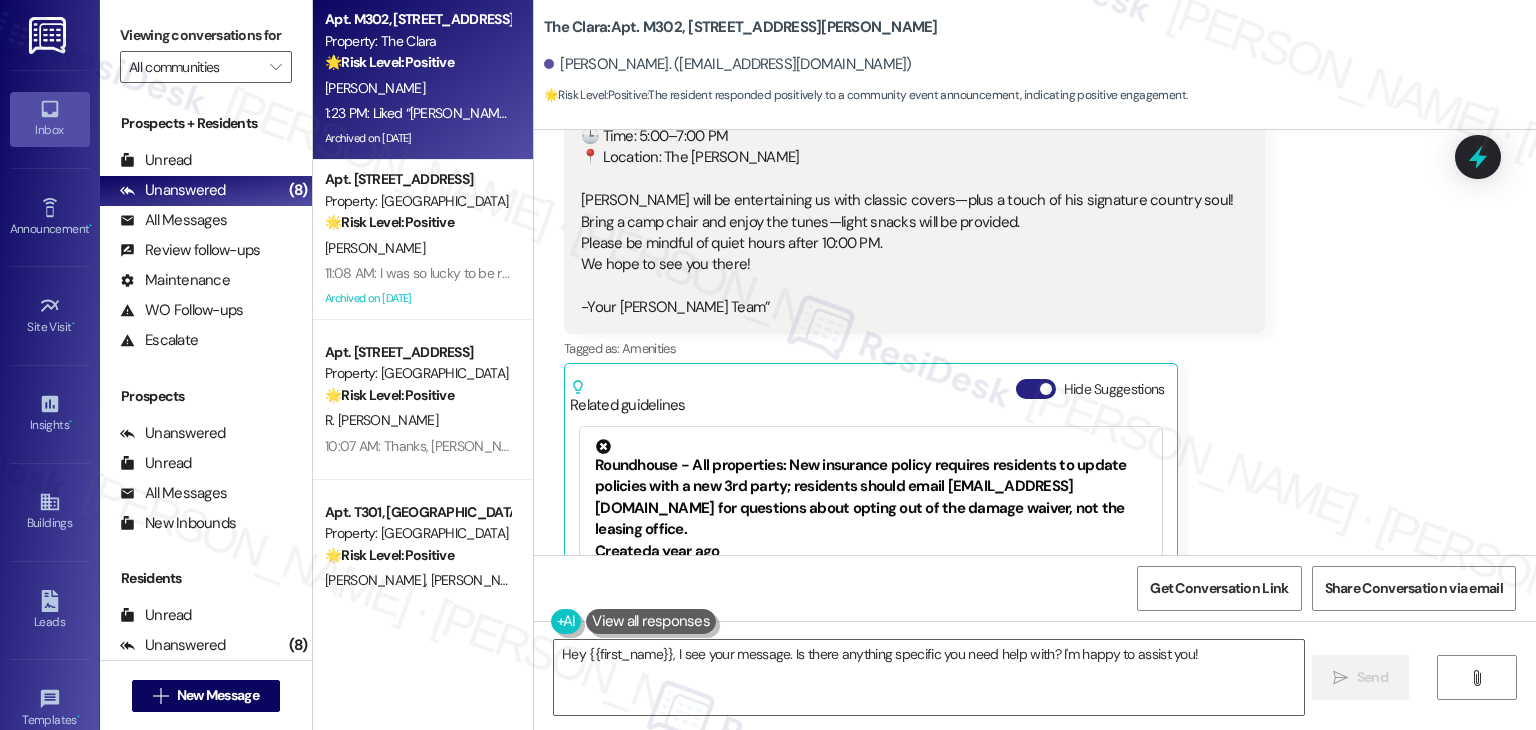 click on "Hide Suggestions" at bounding box center [1036, 389] 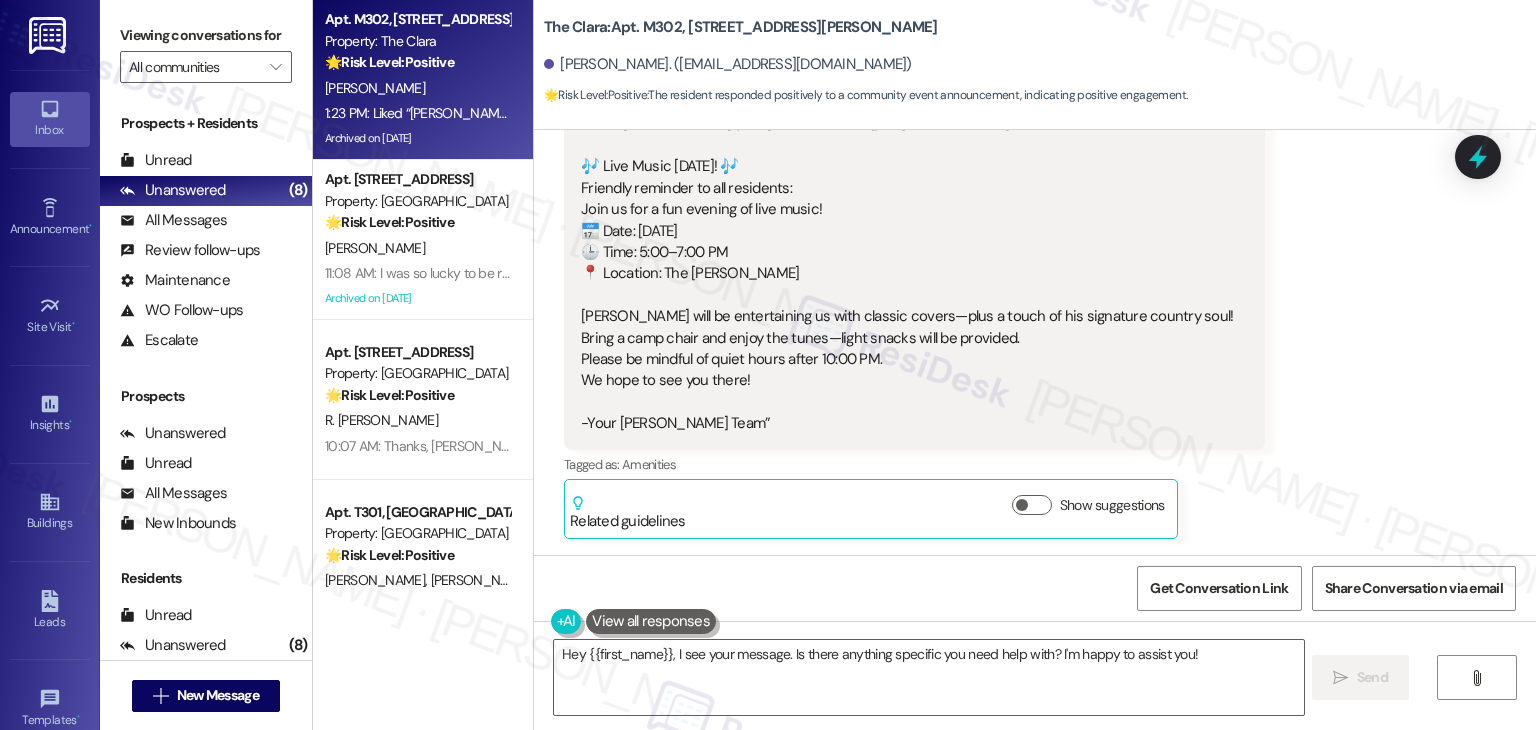 scroll, scrollTop: 22220, scrollLeft: 0, axis: vertical 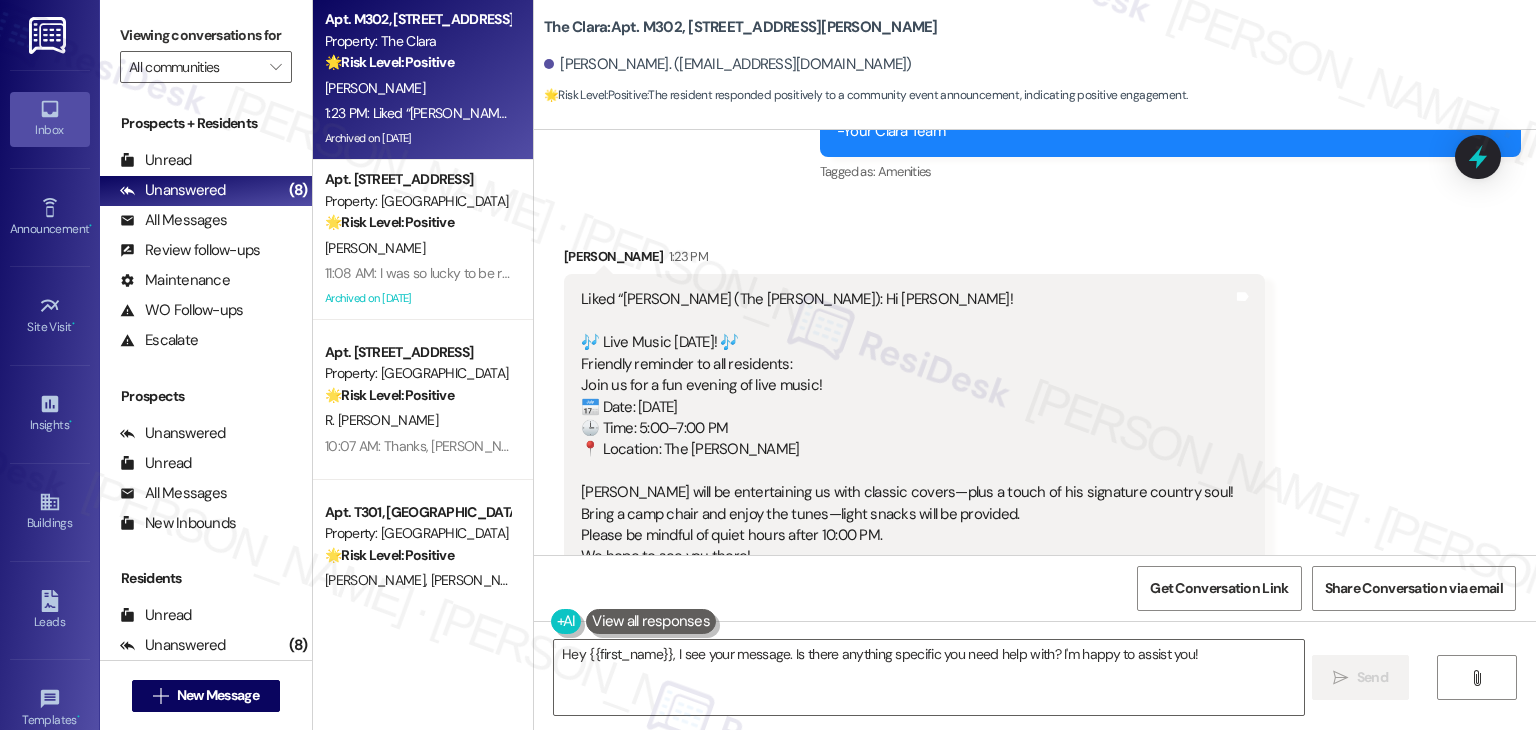 click on "Received via SMS [PERSON_NAME] 1:23 PM Liked “[PERSON_NAME] (The [PERSON_NAME]): Hi [PERSON_NAME]!
🎶 Live Music [DATE]! 🎶
Friendly reminder to all residents:
Join us for a fun evening of live music!
📅 Date: [DATE]
🕒 Time: 5:00–7:00 PM
📍 Location: The [PERSON_NAME]
[PERSON_NAME] will be entertaining us with classic covers—plus a touch of his signature country soul!
Bring a camp chair and enjoy the tunes—light snacks will be provided.
Please be mindful of quiet hours after 10:00 PM.
We hope to see you there!
-Your [PERSON_NAME] Team” Tags and notes Tagged as:   Amenities Click to highlight conversations about Amenities  Related guidelines Show suggestions" at bounding box center [1035, 465] 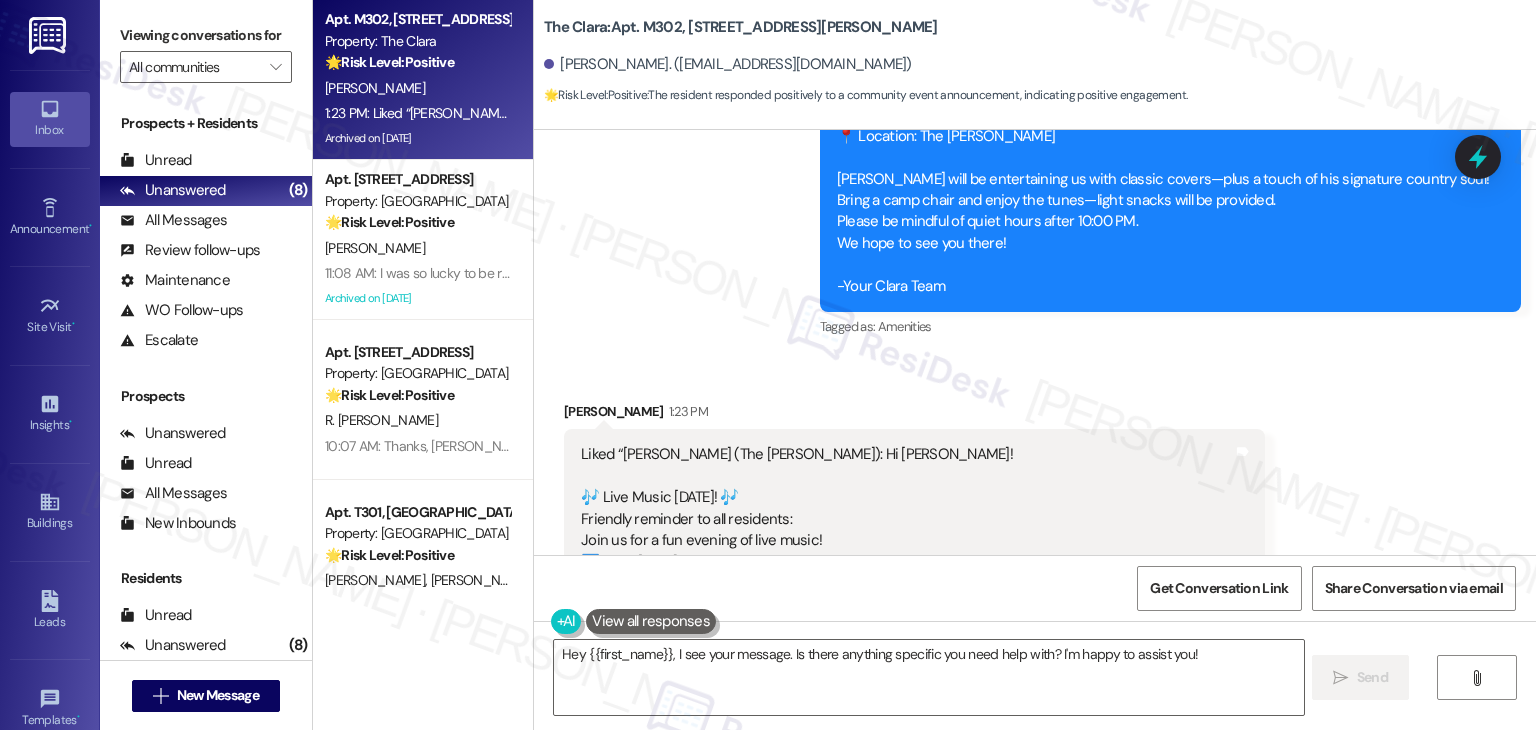 scroll, scrollTop: 22020, scrollLeft: 0, axis: vertical 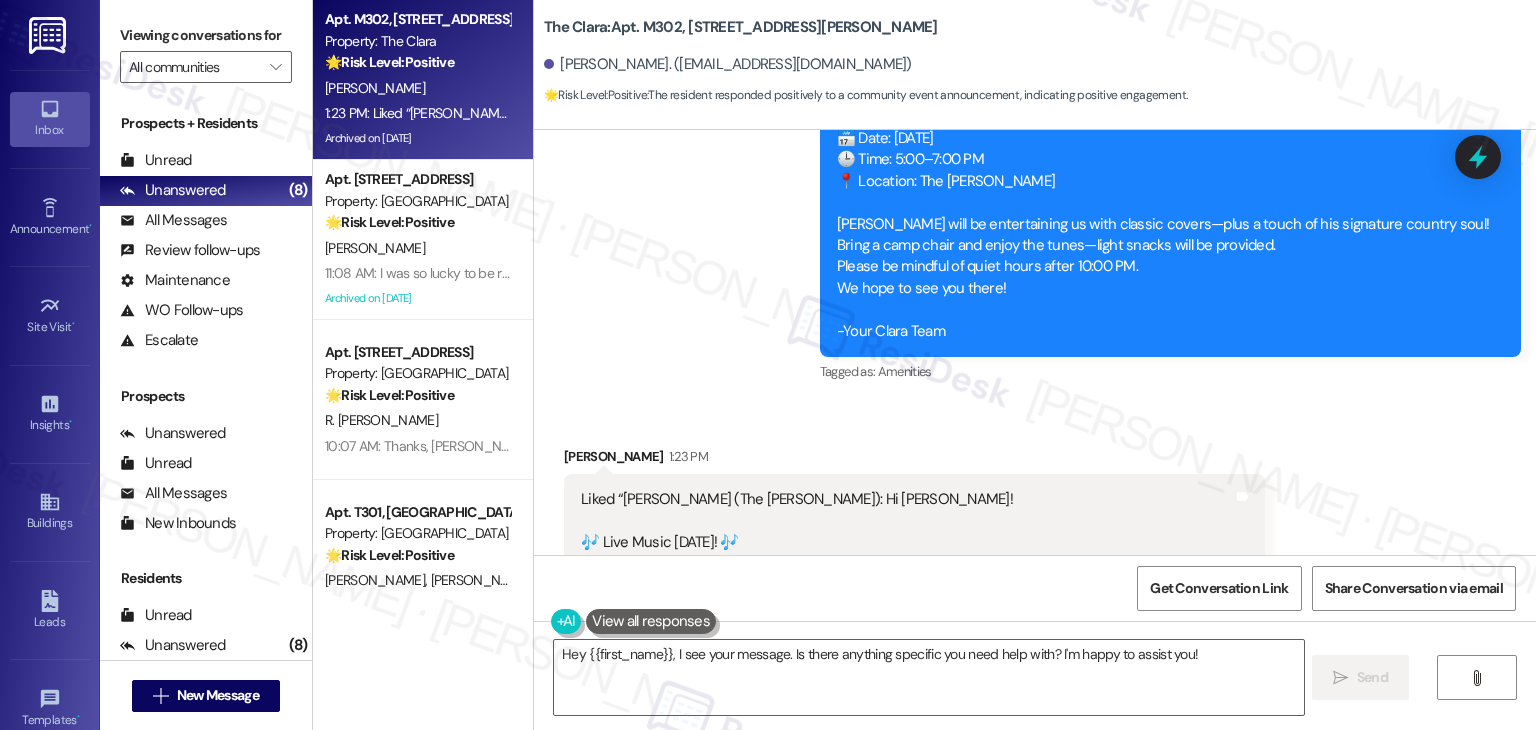 click on "Received via SMS [PERSON_NAME] 1:23 PM Liked “[PERSON_NAME] (The [PERSON_NAME]): Hi [PERSON_NAME]!
🎶 Live Music [DATE]! 🎶
Friendly reminder to all residents:
Join us for a fun evening of live music!
📅 Date: [DATE]
🕒 Time: 5:00–7:00 PM
📍 Location: The [PERSON_NAME]
[PERSON_NAME] will be entertaining us with classic covers—plus a touch of his signature country soul!
Bring a camp chair and enjoy the tunes—light snacks will be provided.
Please be mindful of quiet hours after 10:00 PM.
We hope to see you there!
-Your [PERSON_NAME] Team” Tags and notes Tagged as:   Amenities Click to highlight conversations about Amenities  Related guidelines Show suggestions" at bounding box center [1035, 665] 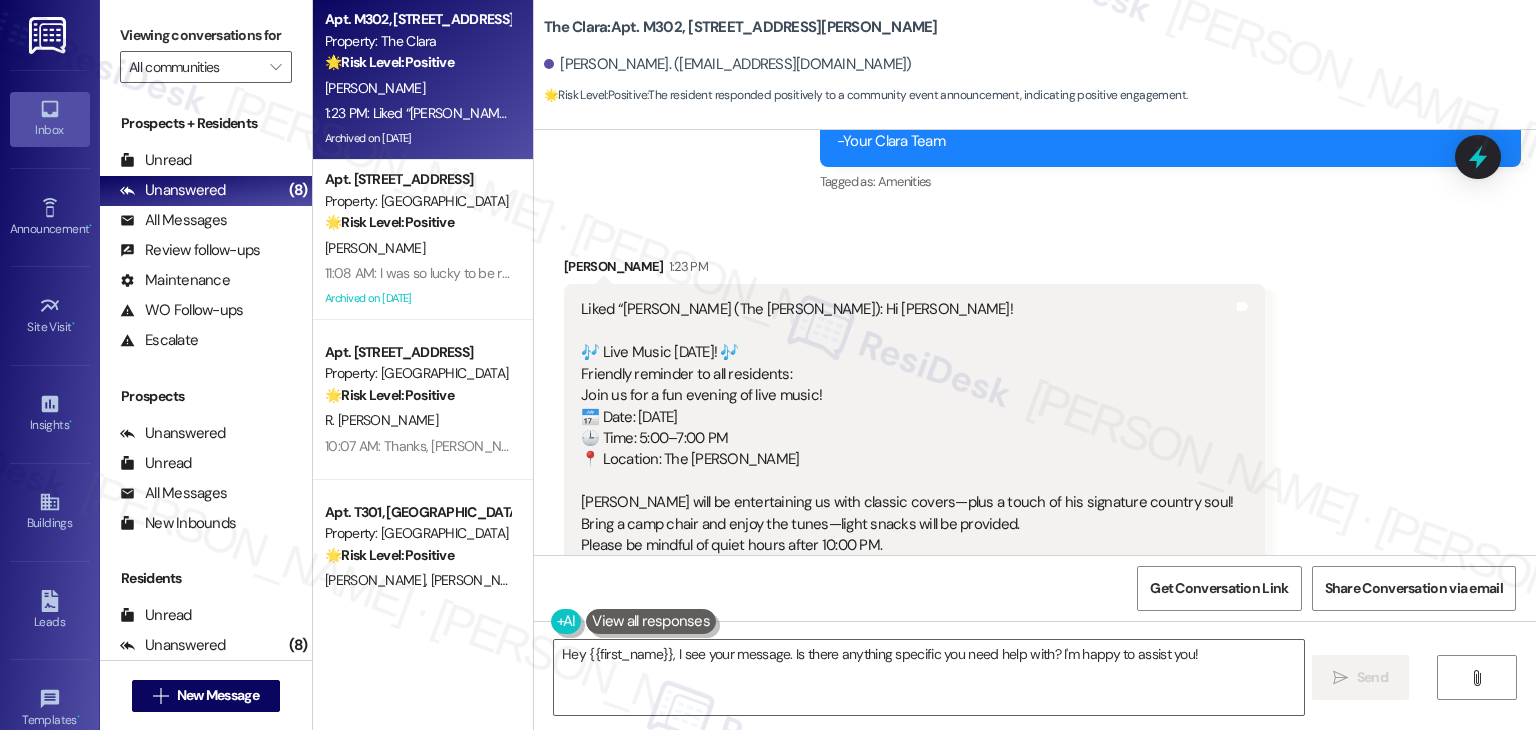 scroll, scrollTop: 22220, scrollLeft: 0, axis: vertical 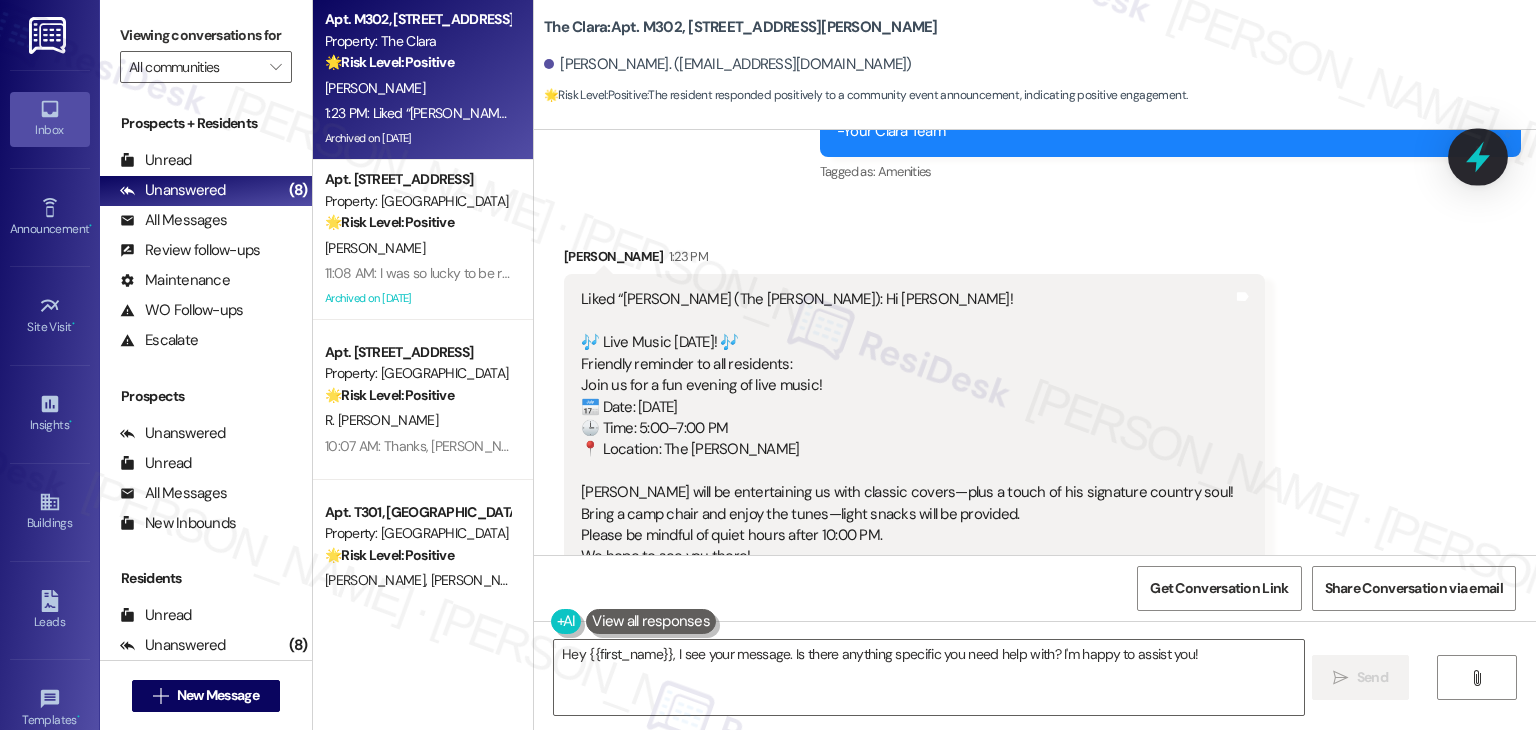 click 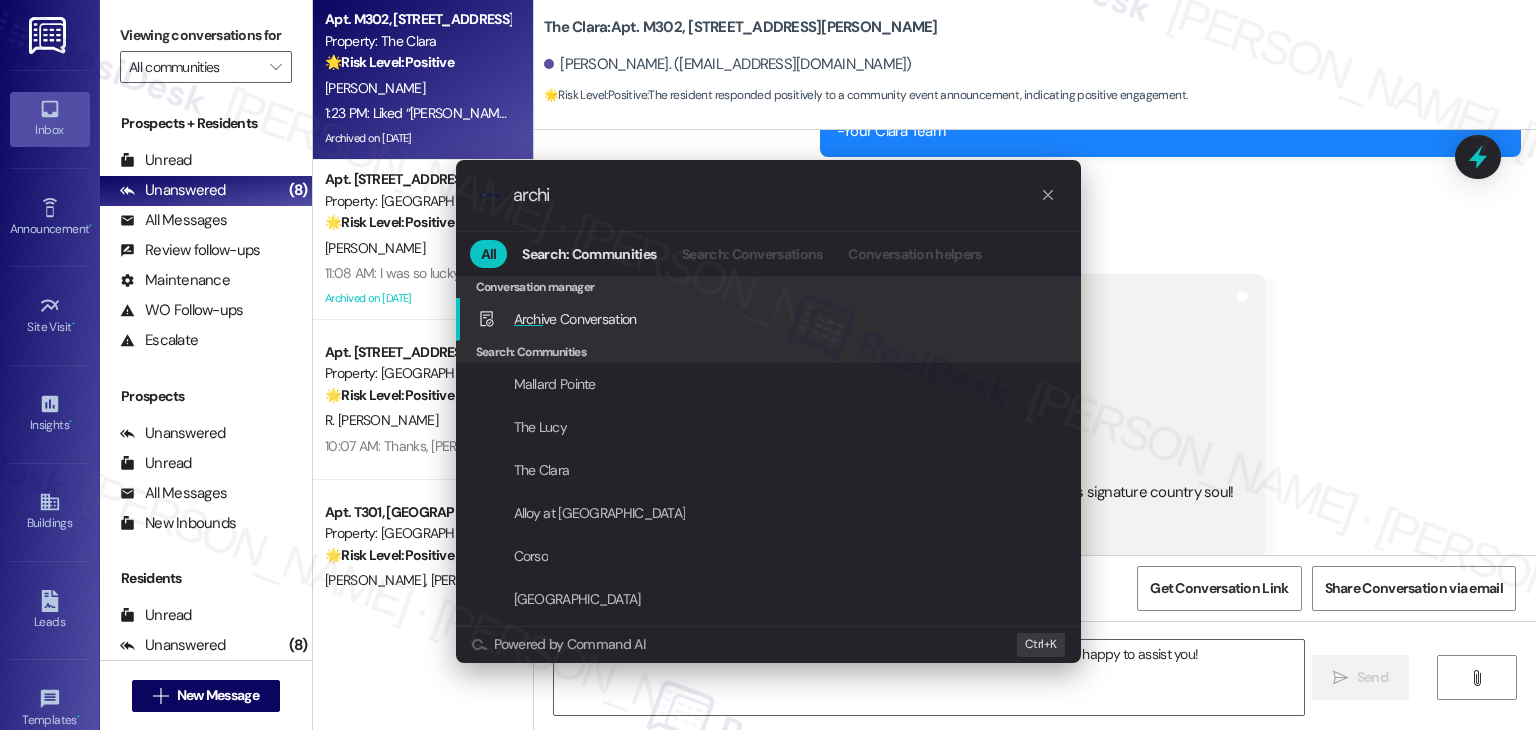 click on "Archi ve Conversation" at bounding box center [575, 319] 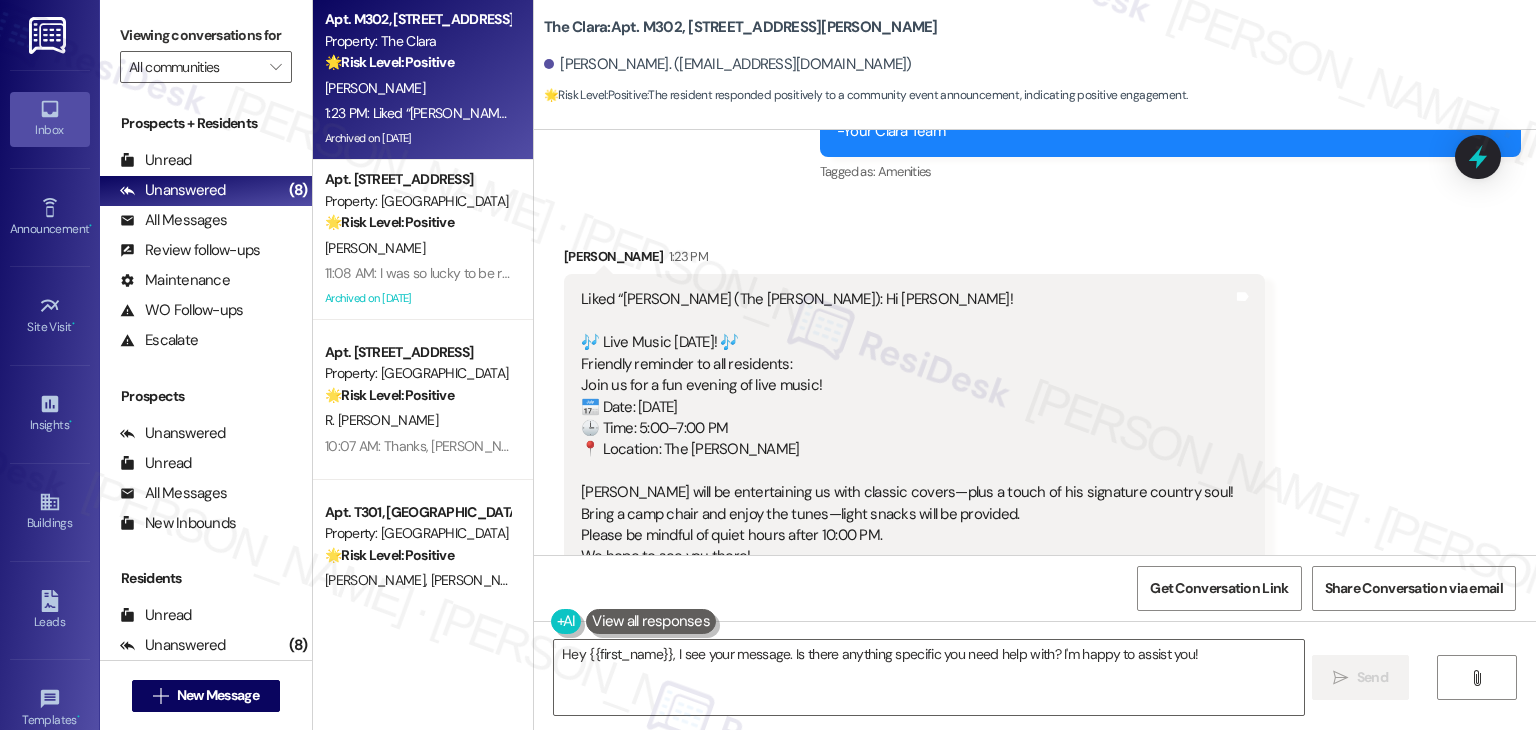click on "Received via SMS [PERSON_NAME] 1:23 PM Liked “[PERSON_NAME] (The [PERSON_NAME]): Hi [PERSON_NAME]!
🎶 Live Music [DATE]! 🎶
Friendly reminder to all residents:
Join us for a fun evening of live music!
📅 Date: [DATE]
🕒 Time: 5:00–7:00 PM
📍 Location: The [PERSON_NAME]
[PERSON_NAME] will be entertaining us with classic covers—plus a touch of his signature country soul!
Bring a camp chair and enjoy the tunes—light snacks will be provided.
Please be mindful of quiet hours after 10:00 PM.
We hope to see you there!
-Your [PERSON_NAME] Team” Tags and notes Tagged as:   Amenities Click to highlight conversations about Amenities  Related guidelines Show suggestions" at bounding box center (1035, 465) 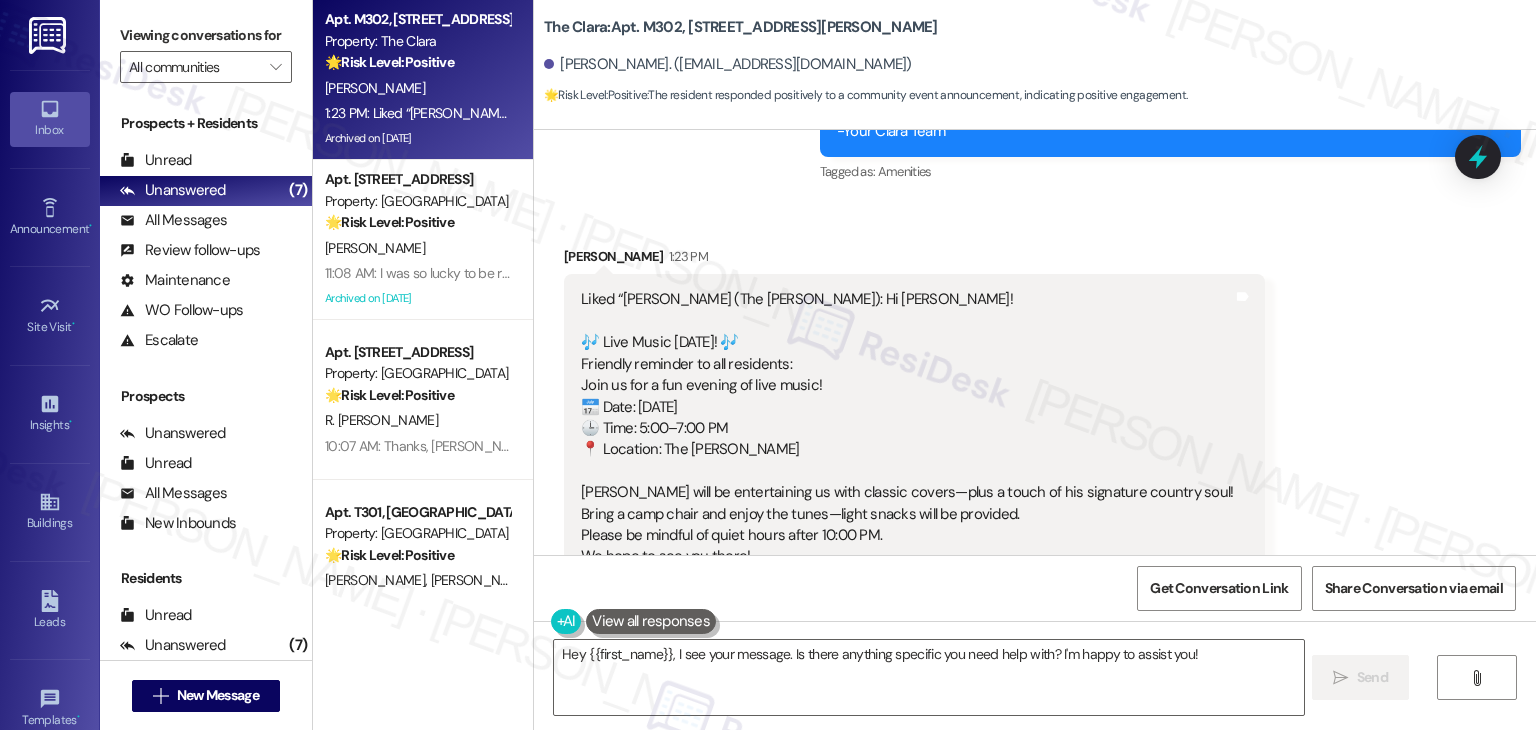 click on "Liked “[PERSON_NAME] (The [PERSON_NAME]): Hi [PERSON_NAME]!
🎶 Live Music [DATE]! 🎶
Friendly reminder to all residents:
Join us for a fun evening of live music!
📅 Date: [DATE]
🕒 Time: 5:00–7:00 PM
📍 Location: The [PERSON_NAME]
[PERSON_NAME] will be entertaining us with classic covers—plus a touch of his signature country soul!
Bring a camp chair and enjoy the tunes—light snacks will be provided.
Please be mindful of quiet hours after 10:00 PM.
We hope to see you there!
-Your [PERSON_NAME] Team”" at bounding box center (907, 449) 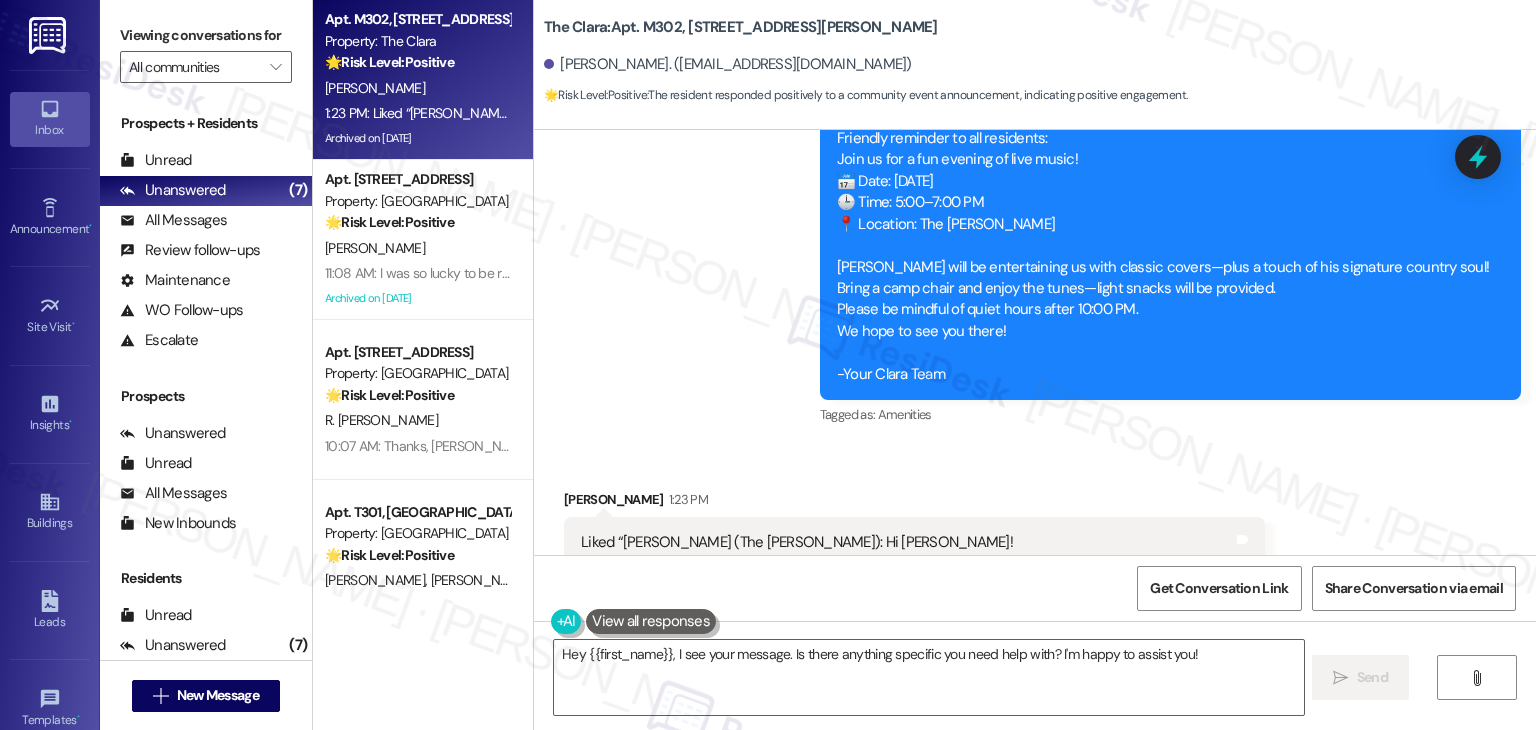 scroll, scrollTop: 21920, scrollLeft: 0, axis: vertical 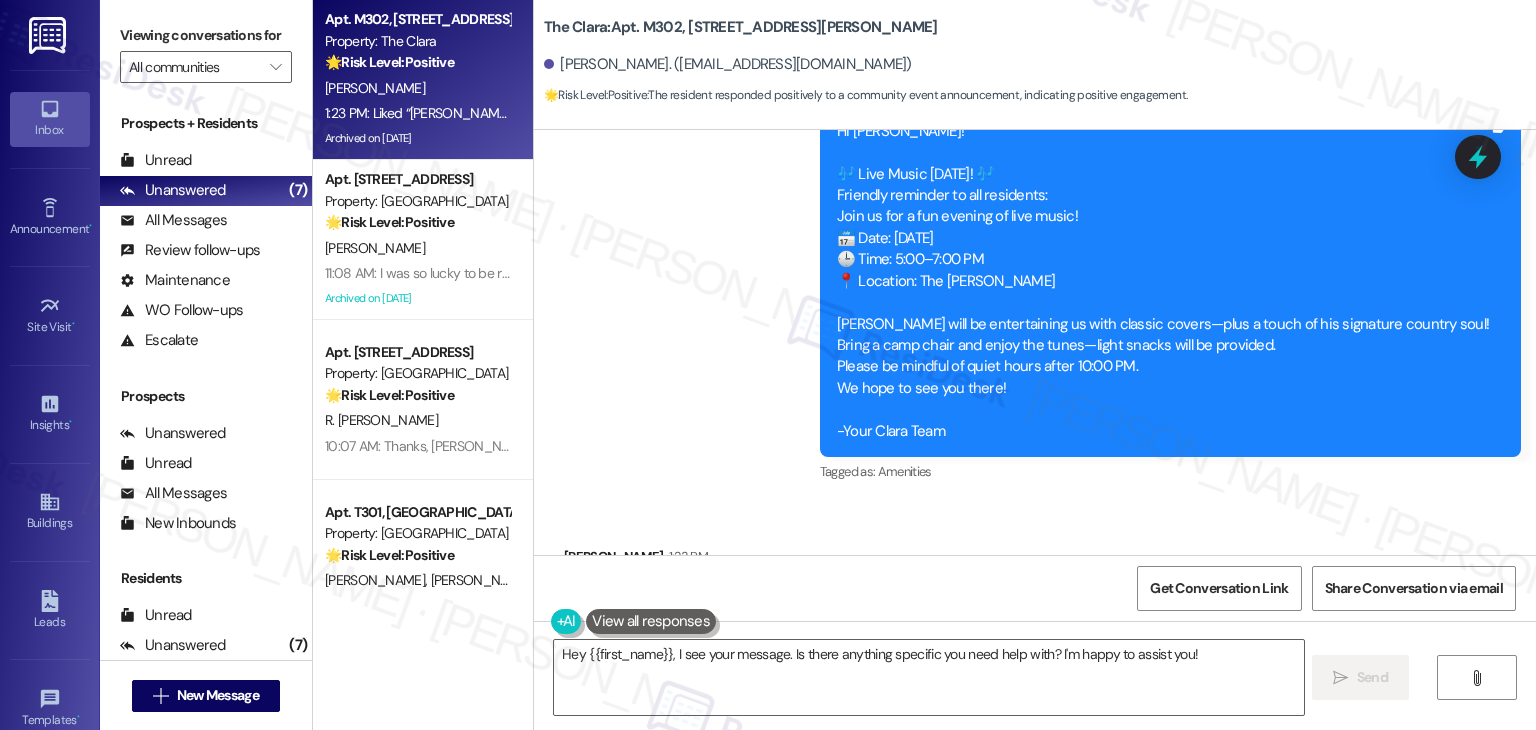click on "Received via SMS [PERSON_NAME] 1:23 PM Liked “[PERSON_NAME] (The [PERSON_NAME]): Hi [PERSON_NAME]!
🎶 Live Music [DATE]! 🎶
Friendly reminder to all residents:
Join us for a fun evening of live music!
📅 Date: [DATE]
🕒 Time: 5:00–7:00 PM
📍 Location: The [PERSON_NAME]
[PERSON_NAME] will be entertaining us with classic covers—plus a touch of his signature country soul!
Bring a camp chair and enjoy the tunes—light snacks will be provided.
Please be mindful of quiet hours after 10:00 PM.
We hope to see you there!
-Your [PERSON_NAME] Team” Tags and notes Tagged as:   Amenities Click to highlight conversations about Amenities  Related guidelines Show suggestions" at bounding box center [1035, 765] 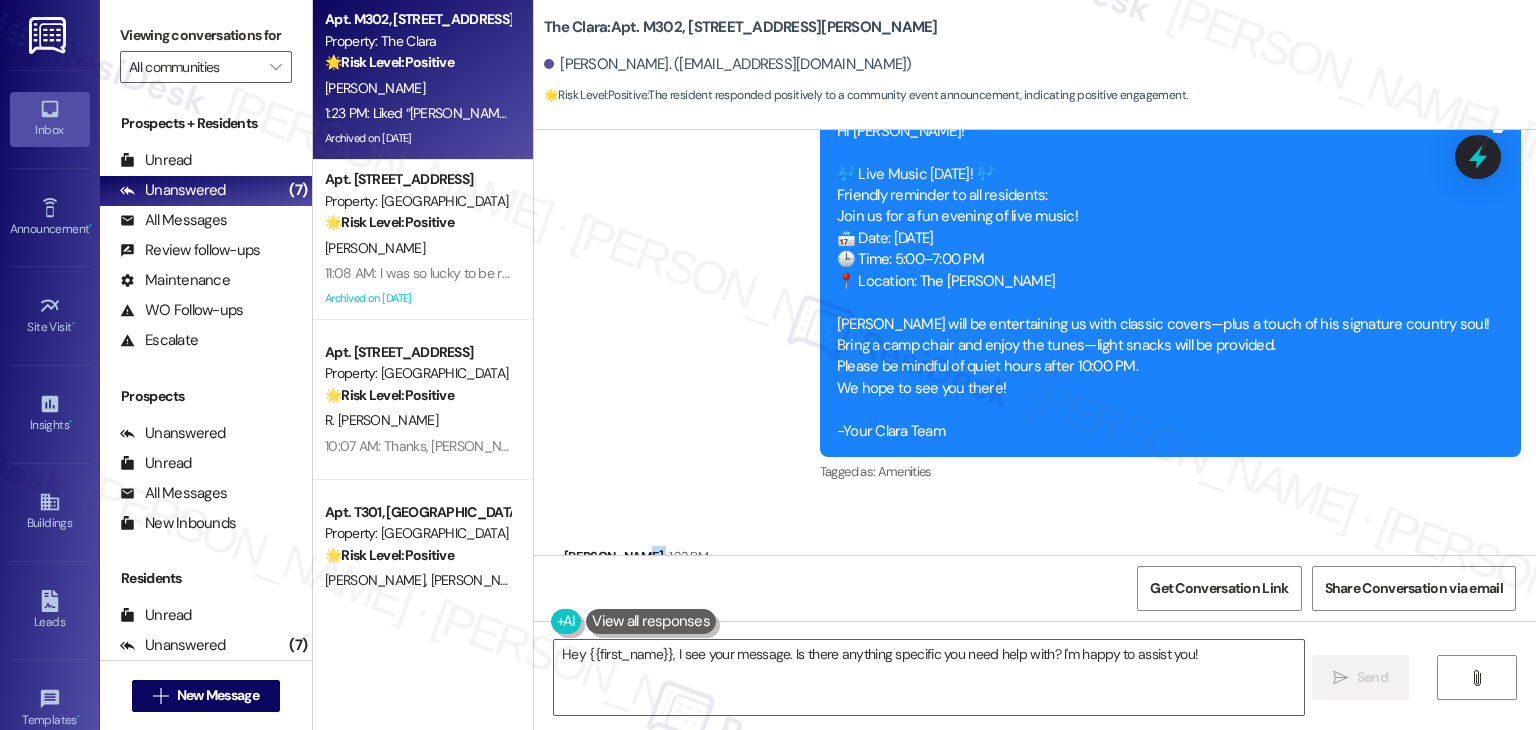 click on "Received via SMS [PERSON_NAME] 1:23 PM Liked “[PERSON_NAME] (The [PERSON_NAME]): Hi [PERSON_NAME]!
🎶 Live Music [DATE]! 🎶
Friendly reminder to all residents:
Join us for a fun evening of live music!
📅 Date: [DATE]
🕒 Time: 5:00–7:00 PM
📍 Location: The [PERSON_NAME]
[PERSON_NAME] will be entertaining us with classic covers—plus a touch of his signature country soul!
Bring a camp chair and enjoy the tunes—light snacks will be provided.
Please be mindful of quiet hours after 10:00 PM.
We hope to see you there!
-Your [PERSON_NAME] Team” Tags and notes Tagged as:   Amenities Click to highlight conversations about Amenities  Related guidelines Show suggestions" at bounding box center [1035, 765] 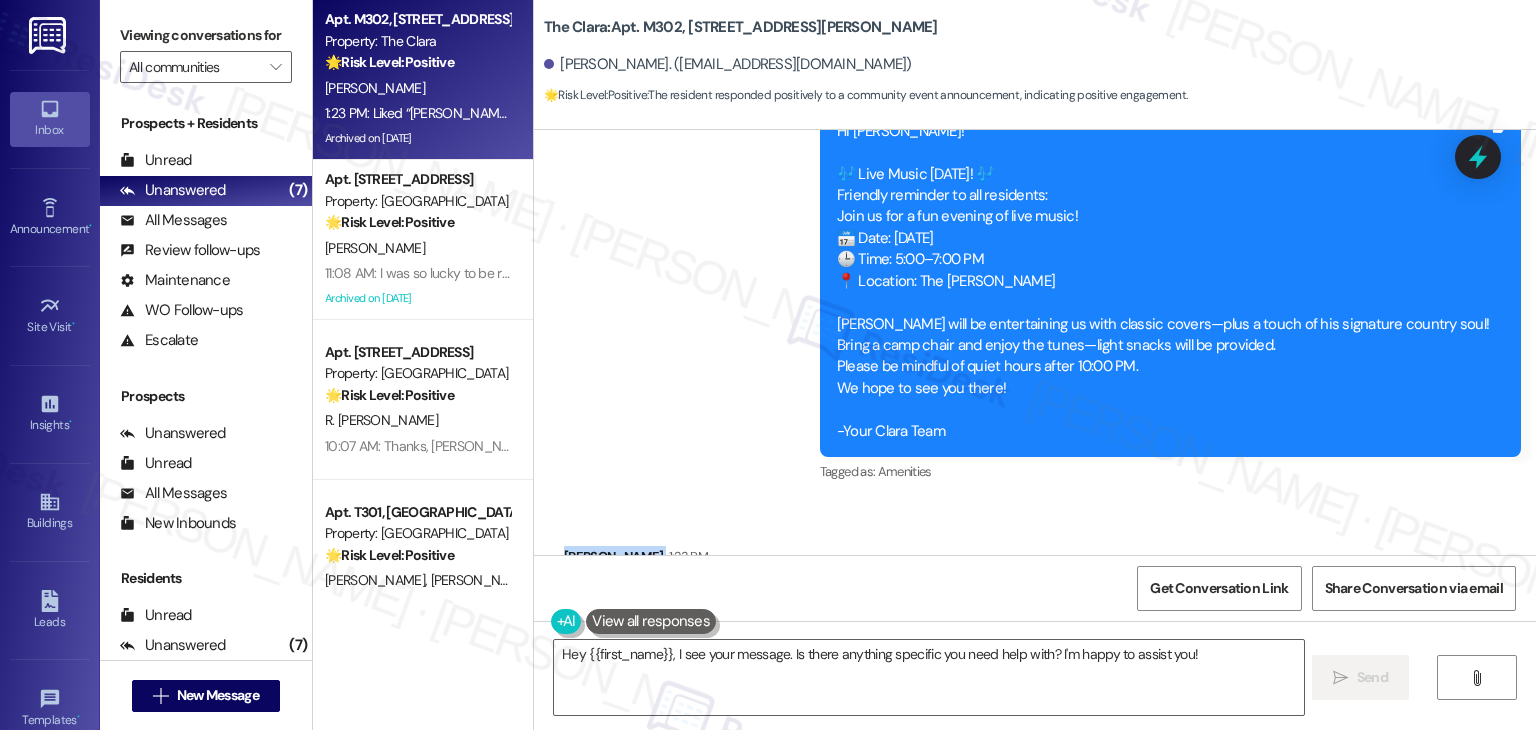click on "Received via SMS [PERSON_NAME] 1:23 PM Liked “[PERSON_NAME] (The [PERSON_NAME]): Hi [PERSON_NAME]!
🎶 Live Music [DATE]! 🎶
Friendly reminder to all residents:
Join us for a fun evening of live music!
📅 Date: [DATE]
🕒 Time: 5:00–7:00 PM
📍 Location: The [PERSON_NAME]
[PERSON_NAME] will be entertaining us with classic covers—plus a touch of his signature country soul!
Bring a camp chair and enjoy the tunes—light snacks will be provided.
Please be mindful of quiet hours after 10:00 PM.
We hope to see you there!
-Your [PERSON_NAME] Team” Tags and notes Tagged as:   Amenities Click to highlight conversations about Amenities  Related guidelines Show suggestions" at bounding box center [1035, 765] 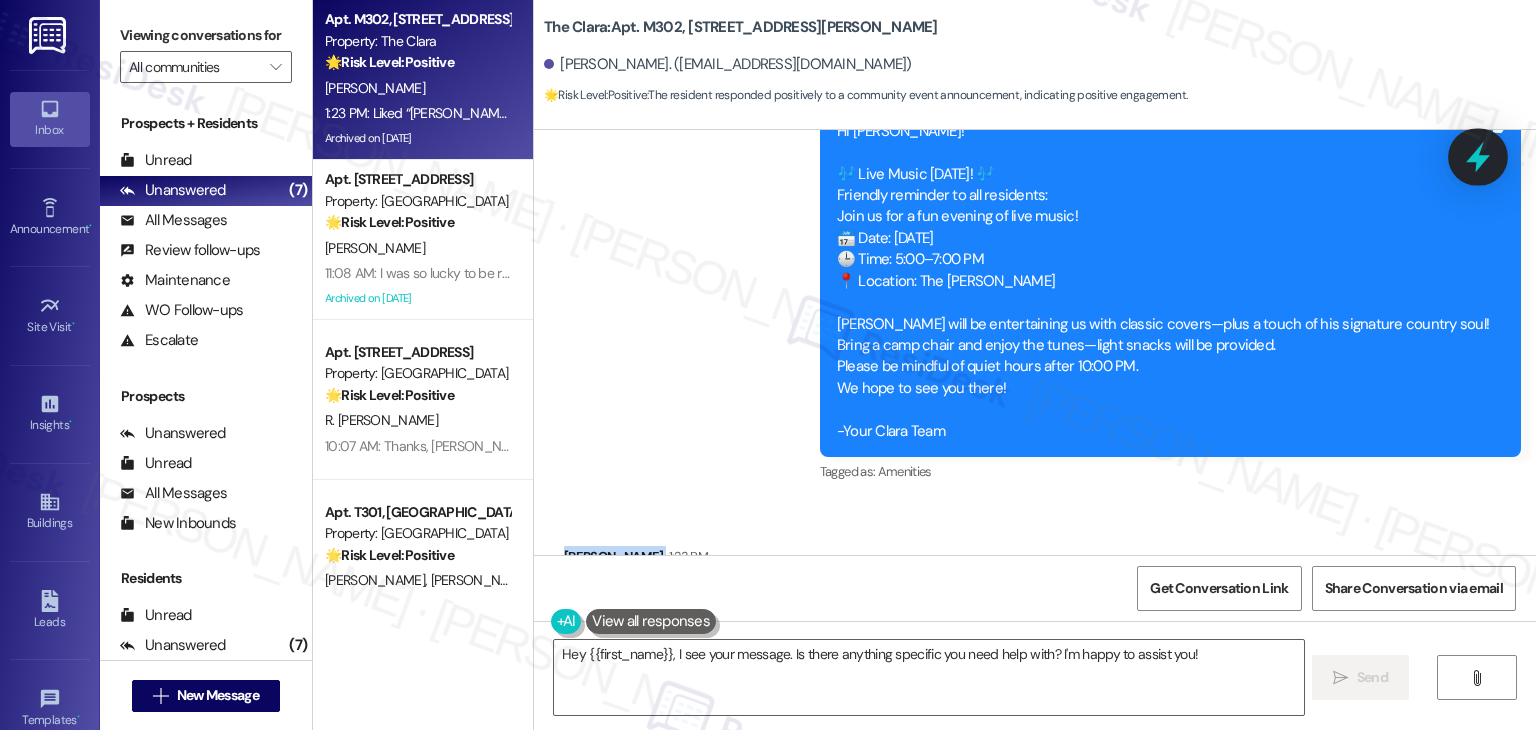 click 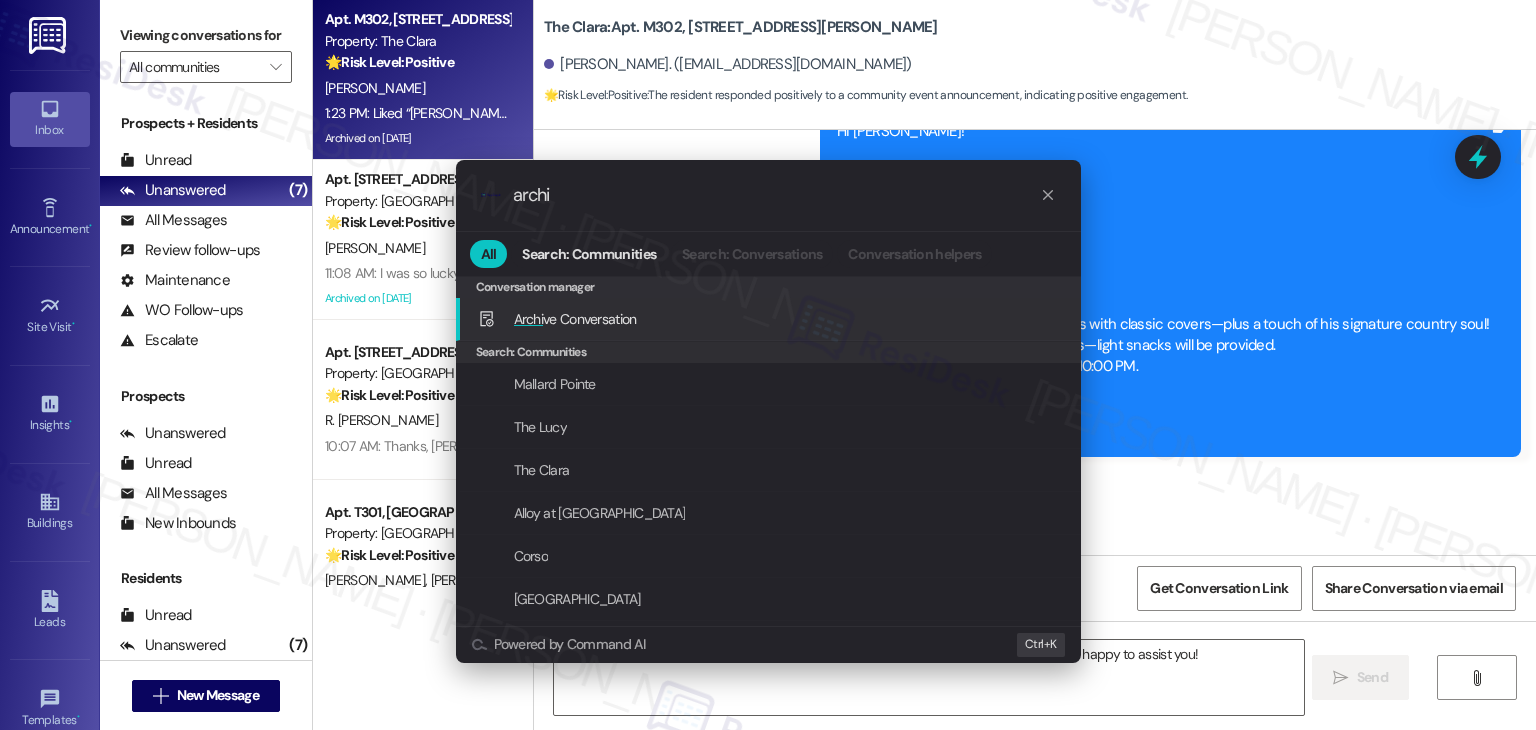 type on "archi" 